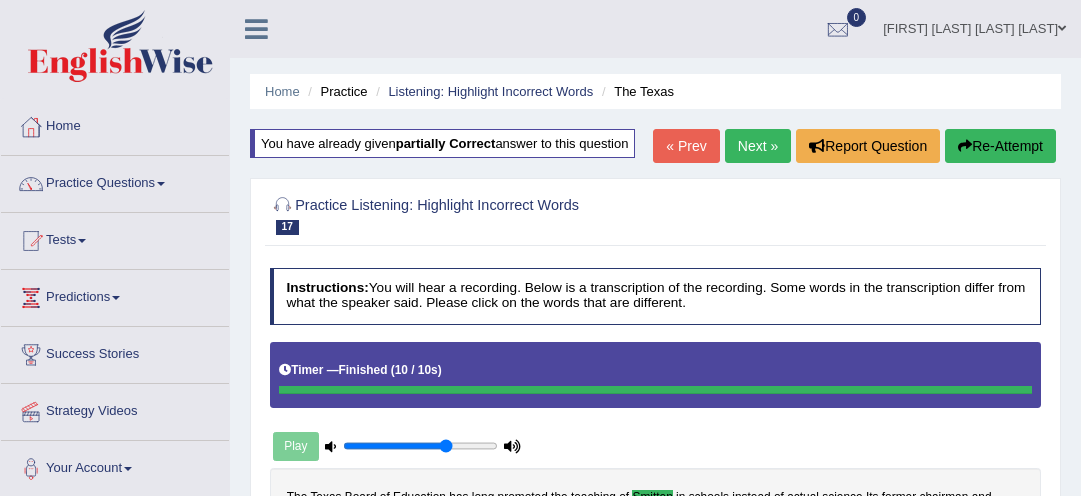 scroll, scrollTop: 419, scrollLeft: 0, axis: vertical 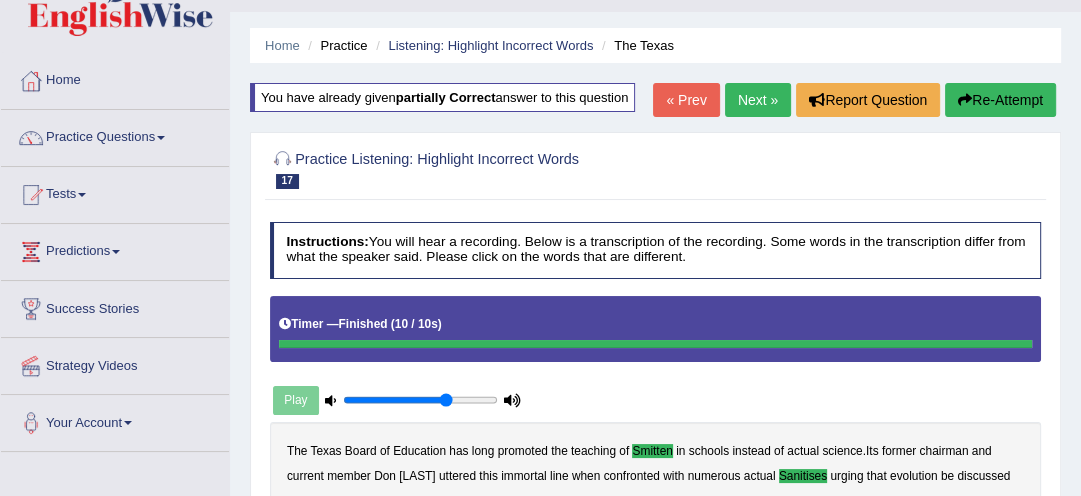 click on "Next »" at bounding box center [758, 100] 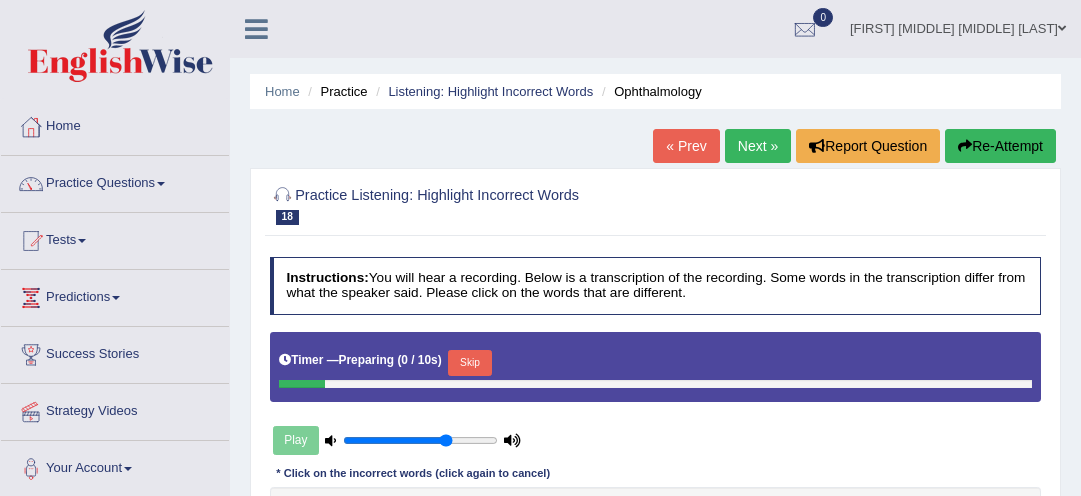 scroll, scrollTop: 0, scrollLeft: 0, axis: both 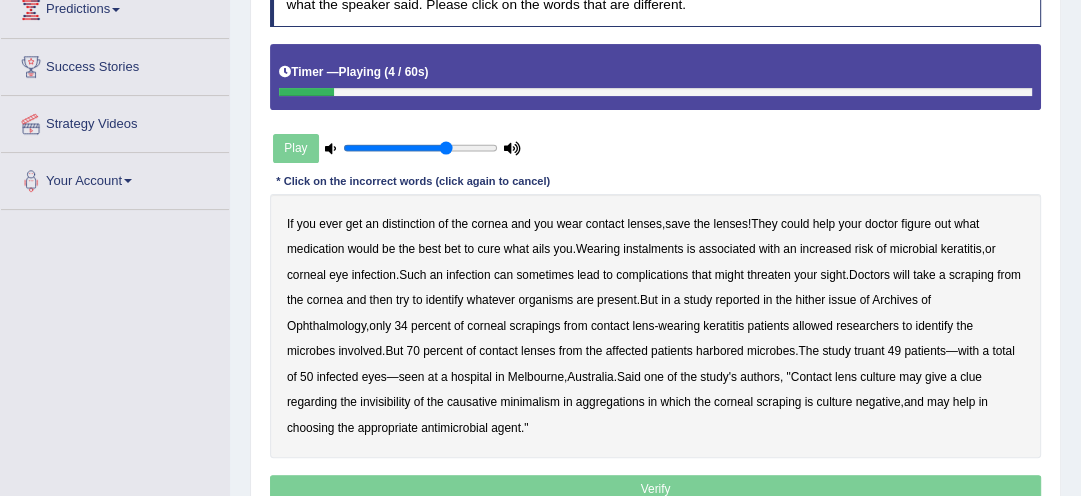 click on "distinction" at bounding box center [408, 224] 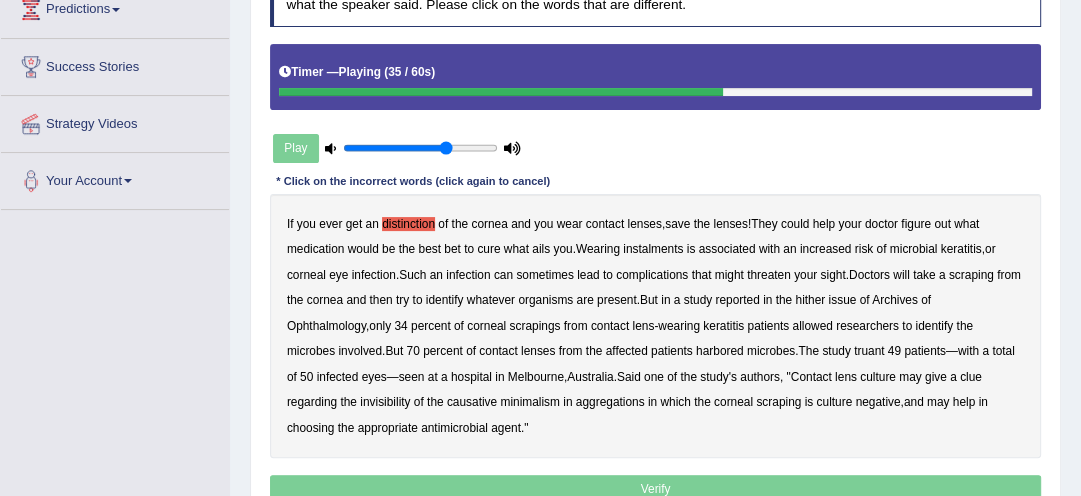 click on "hither" at bounding box center [810, 300] 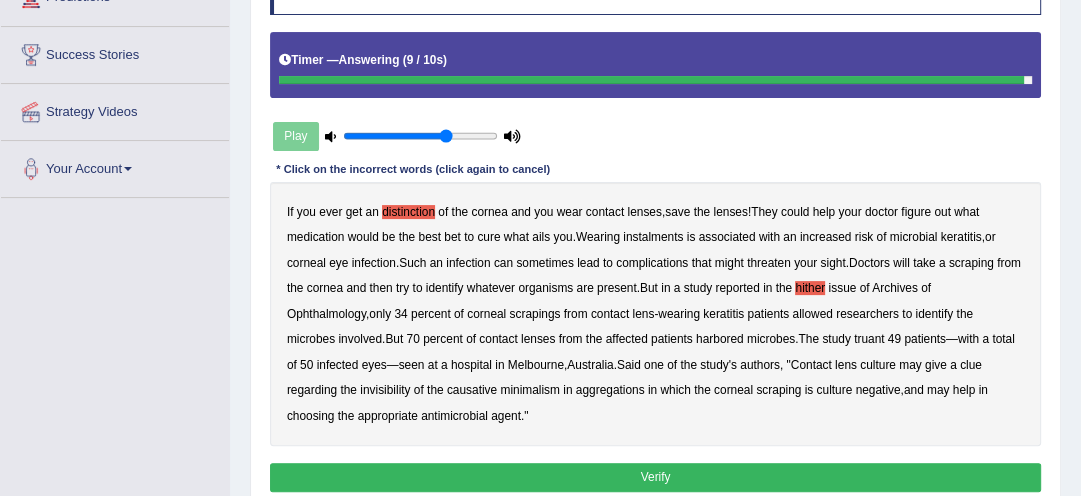 click on "Toggle navigation
Home
Practice Questions   Speaking Practice Read Aloud
Repeat Sentence
Describe Image
Re-tell Lecture
Answer Short Question
Summarize Group Discussion
Respond To A Situation
Writing Practice  Summarize Written Text
Write Essay
Reading Practice  Reading & Writing: Fill In The Blanks
Choose Multiple Answers
Re-order Paragraphs
Fill In The Blanks
Choose Single Answer
Listening Practice  Summarize Spoken Text
Highlight Incorrect Words
Highlight Correct Summary
Select Missing Word
Choose Single Answer
Choose Multiple Answers
Fill In The Blanks
Write From Dictation
Pronunciation
Tests
Take Mock Test" at bounding box center [540, -52] 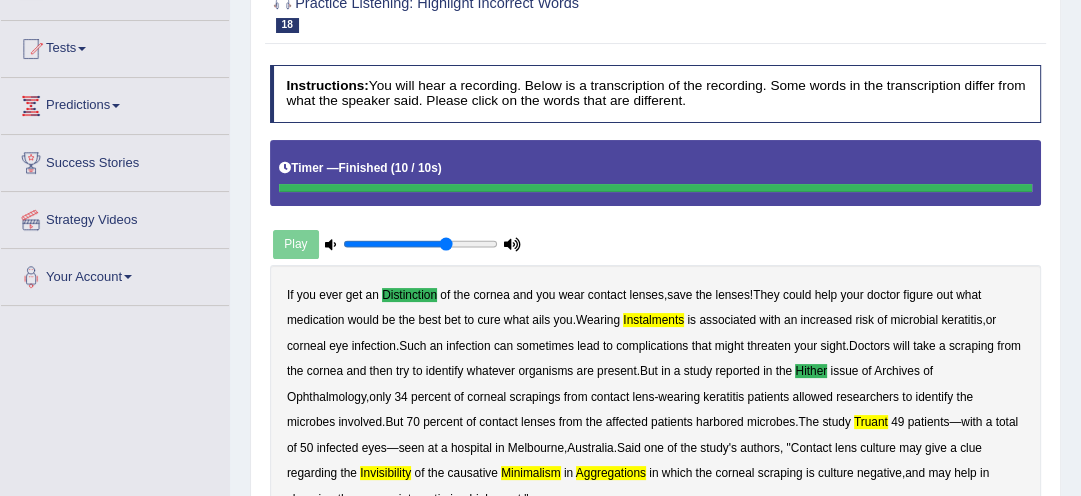 scroll, scrollTop: 192, scrollLeft: 0, axis: vertical 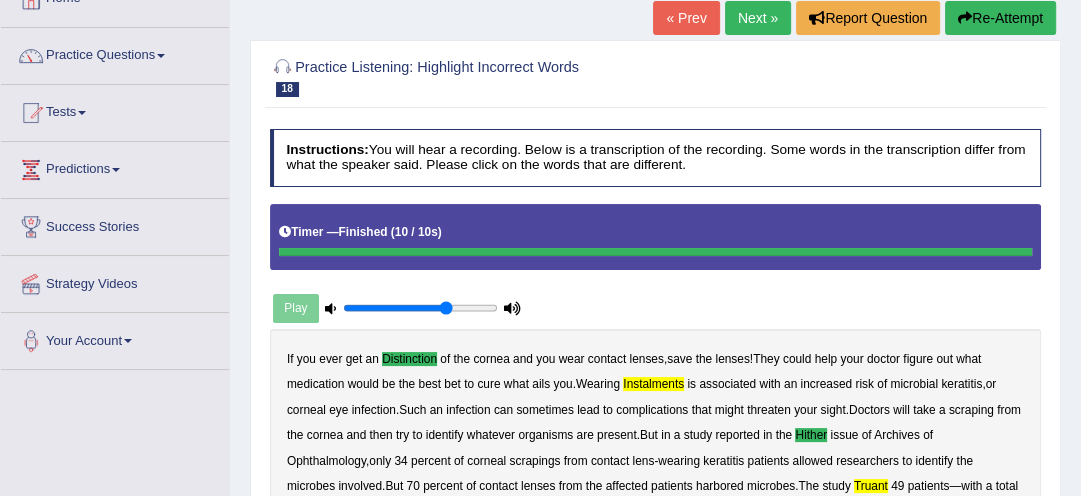 click on "Re-Attempt" at bounding box center (1000, 18) 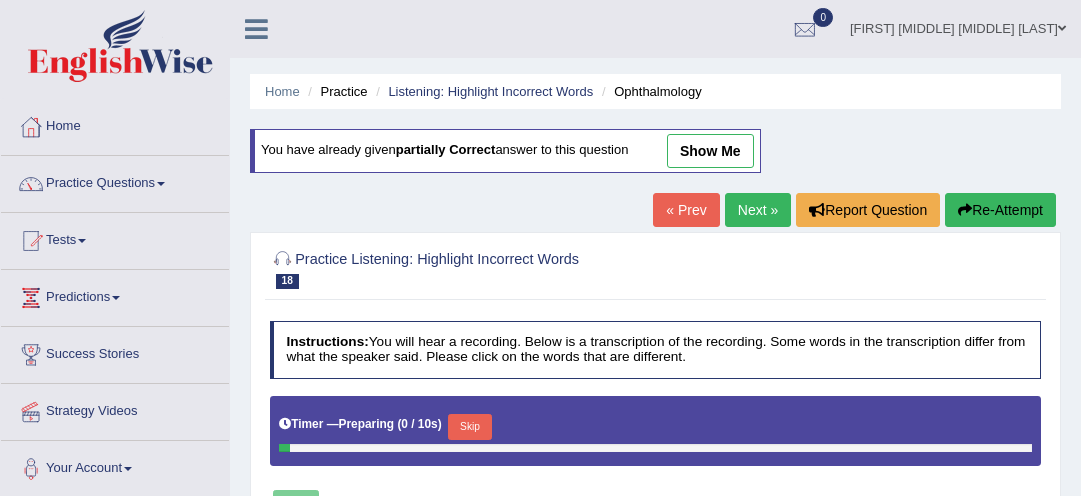 scroll, scrollTop: 128, scrollLeft: 0, axis: vertical 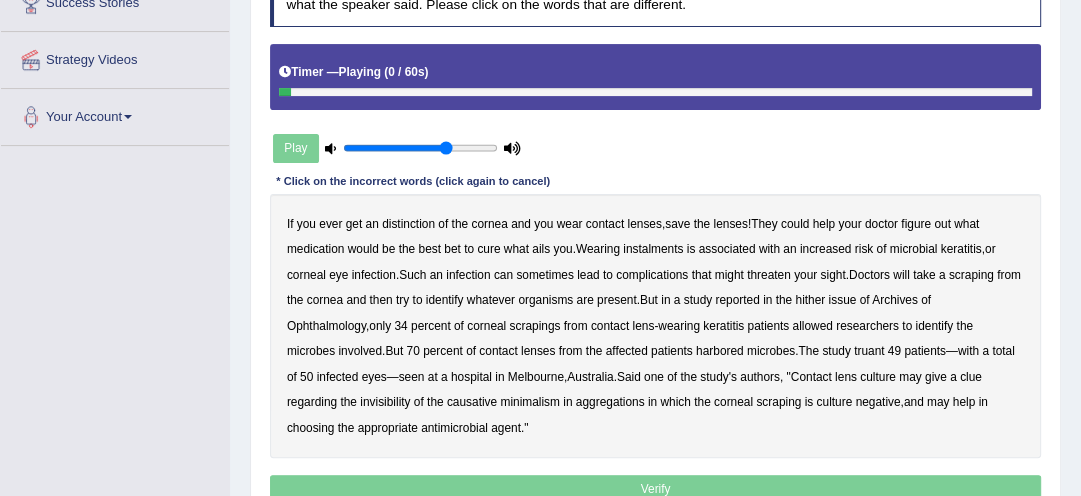 click on "If   you   ever   get   an   distinction   of   the   cornea   and   you   wear   contact   lenses ,  save   the   lenses !  They   could   help   your   doctor   figure   out   what   medication   would   be   the   best   bet   to   cure   what   ails   you .  Wearing   instalments   is   associated   with   an   increased   risk   of   microbial   keratitis ,  or   corneal   eye   infection .  Such   an   infection   can   sometimes   lead   to   complications   that   might   threaten   your   sight .  Doctors   will   take   a   scraping   from   the   cornea   and   then   try   to   identify   whatever   organisms   are   present .  But   in   a   study   reported   in   the   hither   issue   of   Archives   of   Ophthalmology ,  only   34   percent   of   corneal   scrapings   from   contact   lens - wearing   keratitis   patients   allowed   researchers   to   identify   the   microbes   involved .  But   70   percent   of   contact   lenses   from   the   affected   patients   harbored   microbes" at bounding box center [656, 326] 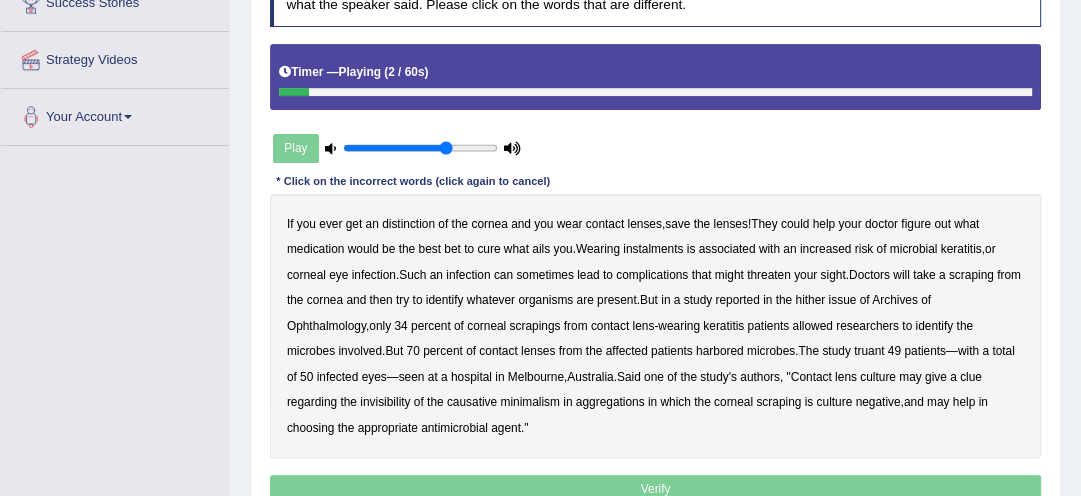click on "distinction" at bounding box center (408, 224) 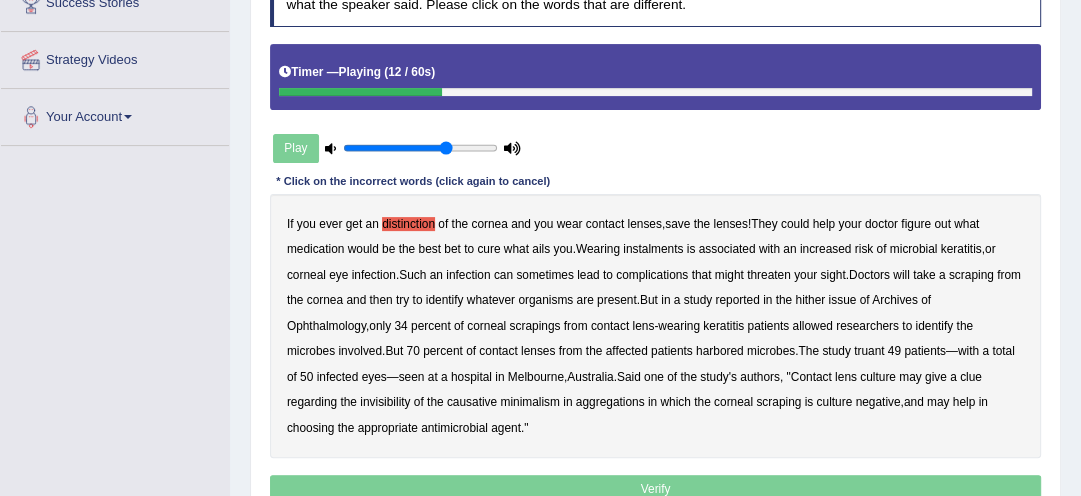 click on "instalments" at bounding box center [653, 249] 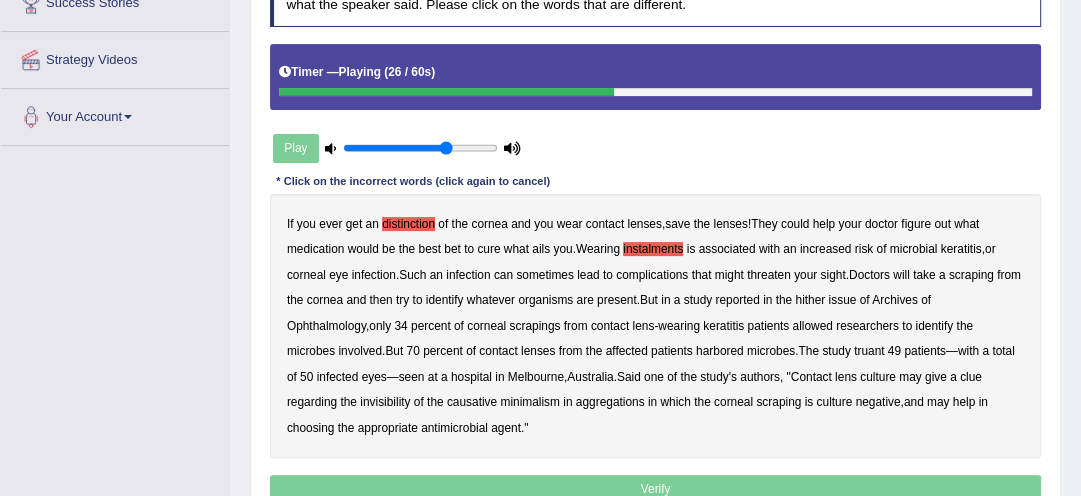 click on "allowed" at bounding box center (812, 326) 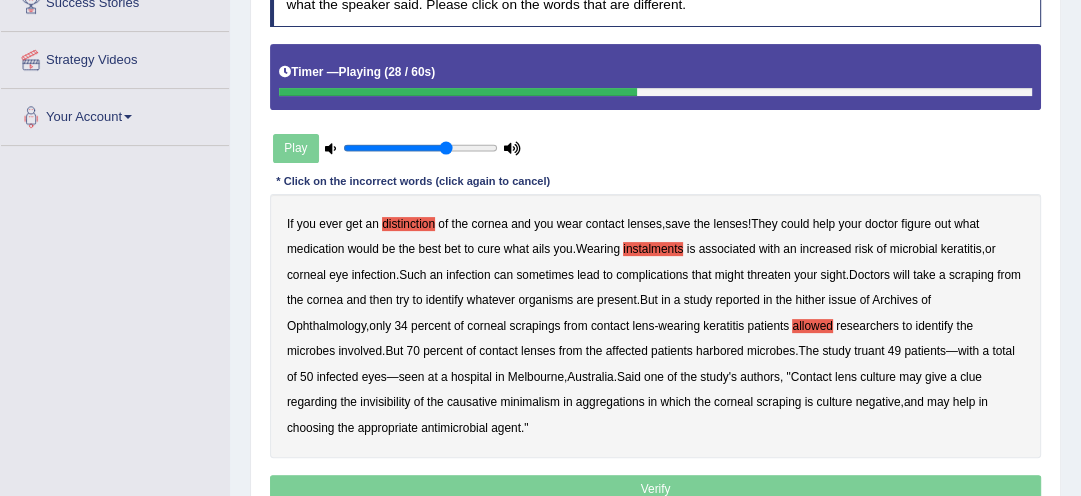 click on "allowed" at bounding box center (812, 326) 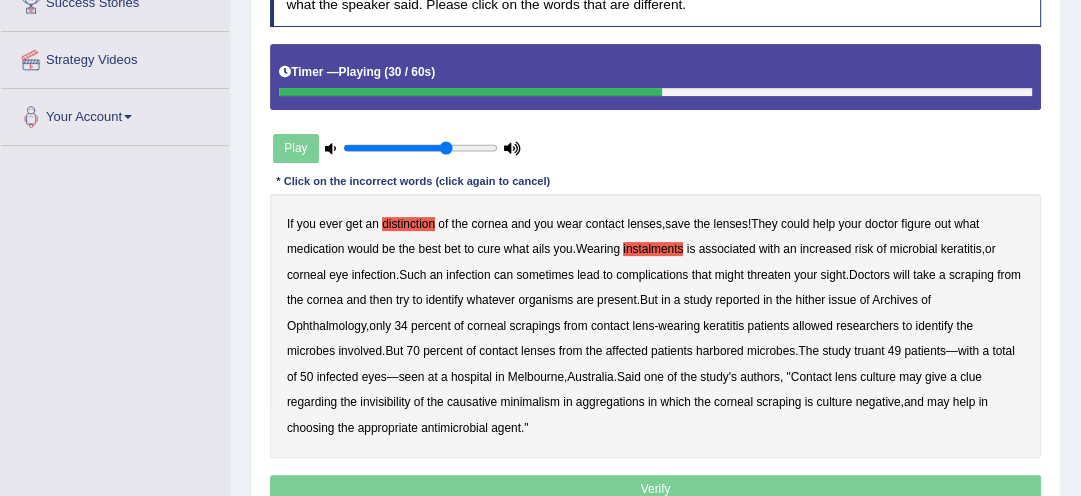 click on "hither" at bounding box center [810, 300] 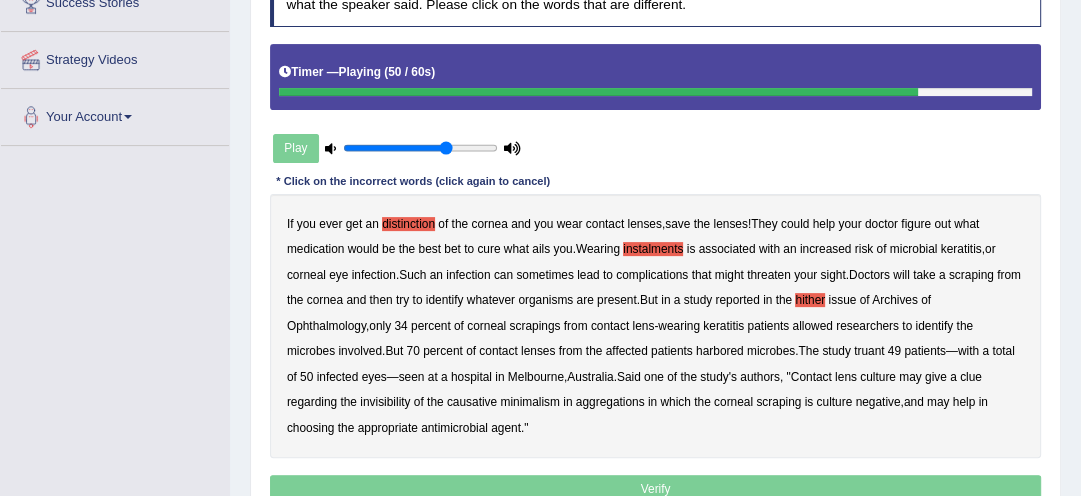 click on "authors" at bounding box center (760, 377) 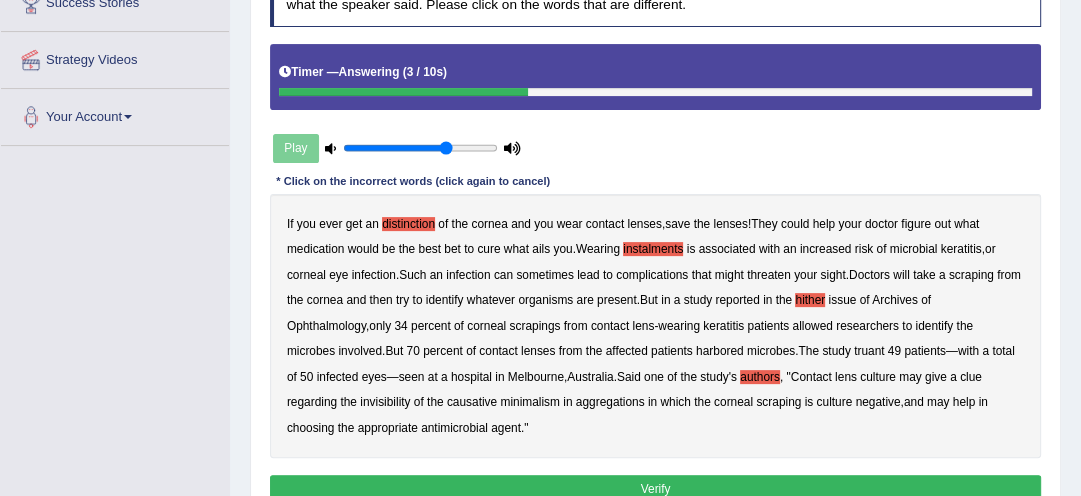 click on "causative" at bounding box center [472, 402] 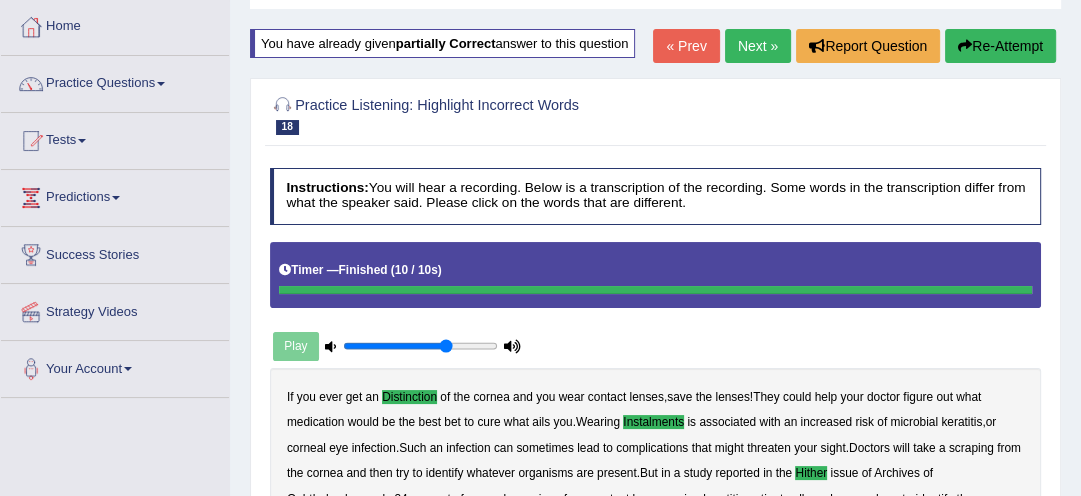 scroll, scrollTop: 96, scrollLeft: 0, axis: vertical 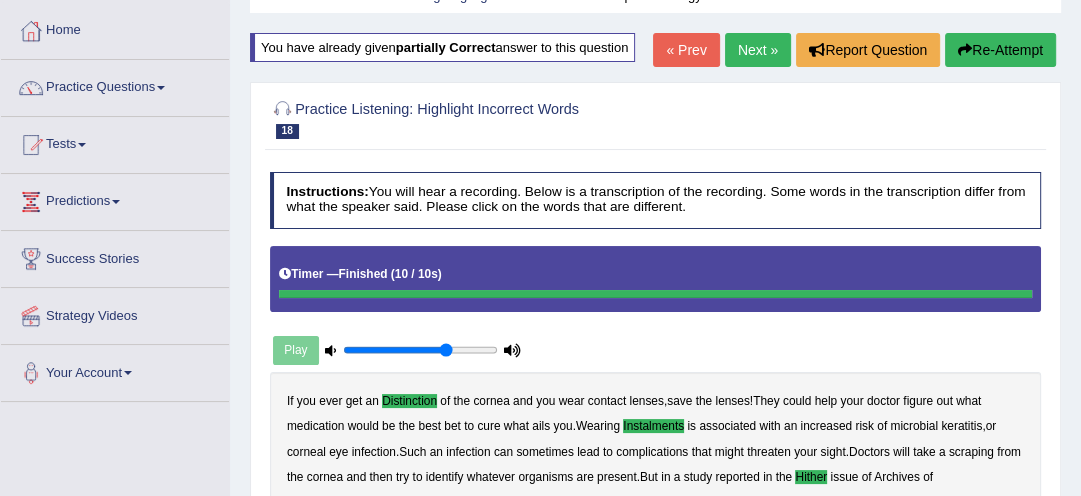 click on "Re-Attempt" at bounding box center (1000, 50) 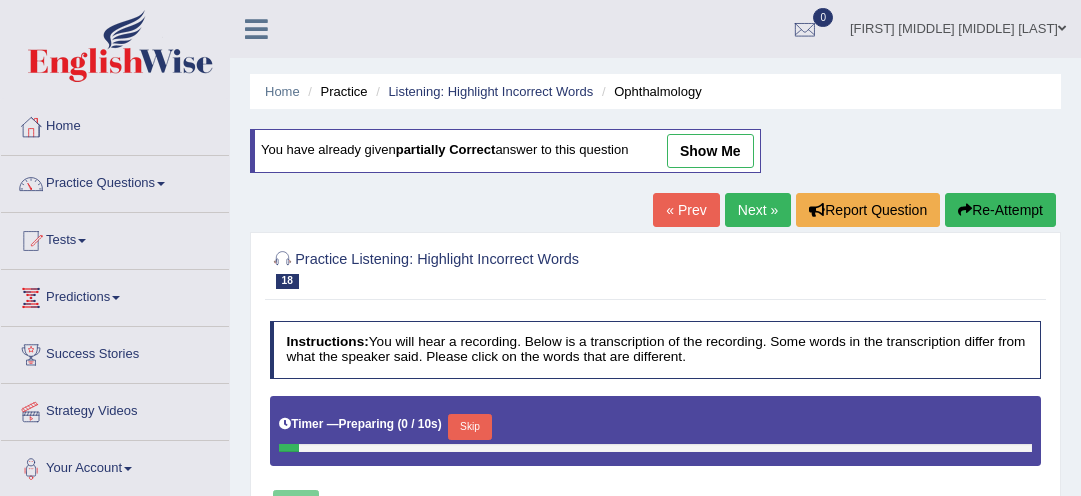 scroll, scrollTop: 96, scrollLeft: 0, axis: vertical 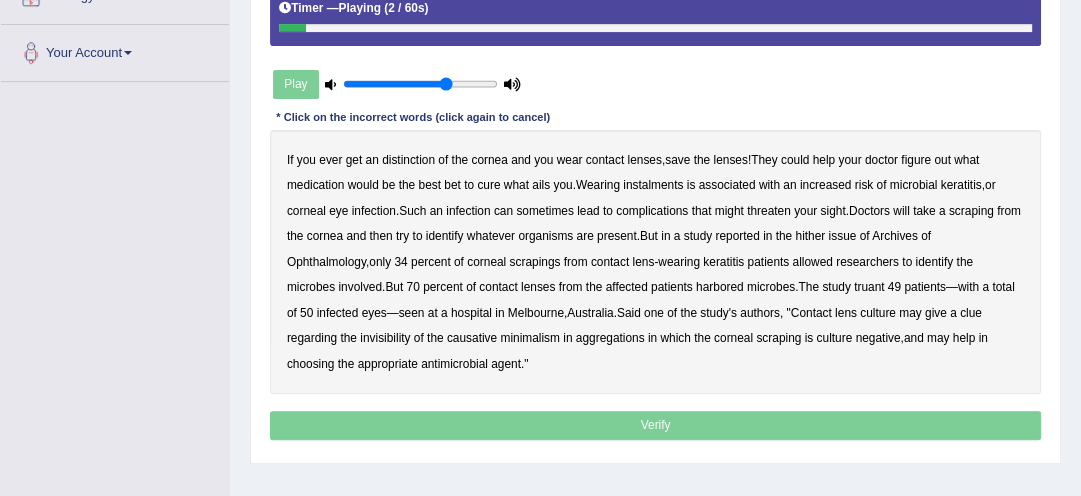 click on "distinction" at bounding box center [408, 160] 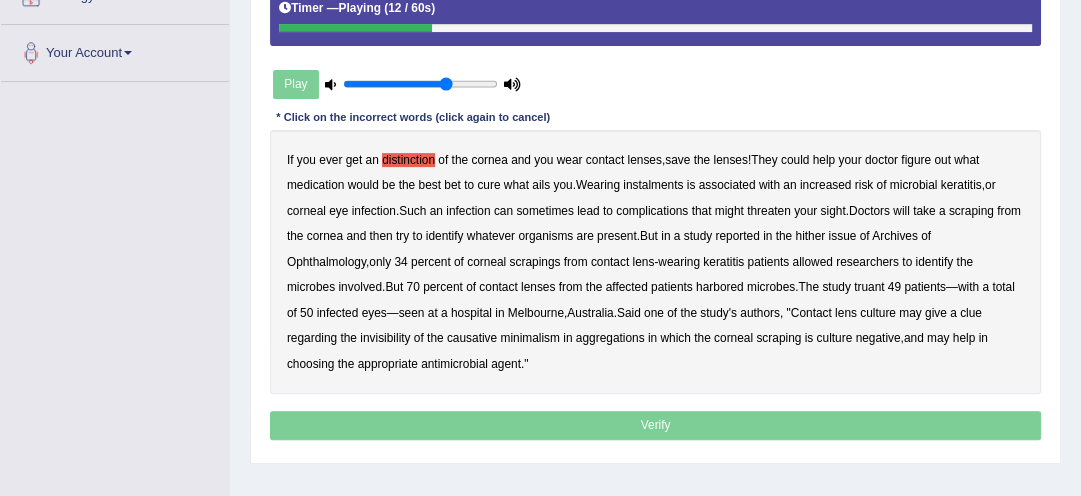 click on "instalments" at bounding box center (653, 185) 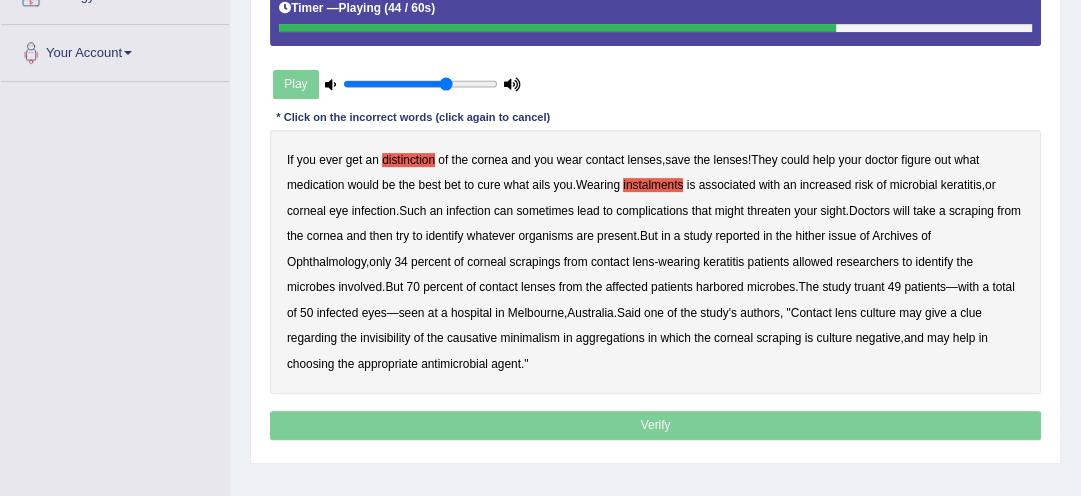 click on "truant" at bounding box center (869, 287) 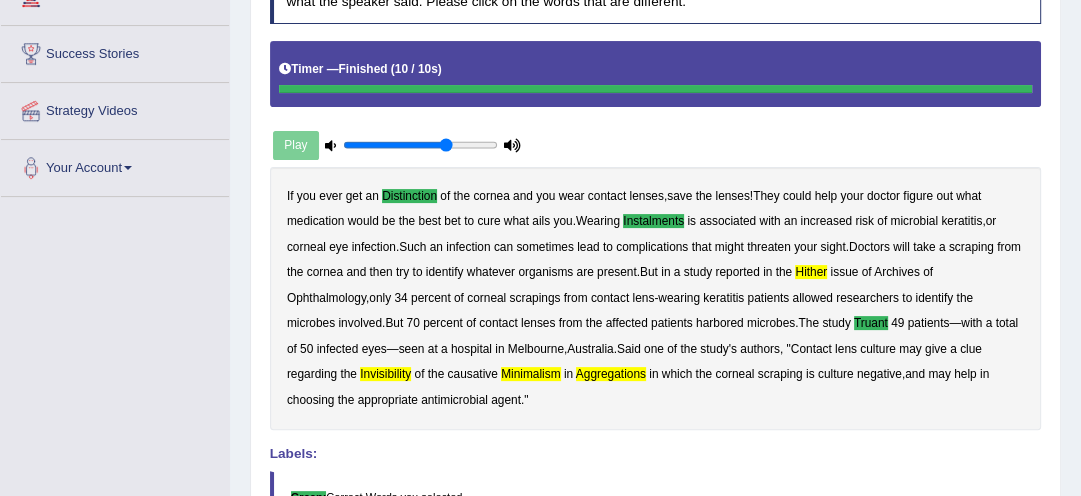scroll, scrollTop: 288, scrollLeft: 0, axis: vertical 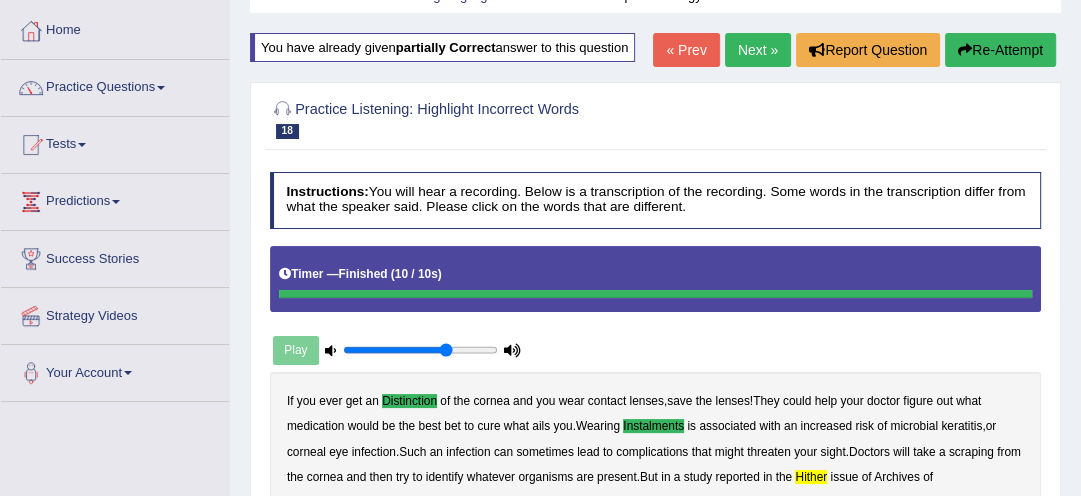 click on "Re-Attempt" at bounding box center (1000, 50) 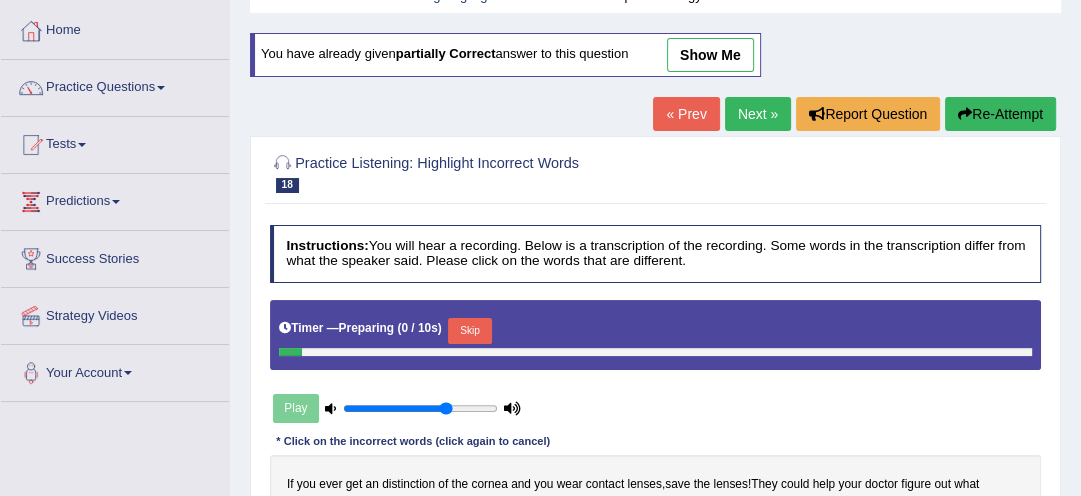 scroll, scrollTop: 96, scrollLeft: 0, axis: vertical 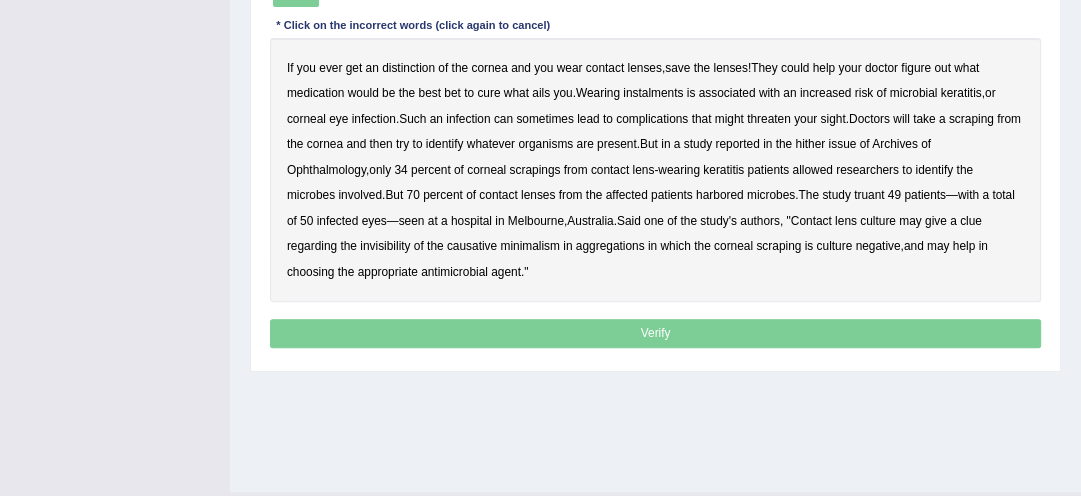 click on "distinction" at bounding box center [408, 68] 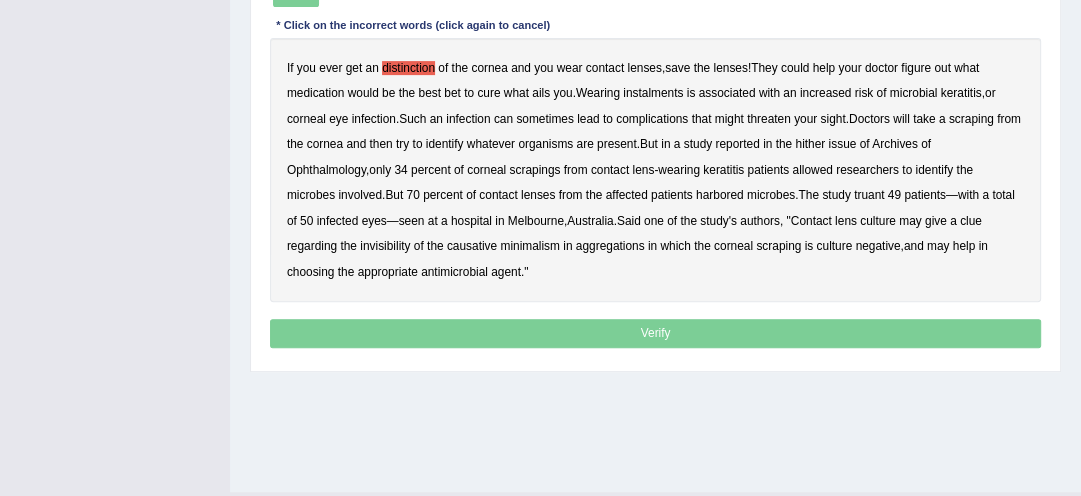 click on "instalments" at bounding box center (653, 93) 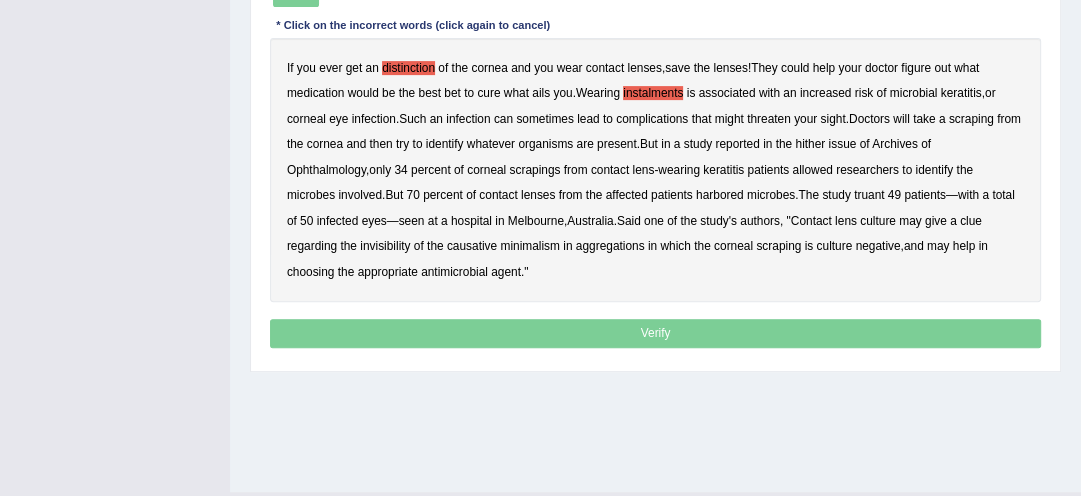 drag, startPoint x: 740, startPoint y: 158, endPoint x: 810, endPoint y: 189, distance: 76.55717 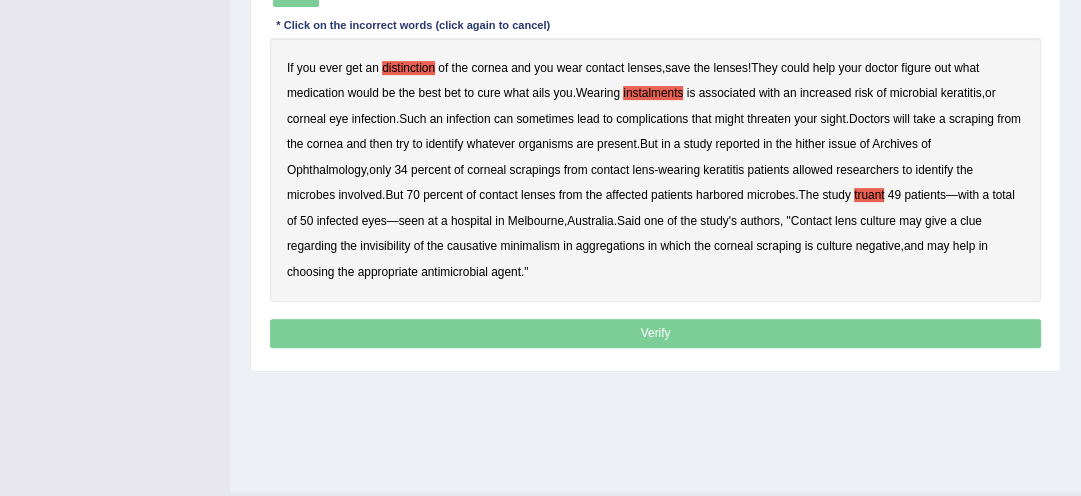 click on "invisibility" at bounding box center [385, 246] 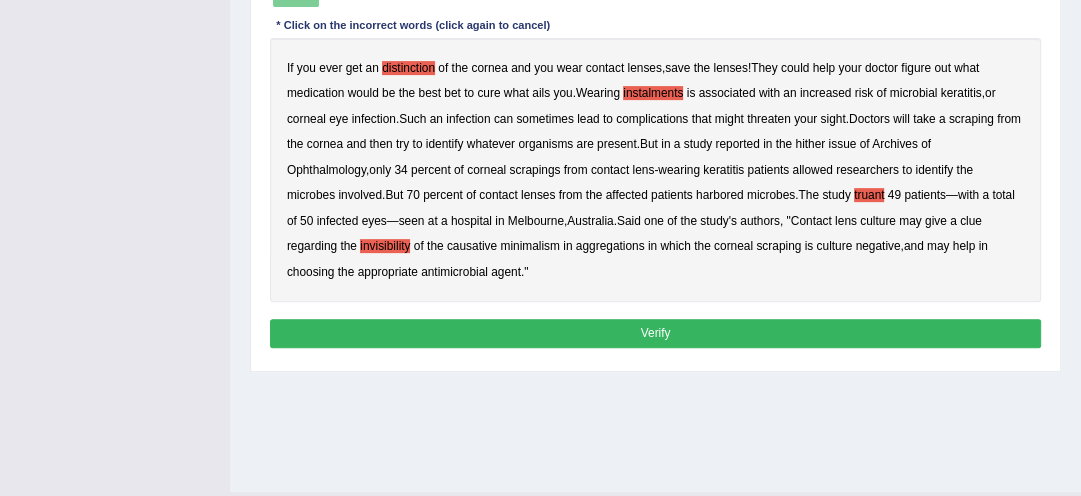 click on "minimalism" at bounding box center (529, 246) 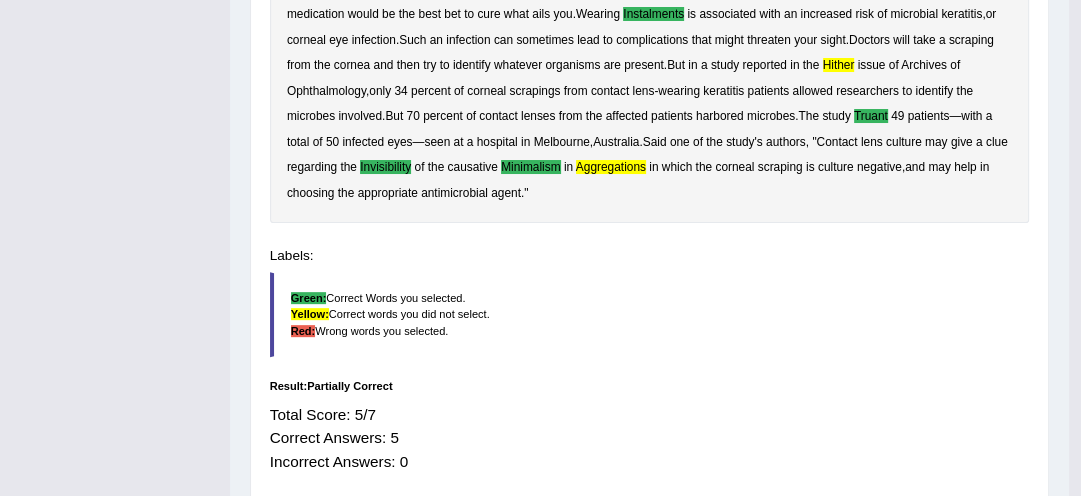 scroll, scrollTop: 455, scrollLeft: 0, axis: vertical 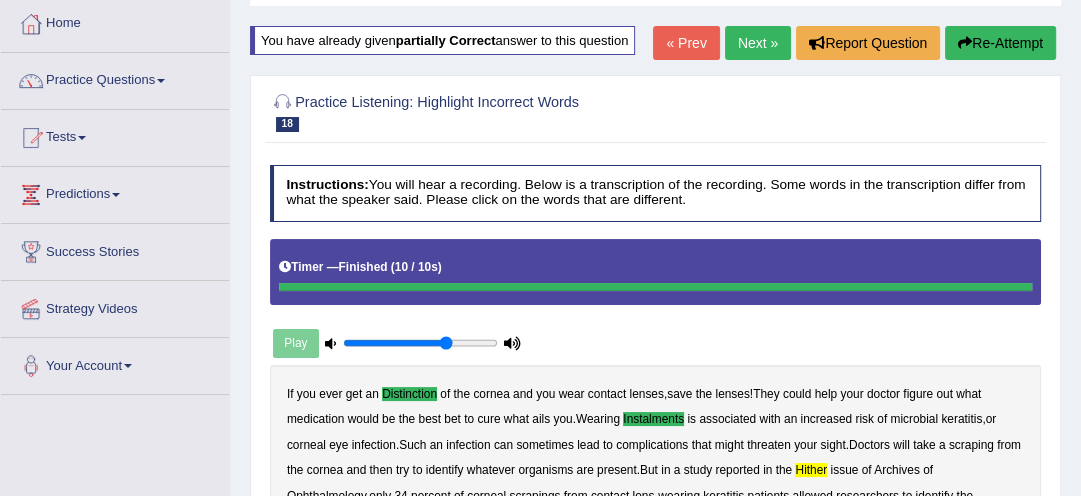 click on "Re-Attempt" at bounding box center (1000, 43) 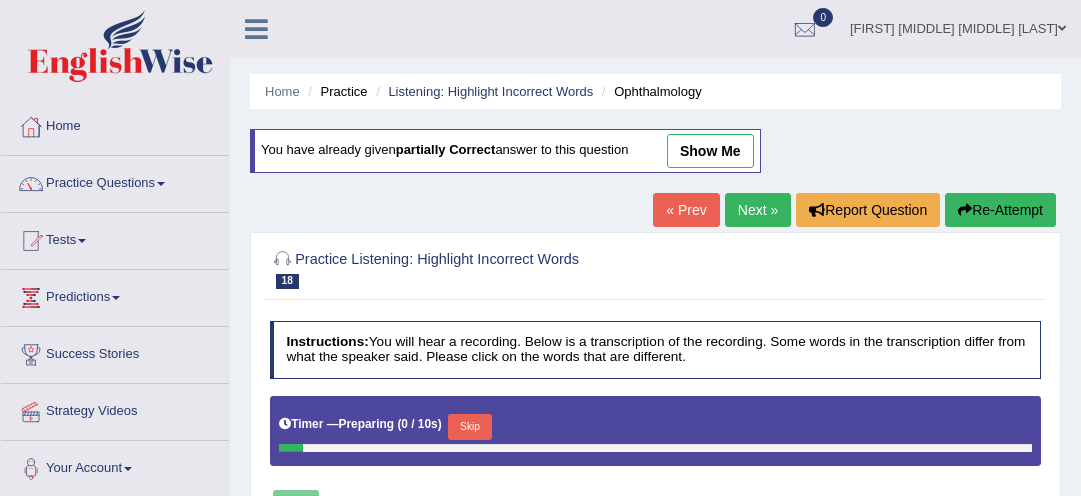 scroll, scrollTop: 103, scrollLeft: 0, axis: vertical 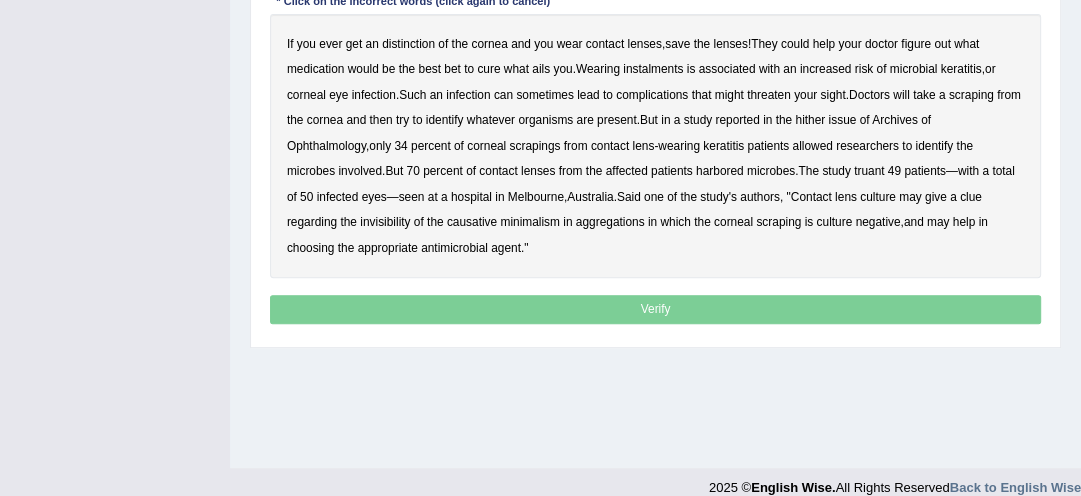 click on "distinction" at bounding box center (408, 44) 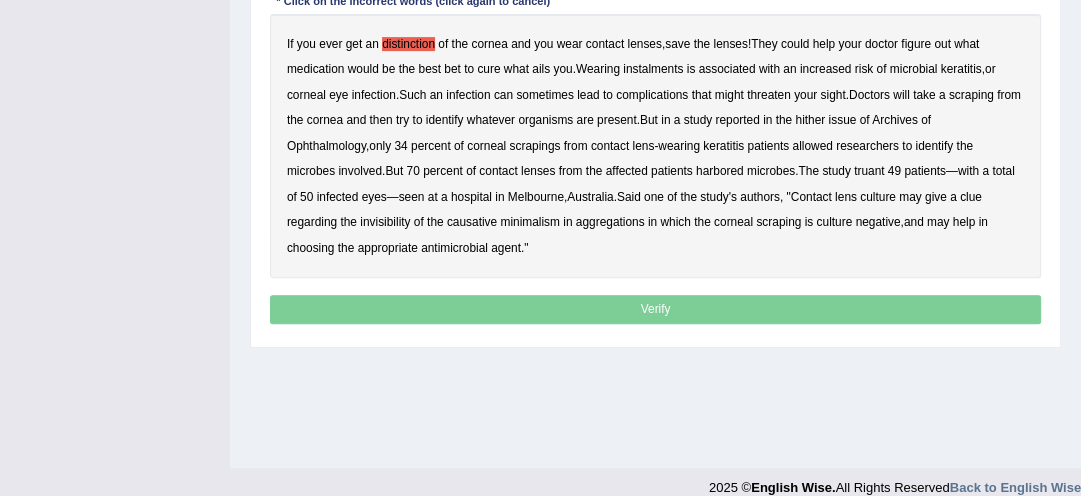 click on "instalments" at bounding box center (653, 69) 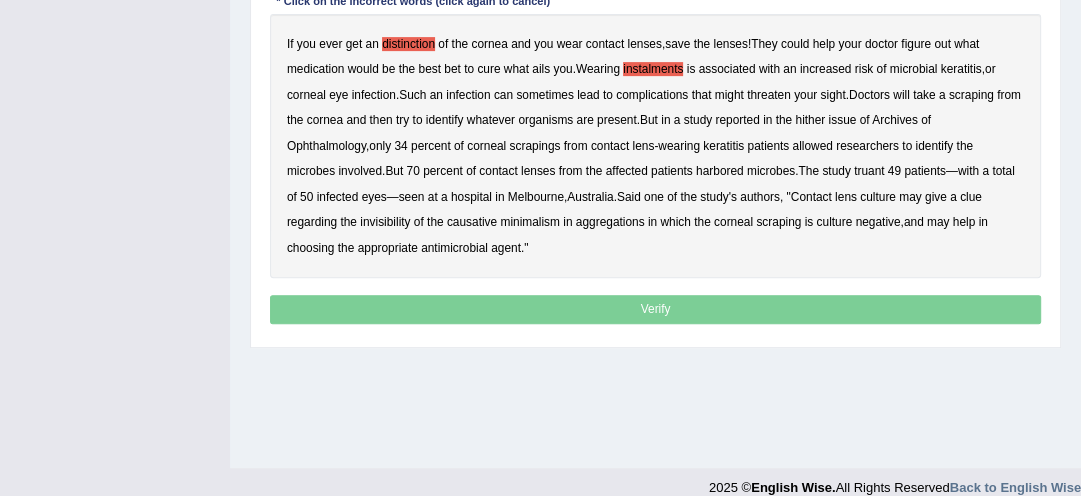 click on "study" at bounding box center (836, 171) 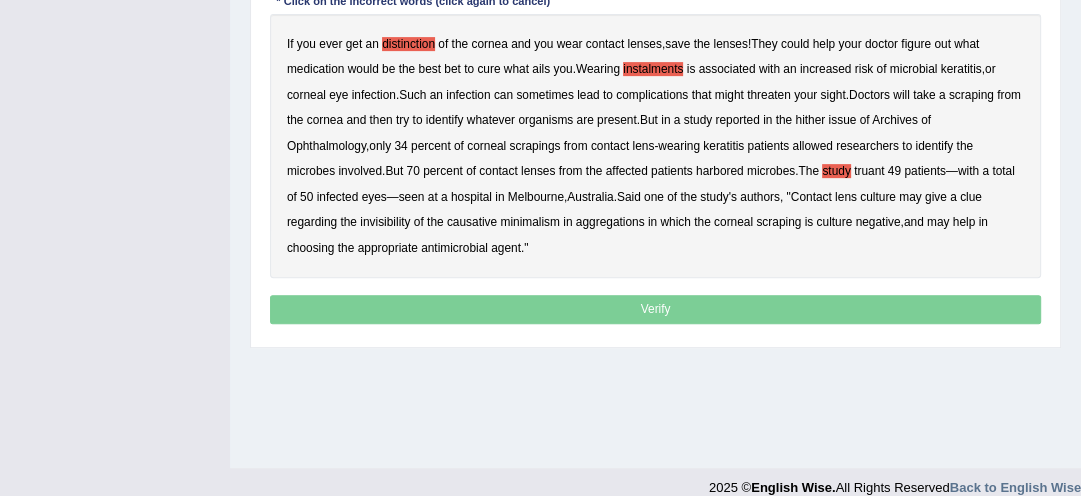 click on "truant" at bounding box center [869, 171] 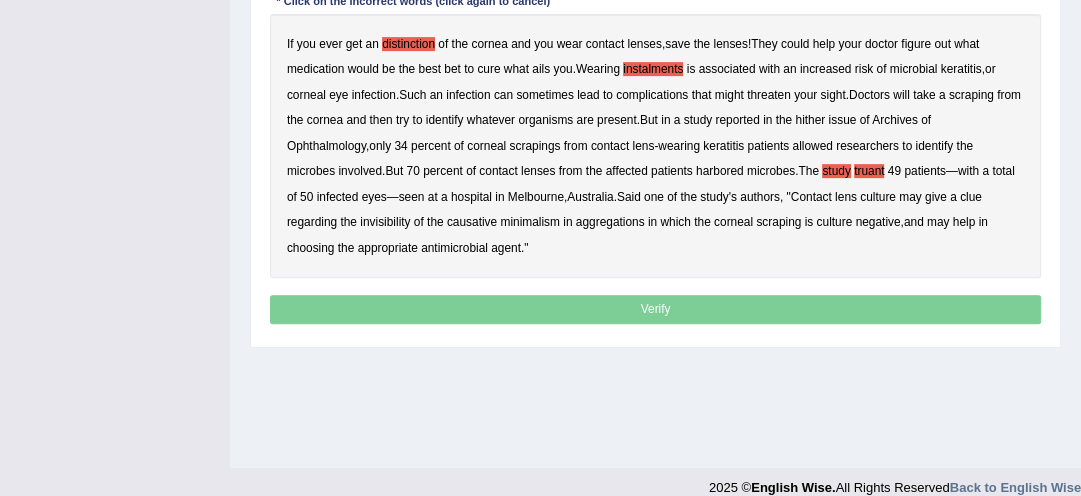 click on "truant" at bounding box center [869, 171] 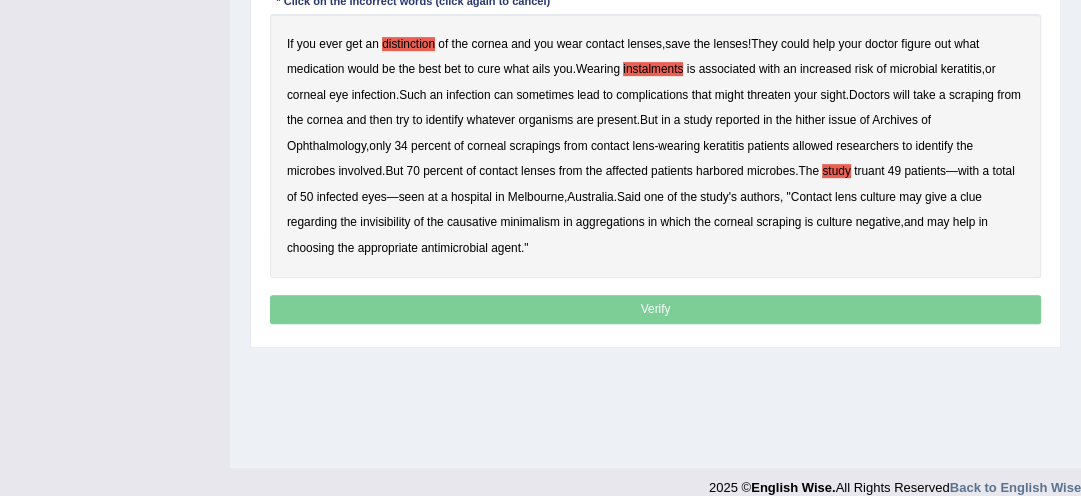 click on "study" at bounding box center [836, 171] 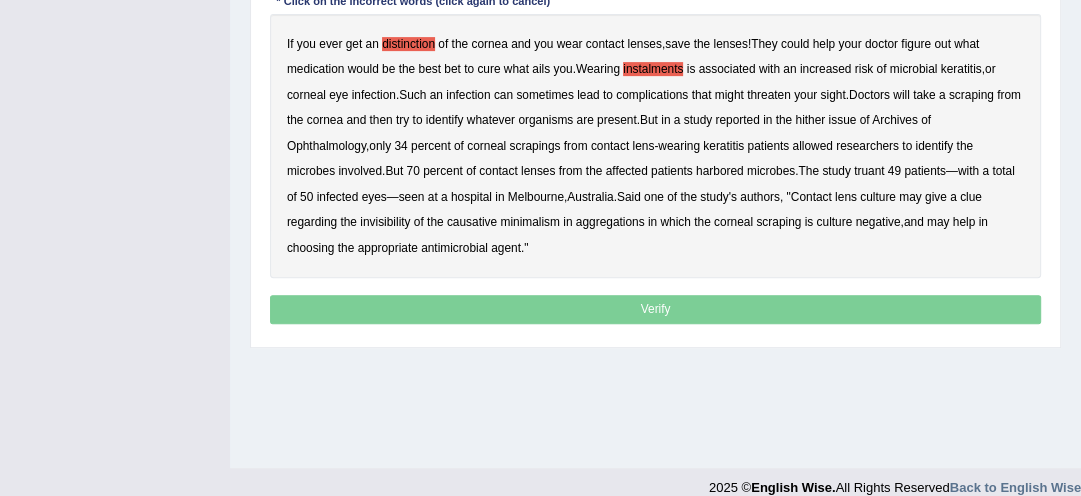 click on "invisibility" at bounding box center (385, 222) 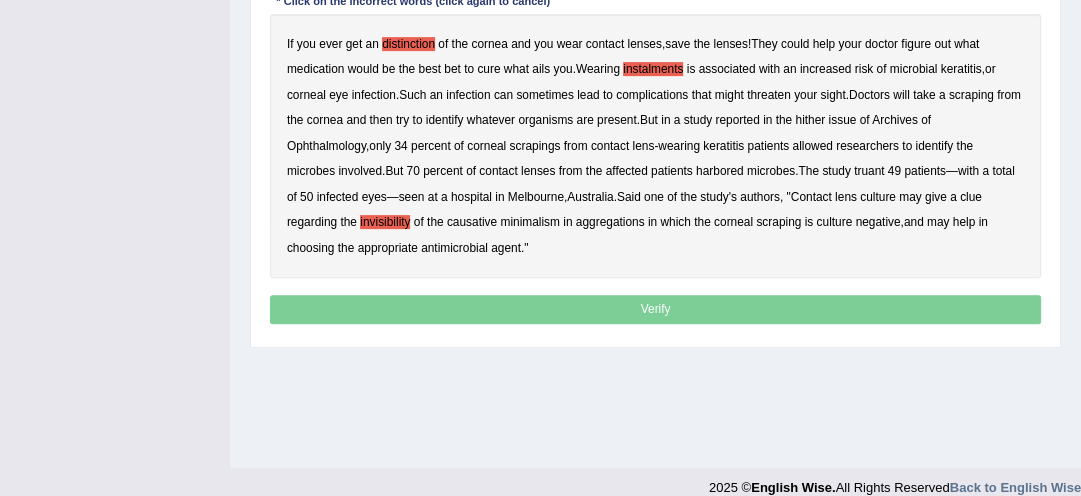 click on "causative" at bounding box center (472, 222) 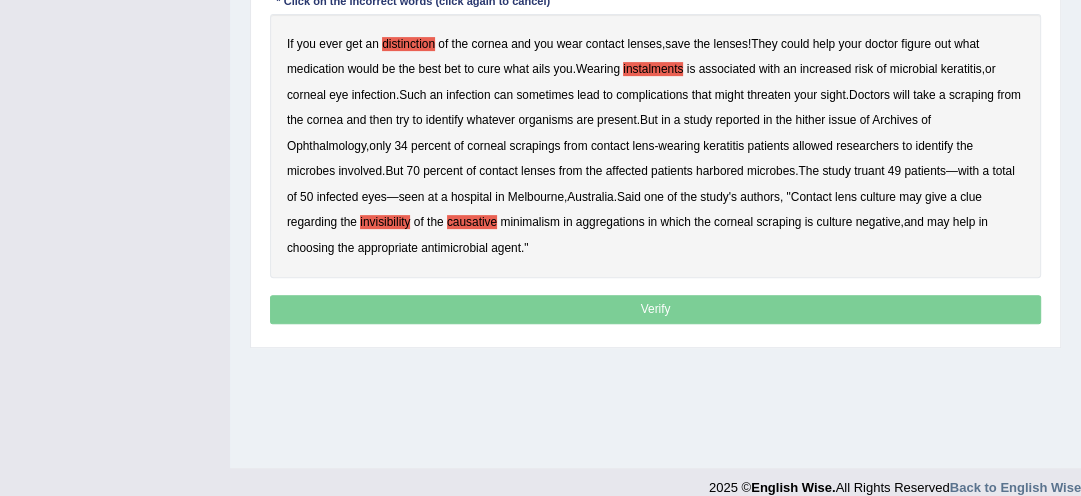 click on "minimalism" at bounding box center (529, 222) 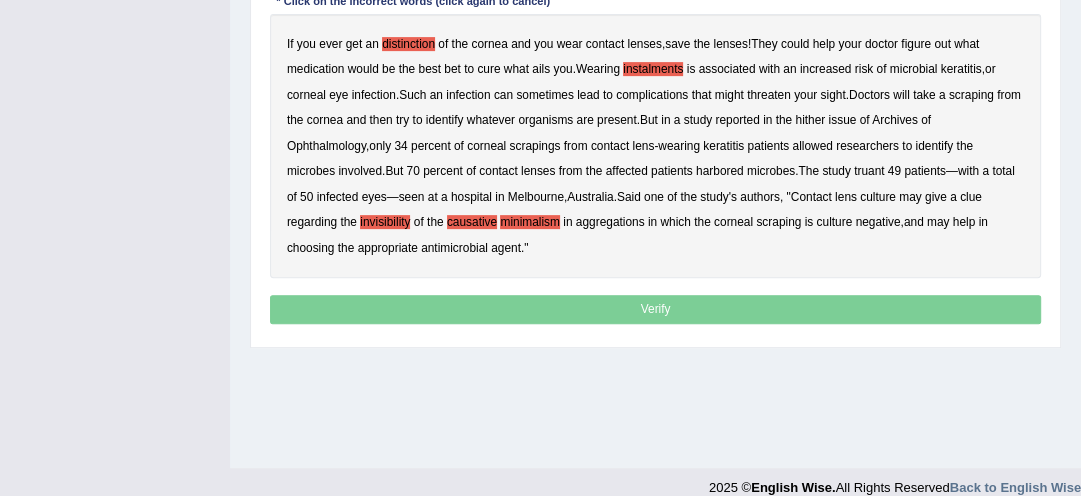 click on "causative" at bounding box center [472, 222] 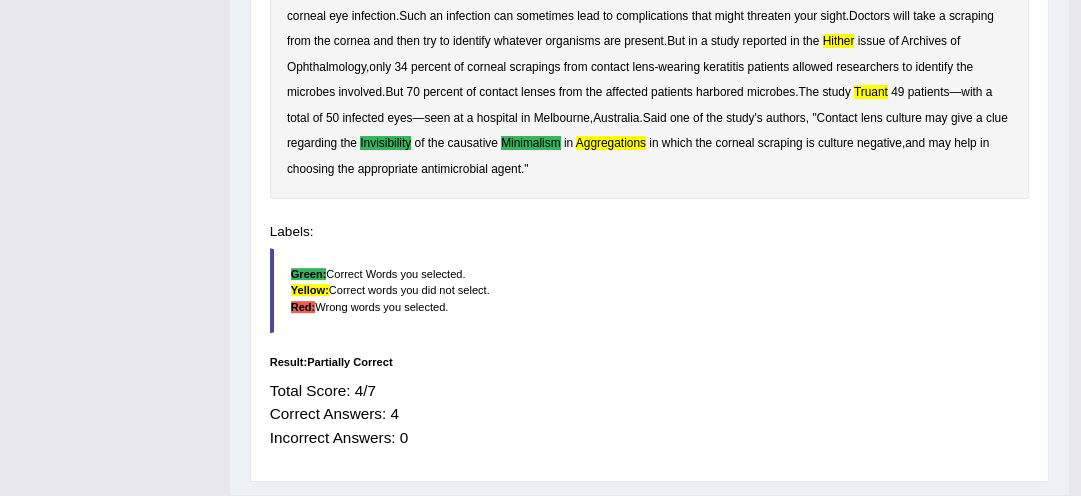 scroll, scrollTop: 454, scrollLeft: 0, axis: vertical 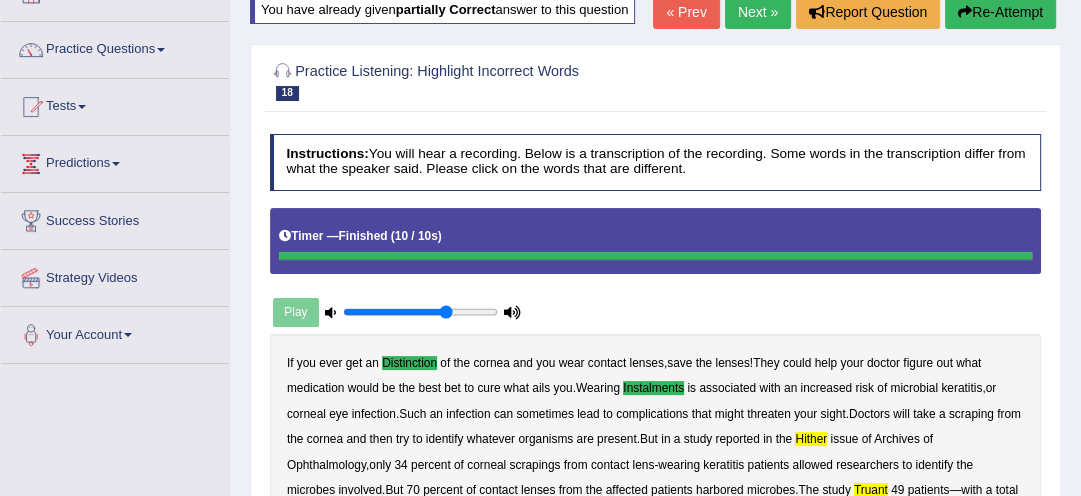 click on "Re-Attempt" at bounding box center (1000, 12) 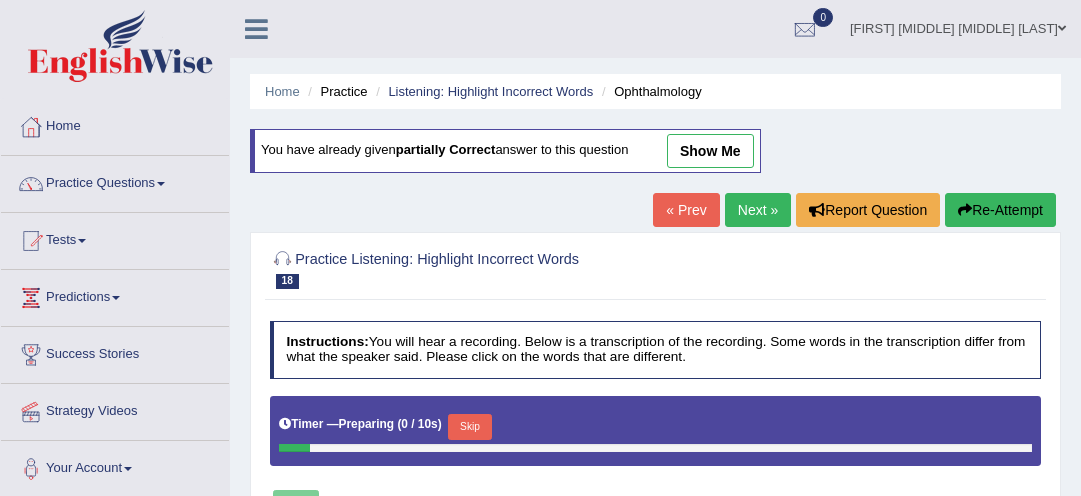 scroll, scrollTop: 134, scrollLeft: 0, axis: vertical 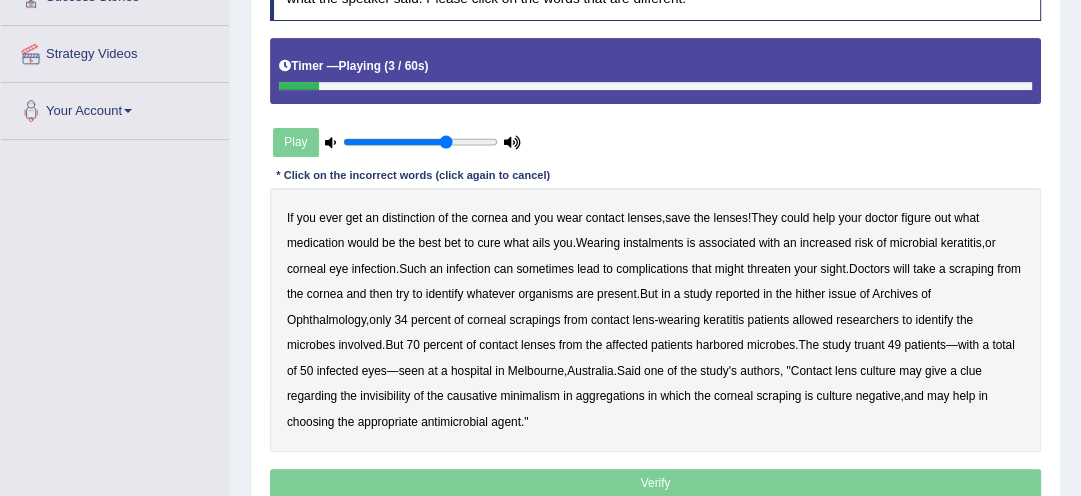 click on "distinction" at bounding box center [408, 218] 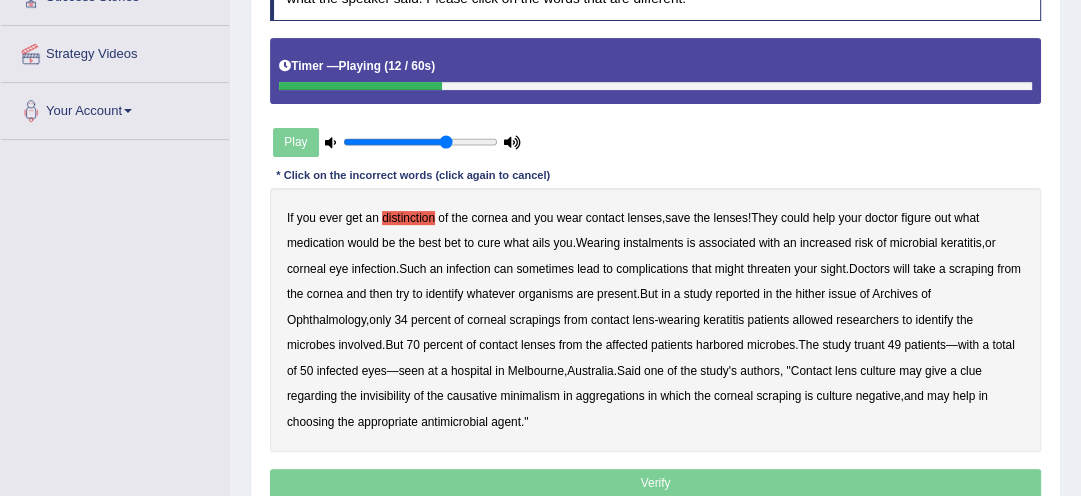 click on "complications" at bounding box center (652, 269) 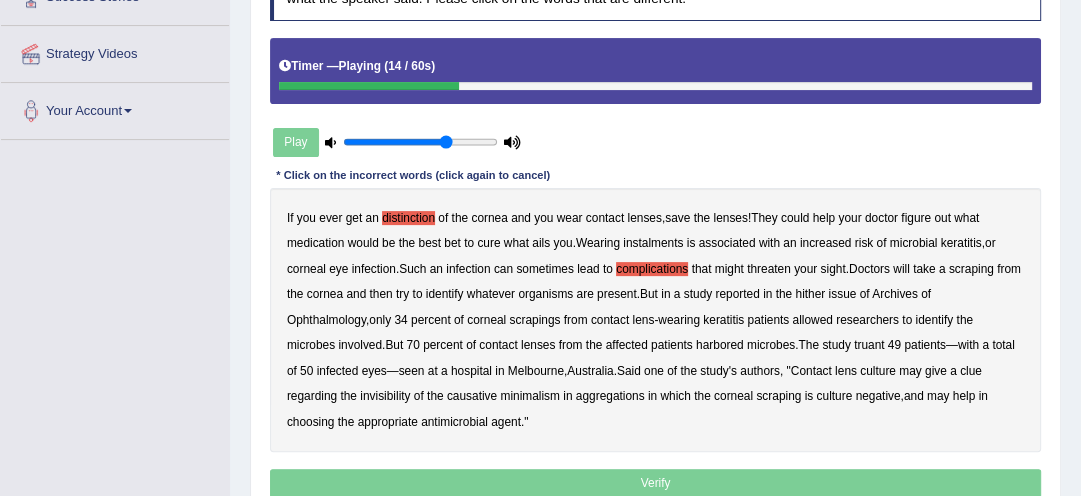 click on "complications" at bounding box center [652, 269] 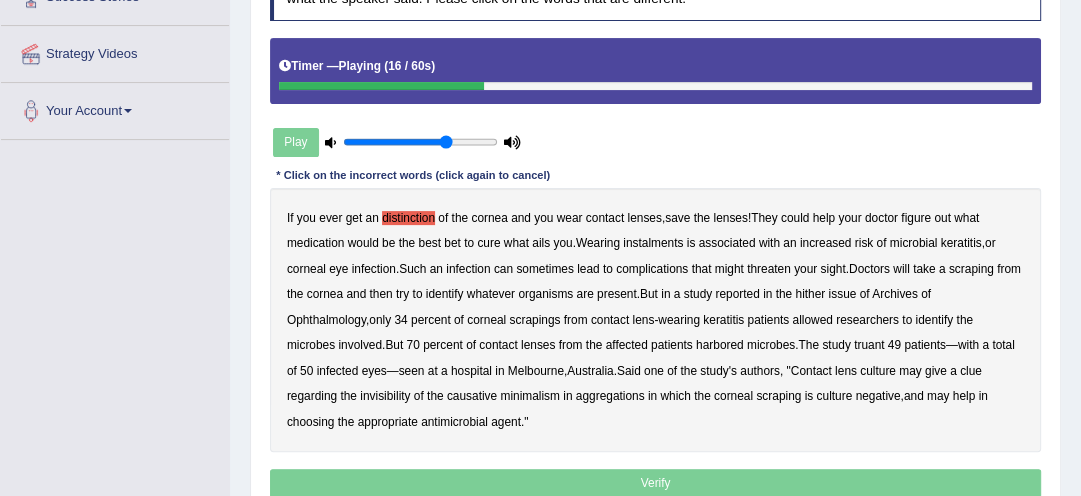 click on "instalments" at bounding box center (653, 243) 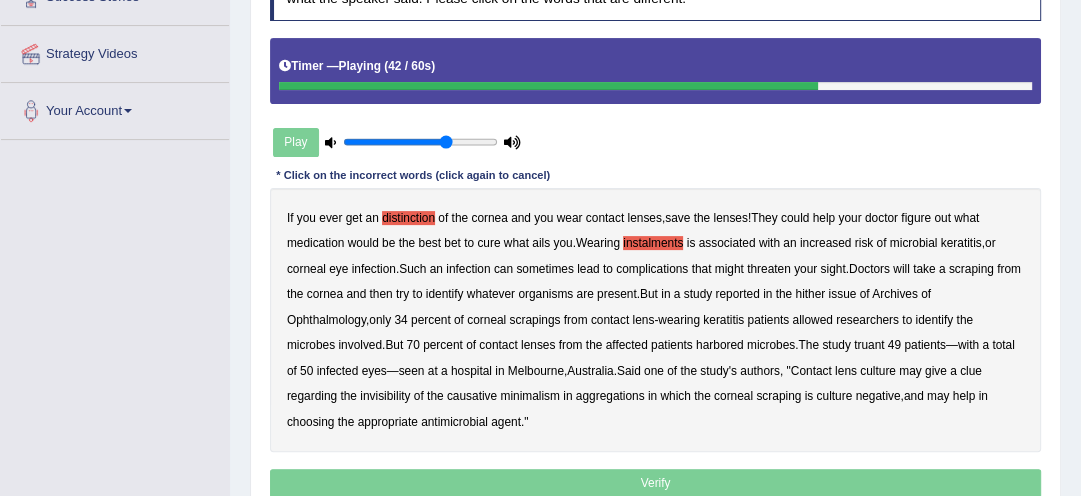 click on "truant" at bounding box center (869, 345) 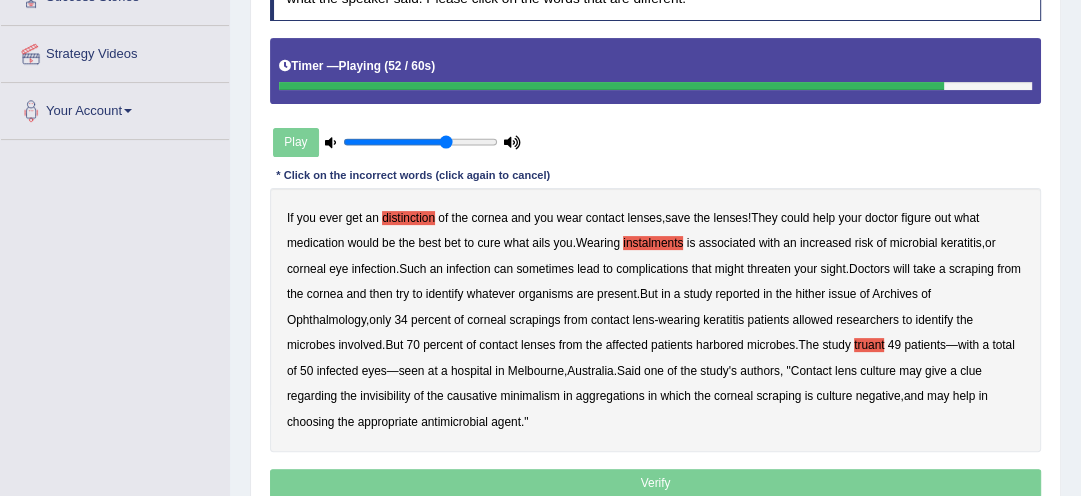 click on "invisibility" at bounding box center [385, 396] 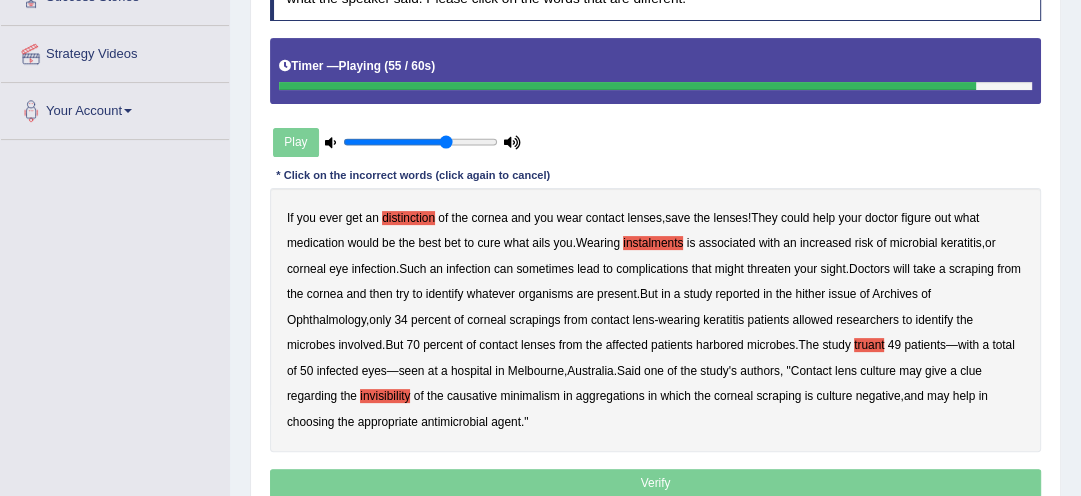 click on "minimalism" at bounding box center [529, 396] 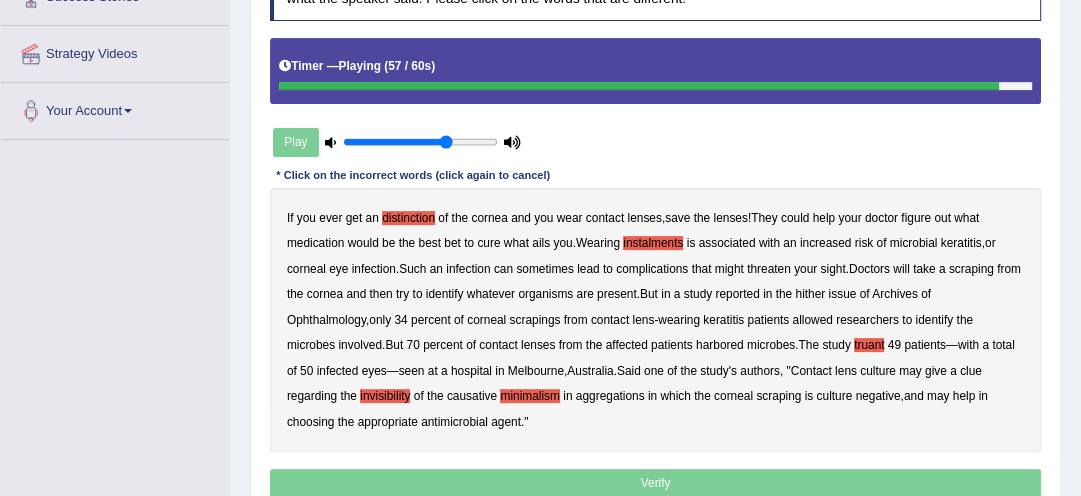 click on "aggregations" at bounding box center [610, 396] 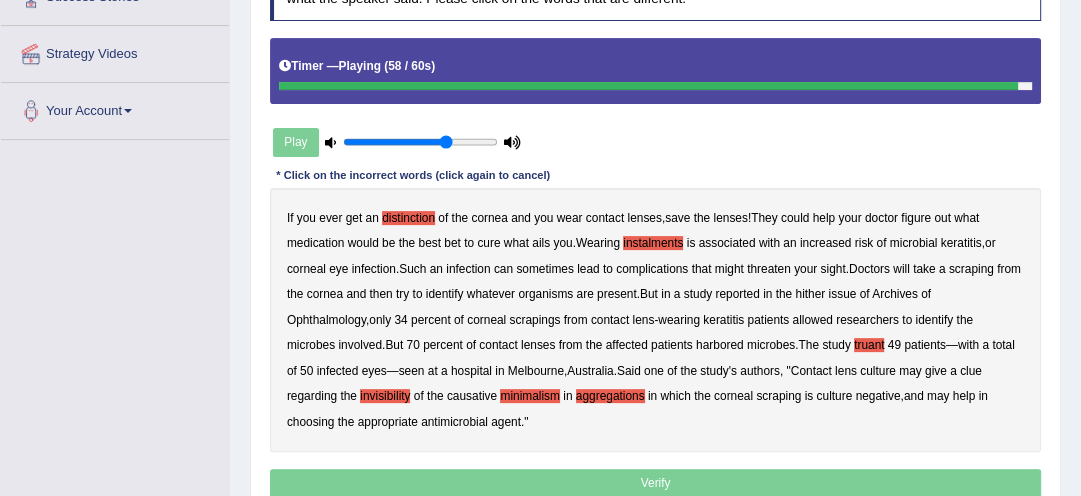 click on "If   you   ever   get   an   distinction   of   the   cornea   and   you   wear   contact   lenses ,  save   the   lenses !  They   could   help   your   doctor   figure   out   what   medication   would   be   the   best   bet   to   cure   what   ails   you .  Wearing   instalments   is   associated   with   an   increased   risk   of   microbial   keratitis ,  or   corneal   eye   infection .  Such   an   infection   can   sometimes   lead   to   complications   that   might   threaten   your   sight .  Doctors   will   take   a   scraping   from   the   cornea   and   then   try   to   identify   whatever   organisms   are   present .  But   in   a   study   reported   in   the   hither   issue   of   Archives   of   Ophthalmology ,  only   34   percent   of   corneal   scrapings   from   contact   lens - wearing   keratitis   patients   allowed   researchers   to   identify   the   microbes   involved .  But   70   percent   of   contact   lenses   from   the   affected   patients   harbored   microbes" at bounding box center (656, 320) 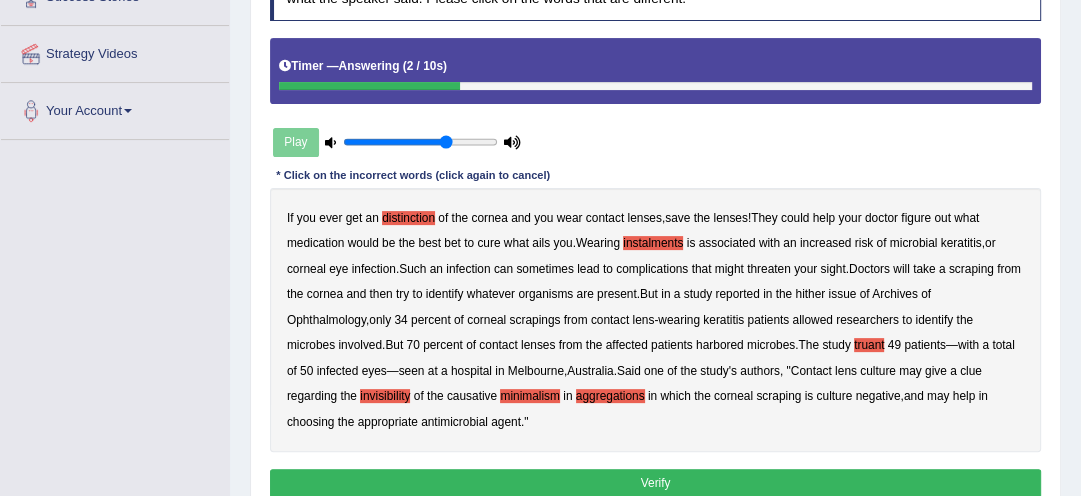 click on "hither" at bounding box center [810, 294] 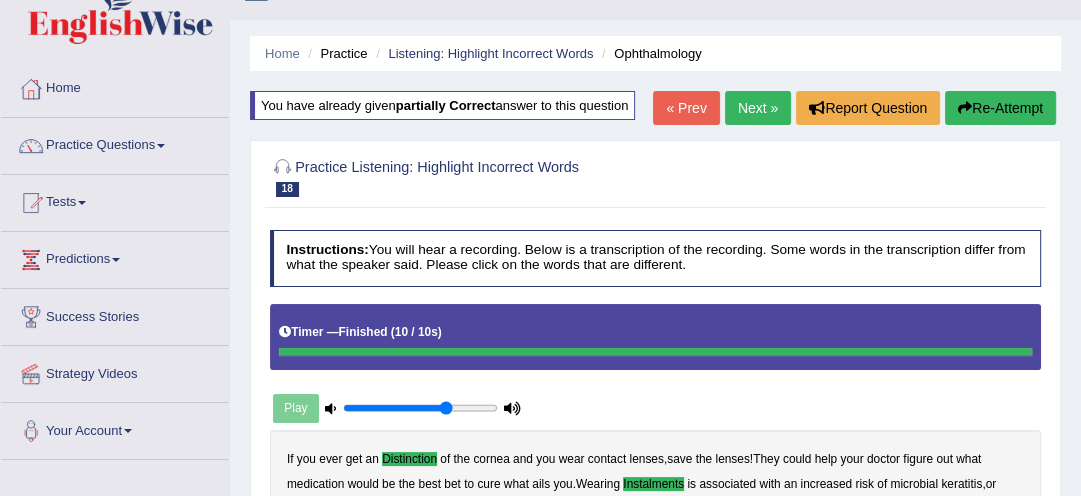 scroll, scrollTop: 0, scrollLeft: 0, axis: both 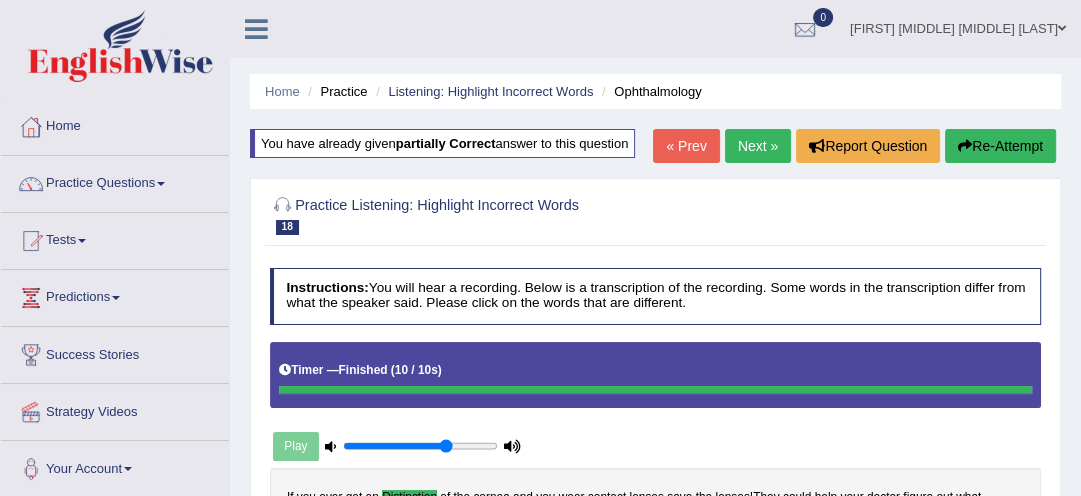 click on "Next »" at bounding box center (758, 146) 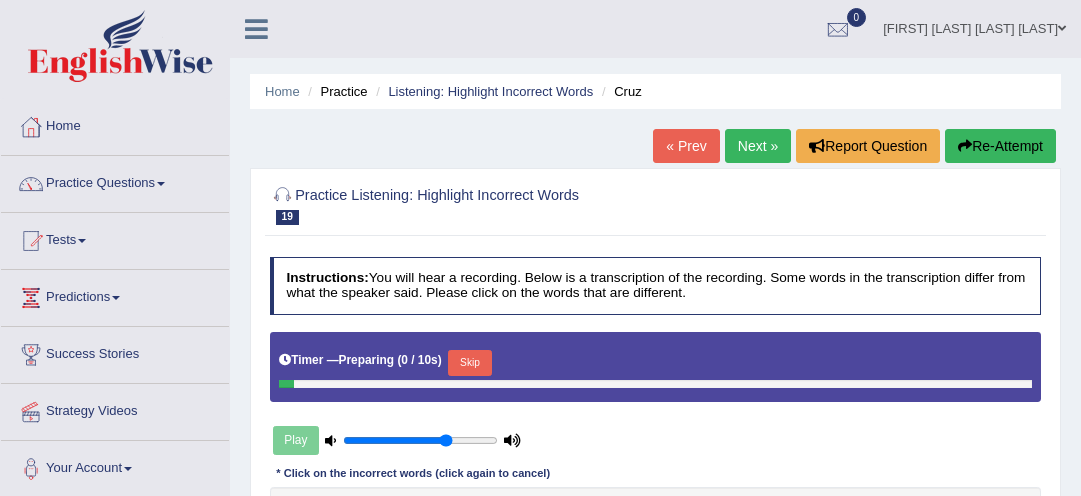 scroll, scrollTop: 0, scrollLeft: 0, axis: both 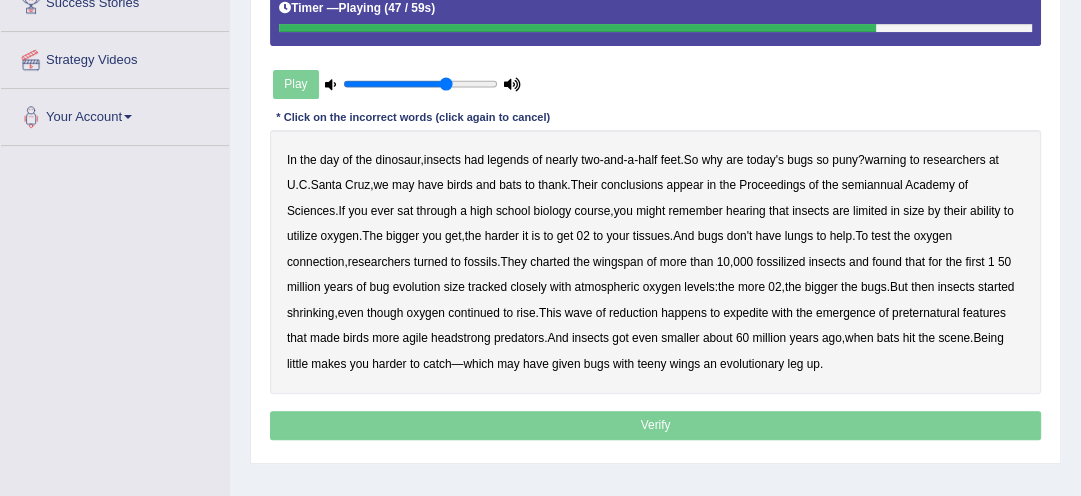click on "happens" at bounding box center (684, 313) 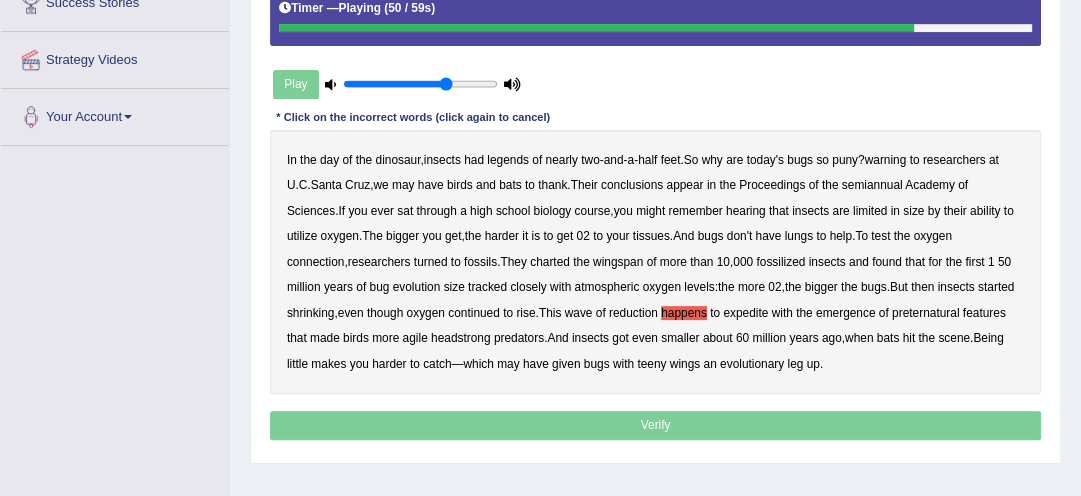 click on "In   the   day   of   the   dinosaur ,  insects   had   legends   of   nearly   two - and - a - half   feet .  So   why   are   today's   bugs   so   puny ?  warning   to   researchers   at   U . C .  [CITY],  we   may   have   birds   and   bats   to   thank .  Their   conclusions   appear   in   the   Proceedings   of   the   semiannual   Academy   of   Sciences .  If   you   ever   sat   through   a   high   school   biology   course ,  you   might   remember   hearing   that   insects   are   limited   in   size   by   their   ability   to   utilize   oxygen .  The   bigger   you   get ,  the   harder   it   is   to   get   02   to   your   tissues .  And   bugs   don't   have   lungs   to   help .  To   test   the   oxygen   connection ,  researchers   turned   to   fossils .  They   charted   the   wingspan   of   more   than   10 , 000   fossilized   insects   and   found   that   for   the   first   1   50   million   years   of   bug   evolution   size   tracked   closely   with   atmospheric" at bounding box center [656, 262] 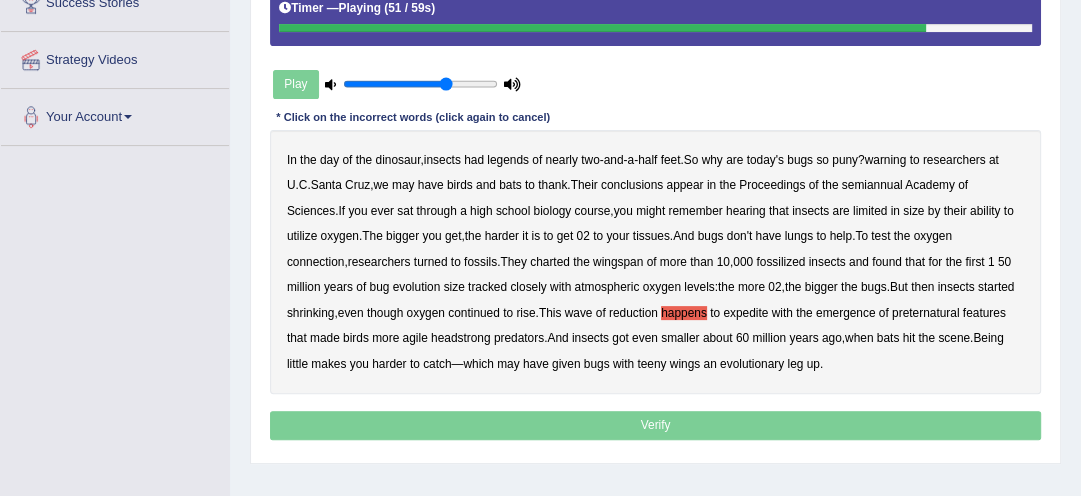 click on "expedite" at bounding box center [745, 313] 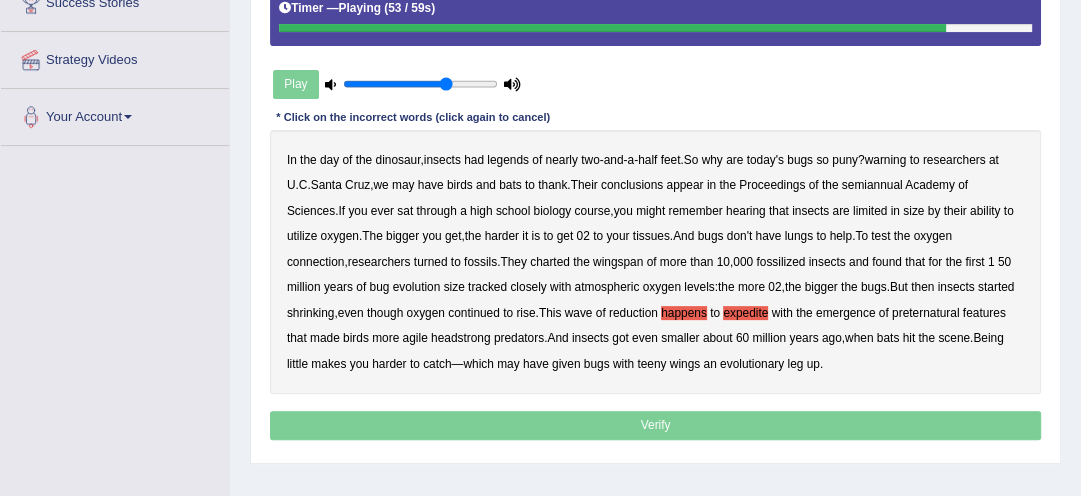 click on "In   the   day   of   the   dinosaur ,  insects   had   legends   of   nearly   two - and - a - half   feet .  So   why   are   today's   bugs   so   puny ?  warning   to   researchers   at   U . C .  [CITY],  we   may   have   birds   and   bats   to   thank .  Their   conclusions   appear   in   the   Proceedings   of   the   semiannual   Academy   of   Sciences .  If   you   ever   sat   through   a   high   school   biology   course ,  you   might   remember   hearing   that   insects   are   limited   in   size   by   their   ability   to   utilize   oxygen .  The   bigger   you   get ,  the   harder   it   is   to   get   02   to   your   tissues .  And   bugs   don't   have   lungs   to   help .  To   test   the   oxygen   connection ,  researchers   turned   to   fossils .  They   charted   the   wingspan   of   more   than   10 , 000   fossilized   insects   and   found   that   for   the   first   1   50   million   years   of   bug   evolution   size   tracked   closely   with   atmospheric" at bounding box center [656, 262] 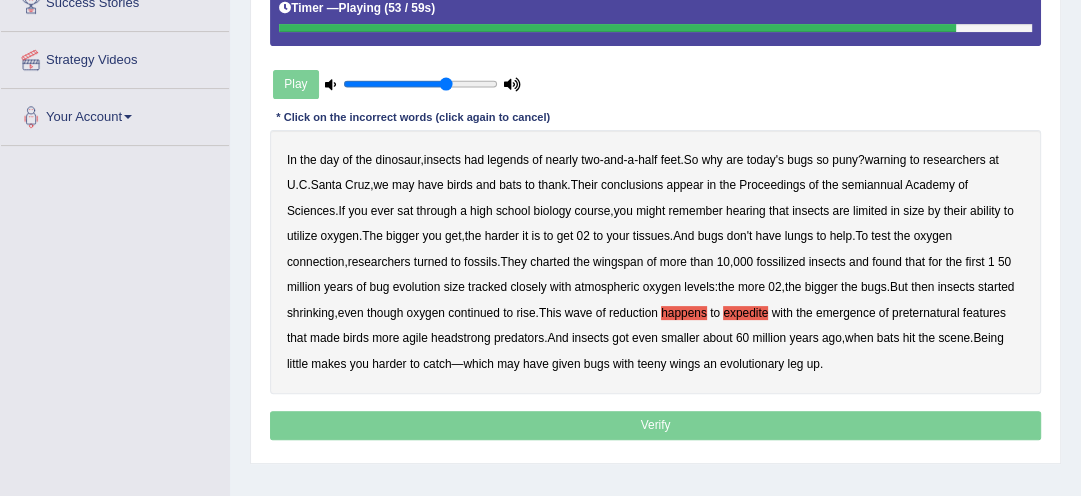 click on "In   the   day   of   the   dinosaur ,  insects   had   legends   of   nearly   two - and - a - half   feet .  So   why   are   today's   bugs   so   puny ?  warning   to   researchers   at   U . C .  [CITY],  we   may   have   birds   and   bats   to   thank .  Their   conclusions   appear   in   the   Proceedings   of   the   semiannual   Academy   of   Sciences .  If   you   ever   sat   through   a   high   school   biology   course ,  you   might   remember   hearing   that   insects   are   limited   in   size   by   their   ability   to   utilize   oxygen .  The   bigger   you   get ,  the   harder   it   is   to   get   02   to   your   tissues .  And   bugs   don't   have   lungs   to   help .  To   test   the   oxygen   connection ,  researchers   turned   to   fossils .  They   charted   the   wingspan   of   more   than   10 , 000   fossilized   insects   and   found   that   for   the   first   1   50   million   years   of   bug   evolution   size   tracked   closely   with   atmospheric" at bounding box center (656, 262) 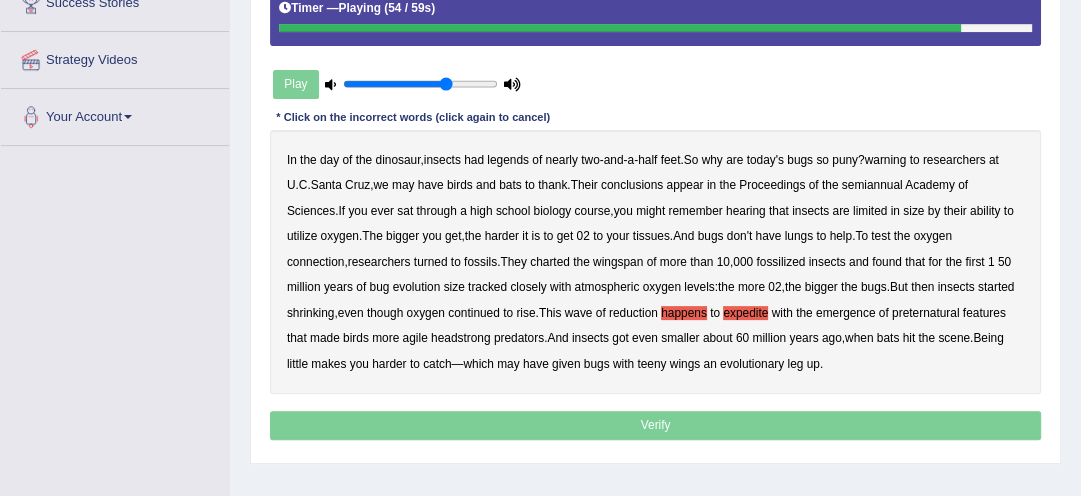 click on "In   the   day   of   the   dinosaur ,  insects   had   legends   of   nearly   two - and - a - half   feet .  So   why   are   today's   bugs   so   puny ?  warning   to   researchers   at   U . C .  [CITY],  we   may   have   birds   and   bats   to   thank .  Their   conclusions   appear   in   the   Proceedings   of   the   semiannual   Academy   of   Sciences .  If   you   ever   sat   through   a   high   school   biology   course ,  you   might   remember   hearing   that   insects   are   limited   in   size   by   their   ability   to   utilize   oxygen .  The   bigger   you   get ,  the   harder   it   is   to   get   02   to   your   tissues .  And   bugs   don't   have   lungs   to   help .  To   test   the   oxygen   connection ,  researchers   turned   to   fossils .  They   charted   the   wingspan   of   more   than   10 , 000   fossilized   insects   and   found   that   for   the   first   1   50   million   years   of   bug   evolution   size   tracked   closely   with   atmospheric" at bounding box center [656, 262] 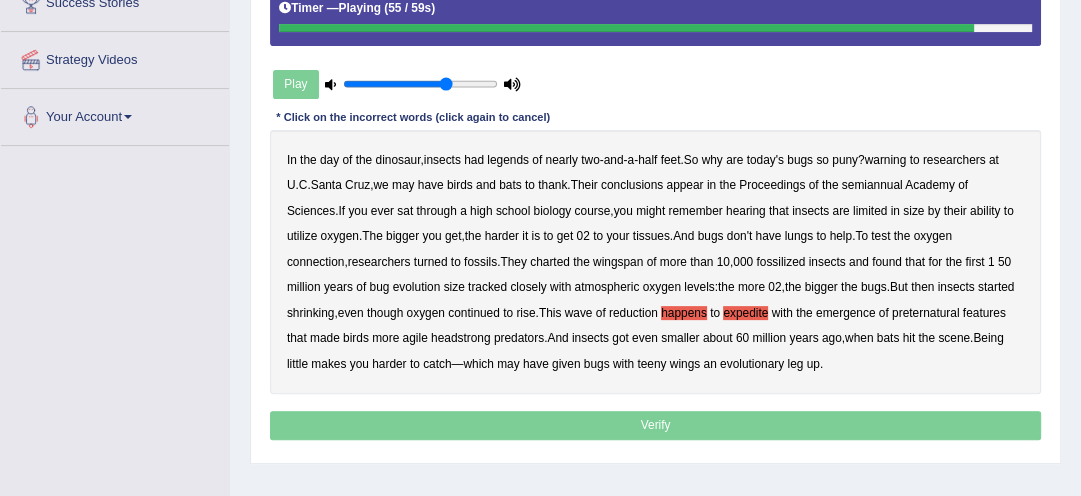 click on "happens" at bounding box center (684, 313) 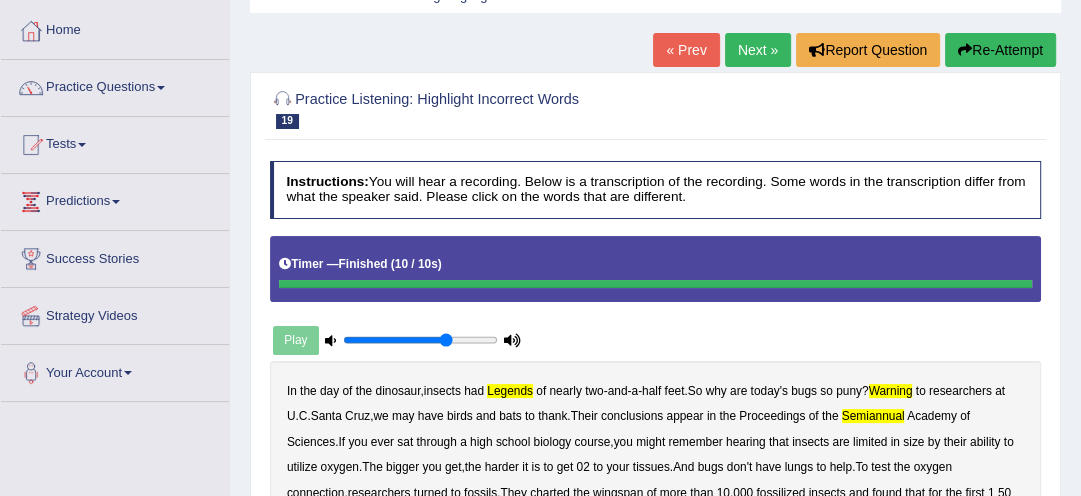 scroll, scrollTop: 32, scrollLeft: 0, axis: vertical 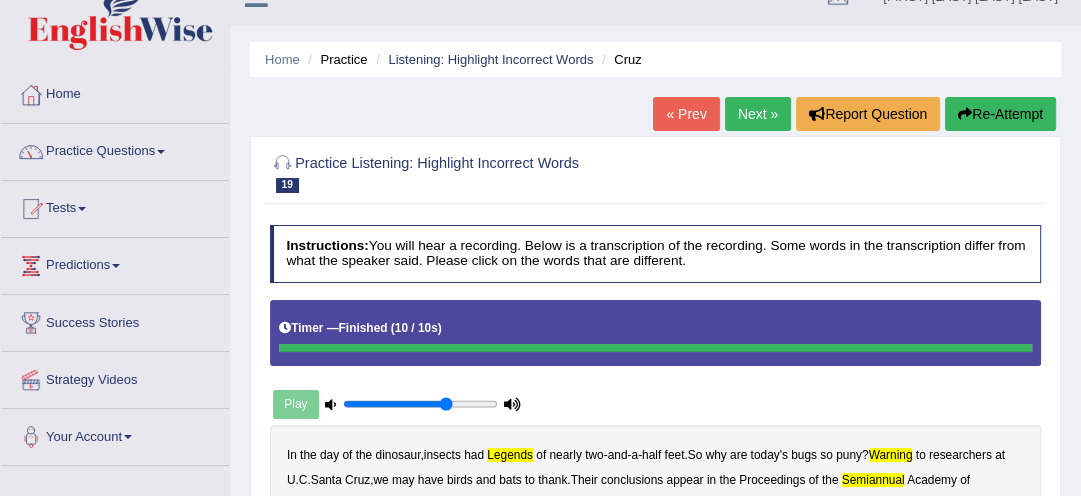 click on "Home
Practice
Listening: Highlight Incorrect Words
Cruz
« Prev Next »  Report Question  Re-Attempt
Practice Listening: Highlight Incorrect Words
19
Cruz
Instructions:  You will hear a recording. Below is a transcription of the recording. Some words in the transcription differ from what the speaker said. Please click on the words that are different.
Timer —  Finished   ( 10 / 10s ) Play Transcript: * Click on the incorrect words (click again to cancel) In   the   day   of   the   dinosaur ,  insects   had   legends   of   nearly   two - and - a - half   feet .  So   why   are   today's   bugs   so   puny ?  warning   to   researchers   at   U . C .  Santa   Cruz ,  we   may   have   birds   and   bats   to   thank .  Their   conclusions   appear   in   the   Proceedings   of   the   semiannual   Academy   of   ." at bounding box center (655, 470) 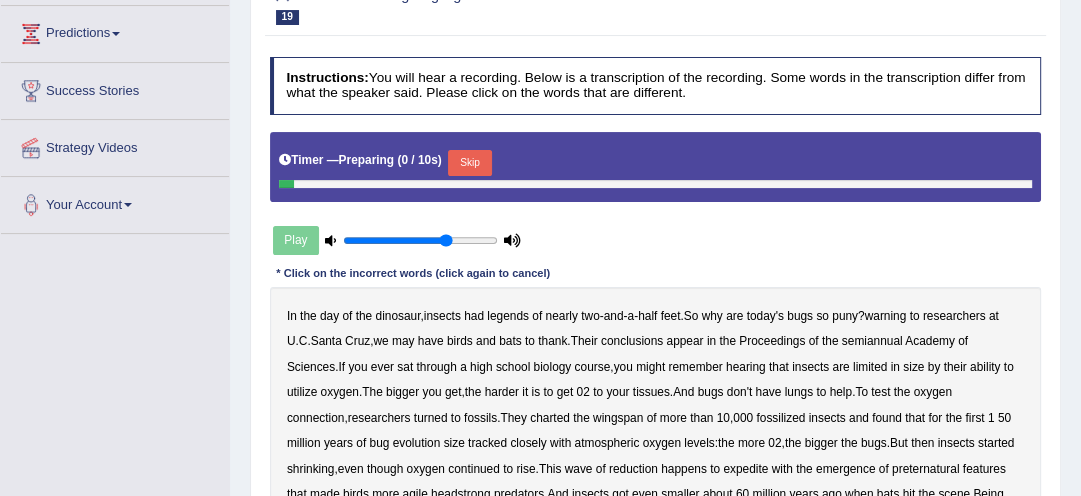scroll, scrollTop: 0, scrollLeft: 0, axis: both 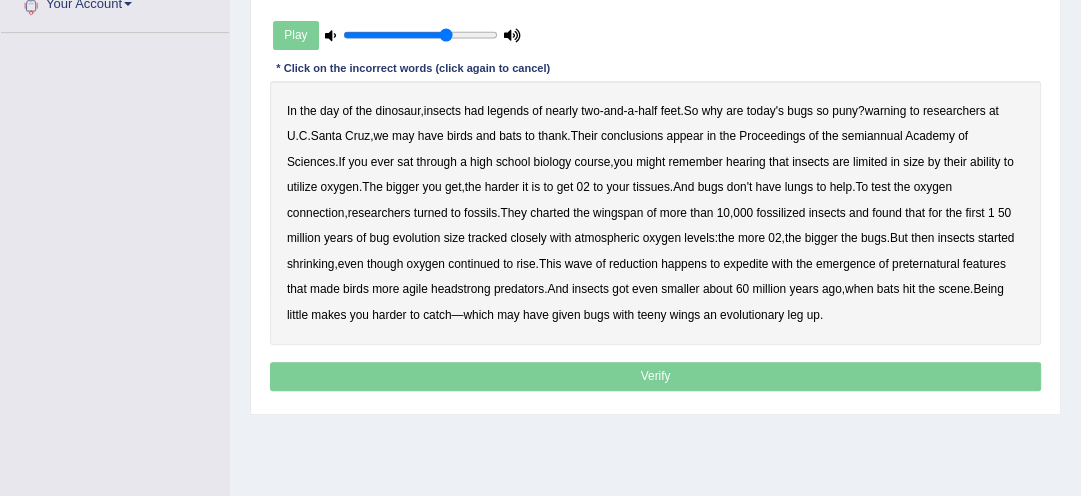 click on "legends" at bounding box center (508, 111) 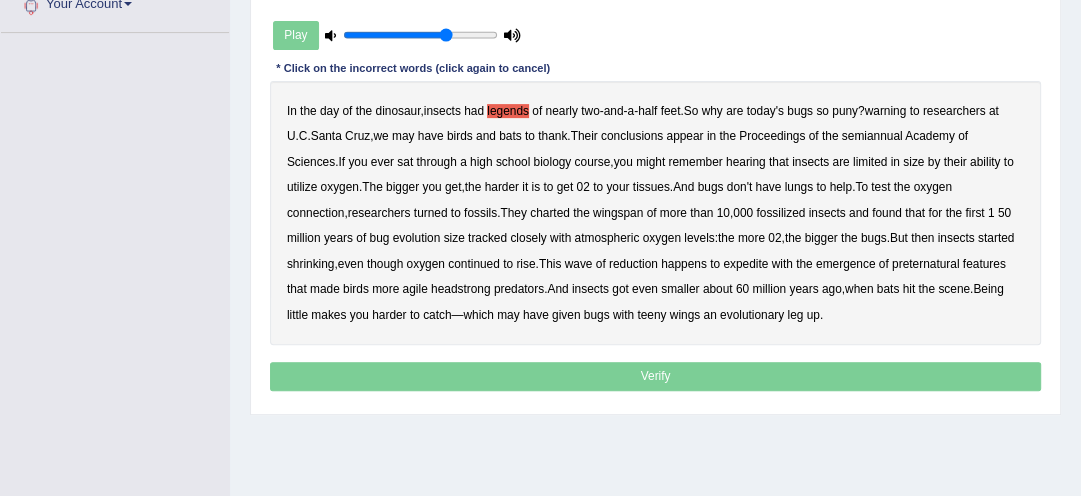 click on "charted" at bounding box center (550, 213) 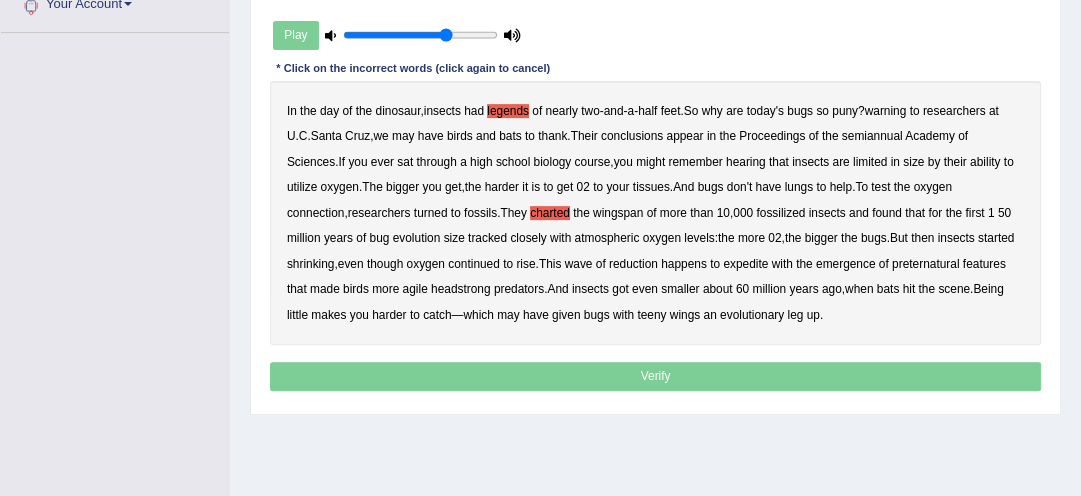 click on "charted" at bounding box center (550, 213) 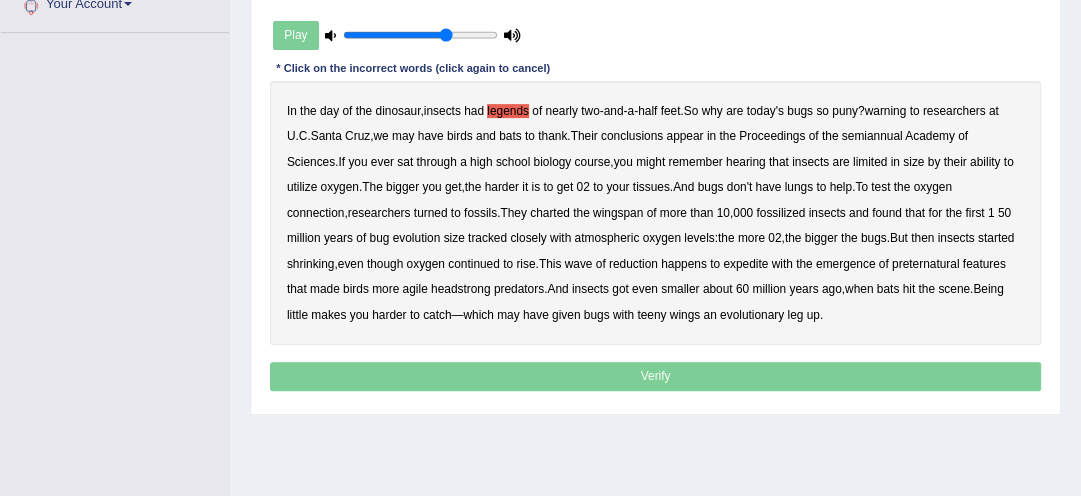 click on "charted" at bounding box center [550, 213] 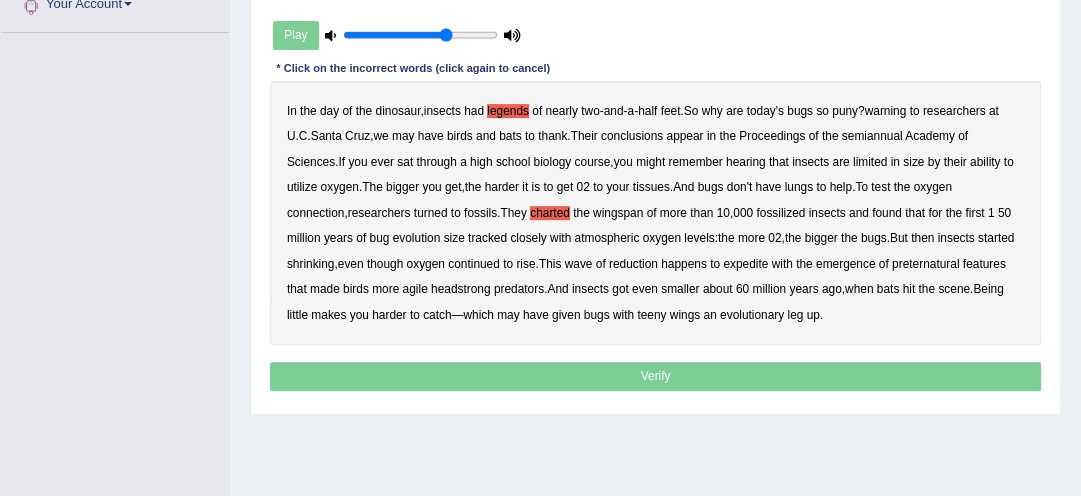 click on "expedite" at bounding box center (745, 264) 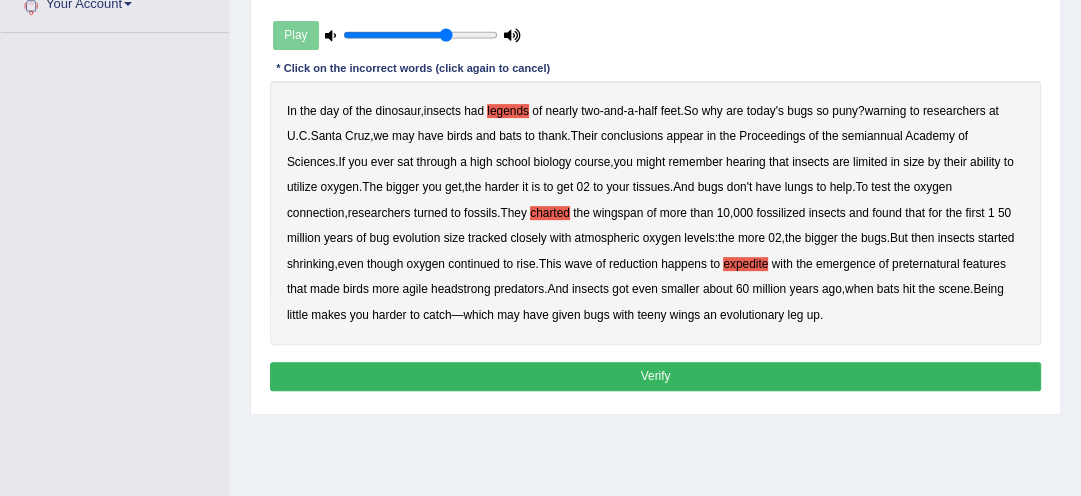 click on "harder" at bounding box center (389, 315) 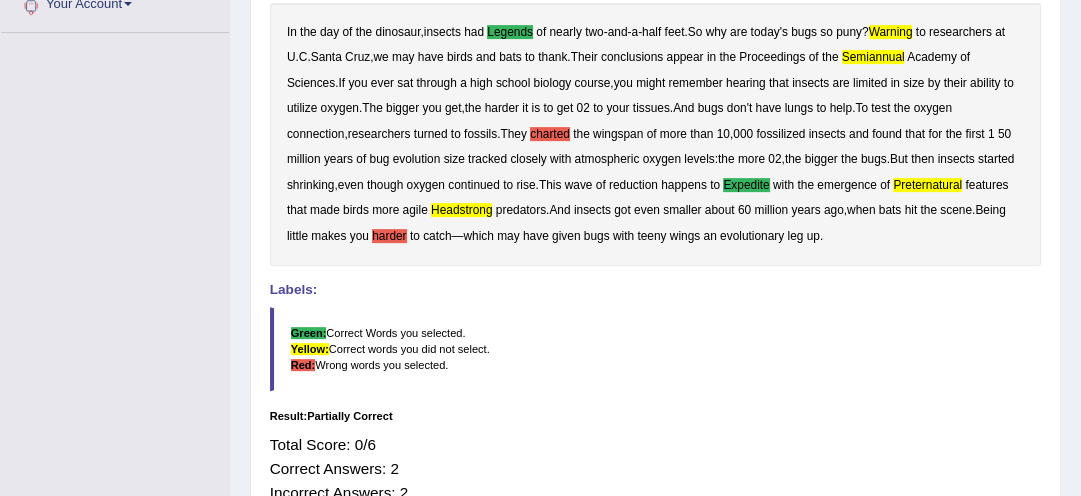 click on "Home
Practice
Listening: Highlight Incorrect Words
[NAME]
You have already given  partially correct  answer to this question
« Prev Next »  Report Question  Re-Attempt
Practice Listening: Highlight Incorrect Words
19
[NAME]
Instructions:  You will hear a recording. Below is a transcription of the recording. Some words in the transcription differ from what the speaker said. Please click on the words that are different.
Timer —  Finished   ( 10 / 10s ) Play Transcript: * Click on the incorrect words (click again to cancel) In   the   day   of   the   dinosaur ,  insects   had   legends   of   nearly   two - and - a - half   feet .  So   why   are   today's   bugs   so   puny ?  warning   to   researchers   at   U . C .  [CITY], [STATE], we   may   have   birds   and   bats   to   thank" at bounding box center (655, 42) 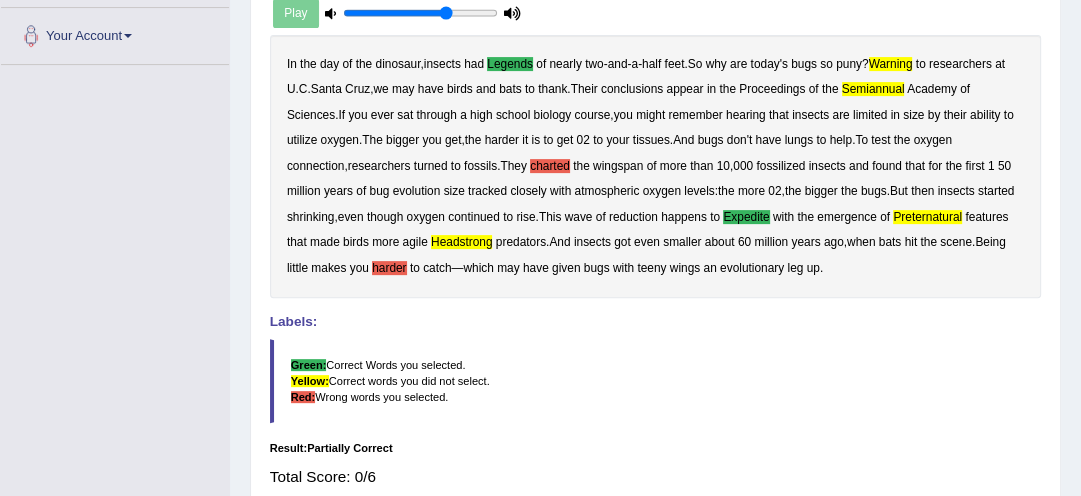scroll, scrollTop: 401, scrollLeft: 0, axis: vertical 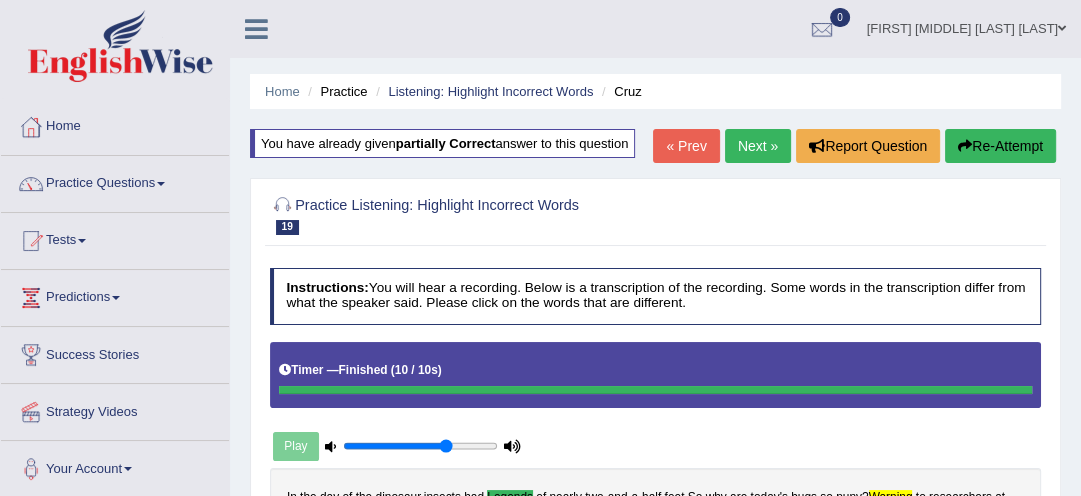 click on "Re-Attempt" at bounding box center (1000, 146) 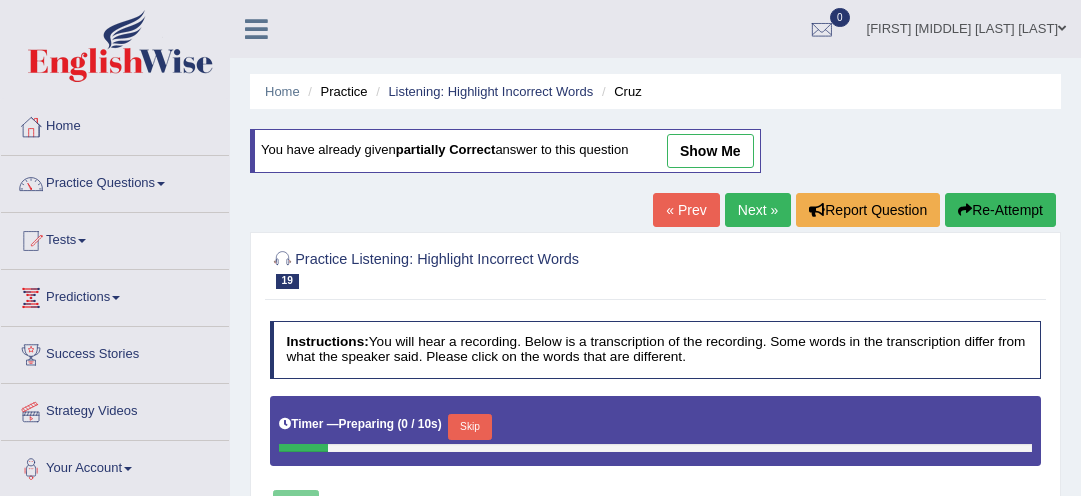 scroll, scrollTop: 0, scrollLeft: 0, axis: both 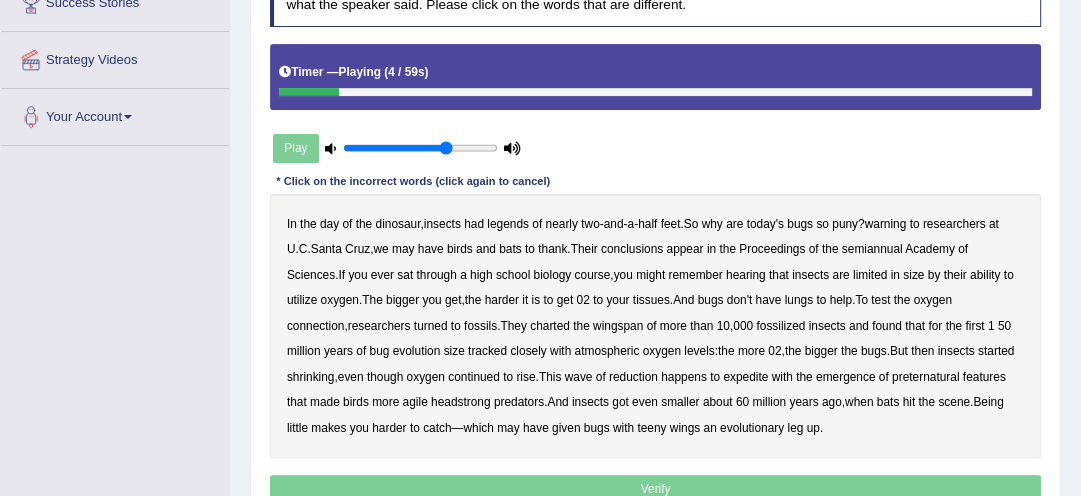 click on "legends" at bounding box center [508, 224] 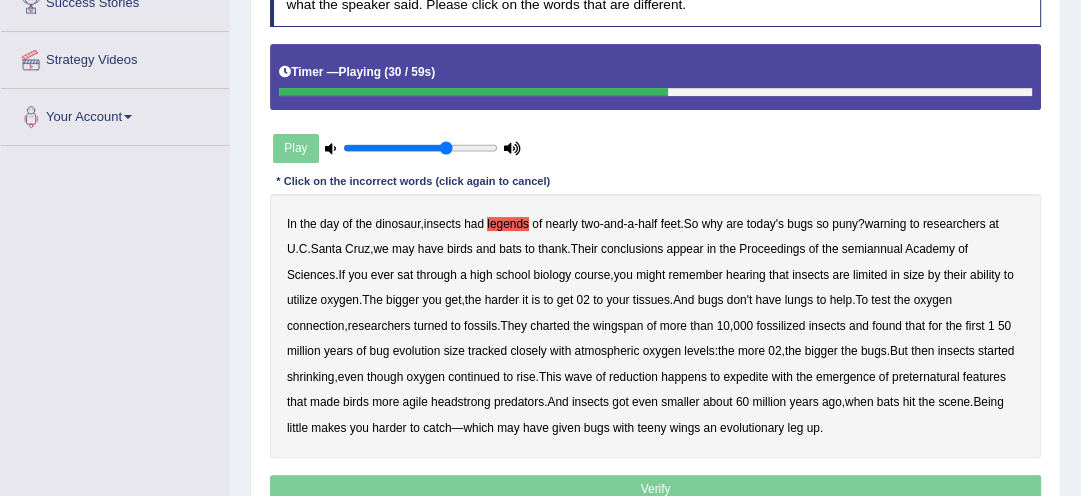 click on "limited" at bounding box center (870, 275) 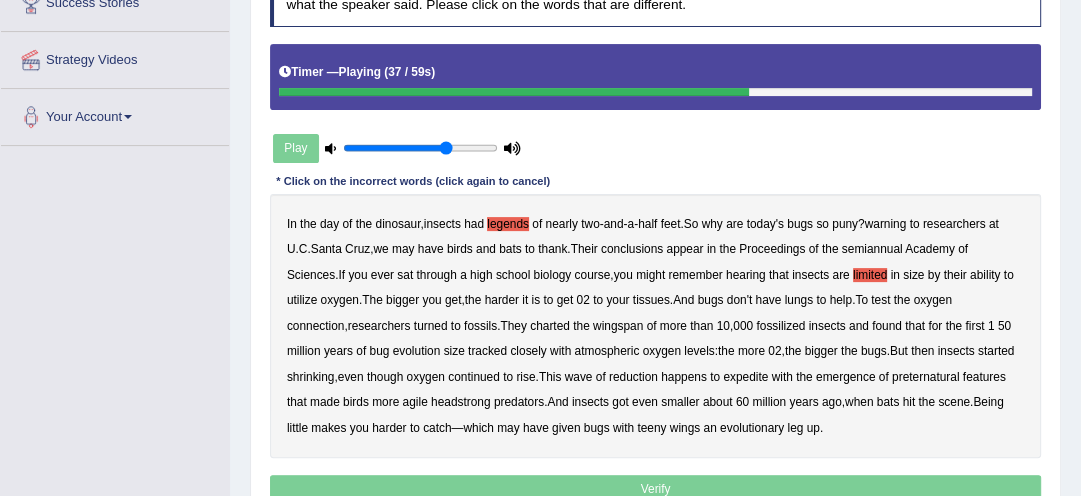 click on "headstrong" at bounding box center (461, 402) 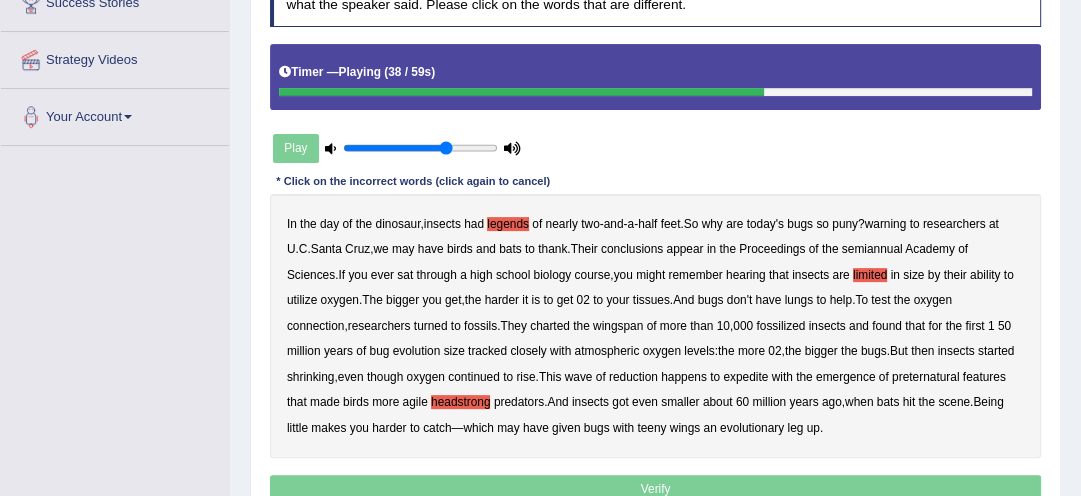 drag, startPoint x: 618, startPoint y: 366, endPoint x: 634, endPoint y: 366, distance: 16 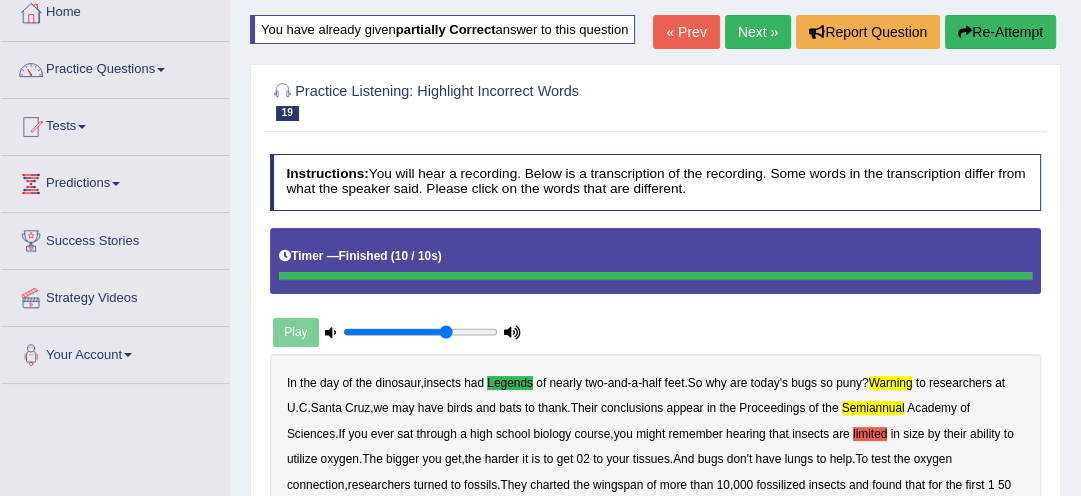 scroll, scrollTop: 96, scrollLeft: 0, axis: vertical 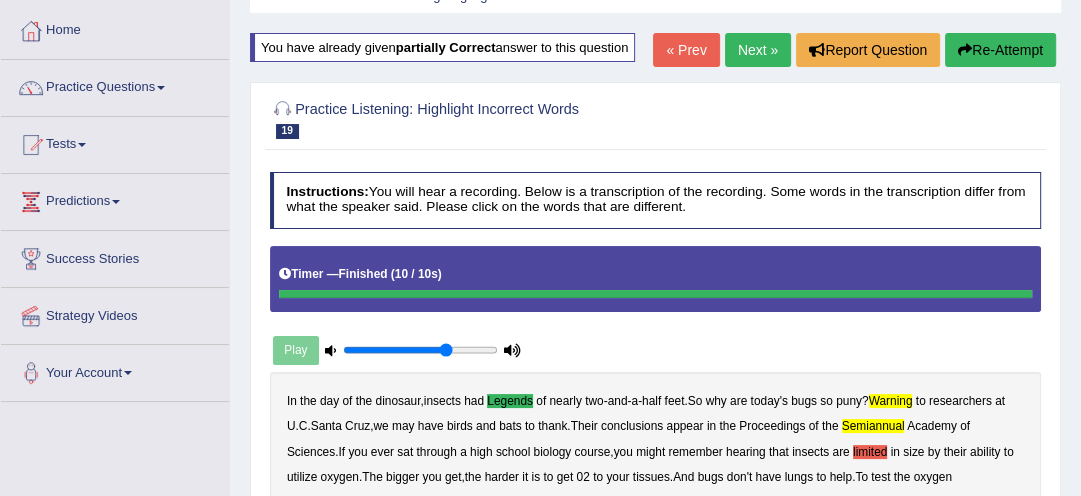 click on "Re-Attempt" at bounding box center (1000, 50) 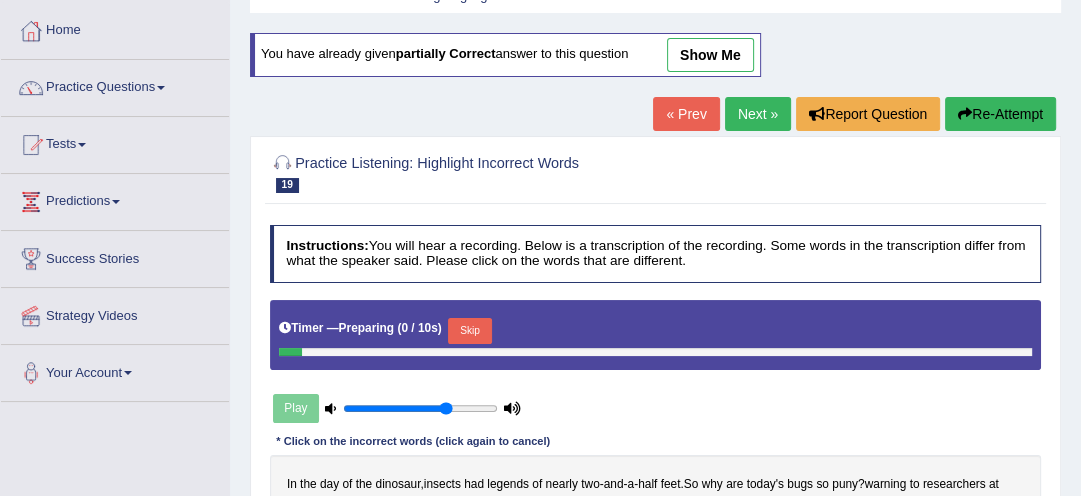 scroll, scrollTop: 0, scrollLeft: 0, axis: both 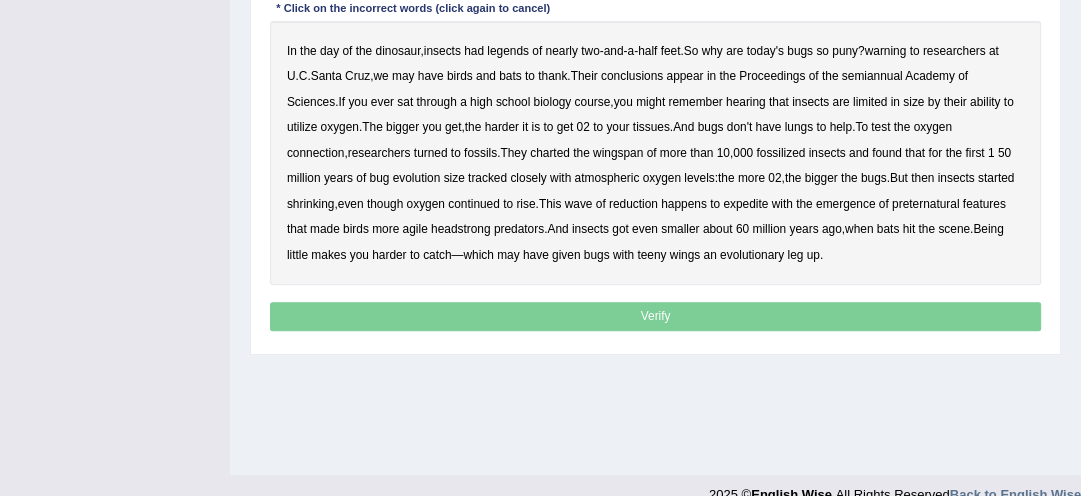 click on "legends" at bounding box center (508, 51) 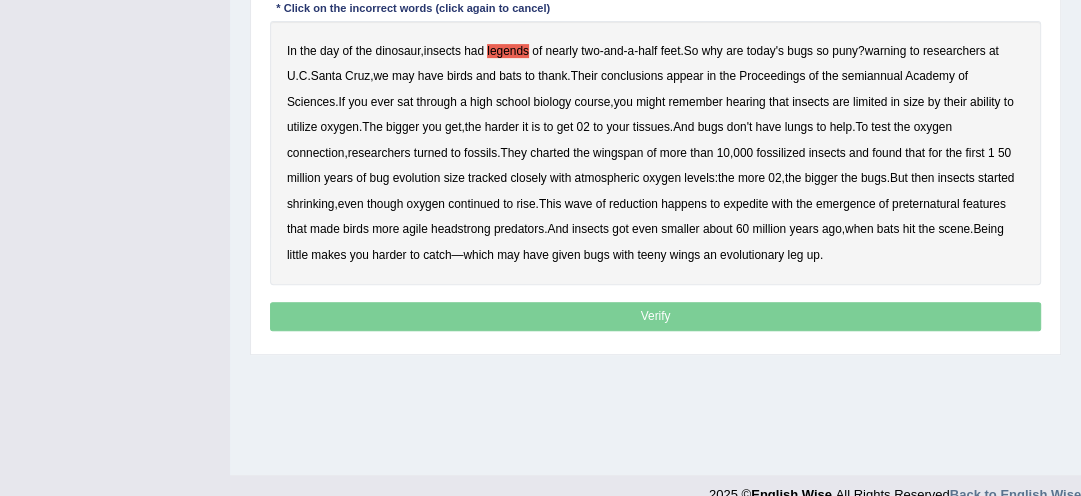 click on "warning" at bounding box center [886, 51] 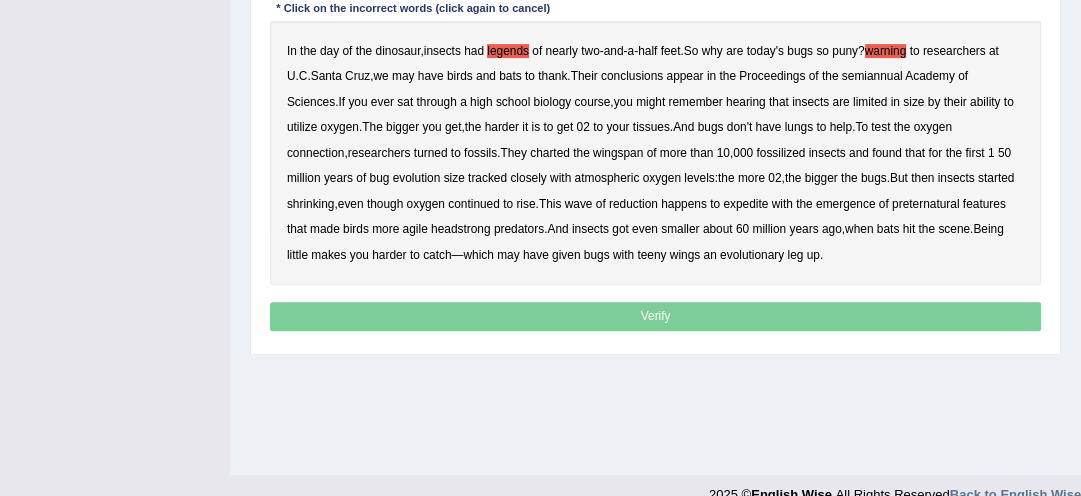click on "expedite" at bounding box center (745, 204) 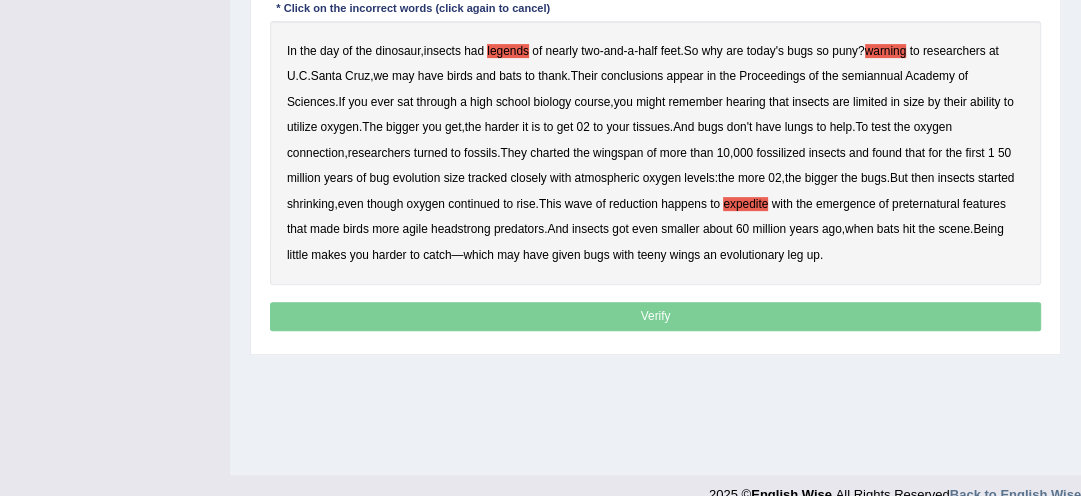 click on "expedite" at bounding box center [745, 204] 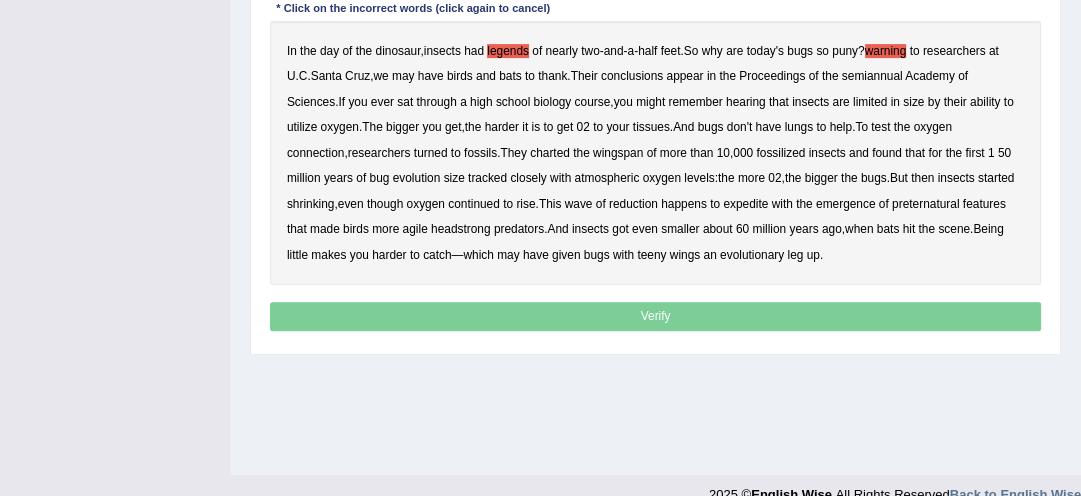 click on "expedite" at bounding box center (745, 204) 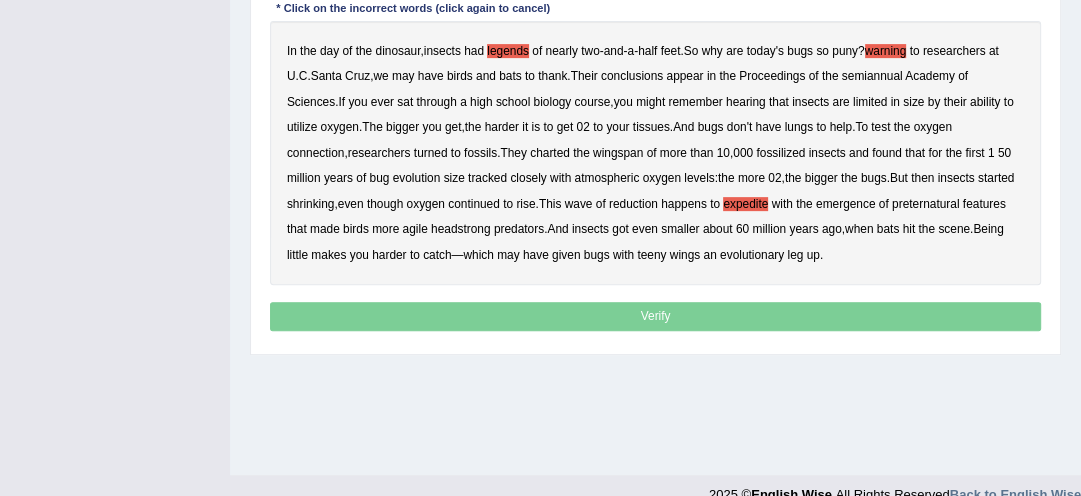 click on "headstrong" at bounding box center (461, 229) 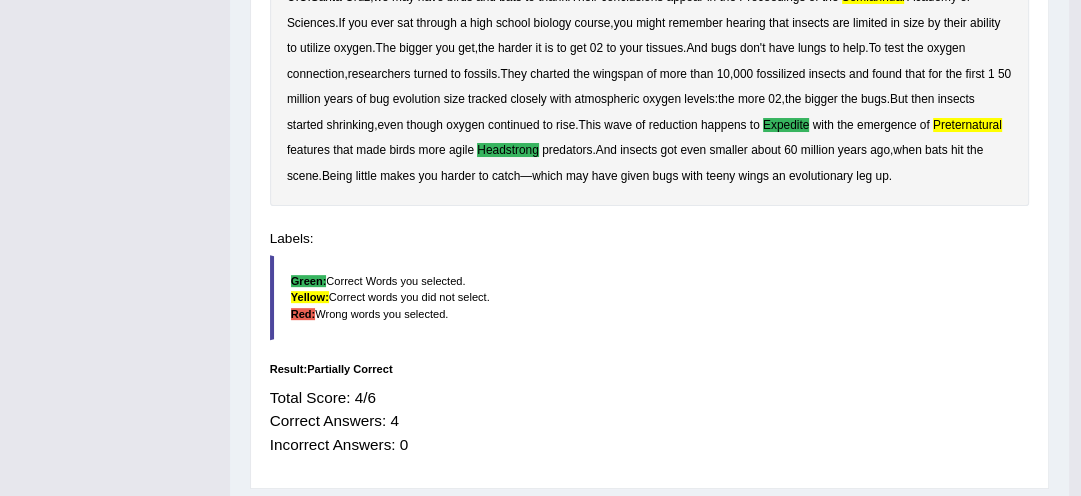 scroll, scrollTop: 447, scrollLeft: 0, axis: vertical 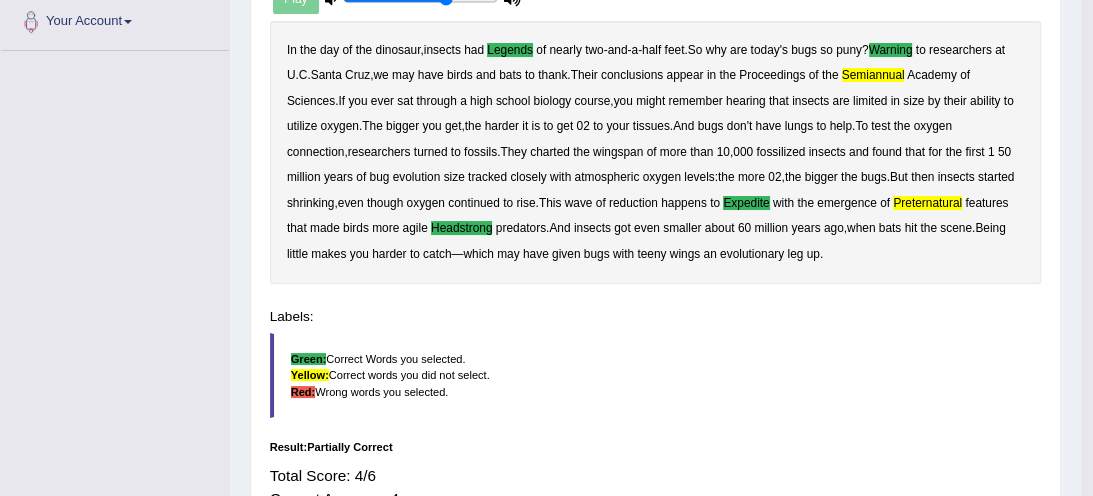 click on "semiannual" at bounding box center (873, 75) 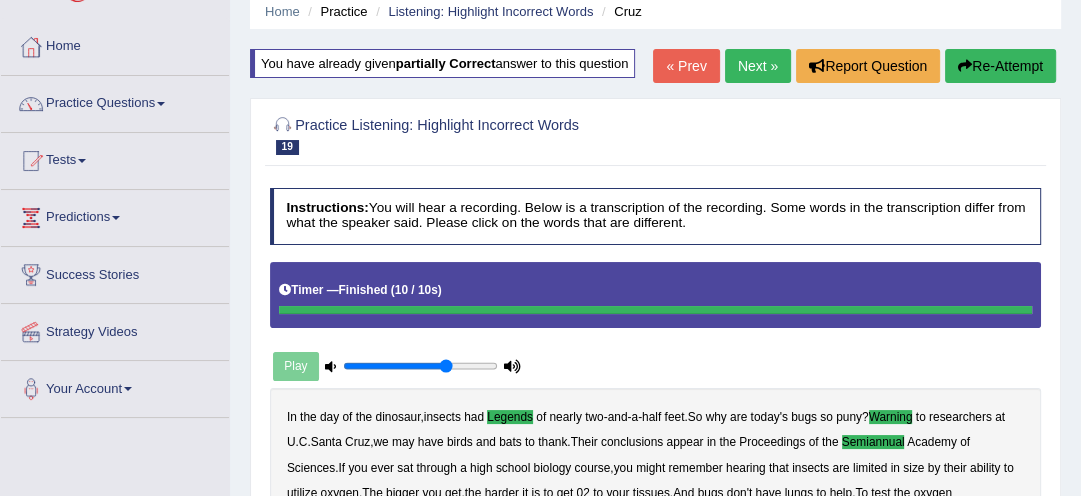 scroll, scrollTop: 63, scrollLeft: 0, axis: vertical 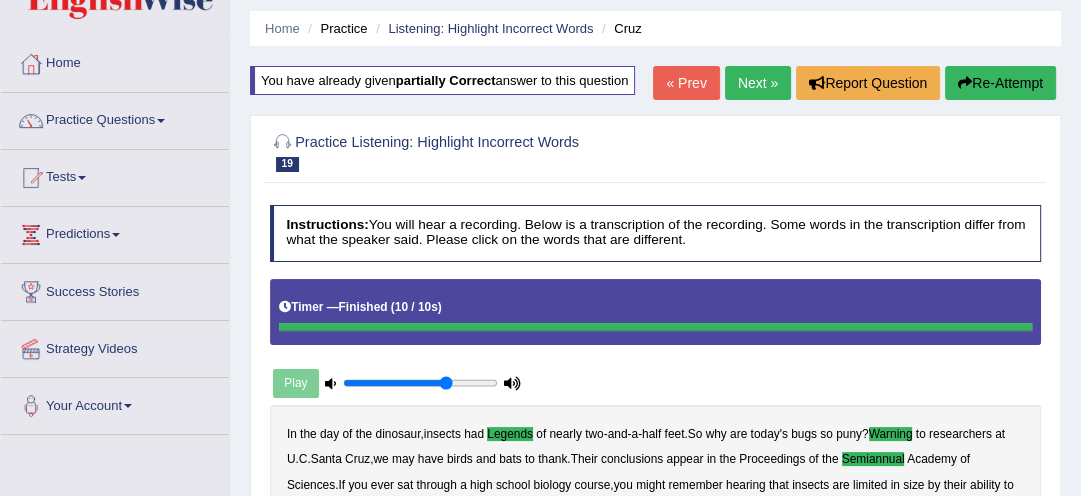 click on "Re-Attempt" at bounding box center [1000, 83] 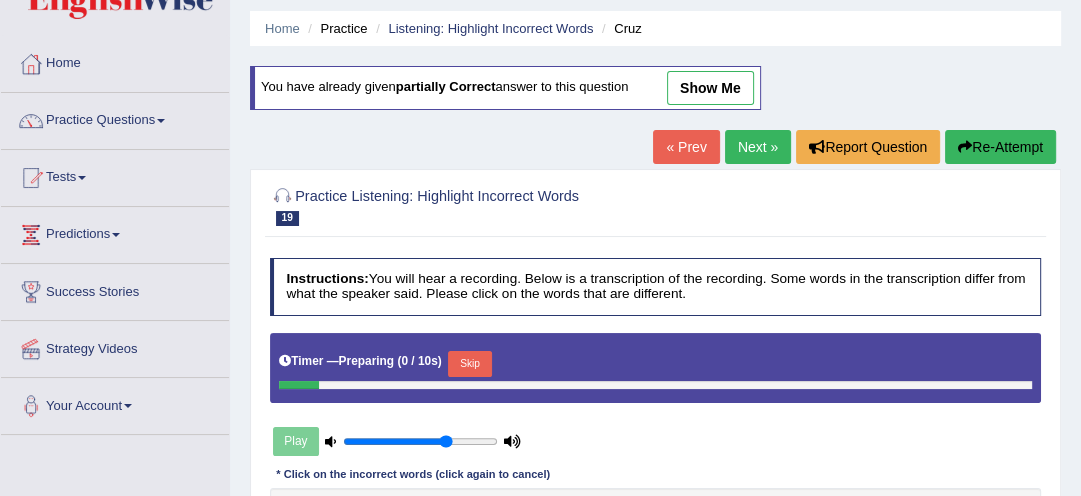 scroll, scrollTop: 63, scrollLeft: 0, axis: vertical 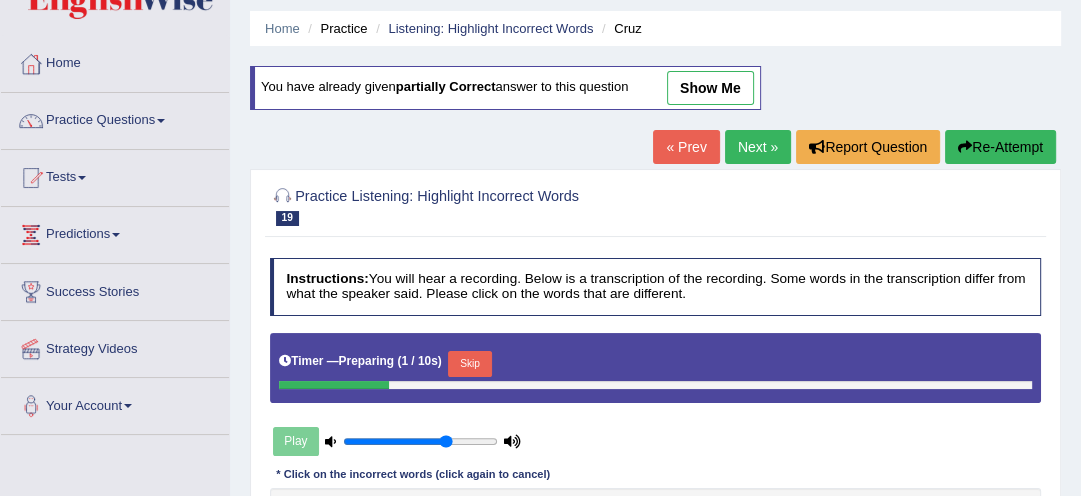 click on "Home
Practice
Listening: Highlight Incorrect Words
[CITY]
You have already given  partially correct  answer to this question
show me
« Prev Next »  Report Question  Re-Attempt
Practice Listening: Highlight Incorrect Words
19
[CITY]
Instructions:  You will hear a recording. Below is a transcription of the recording. Some words in the transcription differ from what the speaker said. Please click on the words that are different.
Timer —  Preparing   ( 1 / 10s ) Skip Play Transcript: * Click on the incorrect words (click again to cancel) In   the   day   of   the   dinosaur ,  insects   had   legends   of   nearly   two - and - a - half   feet .  So   why   are   today's   bugs   so   puny ?  warning   to   researchers   at   U . C .  [CITY], we   may   have   birds   and   bats" at bounding box center (655, 437) 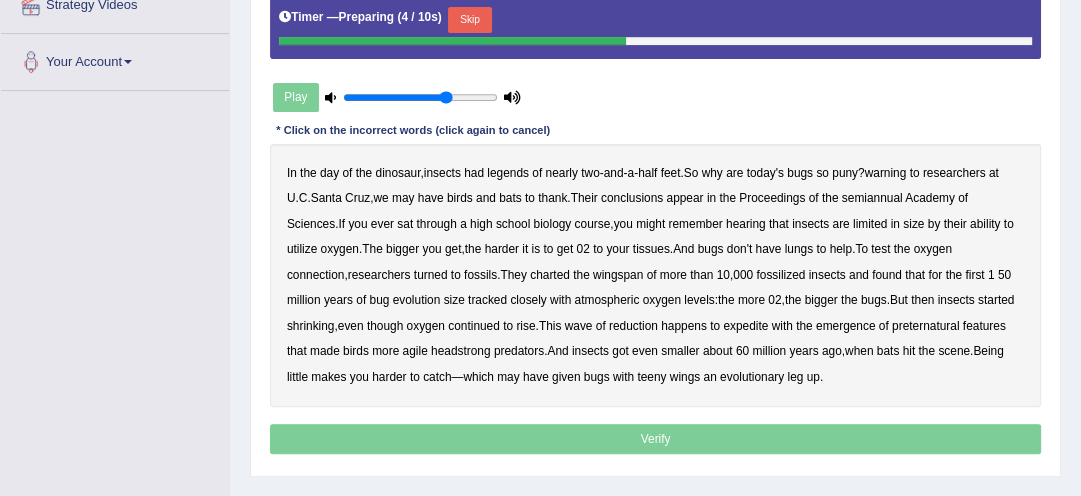 scroll, scrollTop: 415, scrollLeft: 0, axis: vertical 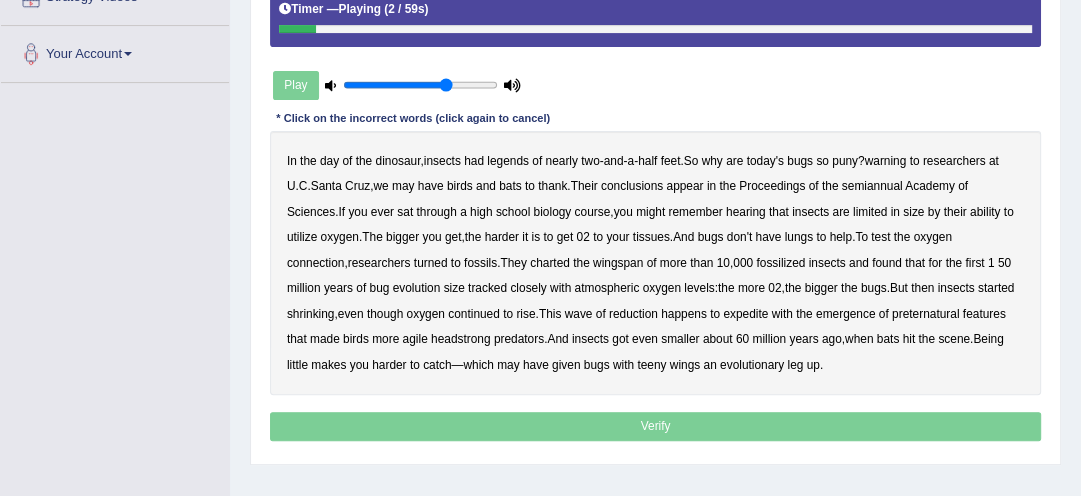 click on "legends" at bounding box center (508, 161) 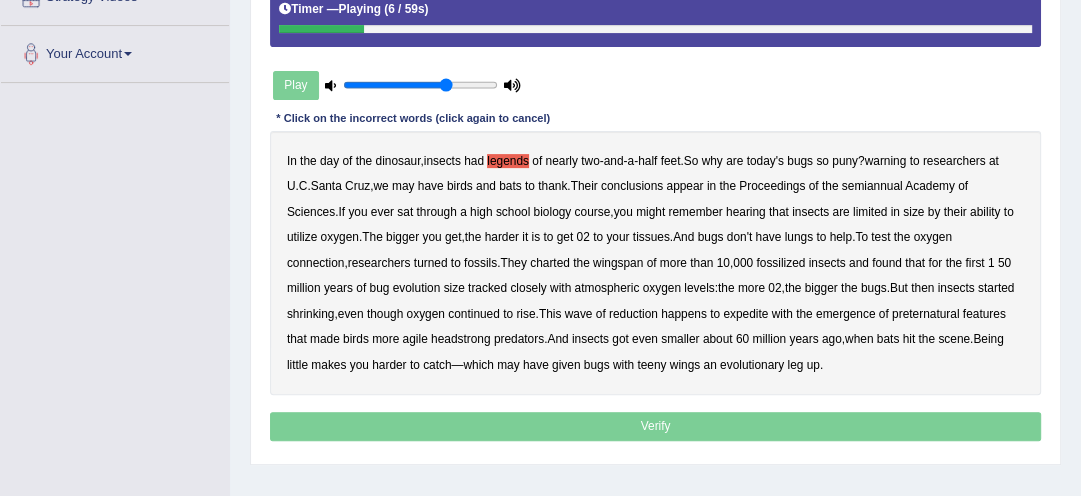 click on "warning" at bounding box center [886, 161] 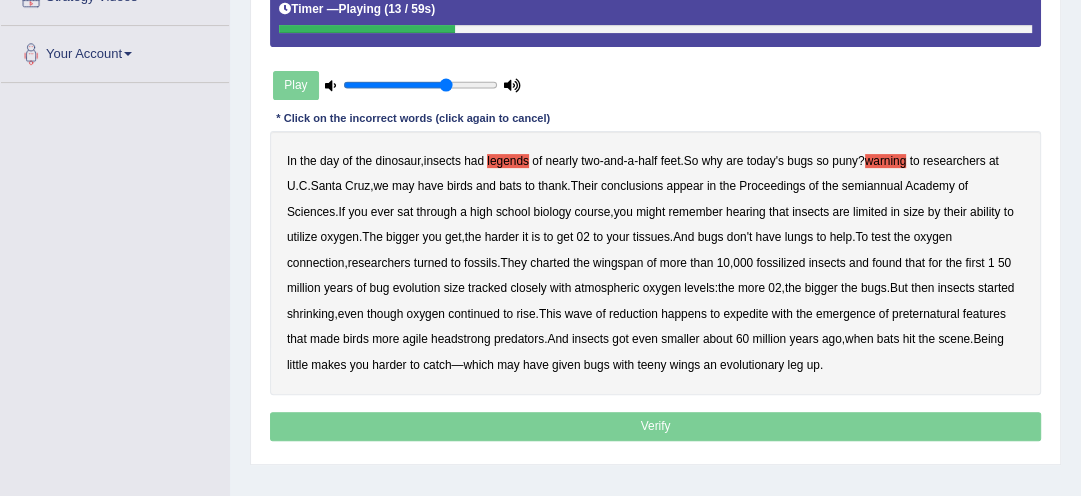 click on "semiannual" at bounding box center [872, 186] 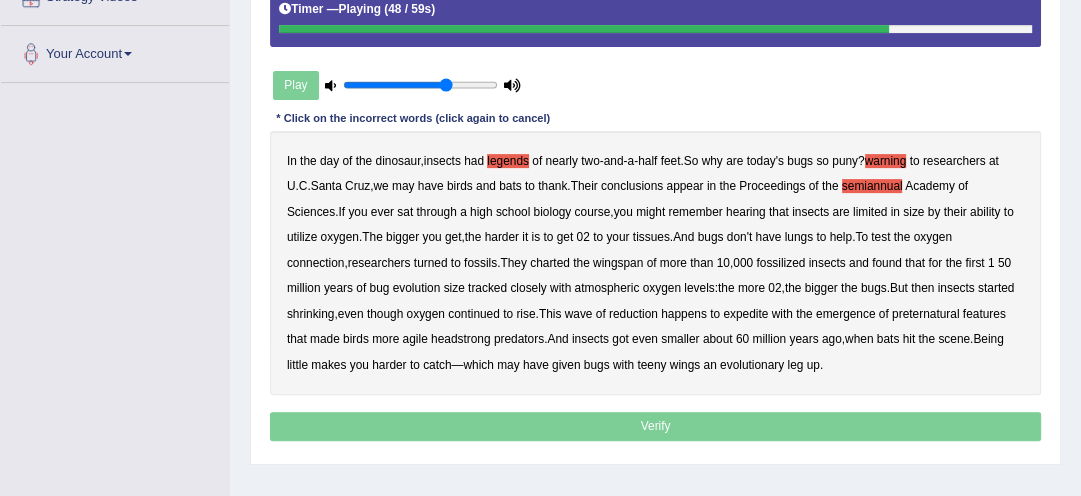 click on "headstrong" at bounding box center [461, 339] 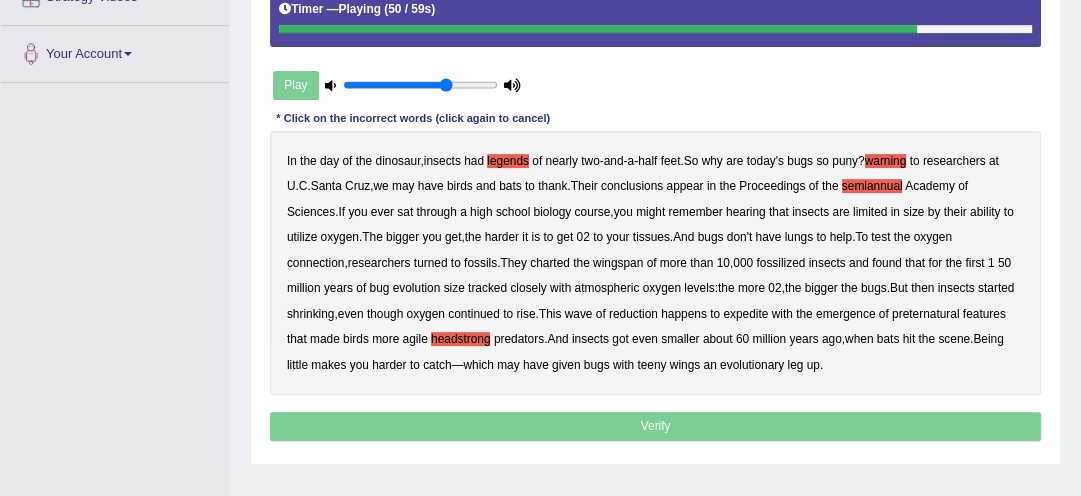 click on "got" at bounding box center [620, 339] 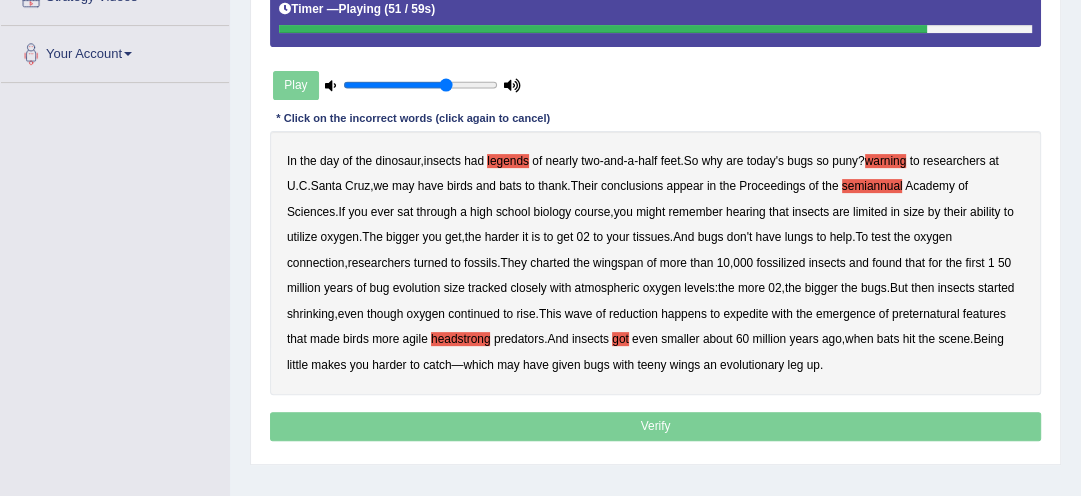 click on "In   the   day   of   the   dinosaur ,  insects   had   legends   of   nearly   two - and - a - half   feet .  So   why   are   today's   bugs   so   puny ?  warning   to   researchers   at   U . C .  Santa   Cruz ,  we   may   have   birds   and   bats   to   thank .  Their   conclusions   appear   in   the   Proceedings   of   the   semiannual   Academy   of   Sciences .  If   you   ever   sat   through   a   high   school   biology   course ,  you   might   remember   hearing   that   insects   are   limited   in   size   by   their   ability   to   utilize   oxygen .  The   bigger   you   get ,  the   harder   it   is   to   get   02   to   your   tissues .  And   bugs   don't   have   lungs   to   help .  To   test   the   oxygen   connection ,  researchers   turned   to   fossils .  They   charted   the   wingspan   of   more   than   10 , 000   fossilized   insects   and   found   that   for   the   first   1   50   million   years   of   bug   evolution   size   tracked   closely   with   atmospheric" at bounding box center (656, 263) 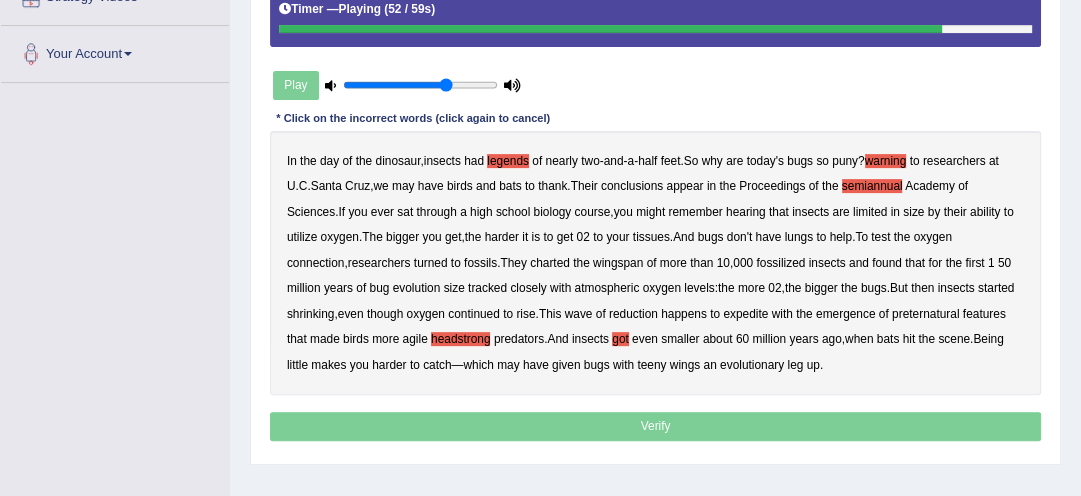 click on "got" at bounding box center [620, 339] 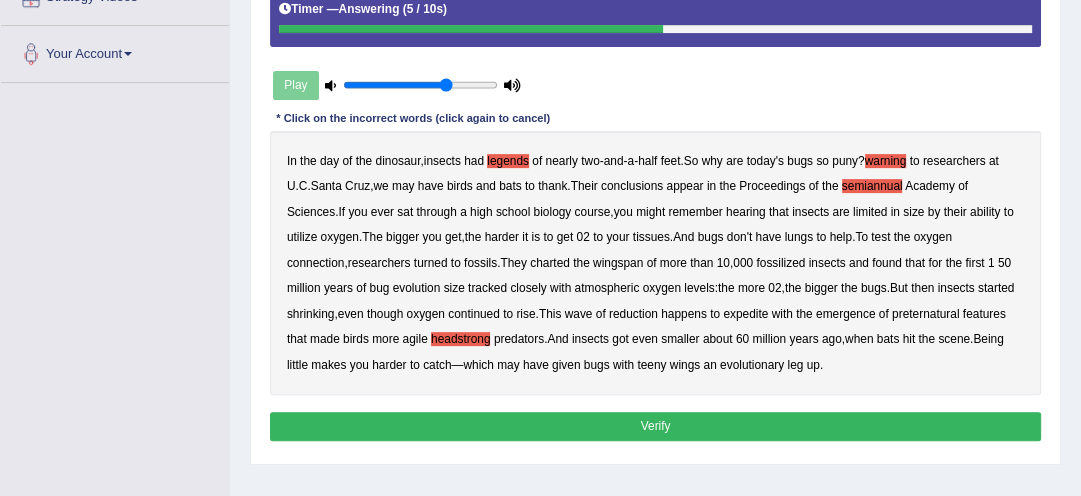 drag, startPoint x: 877, startPoint y: 224, endPoint x: 913, endPoint y: 380, distance: 160.09998 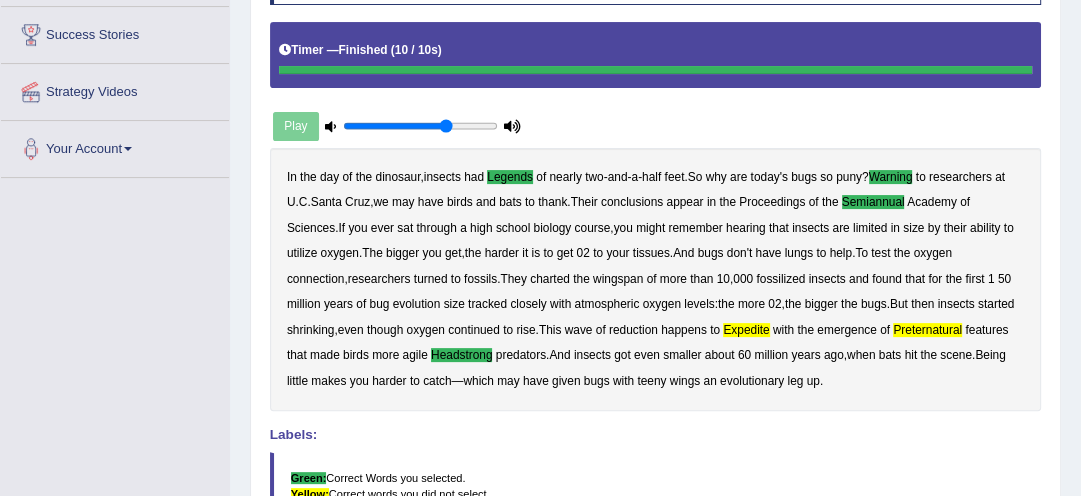 scroll, scrollTop: 287, scrollLeft: 0, axis: vertical 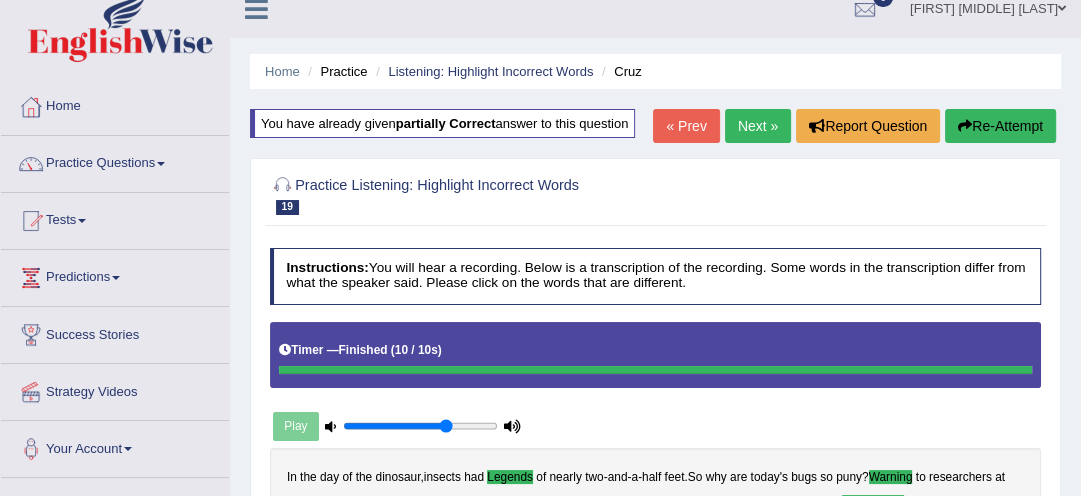 click on "Re-Attempt" at bounding box center (1000, 126) 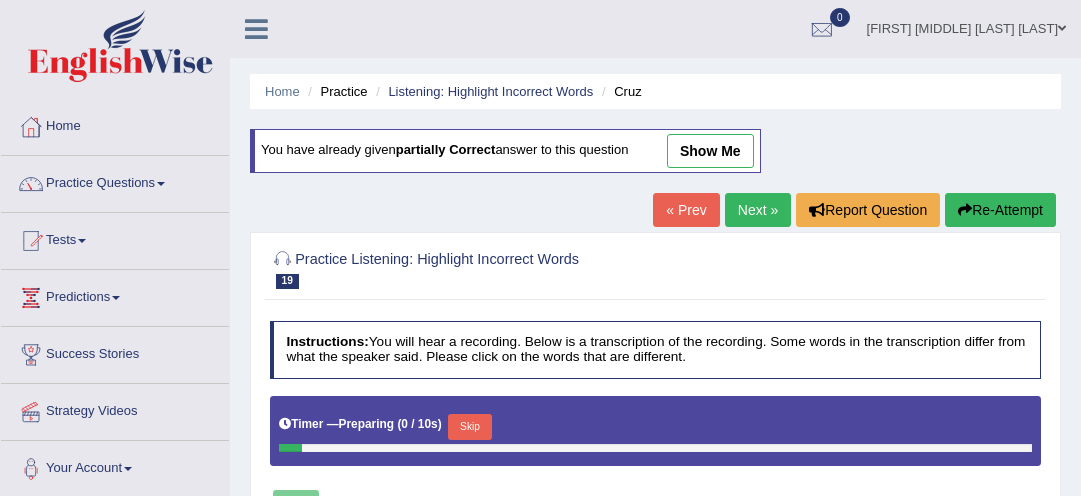 scroll, scrollTop: 20, scrollLeft: 0, axis: vertical 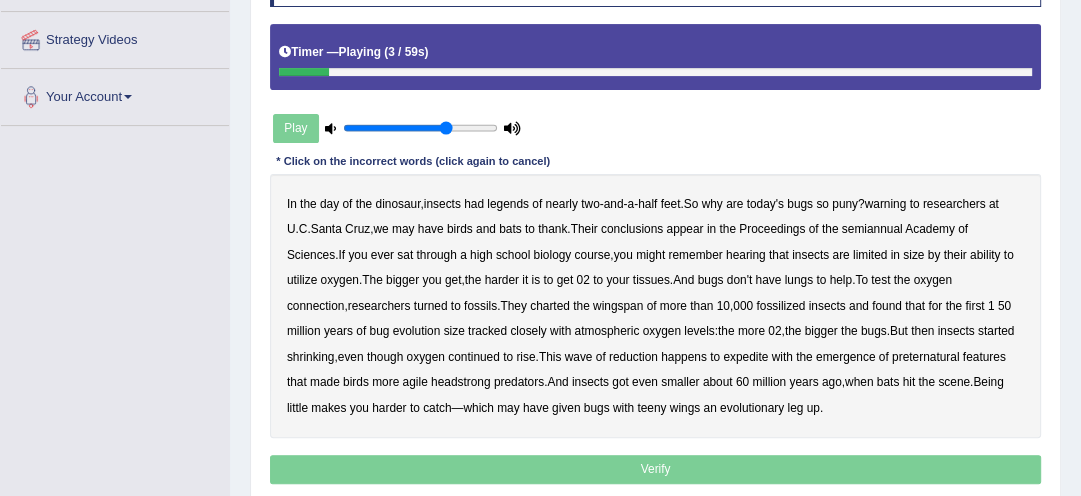 click on "legends" at bounding box center (508, 204) 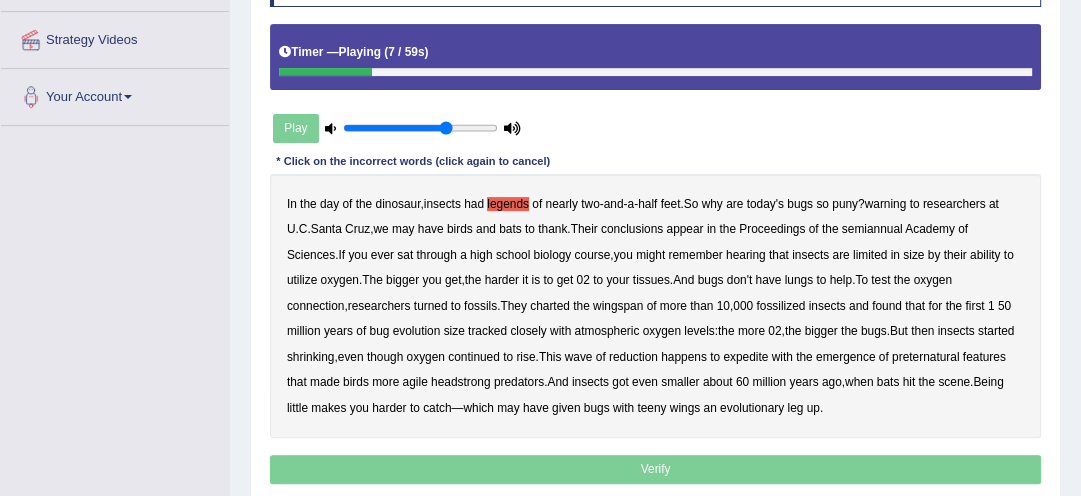 click on "warning" at bounding box center (886, 204) 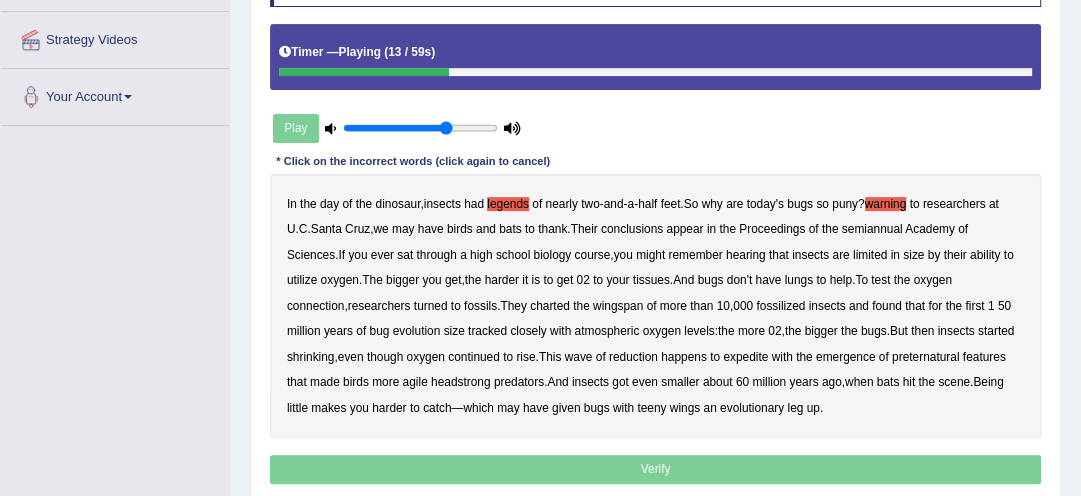 click on "semiannual" at bounding box center (872, 229) 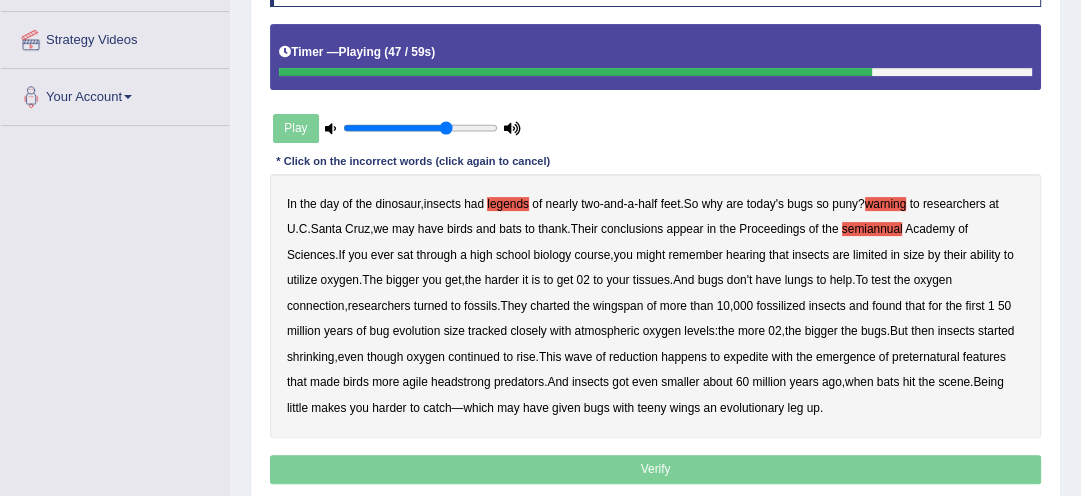 click on "expedite" at bounding box center [745, 357] 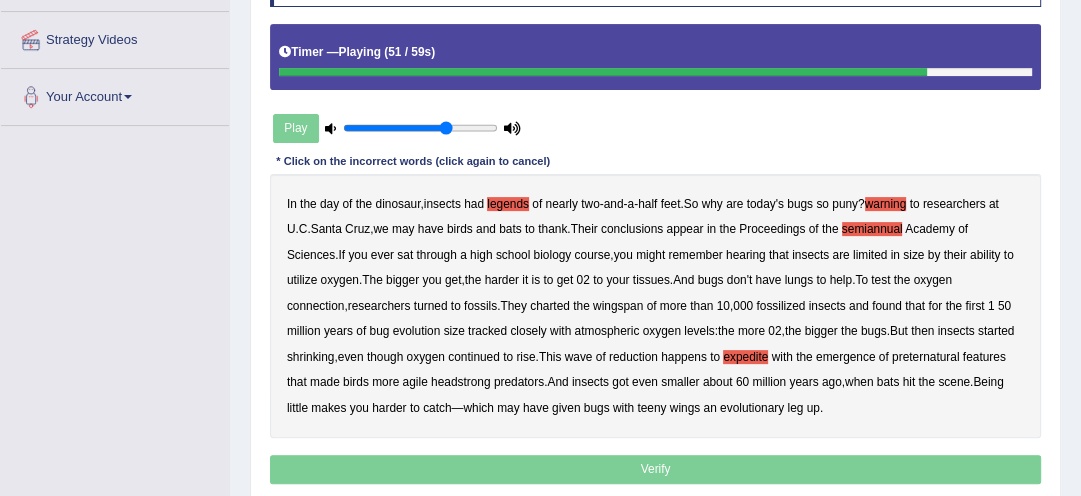 click on "preternatural" at bounding box center [925, 357] 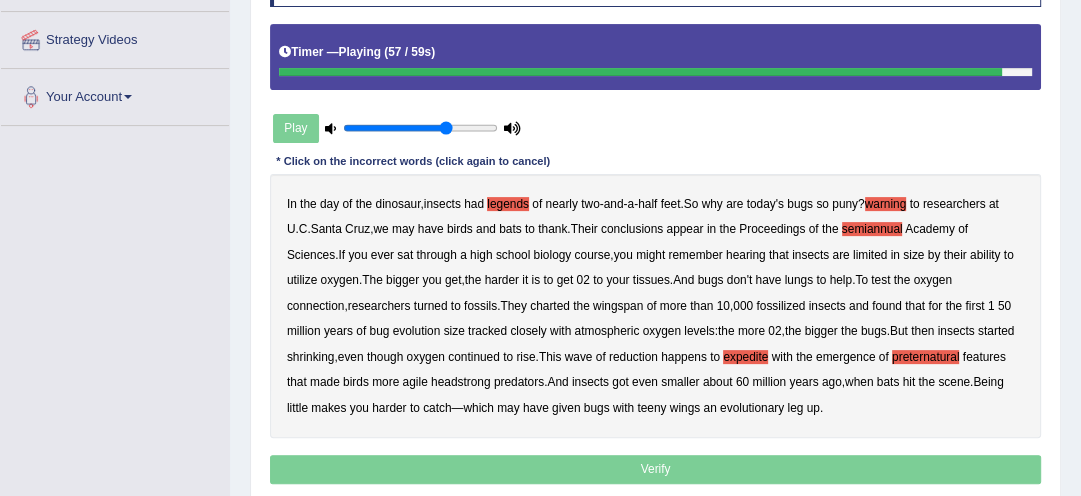 click on "headstrong" at bounding box center (461, 382) 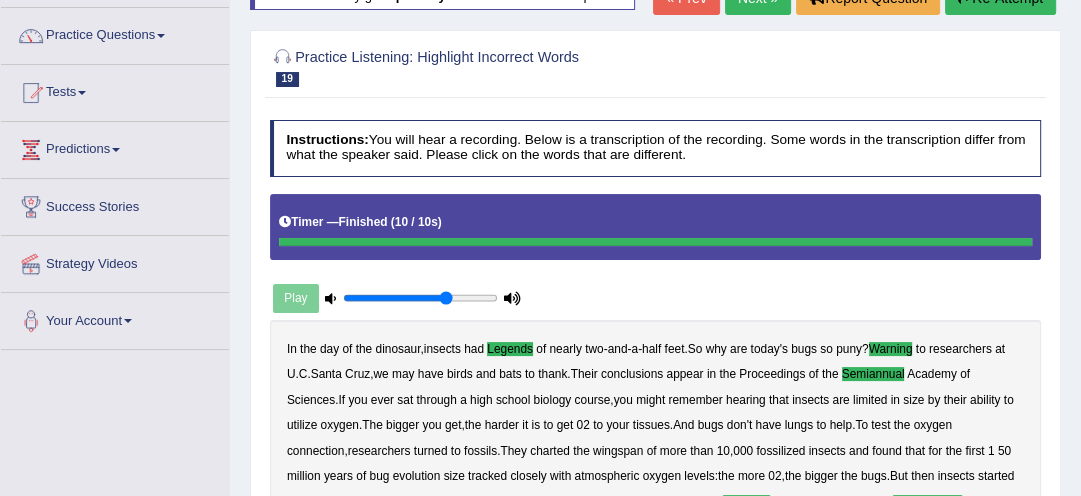 scroll, scrollTop: 0, scrollLeft: 0, axis: both 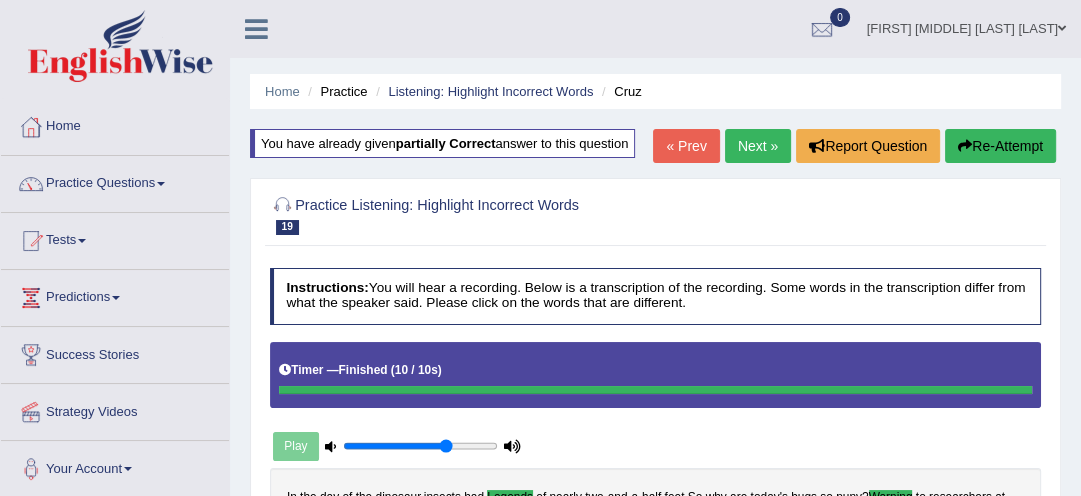 click on "Next »" at bounding box center [758, 146] 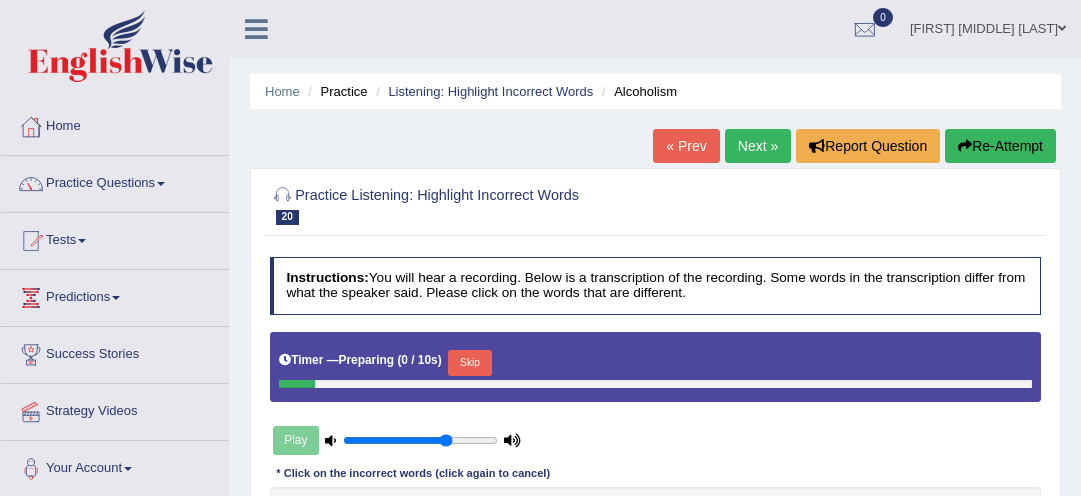 scroll, scrollTop: 0, scrollLeft: 0, axis: both 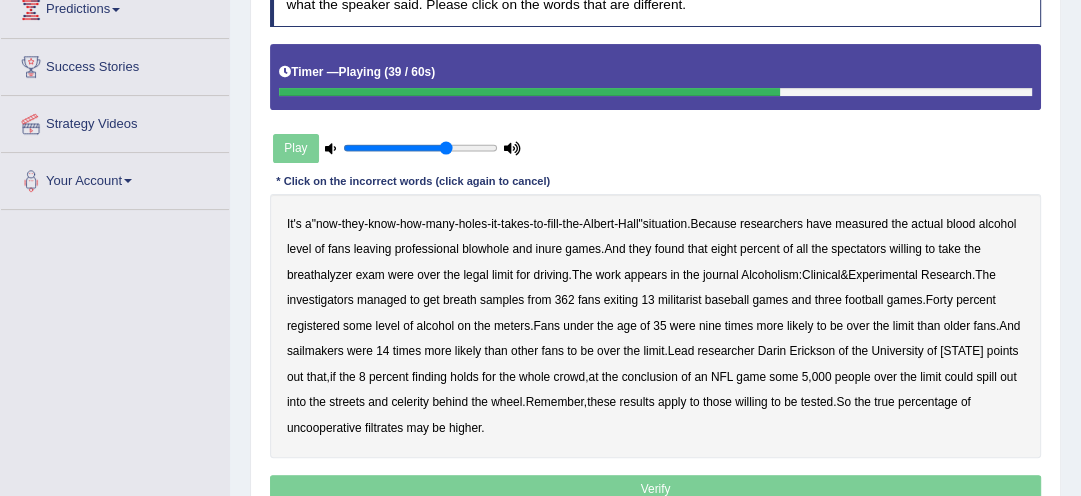 click on "It's   a  " now - they - know - how - many - holes - it - takes - to - fill - the - Albert - Hall "  situation .  Because   researchers   have   measured   the   actual   blood   alcohol   level   of   fans   leaving   professional   blowhole   and   inure   games .  And   they   found   that   eight   percent   of   all   the   spectators   willing   to   take   the   breathalyzer   exam   were   over   the   legal   limit   for   driving .  The   work   appears   in   the   journal   Alcoholism :  Clinical  &  Experimental   Research .  The   investigators   managed   to   get   breath   samples   from   362   fans   exiting   13   militarist   baseball   games   and   three   football   games .  Forty   percent   registered   some   level   of   alcohol   on   the   meters .  Fans   under   the   age   of   35   were   nine   times   more   likely   to   be   over   the   limit   than   older   fans .  And   sailmakers   were   14   times   more   likely   than   other   fans   to   be   over   the   limit" at bounding box center [656, 326] 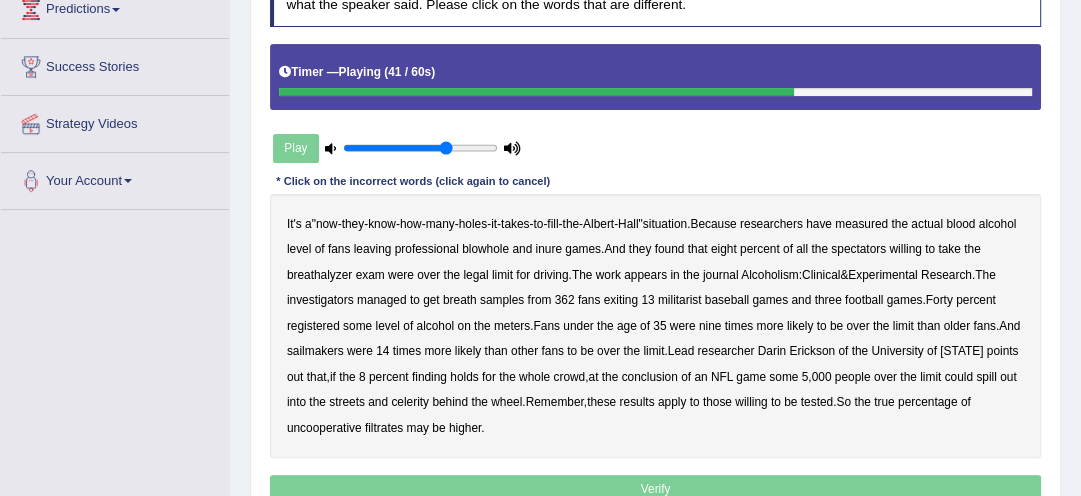 click on "sailmakers" at bounding box center (315, 351) 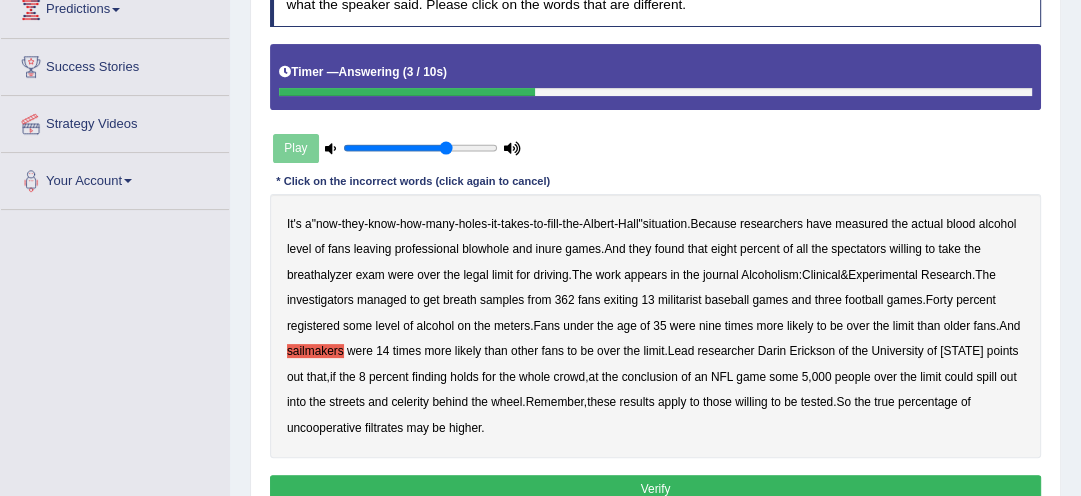 drag, startPoint x: 728, startPoint y: 352, endPoint x: 511, endPoint y: 415, distance: 225.96017 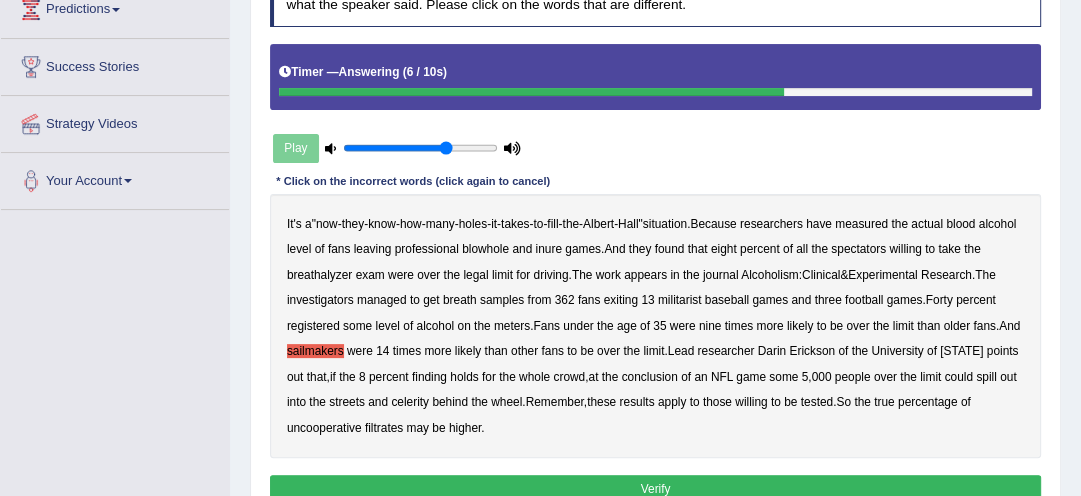 click on "uncooperative" at bounding box center (324, 428) 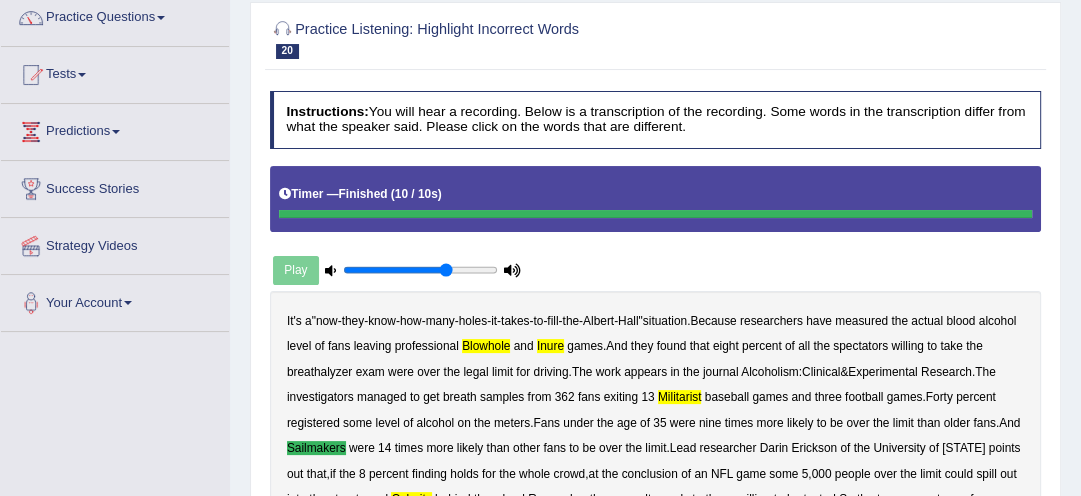 scroll, scrollTop: 160, scrollLeft: 0, axis: vertical 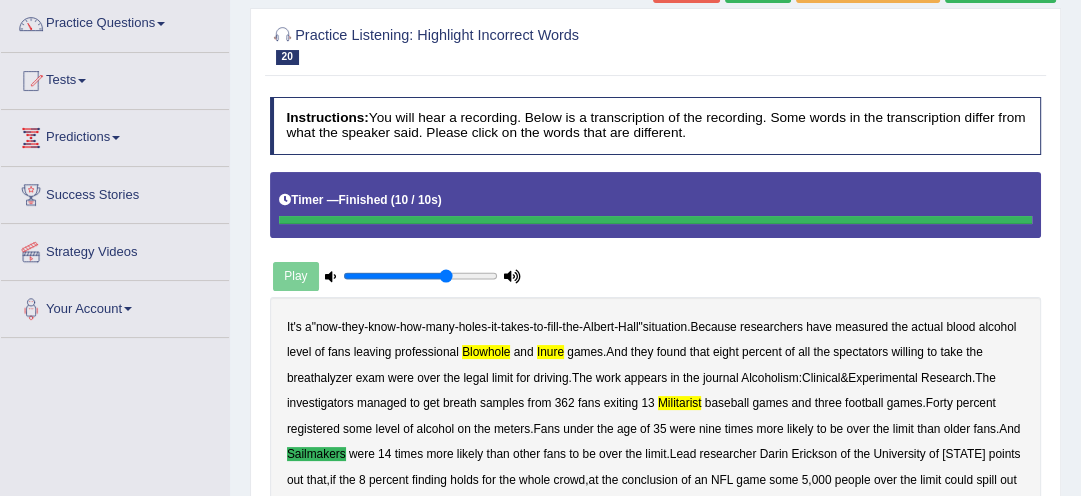 click on "Re-Attempt" at bounding box center (1000, -14) 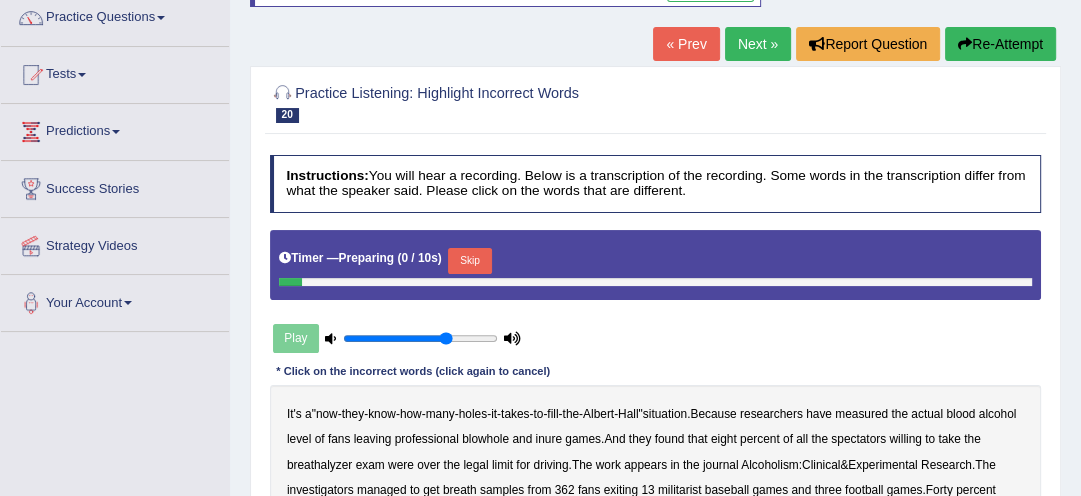 scroll, scrollTop: 0, scrollLeft: 0, axis: both 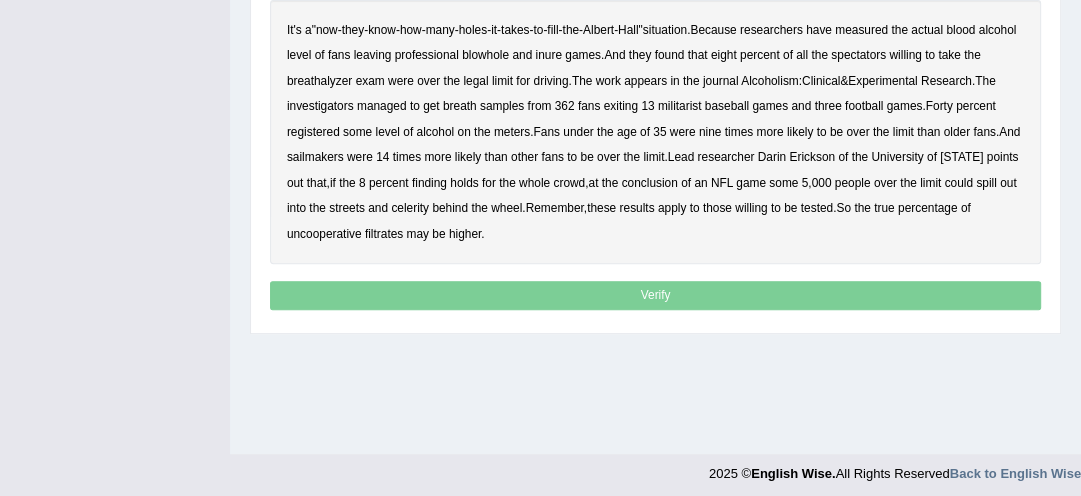 click on "blowhole" at bounding box center [485, 55] 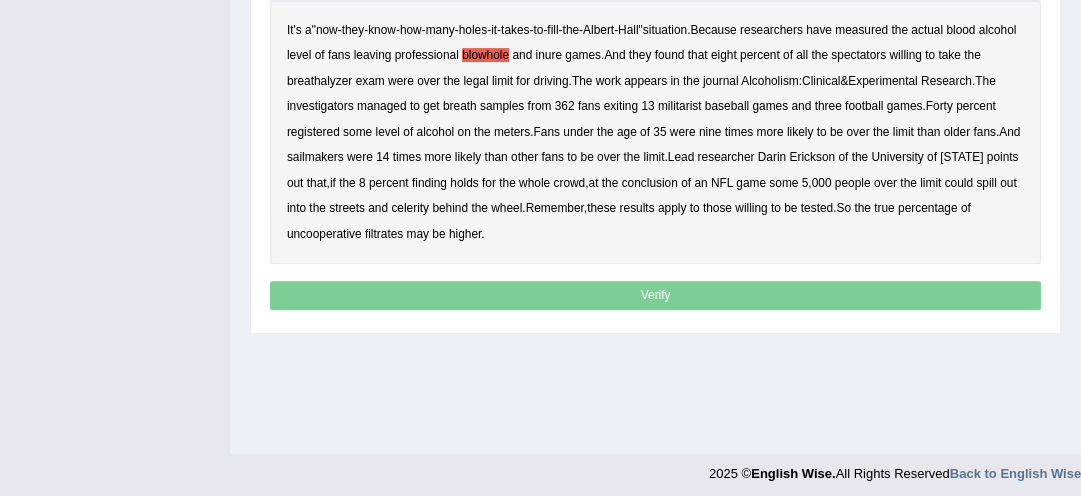 click on "inure" at bounding box center (548, 55) 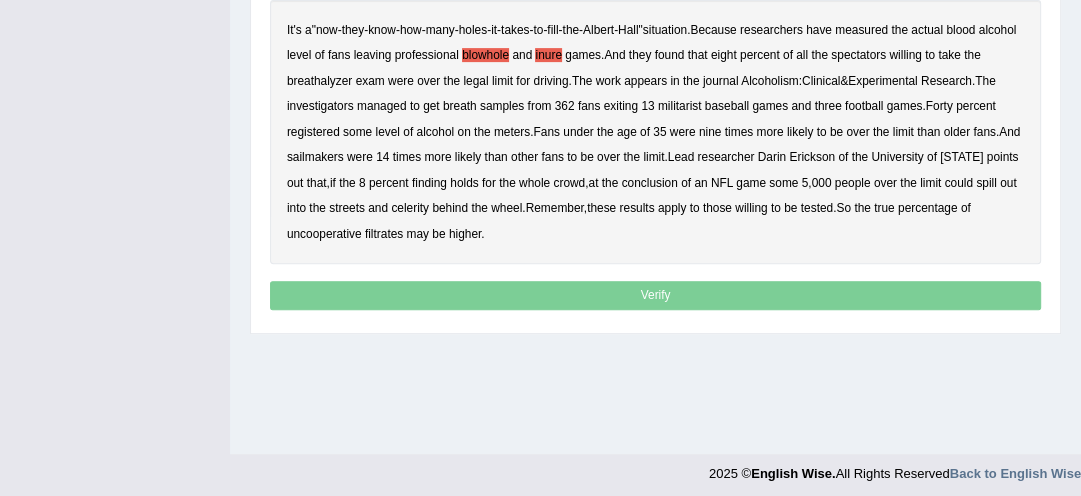 click on "sailmakers" at bounding box center [315, 157] 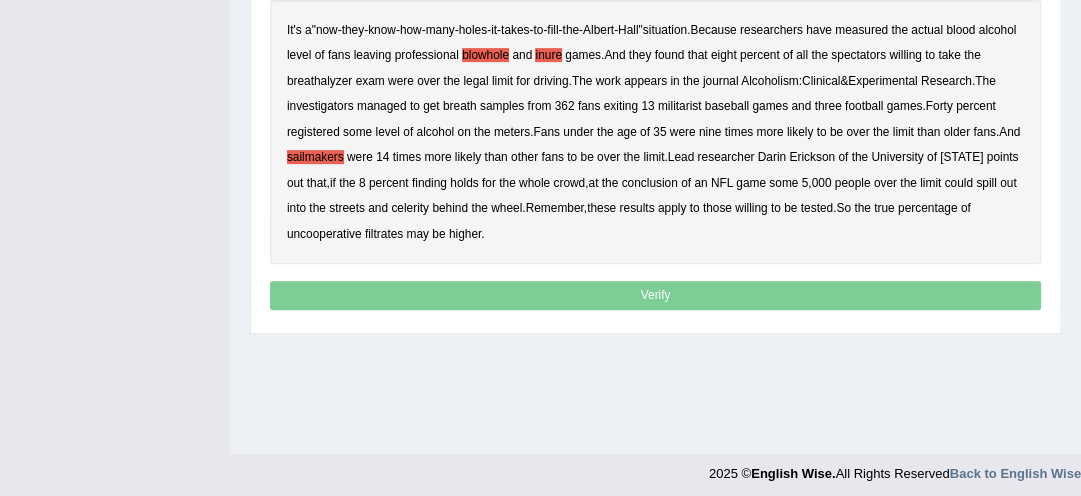 click on "sailmakers" at bounding box center (315, 157) 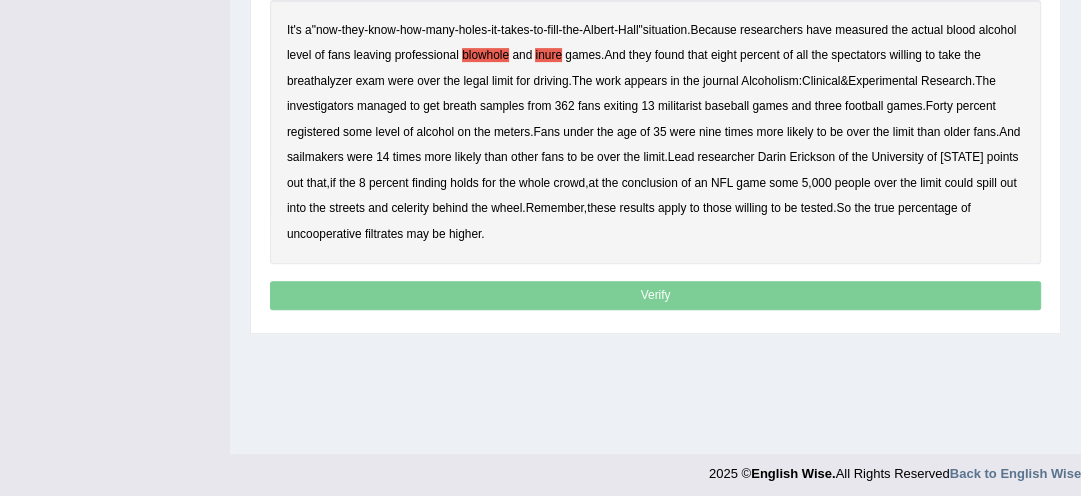 click on "sailmakers" at bounding box center (315, 157) 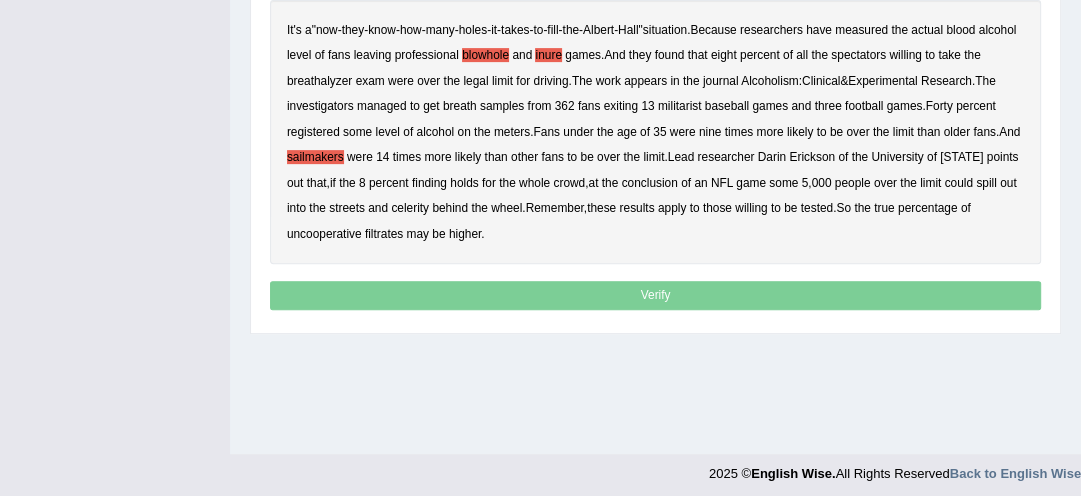 drag, startPoint x: 632, startPoint y: 179, endPoint x: 660, endPoint y: 180, distance: 28.01785 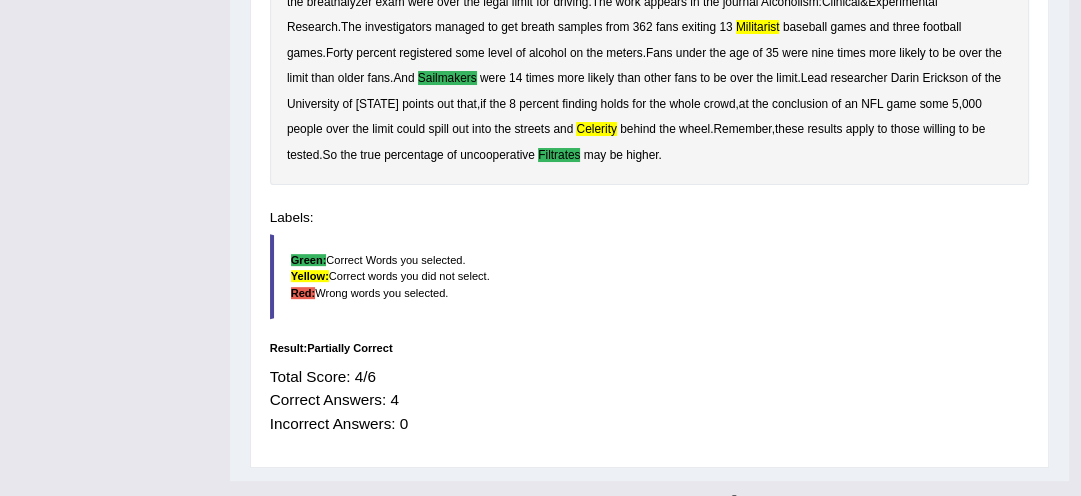 scroll, scrollTop: 468, scrollLeft: 0, axis: vertical 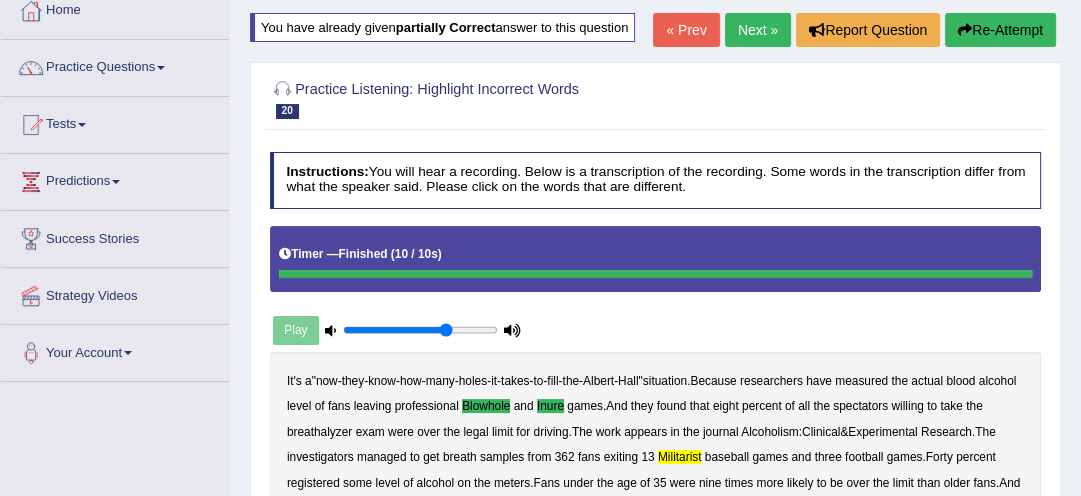 click on "Re-Attempt" at bounding box center [1000, 30] 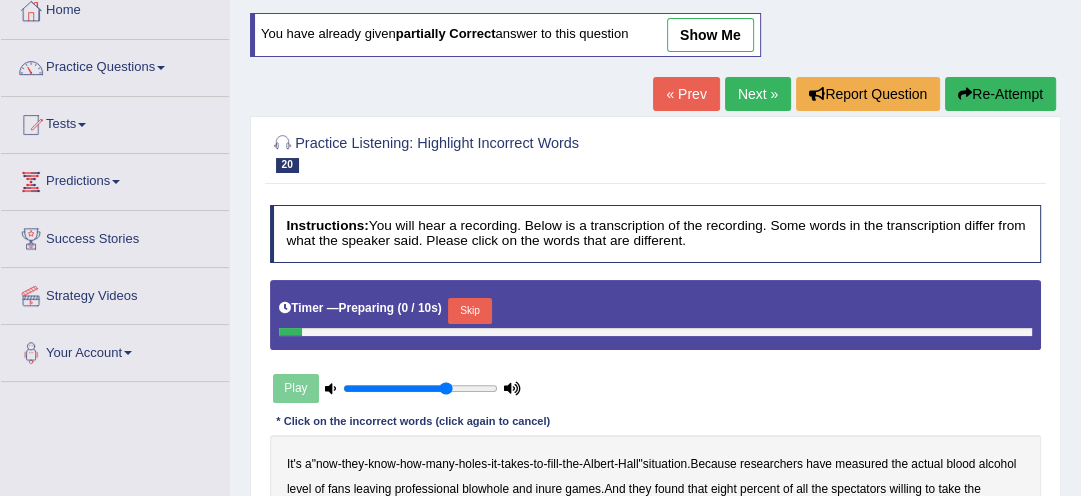 scroll, scrollTop: 116, scrollLeft: 0, axis: vertical 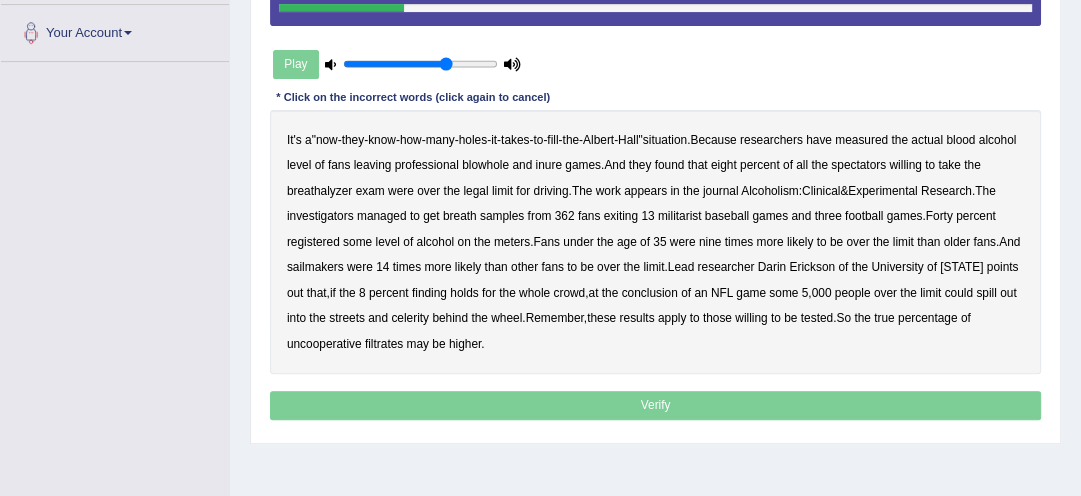 click on "blowhole" at bounding box center (485, 165) 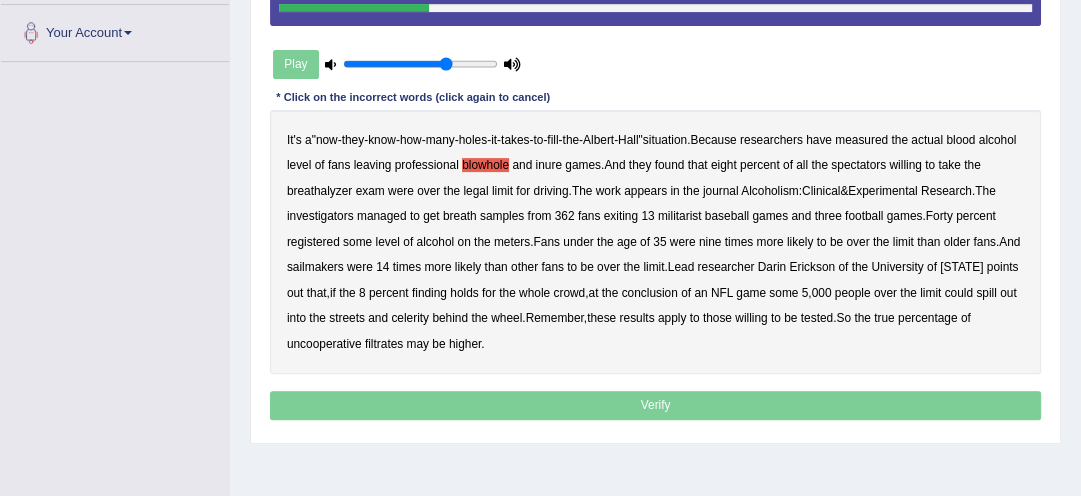 click on "inure" at bounding box center [548, 165] 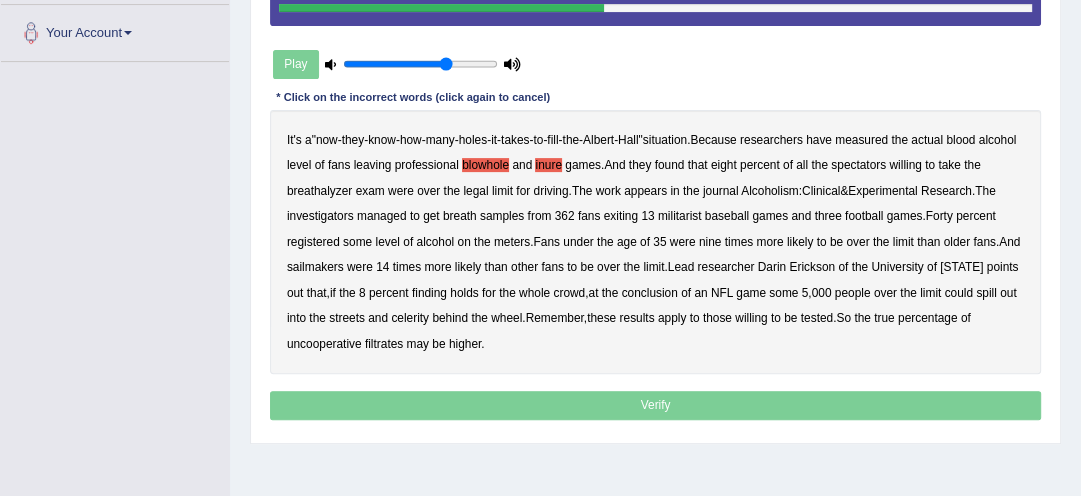 click on "militarist" at bounding box center (680, 216) 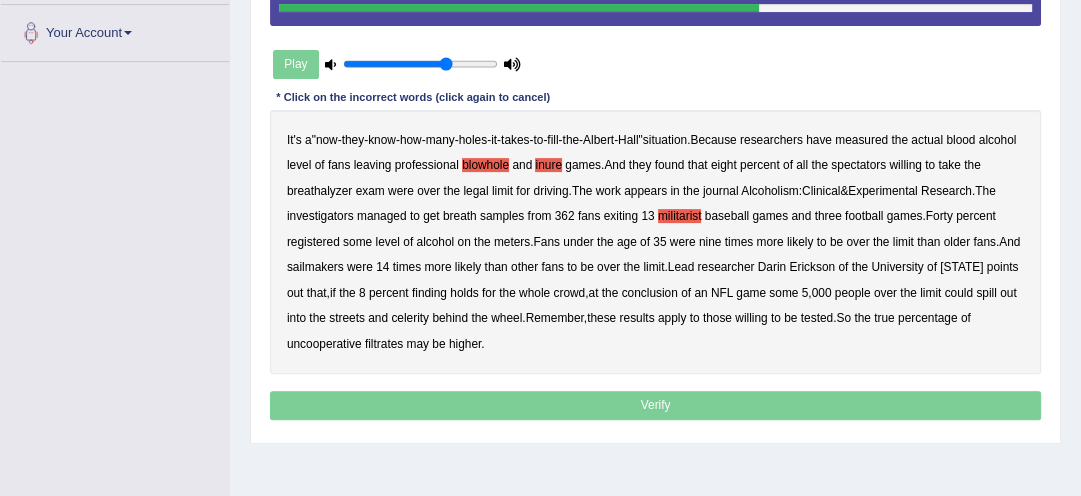 click on "sailmakers" at bounding box center (315, 267) 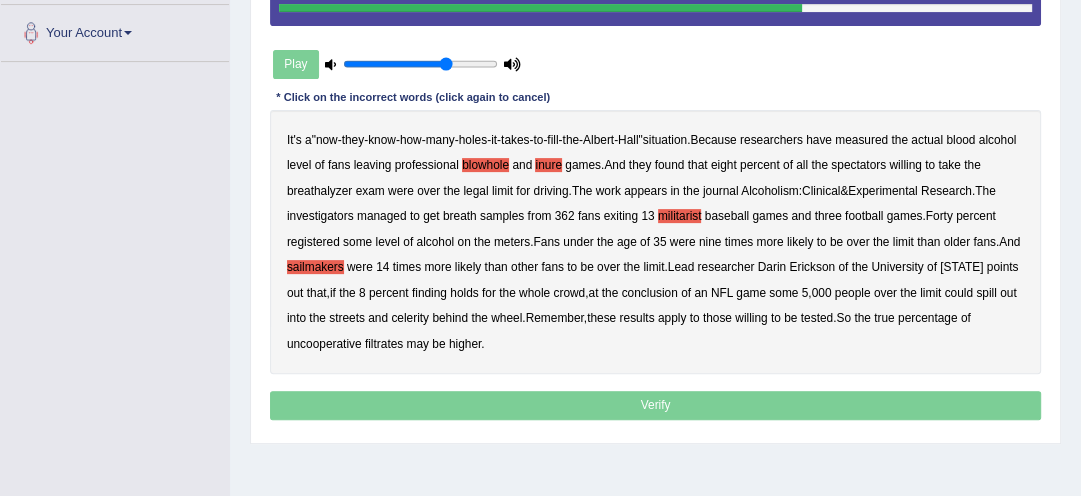 click on "It's   a  " now - they - know - how - many - holes - it - takes - to - fill - the - Albert - Hall "  situation .  Because   researchers   have   measured   the   actual   blood   alcohol   level   of   fans   leaving   professional   blowhole   and   inure   games .  And   they   found   that   eight   percent   of   all   the   spectators   willing   to   take   the   breathalyzer   exam   were   over   the   legal   limit   for   driving .  The   work   appears   in   the   journal   Alcoholism :  Clinical  &  Experimental   Research .  The   investigators   managed   to   get   breath   samples   from   362   fans   exiting   13   militarist   baseball   games   and   three   football   games .  Forty   percent   registered   some   level   of   alcohol   on   the   meters .  Fans   under   the   age   of   35   were   nine   times   more   likely   to   be   over   the   limit   than   older   fans .  And   sailmakers   were   14   times   more   likely   than   other   fans   to   be   over   the   limit" at bounding box center [656, 242] 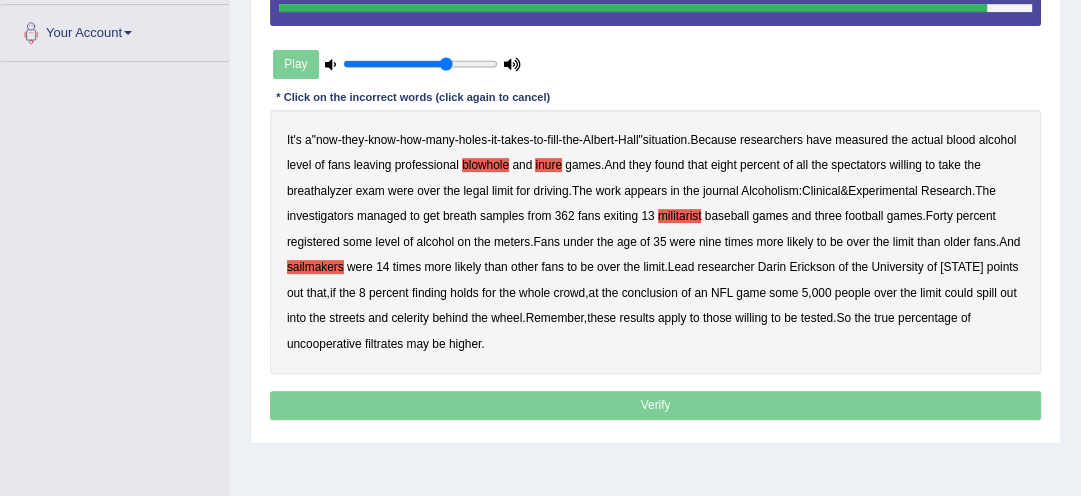 click on "celerity" at bounding box center [410, 318] 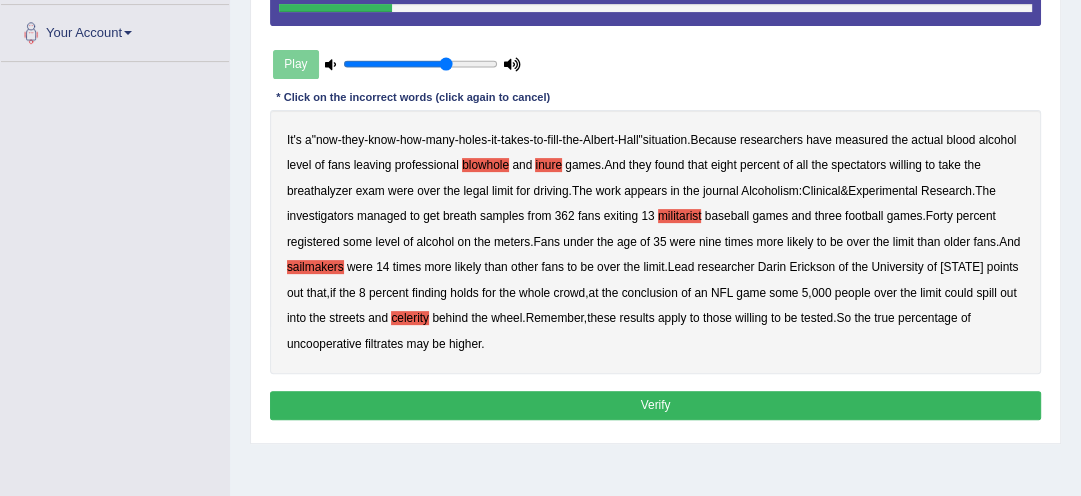 click on "filtrates" at bounding box center [384, 344] 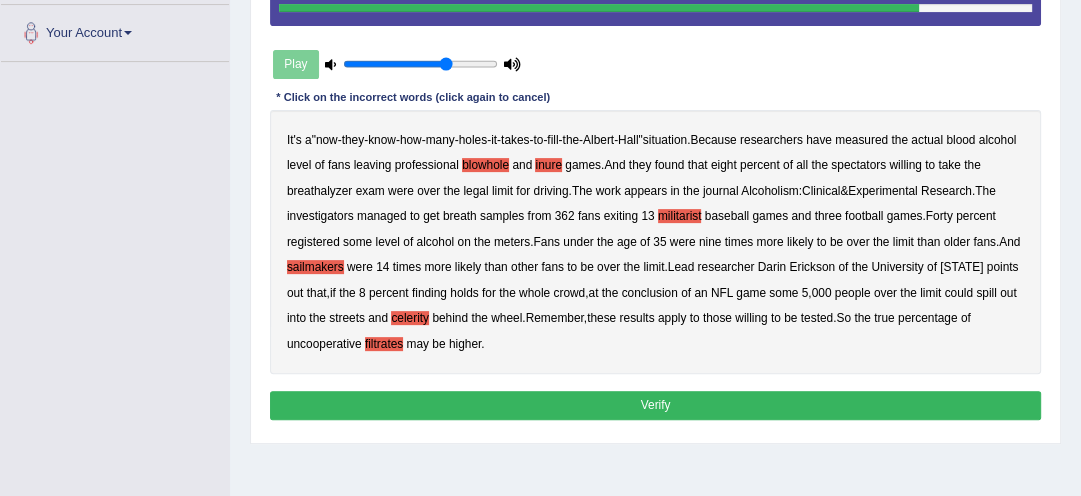 drag, startPoint x: 749, startPoint y: 267, endPoint x: 778, endPoint y: 252, distance: 32.649654 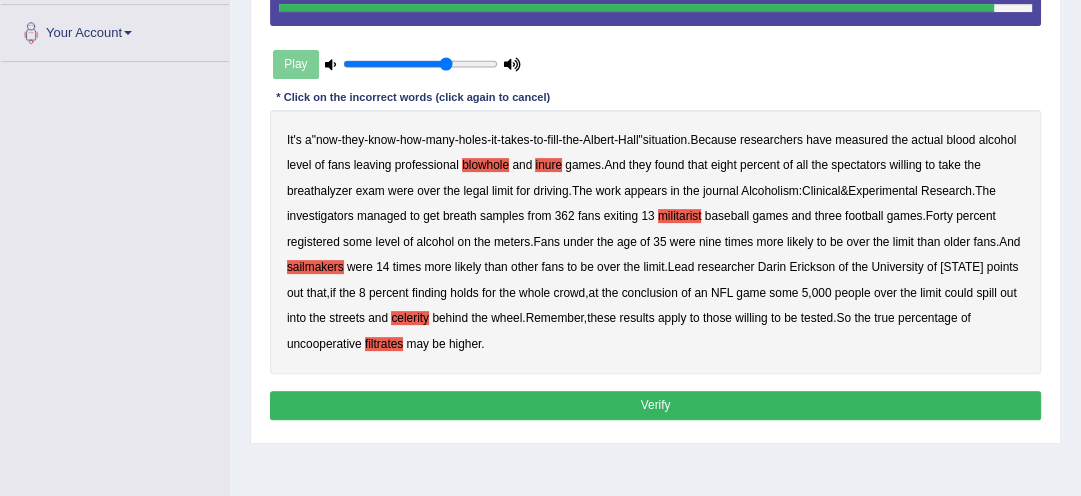 drag, startPoint x: 781, startPoint y: 252, endPoint x: 841, endPoint y: 232, distance: 63.245552 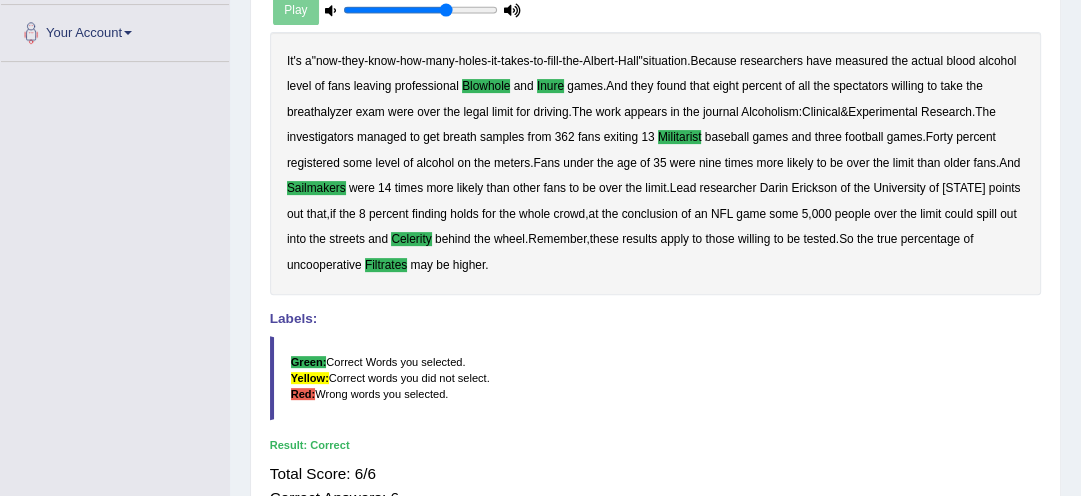 click on "It's   a  " now - they - know - how - many - holes - it - takes - to - fill - the - Albert - Hall "  situation .  Because   researchers   have   measured   the   actual   blood   alcohol   level   of   fans   leaving   professional   blowhole   and   inure   games .  And   they   found   that   eight   percent   of   all   the   spectators   willing   to   take   the   breathalyzer   exam   were   over   the   legal   limit   for   driving .  The   work   appears   in   the   journal   Alcoholism :  Clinical  &  Experimental   Research .  The   investigators   managed   to   get   breath   samples   from   362   fans   exiting   13   militarist   baseball   games   and   three   football   games .  Forty   percent   registered   some   level   of   alcohol   on   the   meters .  Fans   under   the   age   of   35   were   nine   times   more   likely   to   be   over   the   limit   than   older   fans .  And   sailmakers   were   14   times   more   likely   than   other   fans   to   be   over   the   limit" at bounding box center (656, 164) 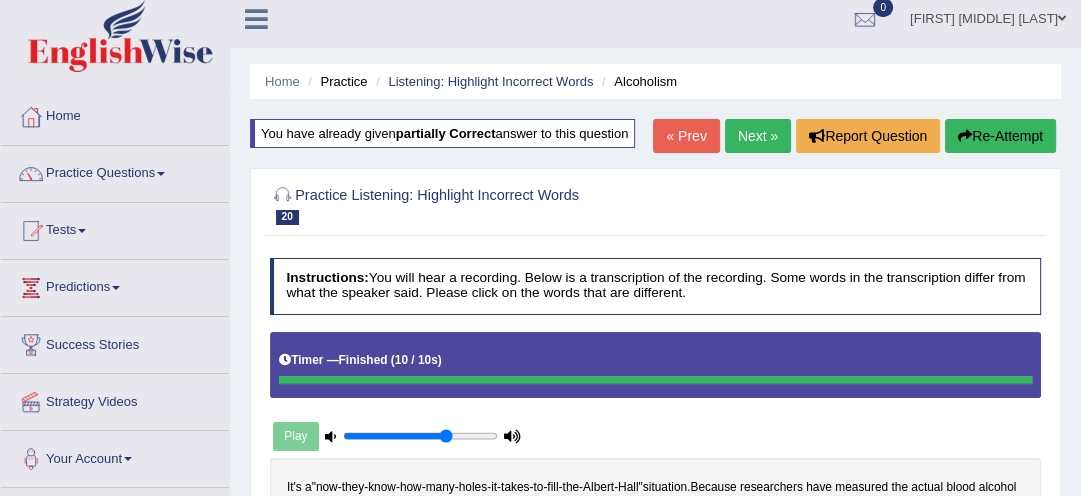 scroll, scrollTop: 0, scrollLeft: 0, axis: both 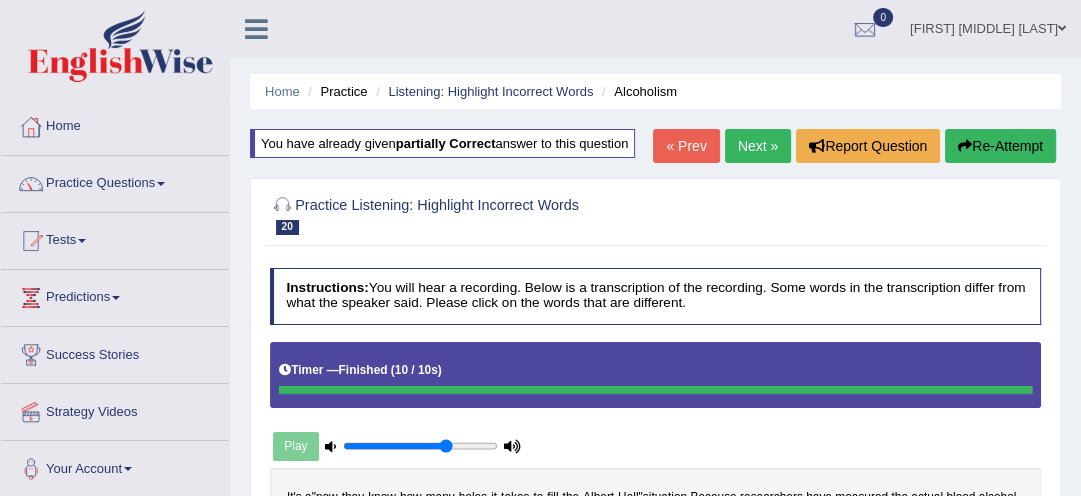 click on "Next »" at bounding box center [758, 146] 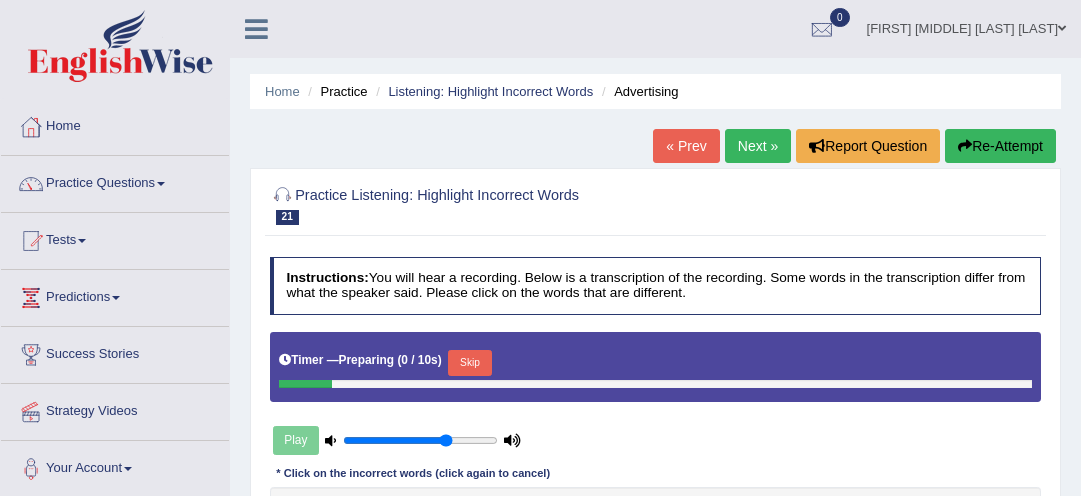 scroll, scrollTop: 0, scrollLeft: 0, axis: both 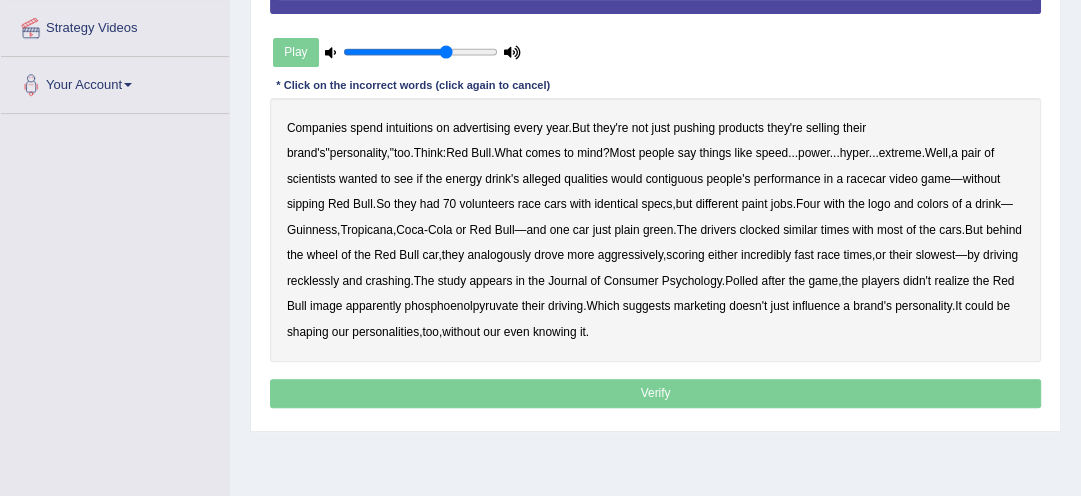 click on "intuitions" at bounding box center [409, 128] 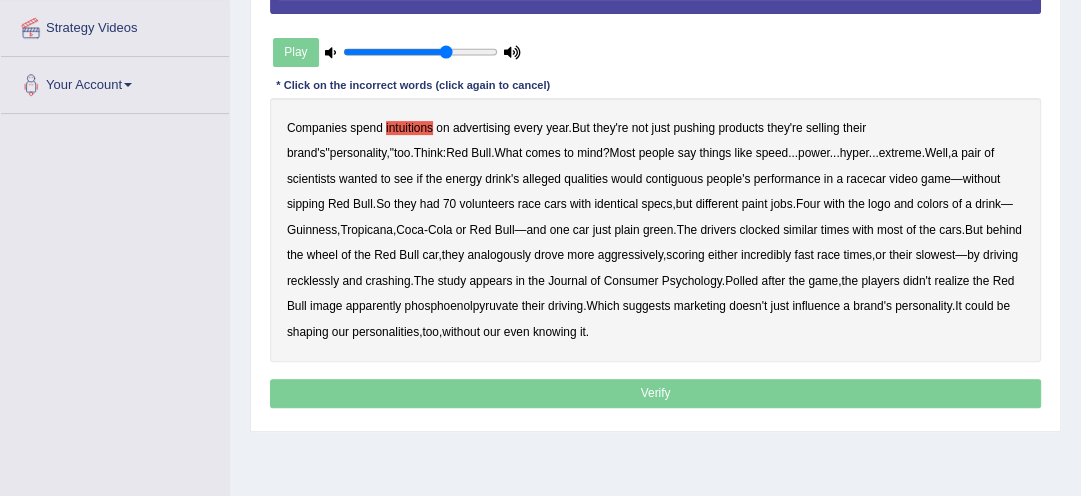 drag, startPoint x: 539, startPoint y: 137, endPoint x: 633, endPoint y: 147, distance: 94.53042 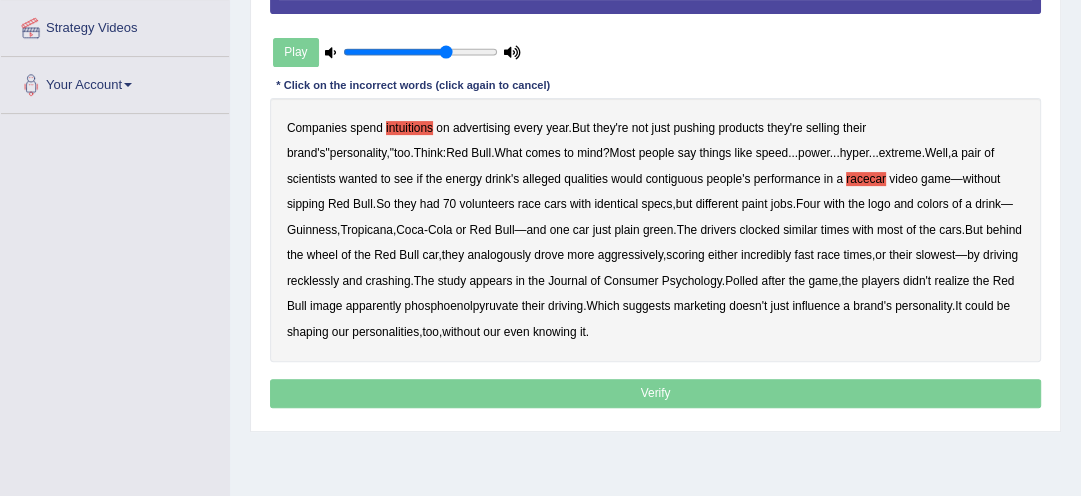 click on "racecar" at bounding box center (866, 179) 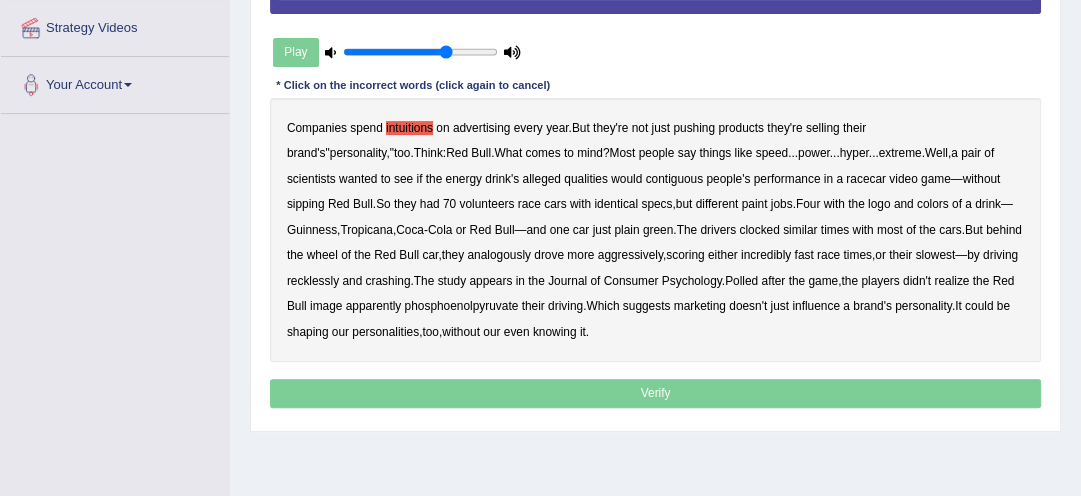 click on "racecar" at bounding box center (866, 179) 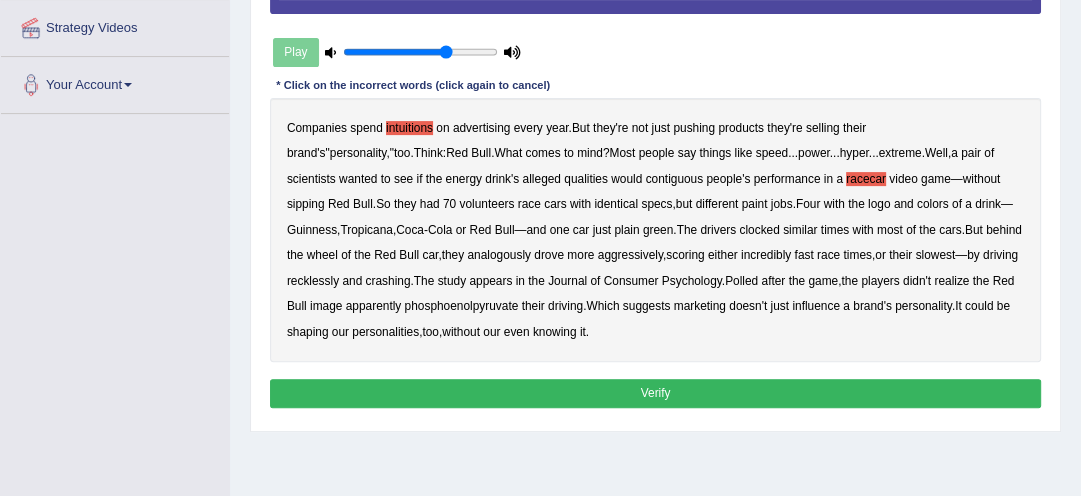 click on "racecar" at bounding box center [866, 179] 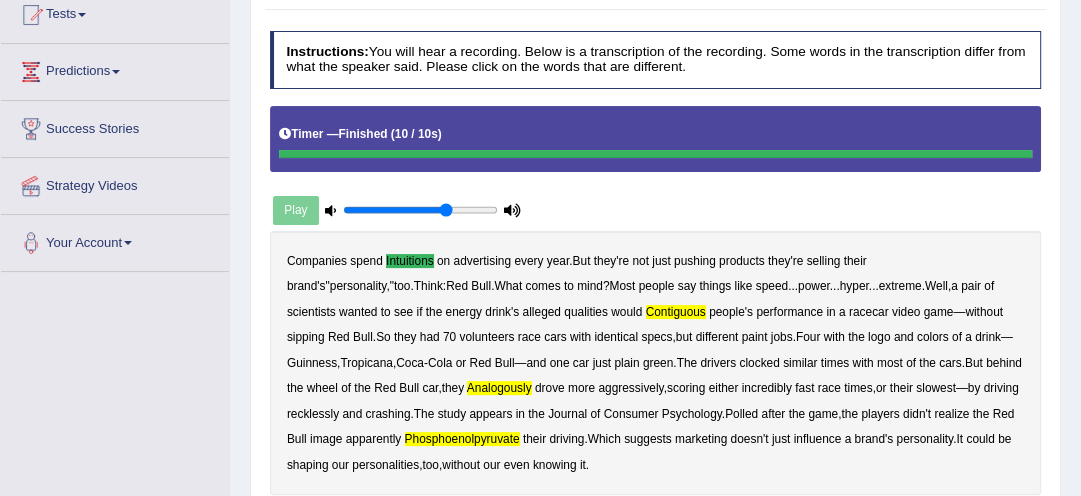 scroll, scrollTop: 224, scrollLeft: 0, axis: vertical 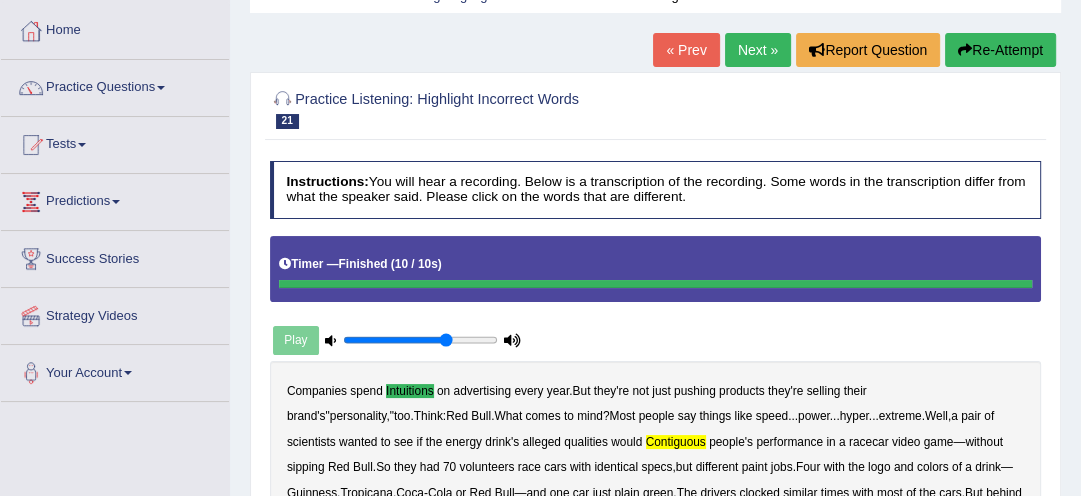 click on "Re-Attempt" at bounding box center (1000, 50) 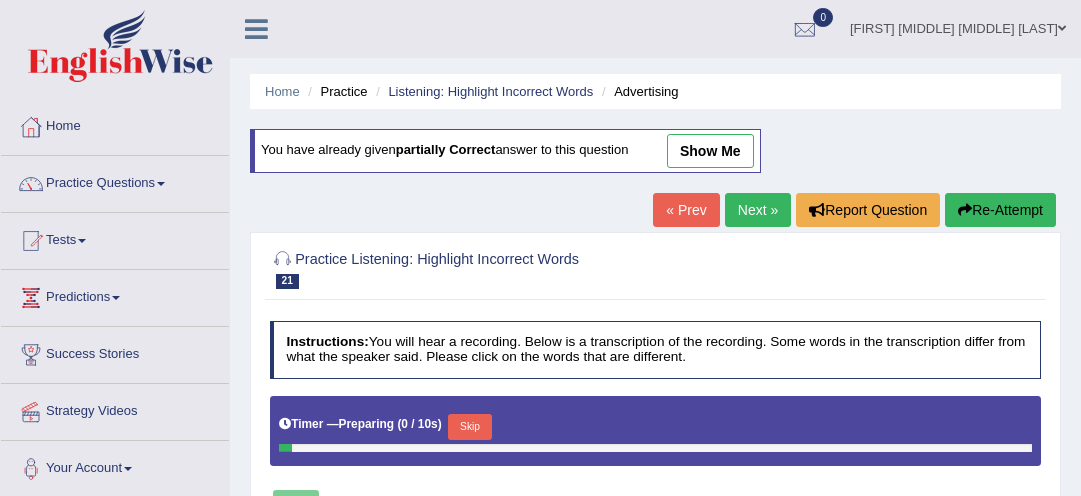 scroll, scrollTop: 96, scrollLeft: 0, axis: vertical 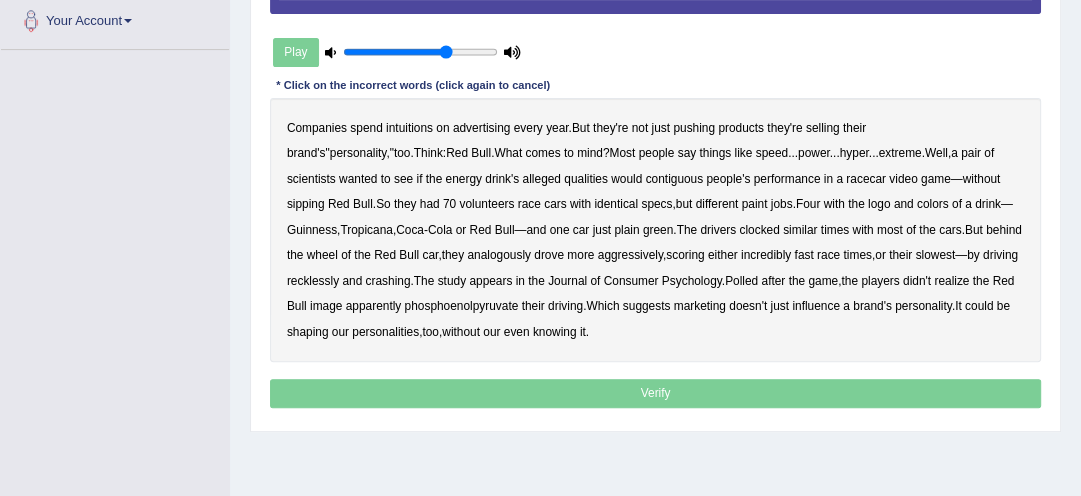 click on "intuitions" at bounding box center [409, 128] 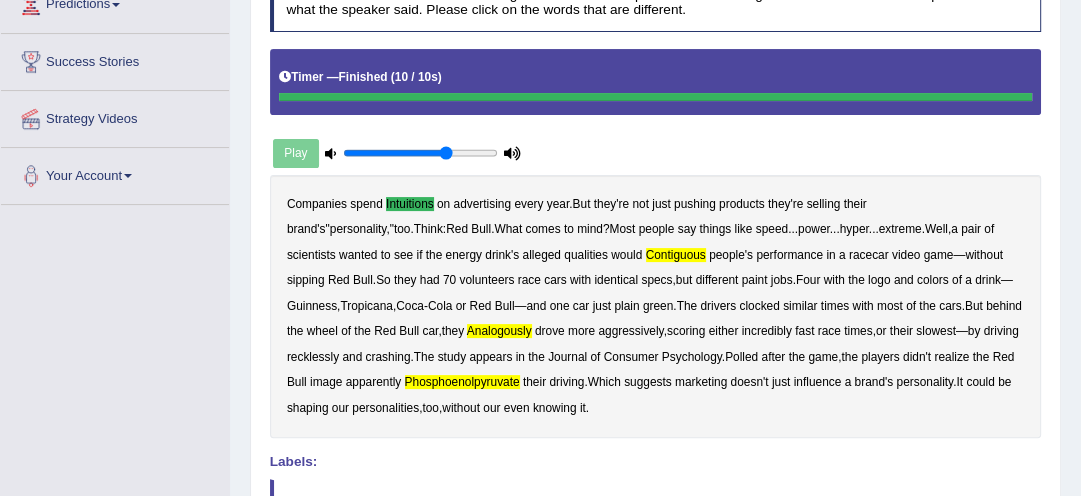 scroll, scrollTop: 288, scrollLeft: 0, axis: vertical 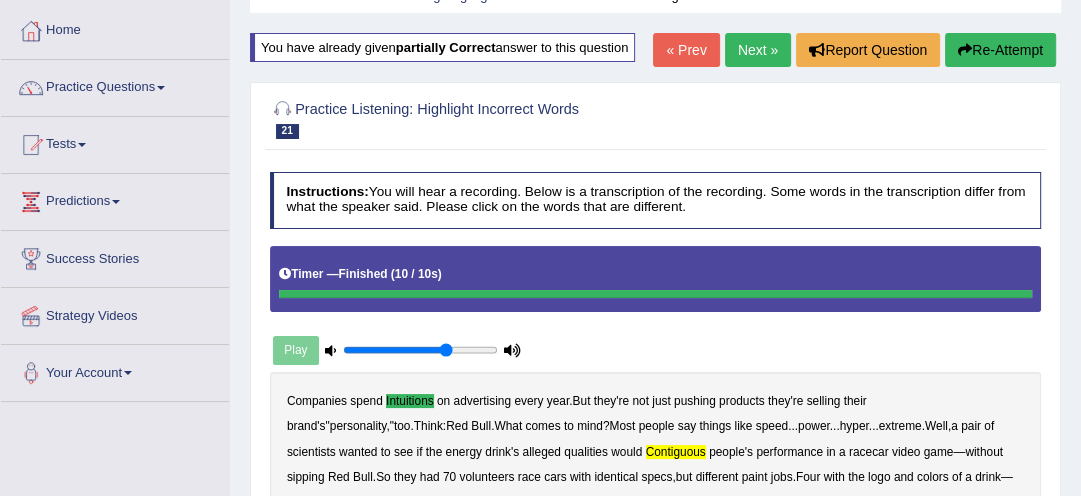 click on "Re-Attempt" at bounding box center (1000, 50) 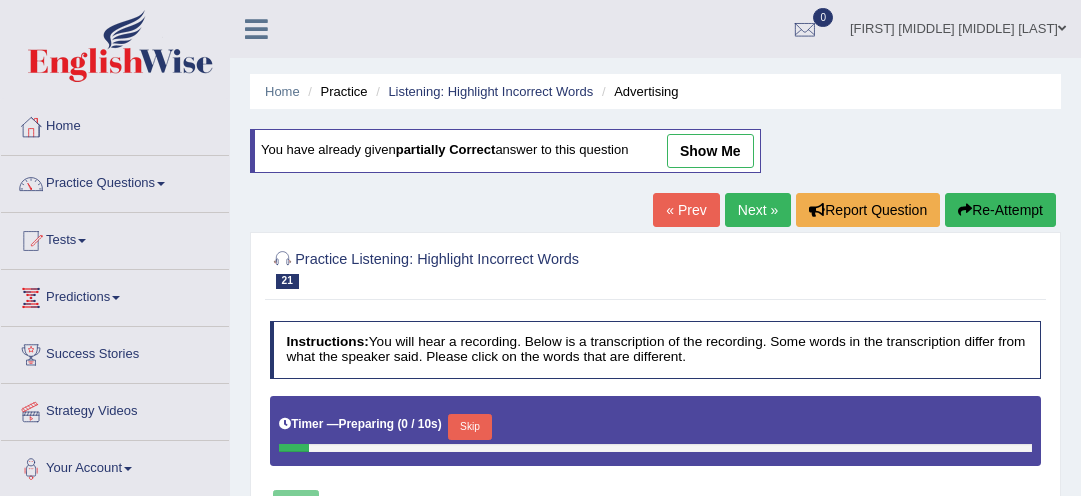 scroll, scrollTop: 96, scrollLeft: 0, axis: vertical 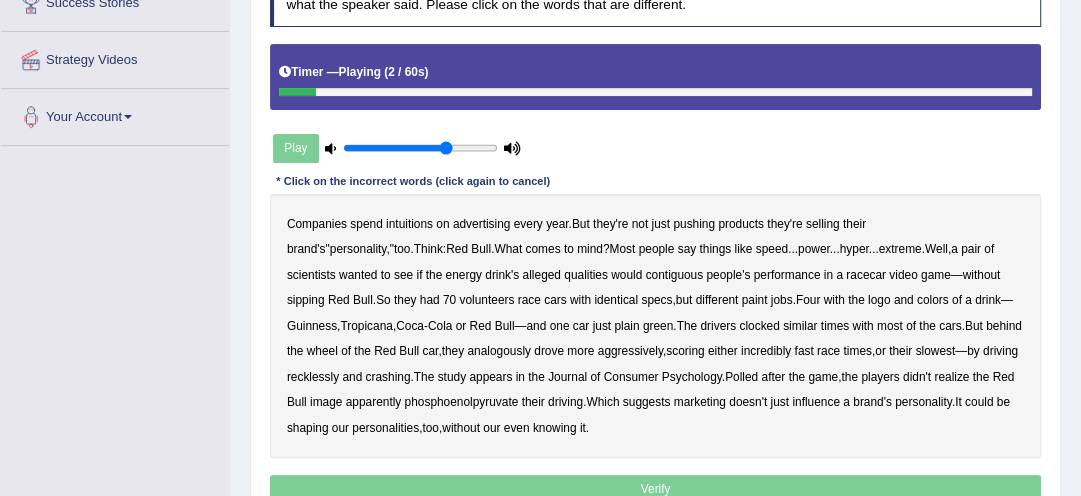 click on "intuitions" at bounding box center [409, 224] 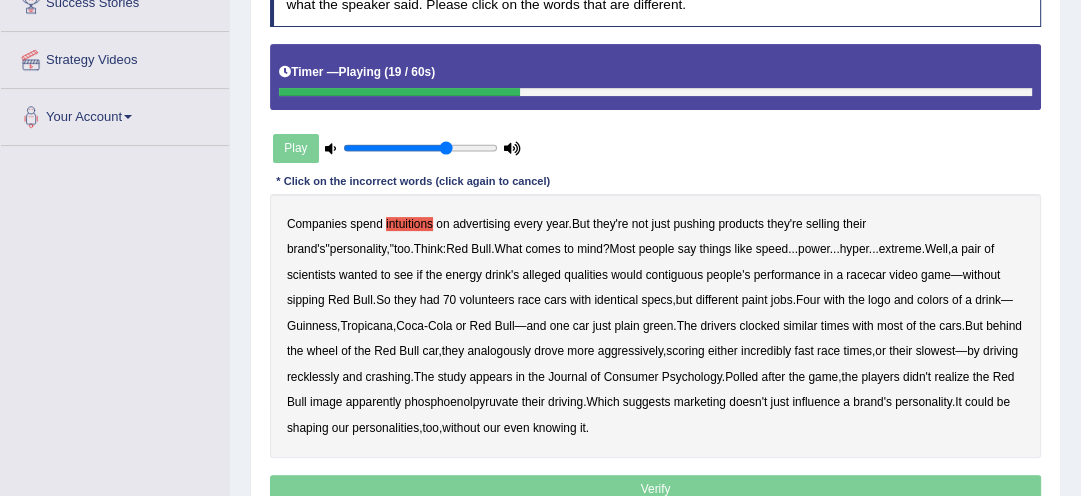 click on "contiguous" at bounding box center (675, 275) 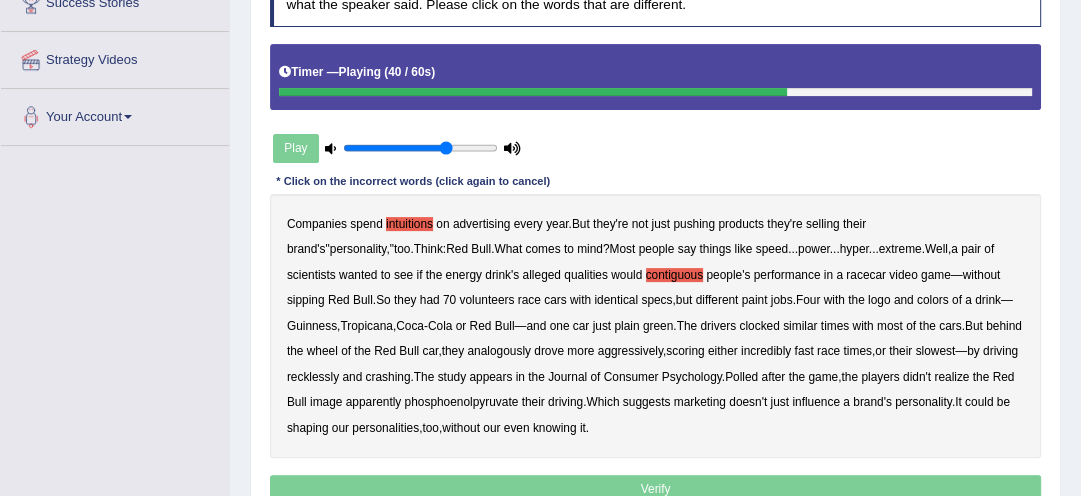 click on "analogously" at bounding box center (498, 351) 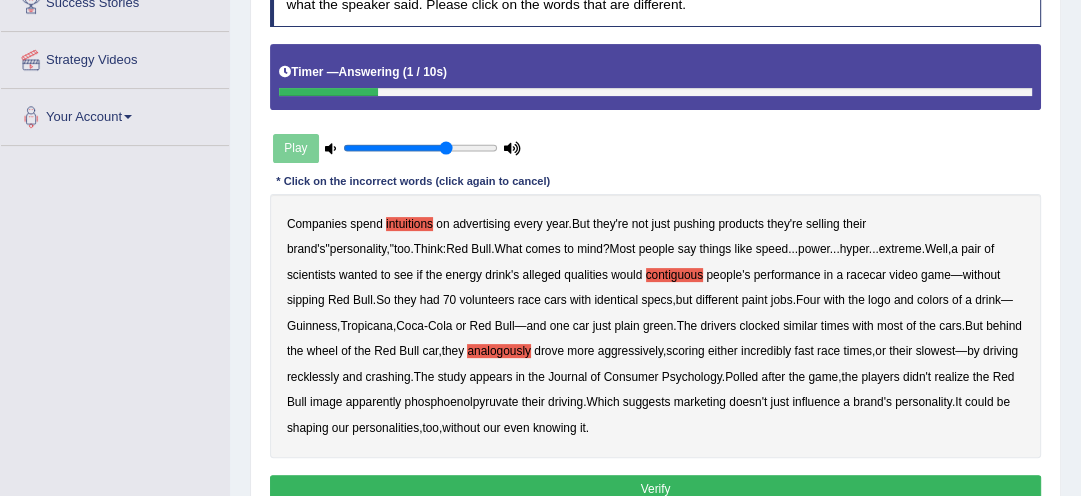 click on "phosphoenolpyruvate" at bounding box center [462, 402] 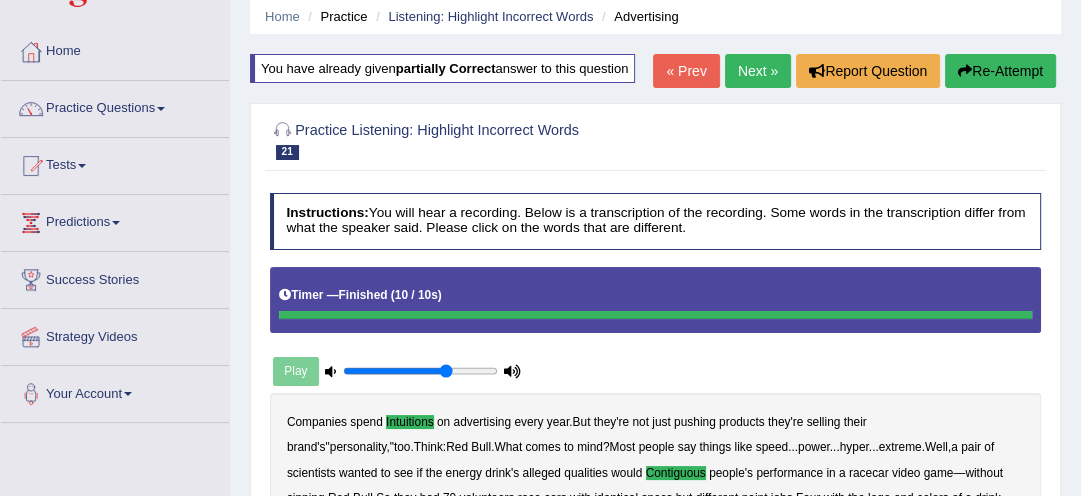 scroll, scrollTop: 64, scrollLeft: 0, axis: vertical 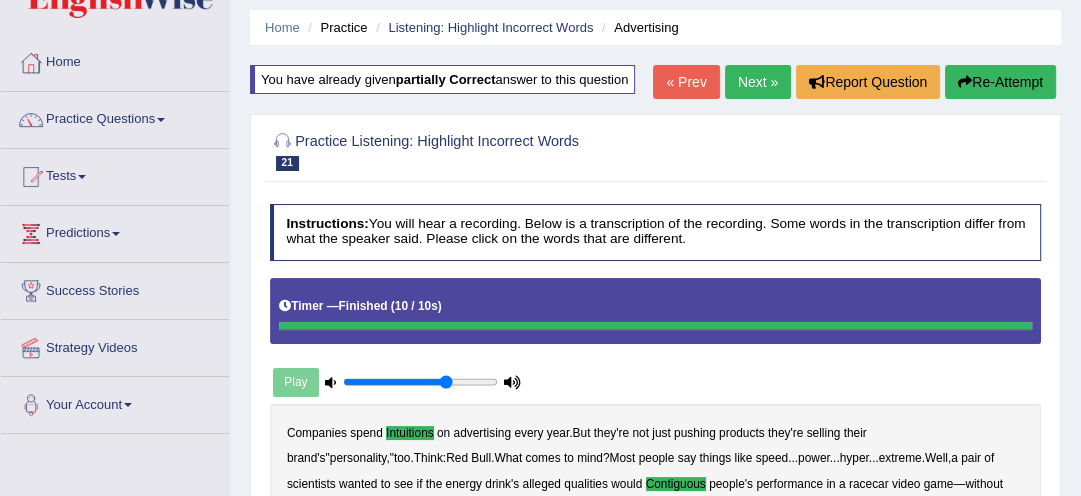 click on "Re-Attempt" at bounding box center [1000, 82] 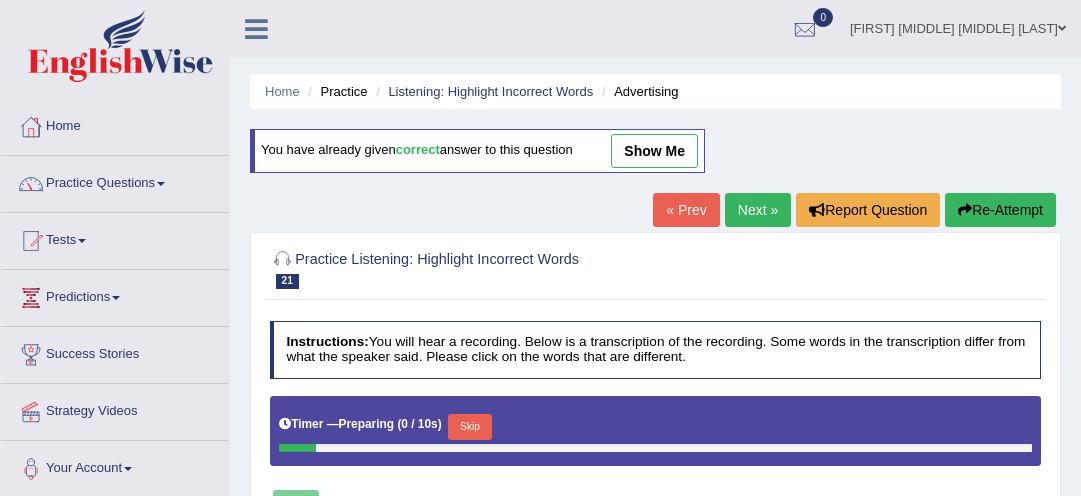 scroll, scrollTop: 64, scrollLeft: 0, axis: vertical 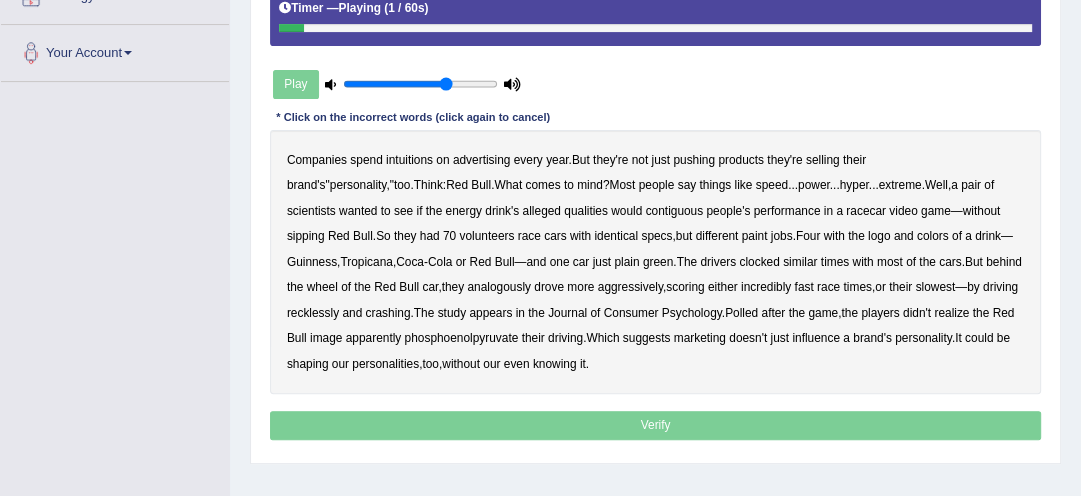 click on "intuitions" at bounding box center [409, 160] 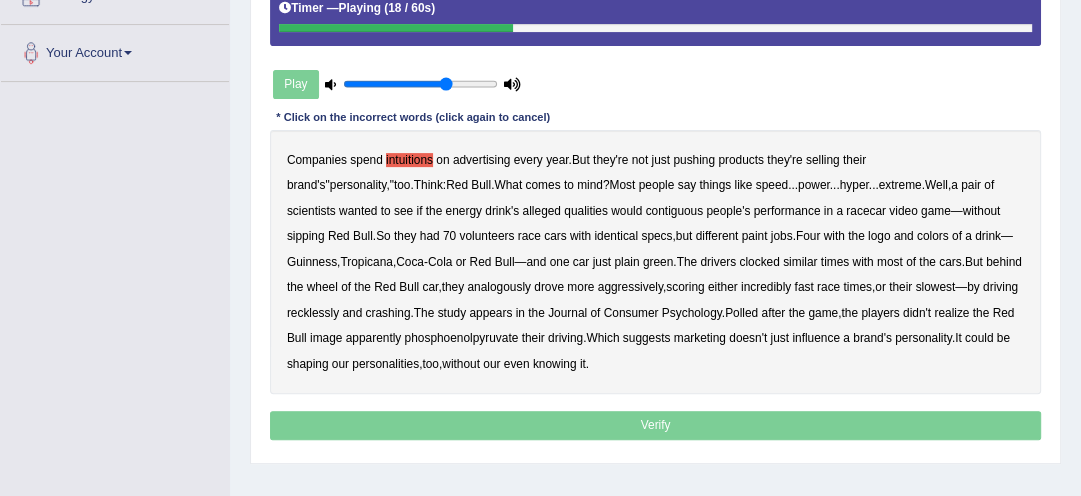 click on "contiguous" at bounding box center (675, 211) 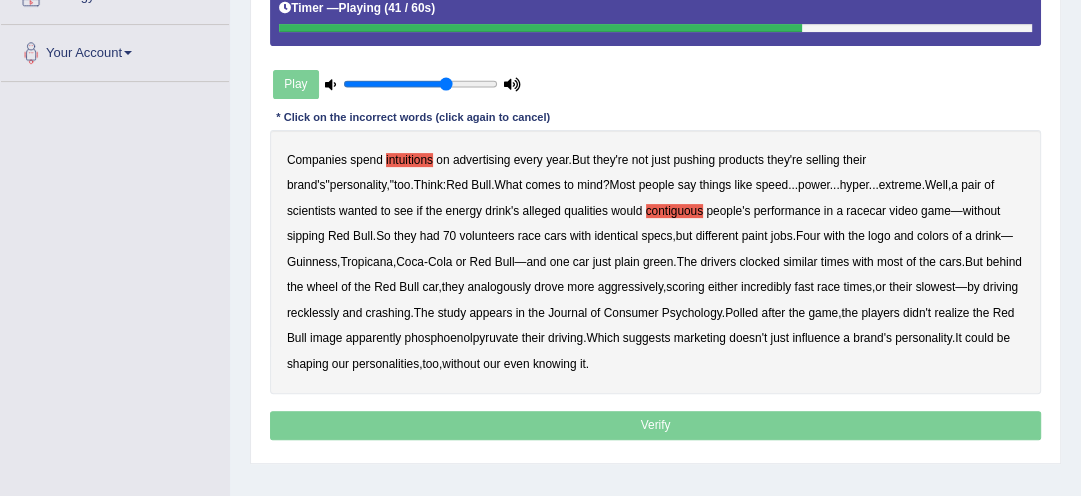click on "analogously" at bounding box center [498, 287] 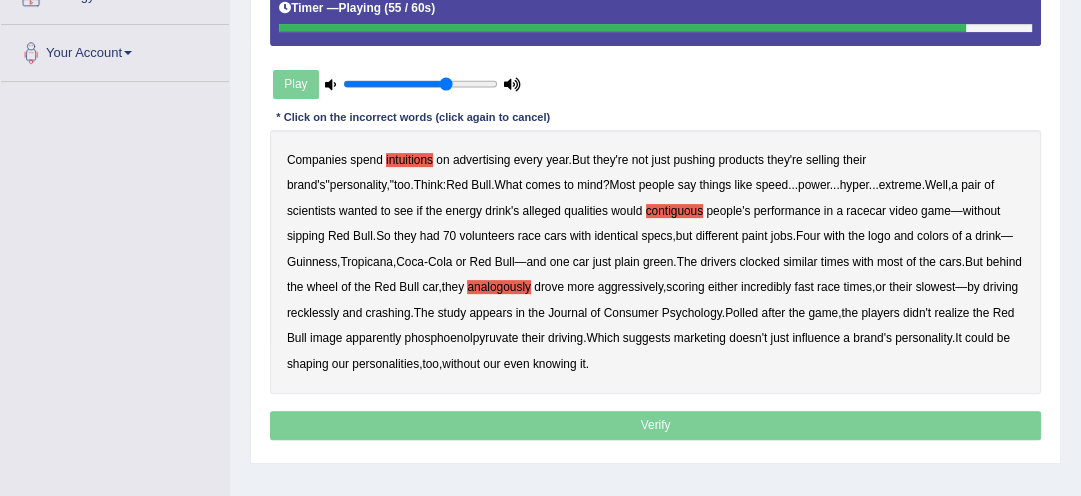 click on "phosphoenolpyruvate" at bounding box center [462, 338] 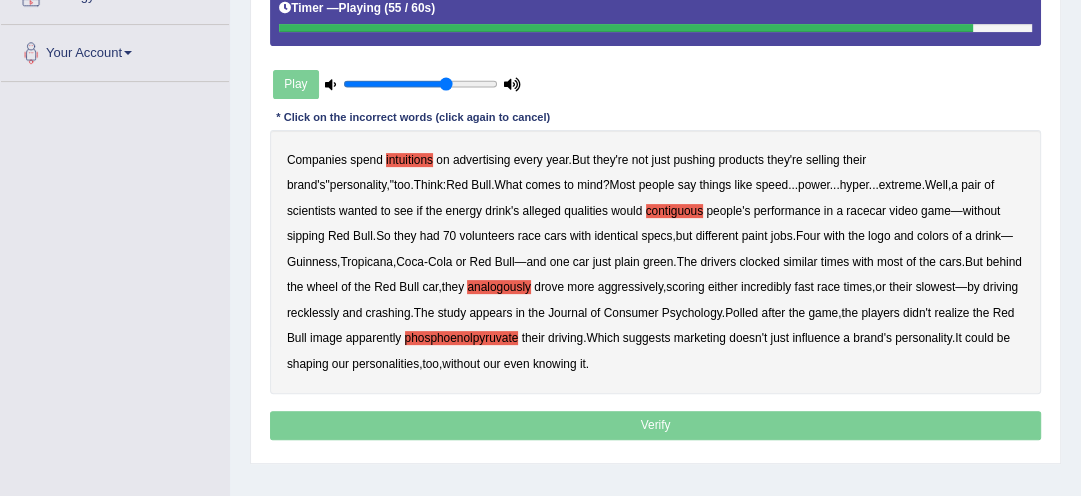 click on "Companies   spend   intuitions   on   advertising   every   year .  But   they're   not   just   pushing   products   they're   selling   their   brand's  " personality ,"  too .  Think :  Red   Bull .  What   comes   to   mind ?  Most   people   say   things   like   speed ... power ... hyper ... extreme .  Well ,  a   pair   of   scientists   wanted   to   see   if   the   energy   drink's   alleged   qualities   would   contiguous   people's   performance   in   a   racecar   video   game — without   sipping   Red   Bull .  So   they   had   70   volunteers   race   cars   with   identical   specs ,  but   different   paint   jobs .  Four   with   the   logo   and   colors   of   a   drink — Guinness ,  Tropicana ,  Coca - Cola   or   Red   Bull — and   one   car   just   plain   green .  The   drivers   clocked   similar   times   with   most   of   the   cars .  But   behind   the   wheel   of   the   Red   Bull   car ,  they   analogously   drove   more   aggressively ,  scoring   either     fast" at bounding box center (656, 262) 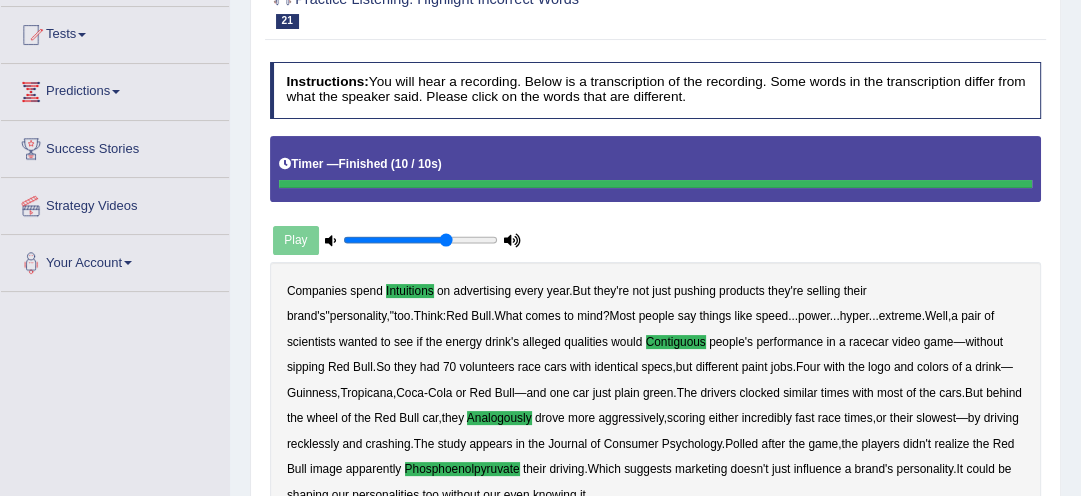 scroll, scrollTop: 192, scrollLeft: 0, axis: vertical 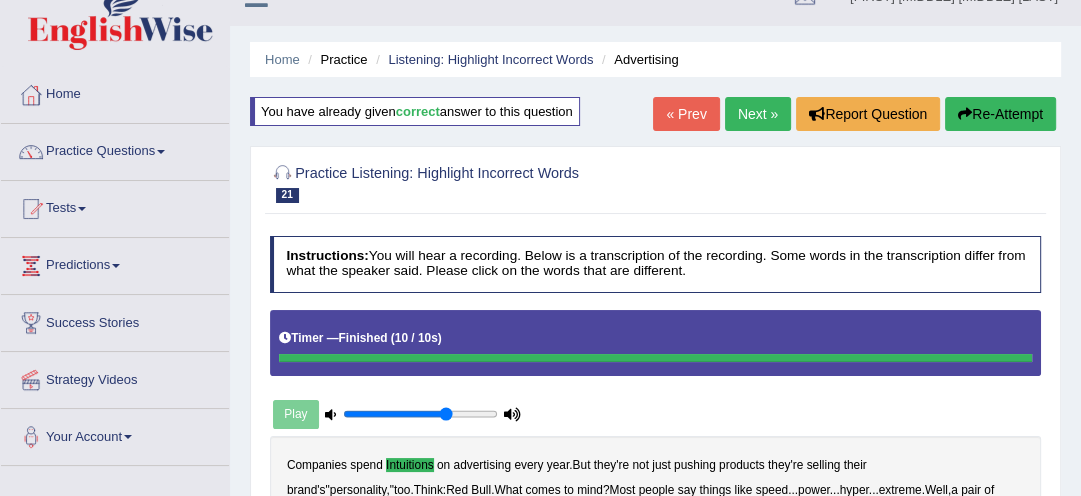 click on "Next »" at bounding box center (758, 114) 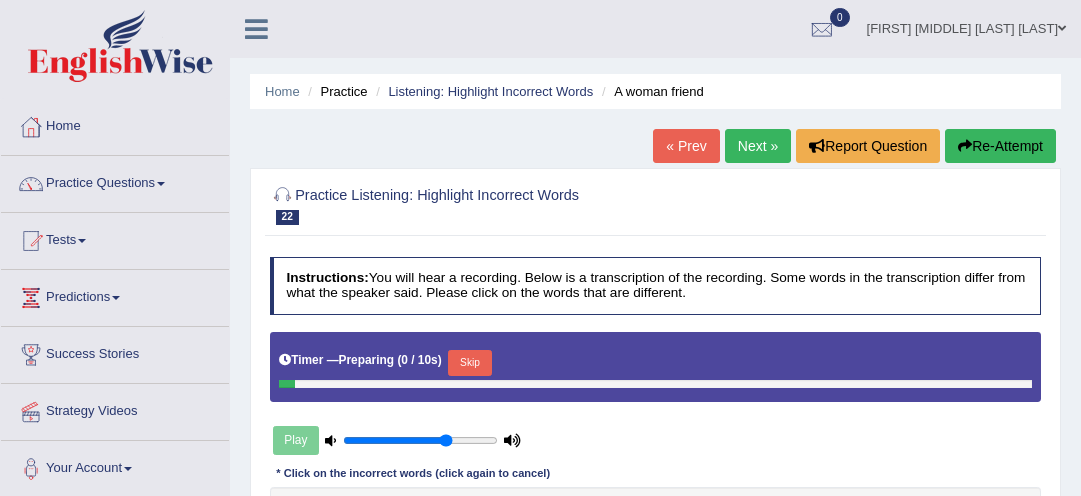 scroll, scrollTop: 0, scrollLeft: 0, axis: both 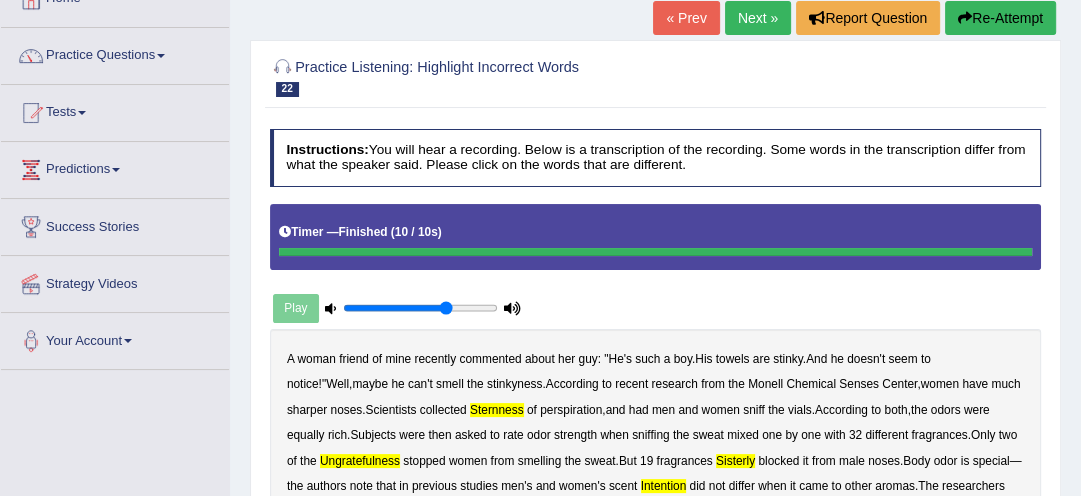 click on "Re-Attempt" at bounding box center (1000, 18) 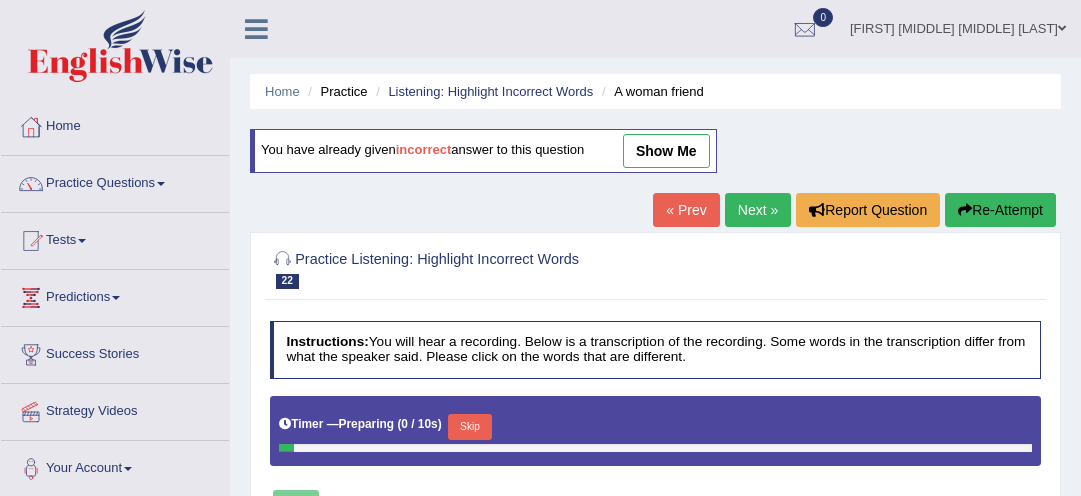 scroll, scrollTop: 128, scrollLeft: 0, axis: vertical 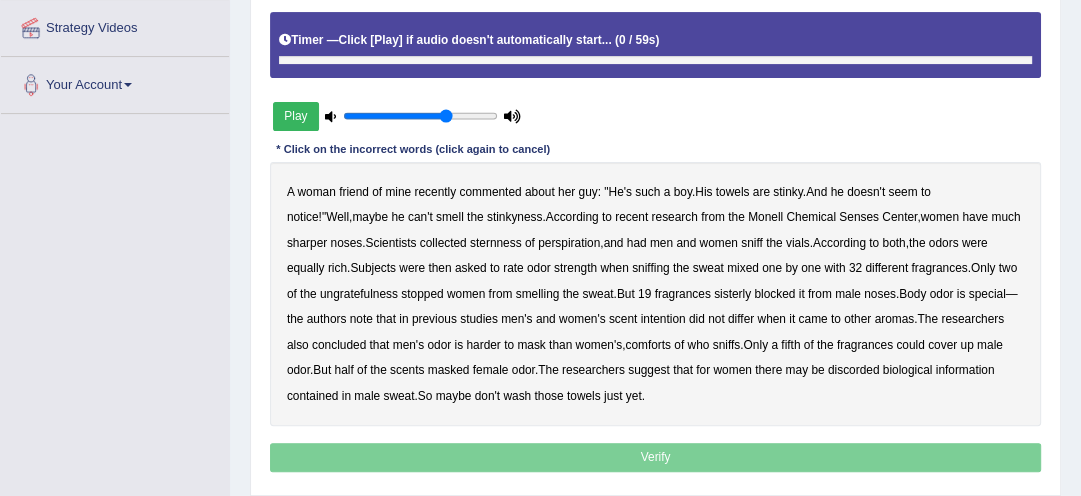 click on "smell" at bounding box center (450, 217) 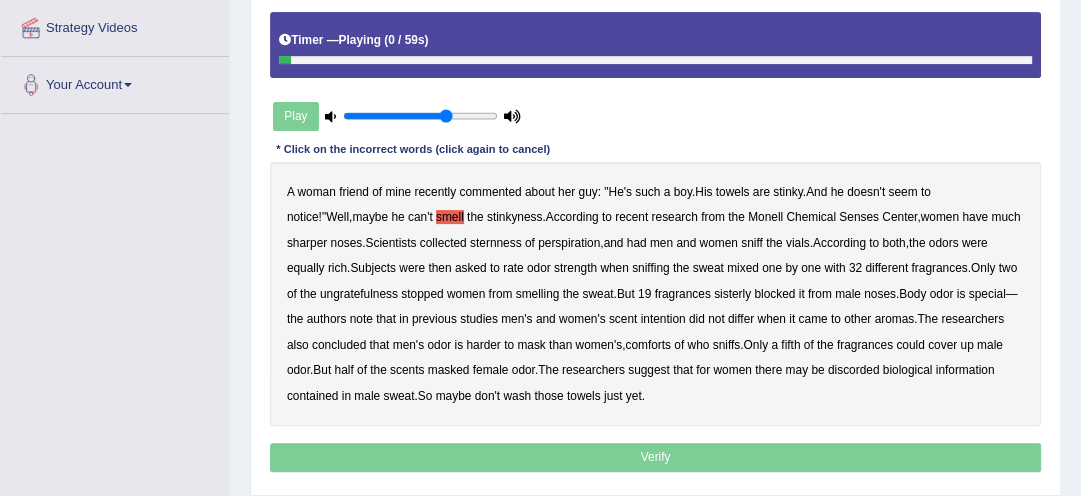 click on "smell" at bounding box center [450, 217] 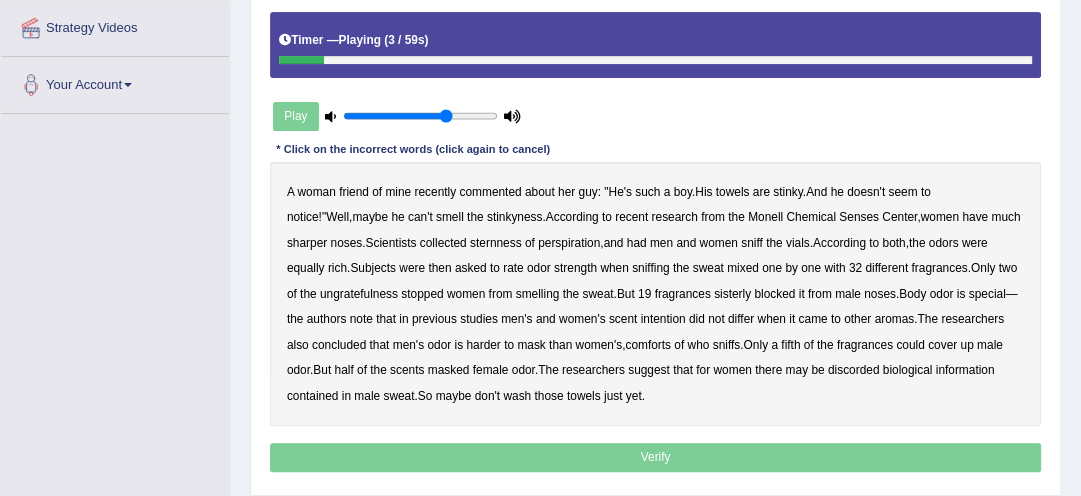 drag, startPoint x: 525, startPoint y: 195, endPoint x: 632, endPoint y: 205, distance: 107.46627 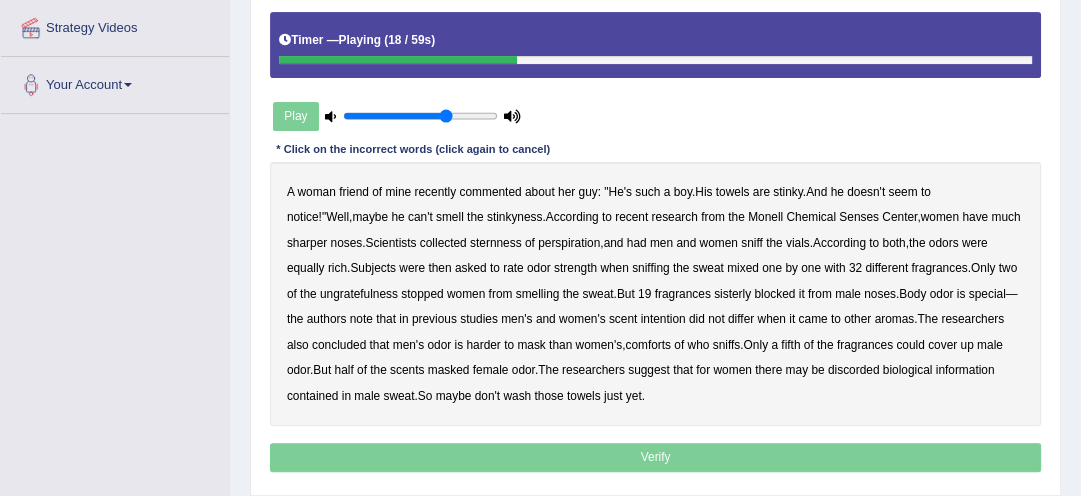 click on "sternness" at bounding box center (496, 243) 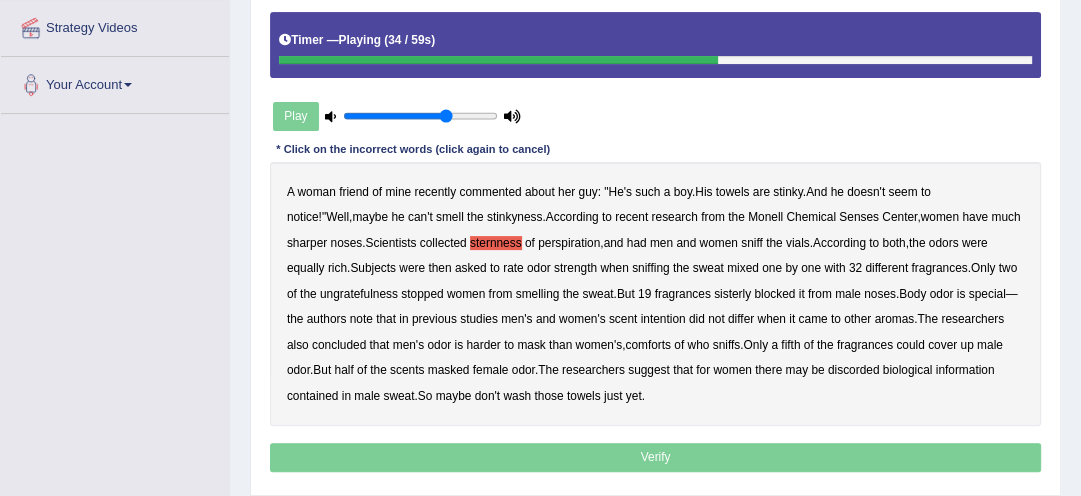 click on "A   woman   friend   of   mine   recently   commented   about   her   guy : " He's   such   a   boy .  His   towels   are   stinky .  And   he   doesn't   seem   to   notice !"  Well ,  maybe   he   can't   smell   the   stinkyness .  According   to   recent   research   from   the   Monell   Chemical   Senses   Center ,  women   have   much   sharper   noses .  Scientists   collected   sternness   of   perspiration ,  and   had   men   and   women   sniff   the   vials .  According   to   both ,  the   odors   were   equally   rich .  Subjects   were   then   asked   to   rate   odor   strength   when   sniffing   the   sweat   mixed   one   by   one   with   32   different   fragrances .  Only   two   of   the   ungratefulness   stopped   women   from   smelling   the   sweat .  But   19   fragrances   sisterly   blocked   it   from   male   noses .  Body   odor   is   special — the   authors   note   that   in   previous   studies   men's   and   women's   scent   intention   did   not   differ   when" at bounding box center (656, 294) 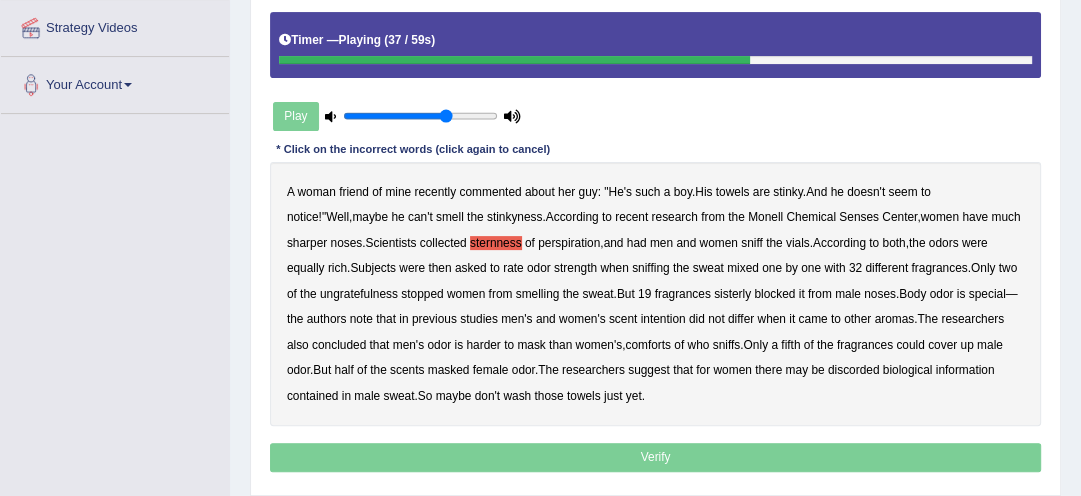 click on "sisterly" at bounding box center [732, 294] 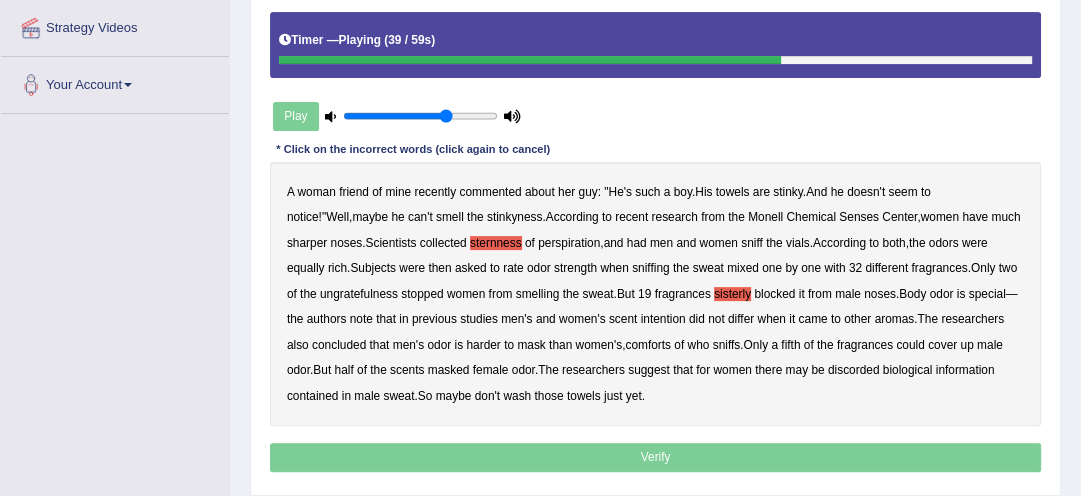 drag, startPoint x: 753, startPoint y: 290, endPoint x: 519, endPoint y: 348, distance: 241.0809 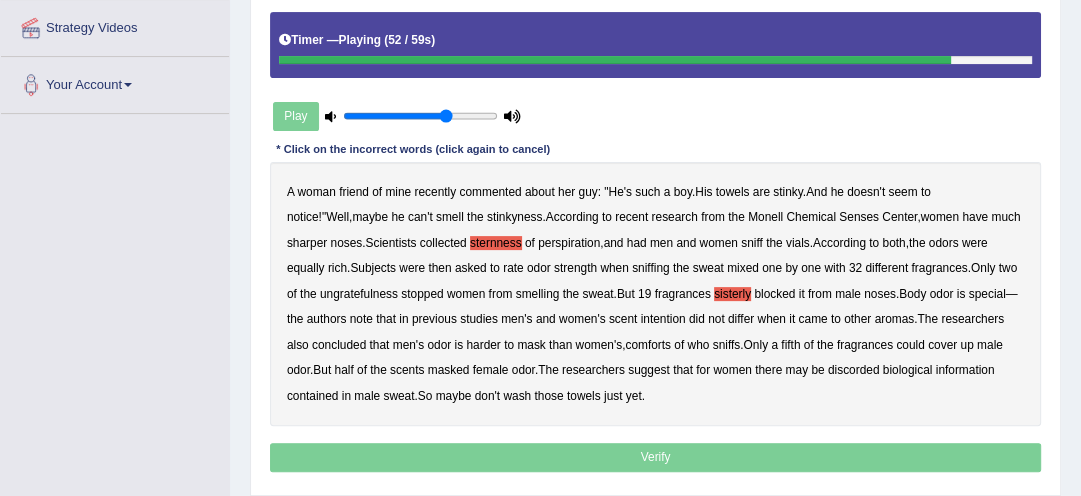 click on "discorded" at bounding box center [854, 370] 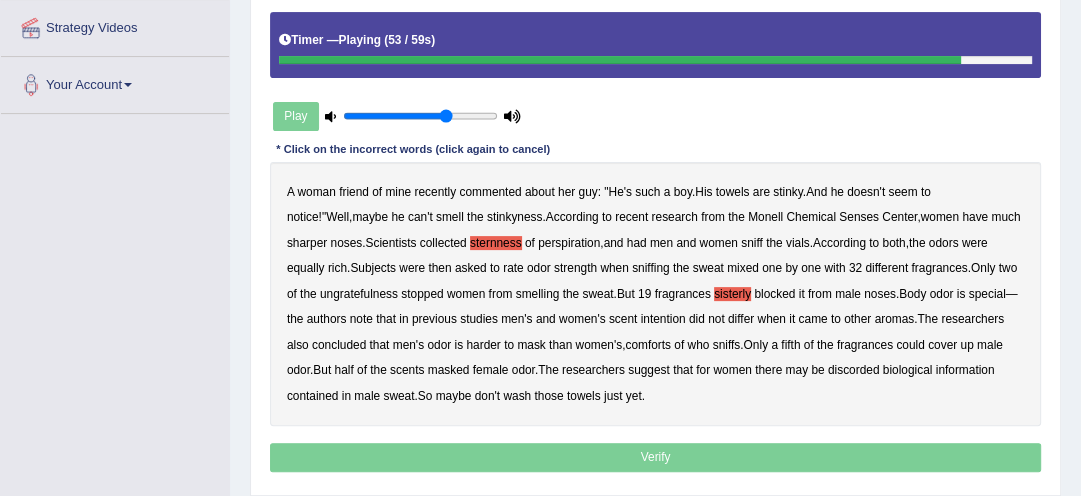 click on "discorded" at bounding box center (854, 370) 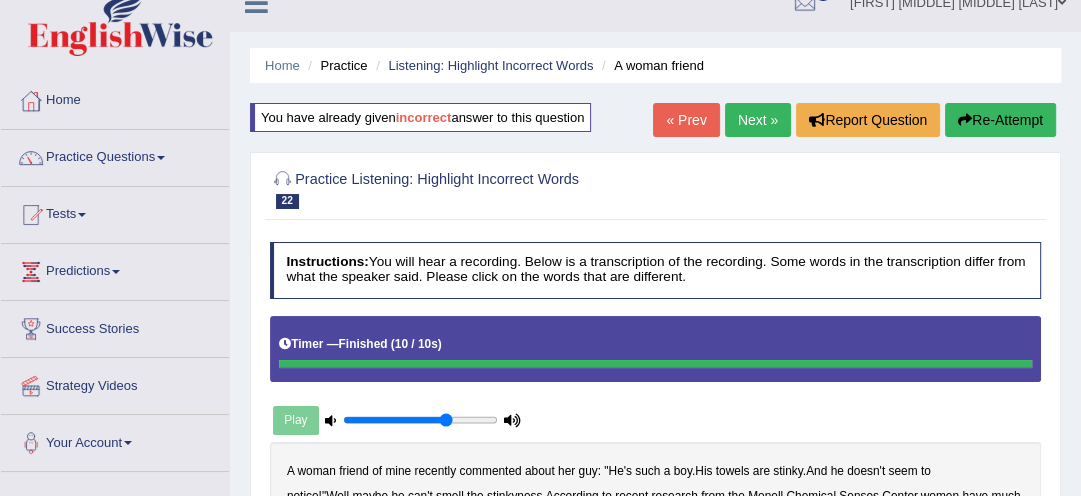 scroll, scrollTop: 0, scrollLeft: 0, axis: both 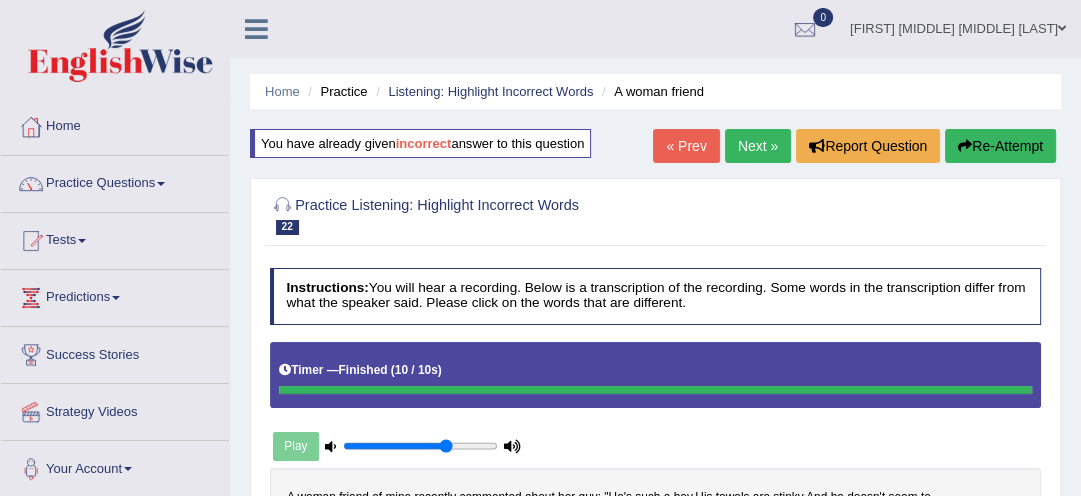 click on "Re-Attempt" at bounding box center [1000, 146] 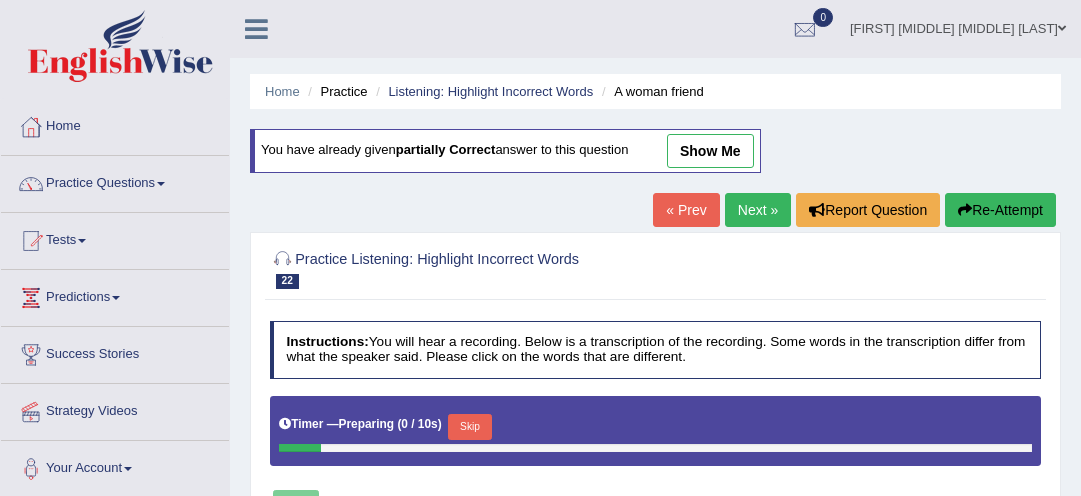 scroll, scrollTop: 0, scrollLeft: 0, axis: both 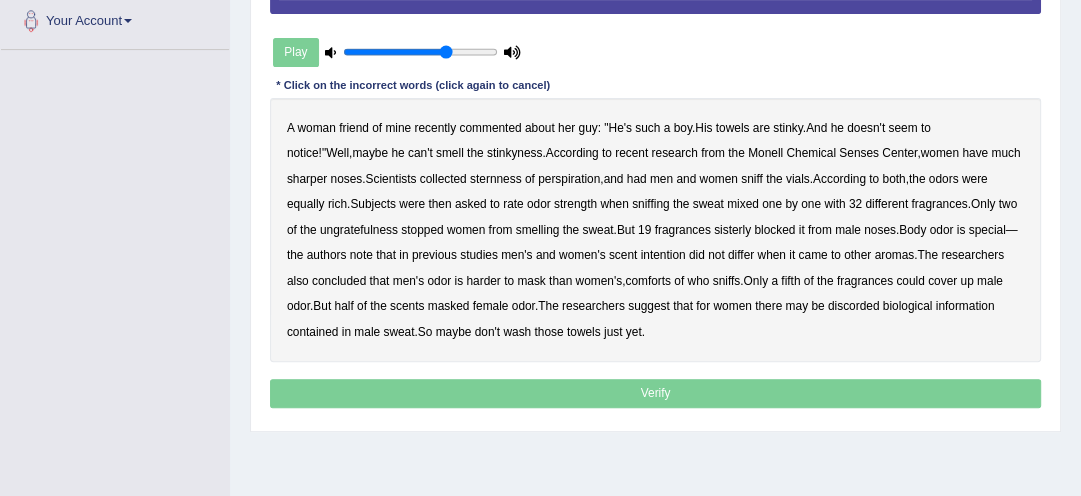 click on "sternness" at bounding box center [496, 179] 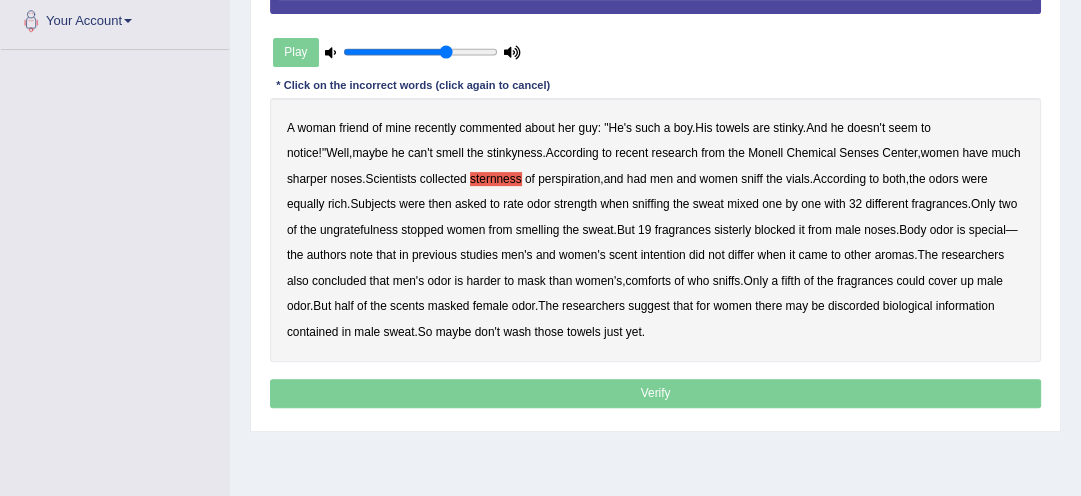 click on "ungratefulness" at bounding box center (359, 230) 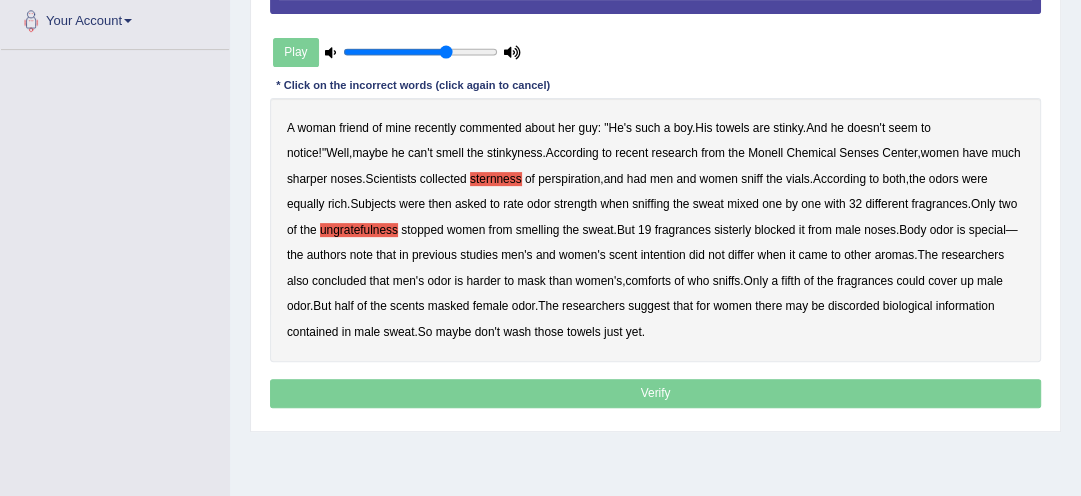click on "A   woman   friend   of   mine   recently   commented   about   her   guy : " He's   such   a   boy .  His   towels   are   stinky .  And   he   doesn't   seem   to   notice !"  Well ,  maybe   he   can't   smell   the   stinkyness .  According   to   recent   research   from   the   Monell   Chemical   Senses   Center ,  women   have   much   sharper   noses .  Scientists   collected   sternness   of   perspiration ,  and   had   men   and   women   sniff   the   vials .  According   to   both ,  the   odors   were   equally   rich .  Subjects   were   then   asked   to   rate   odor   strength   when   sniffing   the   sweat   mixed   one   by   one   with   32   different   fragrances .  Only   two   of   the   ungratefulness   stopped   women   from   smelling   the   sweat .  But   19   fragrances   sisterly   blocked   it   from   male   noses .  Body   odor   is   special — the   authors   note   that   in   previous   studies   men's   and   women's   scent   intention   did   not   differ   when" at bounding box center (656, 230) 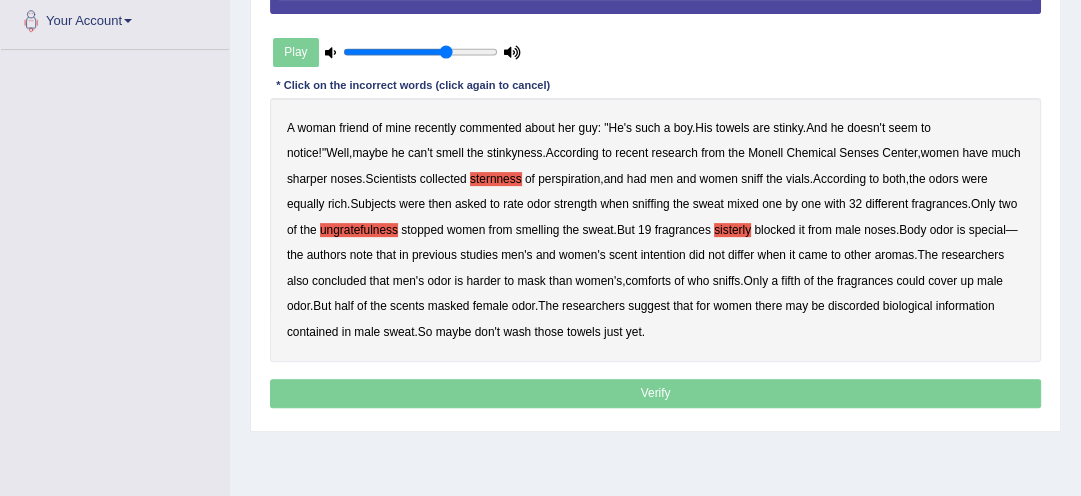 click on "discorded" at bounding box center [854, 306] 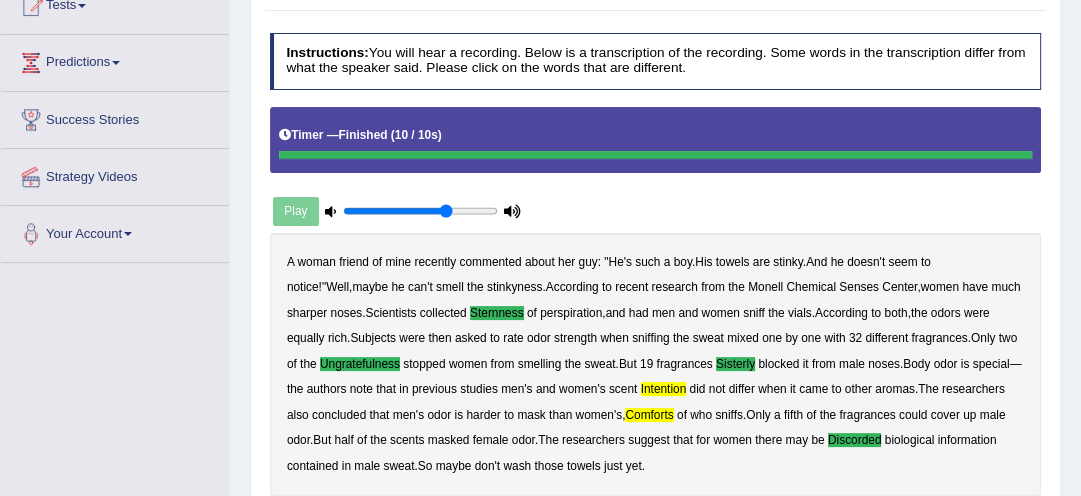 scroll, scrollTop: 224, scrollLeft: 0, axis: vertical 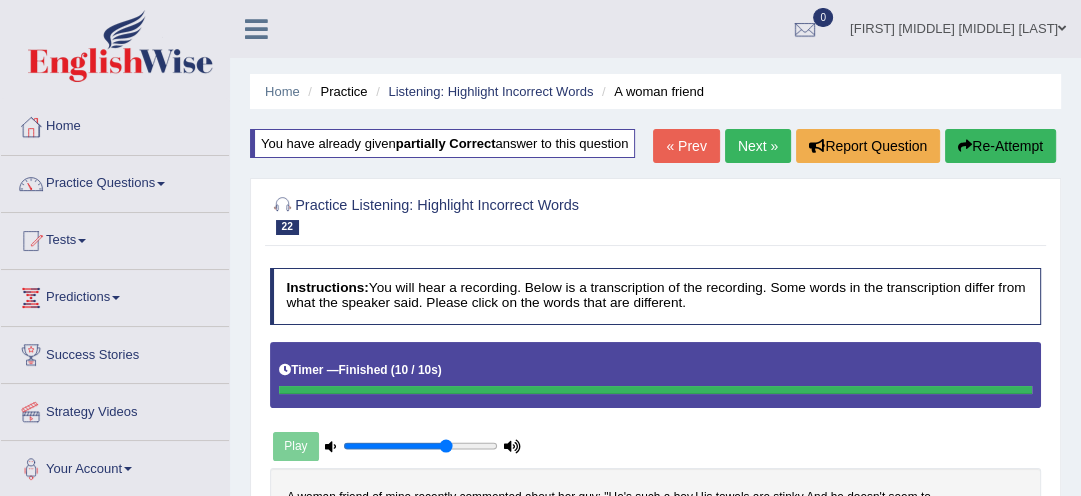 click on "Re-Attempt" at bounding box center (1000, 146) 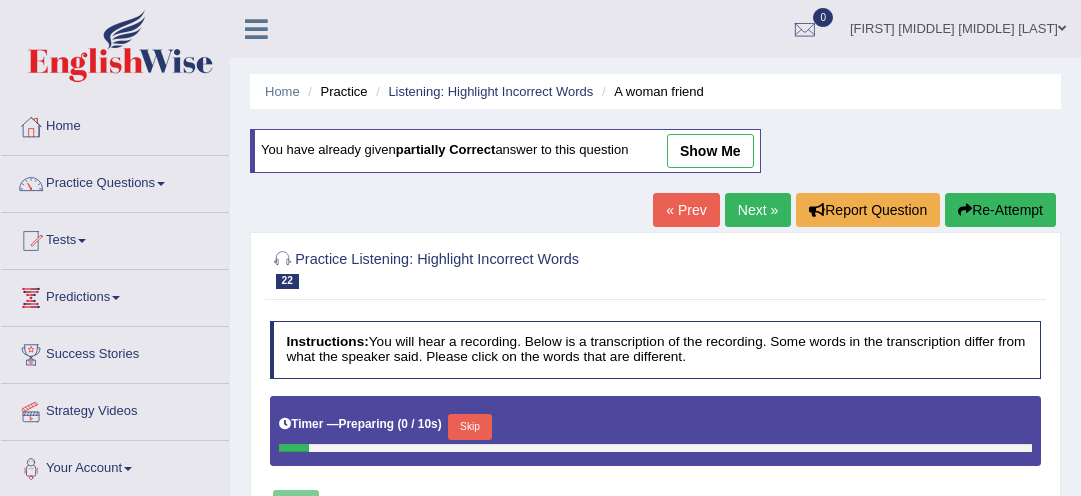 scroll, scrollTop: 0, scrollLeft: 0, axis: both 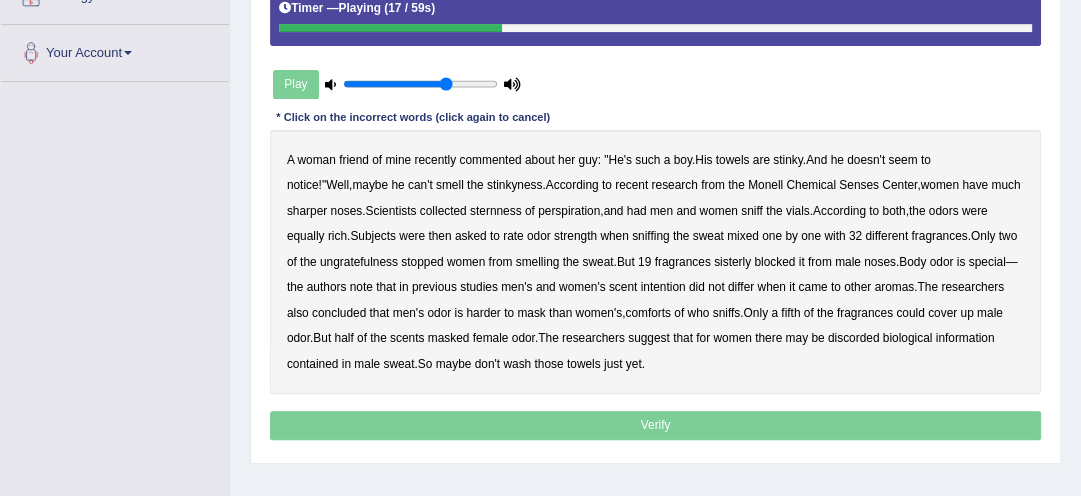 click on "According" at bounding box center [572, 185] 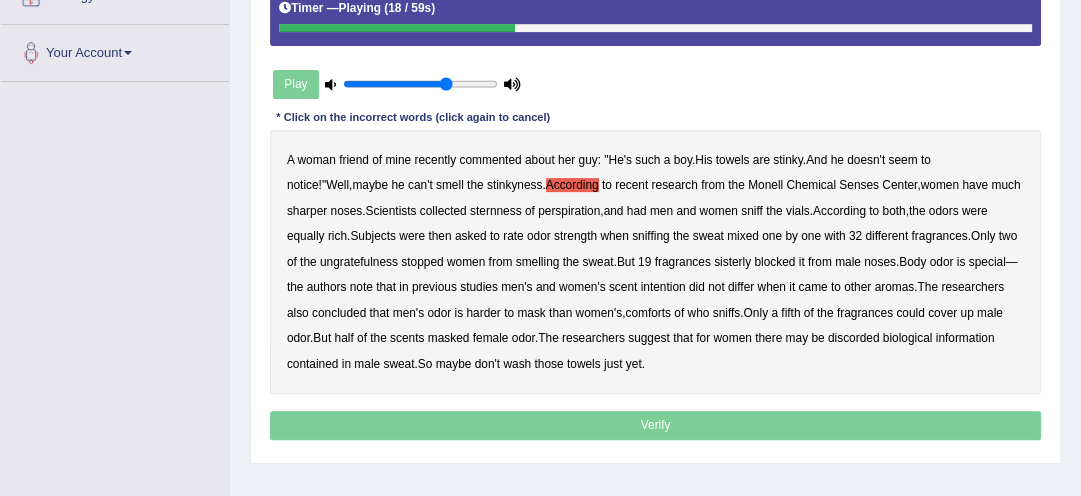 drag, startPoint x: 492, startPoint y: 177, endPoint x: 582, endPoint y: 290, distance: 144.46107 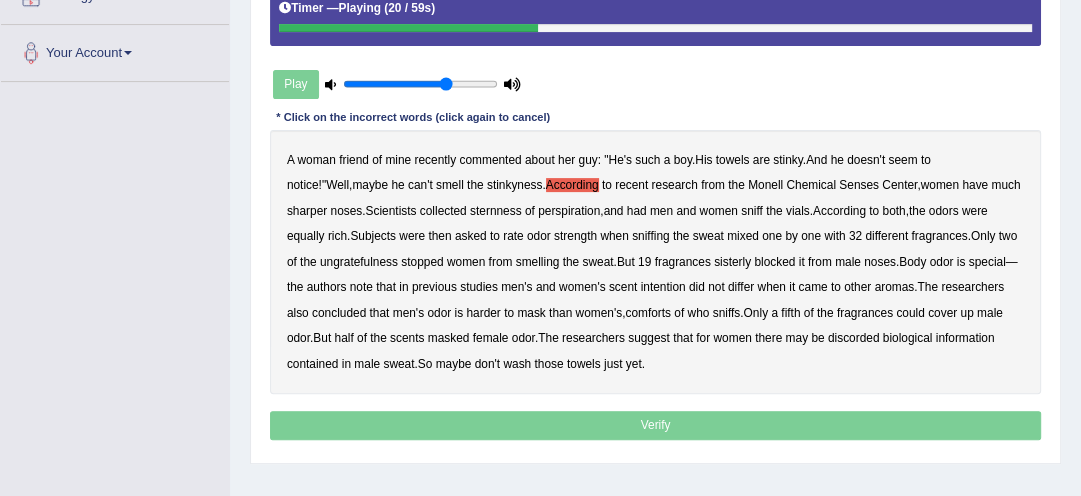 click on "A   woman   friend   of   mine   recently   commented   about   her   guy : " He's   such   a   boy .  His   towels   are   stinky .  And   he   doesn't   seem   to   notice !"  Well ,  maybe   he   can't   smell   the   stinkyness .  According   to   recent   research   from   the   Monell   Chemical   Senses   Center ,  women   have   much   sharper   noses .  Scientists   collected   sternness   of   perspiration ,  and   had   men   and   women   sniff   the   vials .  According   to   both ,  the   odors   were   equally   rich .  Subjects   were   then   asked   to   rate   odor   strength   when   sniffing   the   sweat   mixed   one   by   one   with   32   different   fragrances .  Only   two   of   the   ungratefulness   stopped   women   from   smelling   the   sweat .  But   19   fragrances   sisterly   blocked   it   from   male   noses .  Body   odor   is   special — the   authors   note   that   in   previous   studies   men's   and   women's   scent   intention   did   not   differ   when" at bounding box center [656, 262] 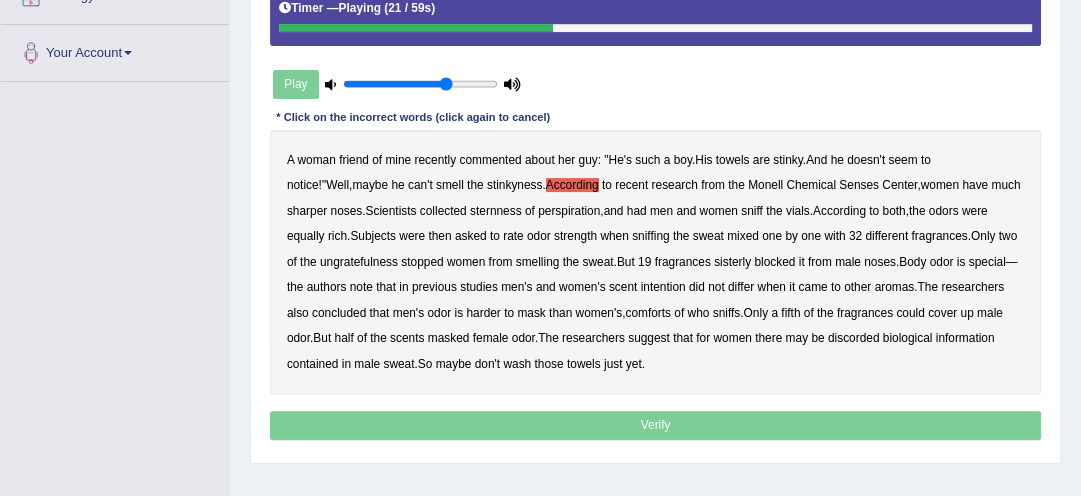 click on "A   woman   friend   of   mine   recently   commented   about   her   guy : " He's   such   a   boy .  His   towels   are   stinky .  And   he   doesn't   seem   to   notice !"  Well ,  maybe   he   can't   smell   the   stinkyness .  According   to   recent   research   from   the   Monell   Chemical   Senses   Center ,  women   have   much   sharper   noses .  Scientists   collected   sternness   of   perspiration ,  and   had   men   and   women   sniff   the   vials .  According   to   both ,  the   odors   were   equally   rich .  Subjects   were   then   asked   to   rate   odor   strength   when   sniffing   the   sweat   mixed   one   by   one   with   32   different   fragrances .  Only   two   of   the   ungratefulness   stopped   women   from   smelling   the   sweat .  But   19   fragrances   sisterly   blocked   it   from   male   noses .  Body   odor   is   special — the   authors   note   that   in   previous   studies   men's   and   women's   scent   intention   did   not   differ   when" at bounding box center (656, 262) 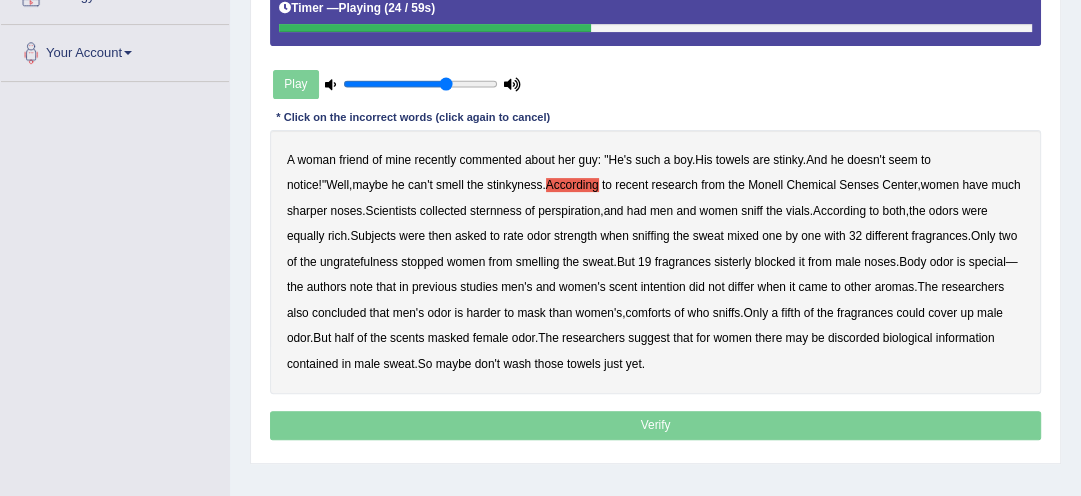 click on "According" at bounding box center [572, 185] 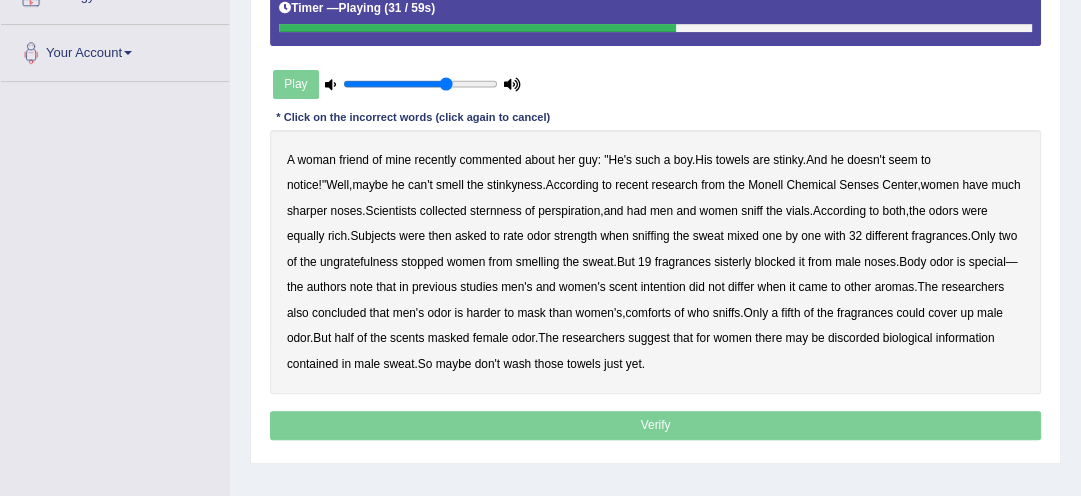 click on "sisterly" at bounding box center [732, 262] 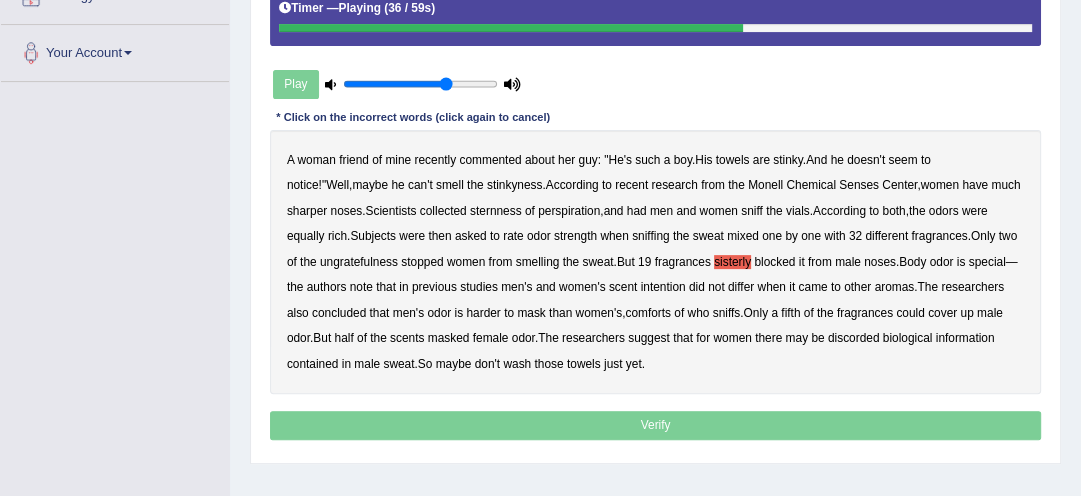 click on "collected" at bounding box center [443, 211] 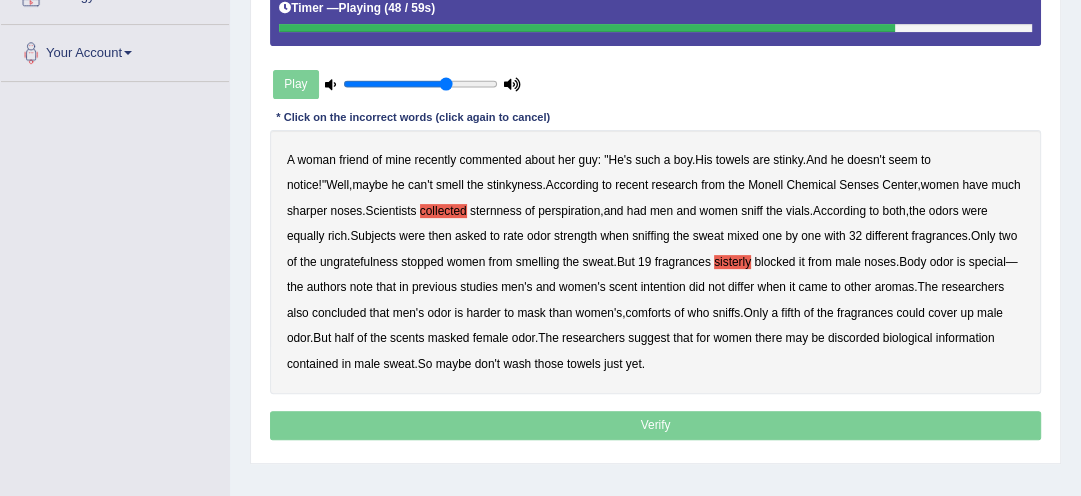 click on "A   woman   friend   of   mine   recently   commented   about   her   guy : " He's   such   a   boy .  His   towels   are   stinky .  And   he   doesn't   seem   to   notice !"  Well ,  maybe   he   can't   smell   the   stinkyness .  According   to   recent   research   from   the   Monell   Chemical   Senses   Center ,  women   have   much   sharper   noses .  Scientists   collected   sternness   of   perspiration ,  and   had   men   and   women   sniff   the   vials .  According   to   both ,  the   odors   were   equally   rich .  Subjects   were   then   asked   to   rate   odor   strength   when   sniffing   the   sweat   mixed   one   by   one   with   32   different   fragrances .  Only   two   of   the   ungratefulness   stopped   women   from   smelling   the   sweat .  But   19   fragrances   sisterly   blocked   it   from   male   noses .  Body   odor   is   special — the   authors   note   that   in   previous   studies   men's   and   women's   scent   intention   did   not   differ   when" at bounding box center [656, 262] 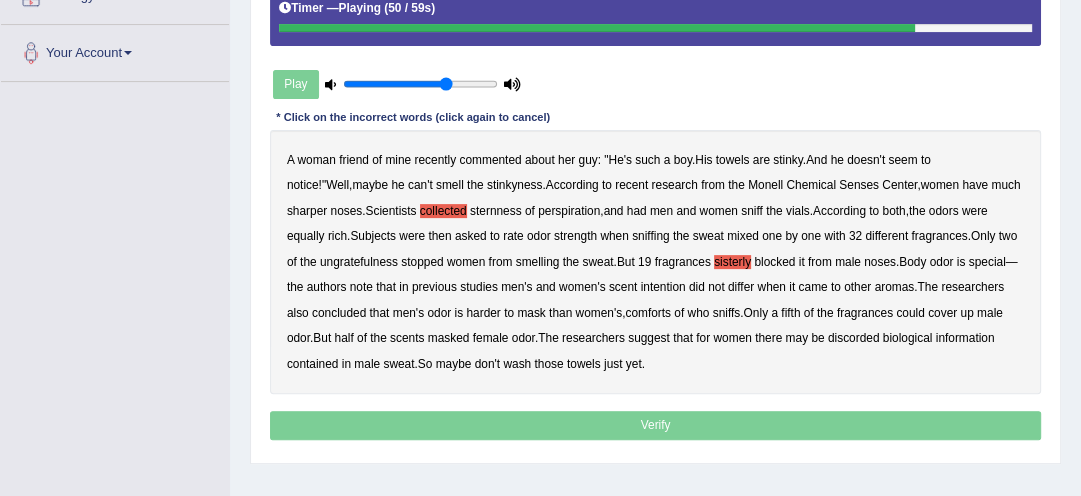 click on "ungratefulness" at bounding box center [359, 262] 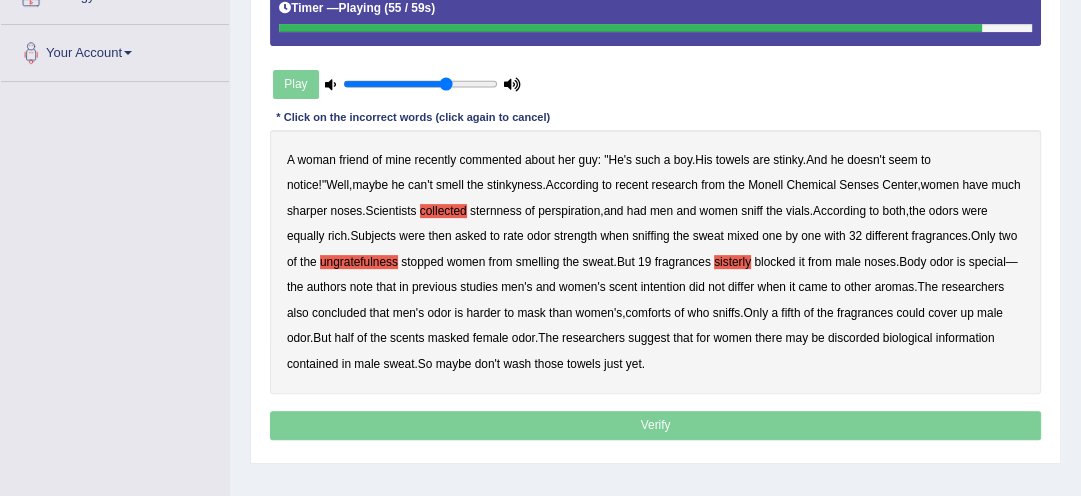 click on "discorded" at bounding box center [854, 338] 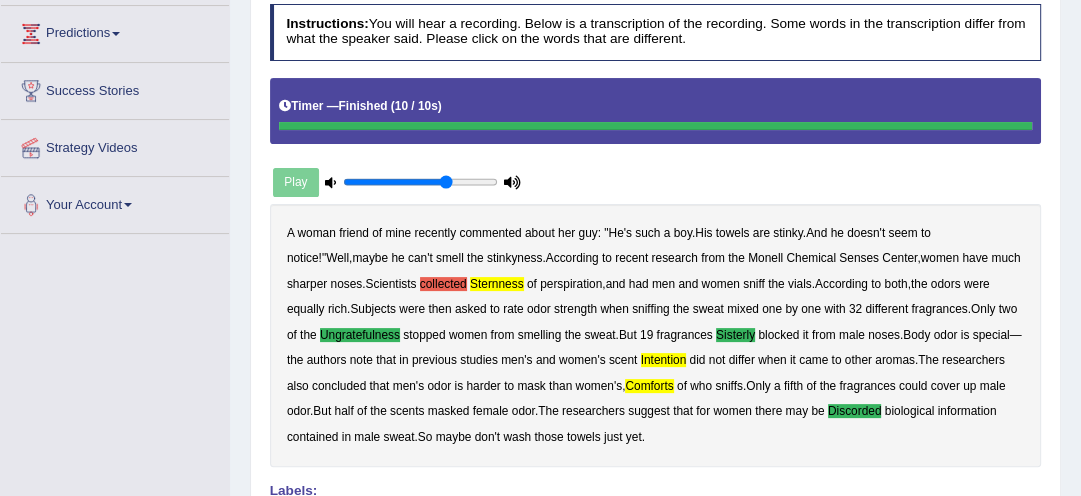scroll, scrollTop: 256, scrollLeft: 0, axis: vertical 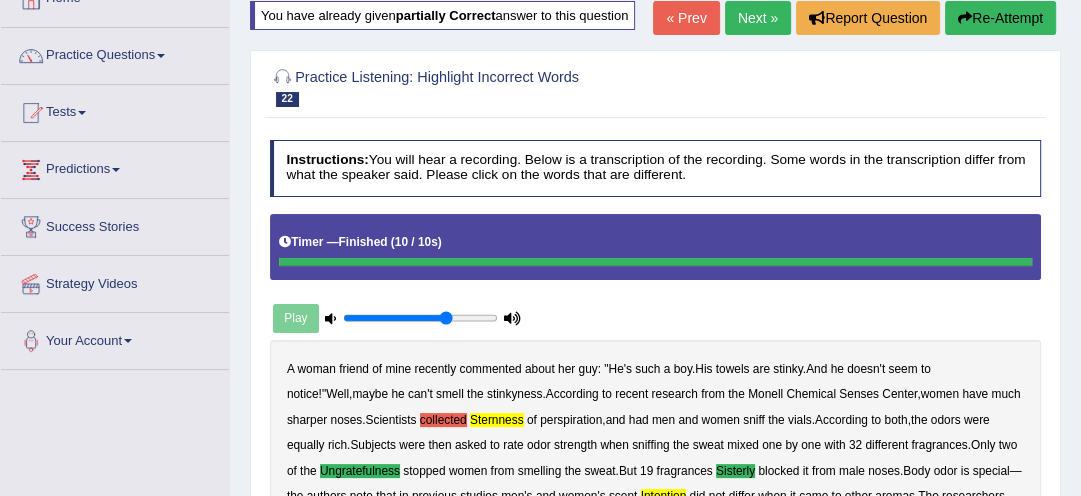 click on "Re-Attempt" at bounding box center [1000, 18] 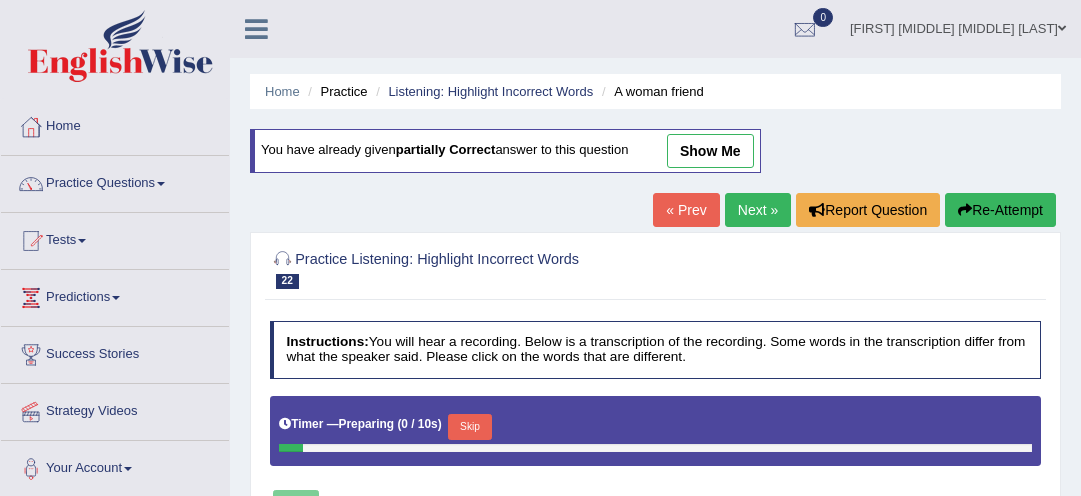 scroll, scrollTop: 128, scrollLeft: 0, axis: vertical 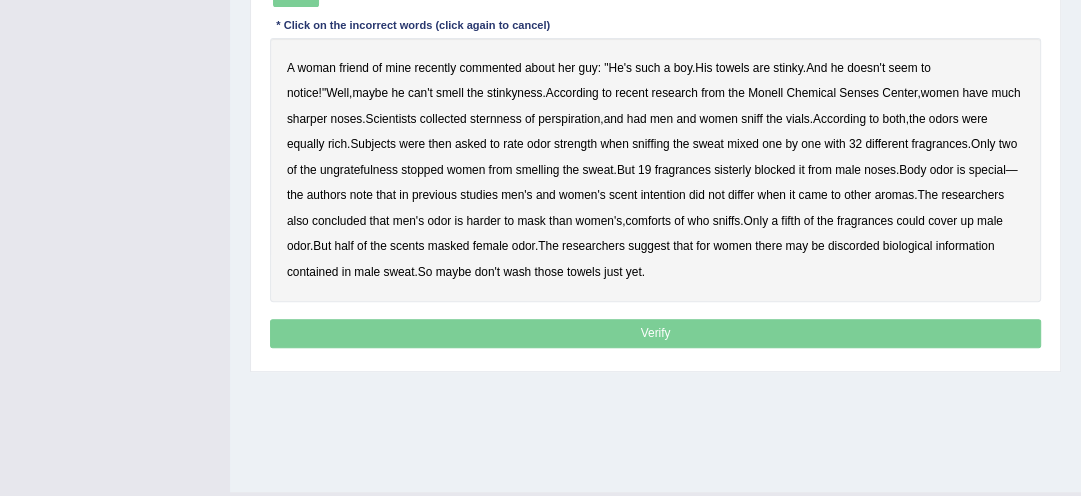 click on "sternness" at bounding box center (496, 119) 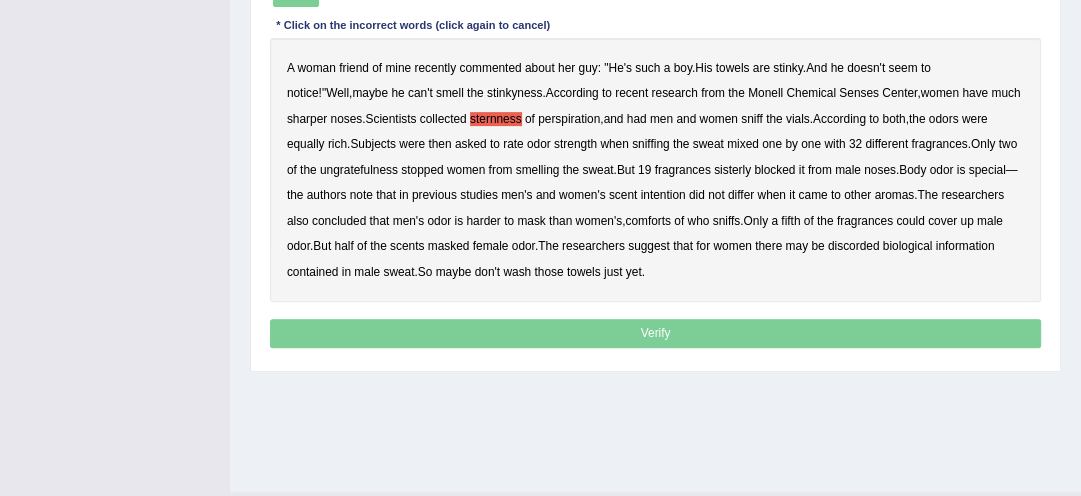 click on "ungratefulness" at bounding box center [359, 170] 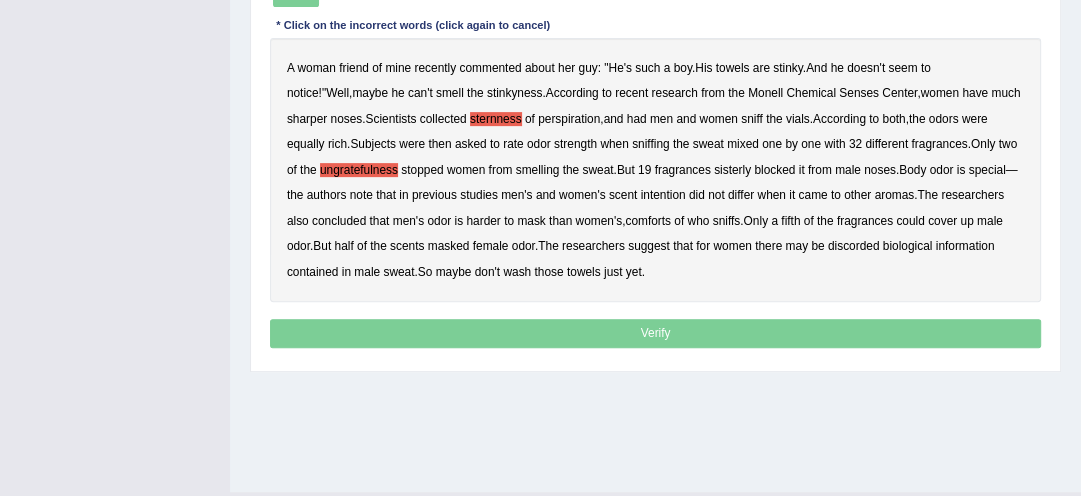click on "ungratefulness" at bounding box center [359, 170] 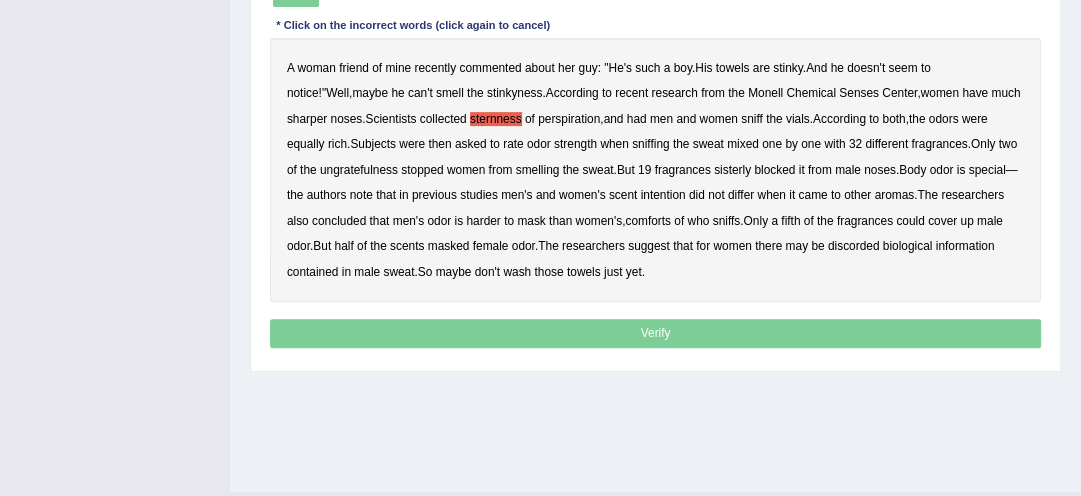 click on "ungratefulness" at bounding box center [359, 170] 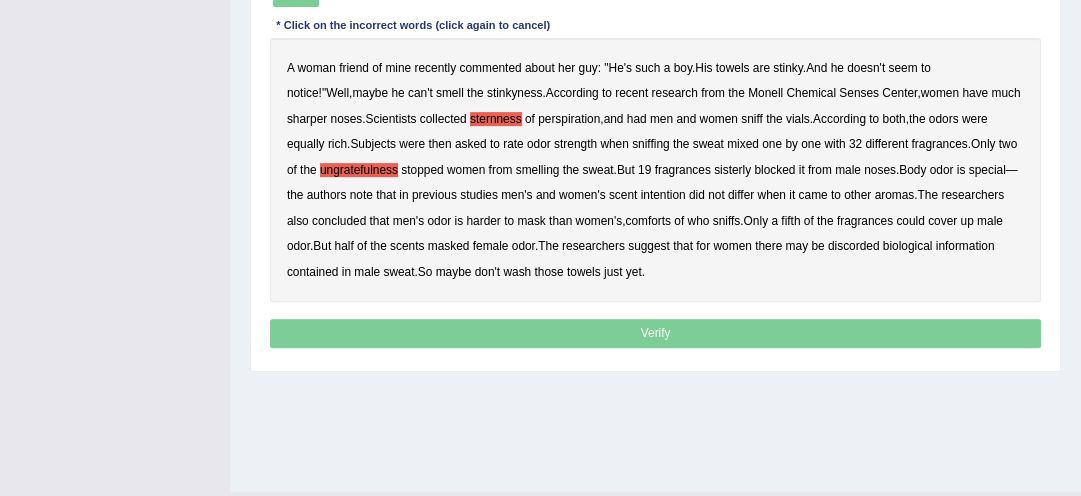 click on "fragrances" at bounding box center (683, 170) 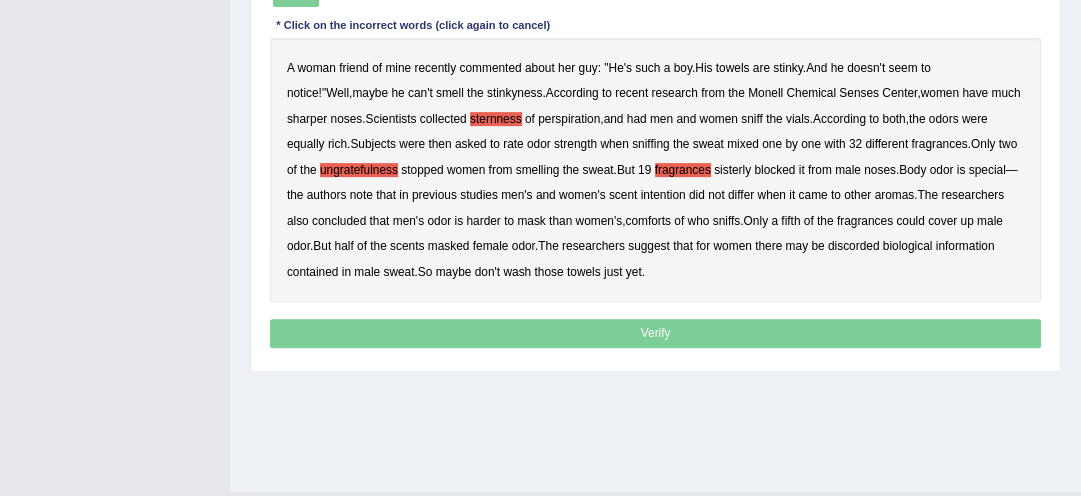 click on "comforts" at bounding box center [648, 221] 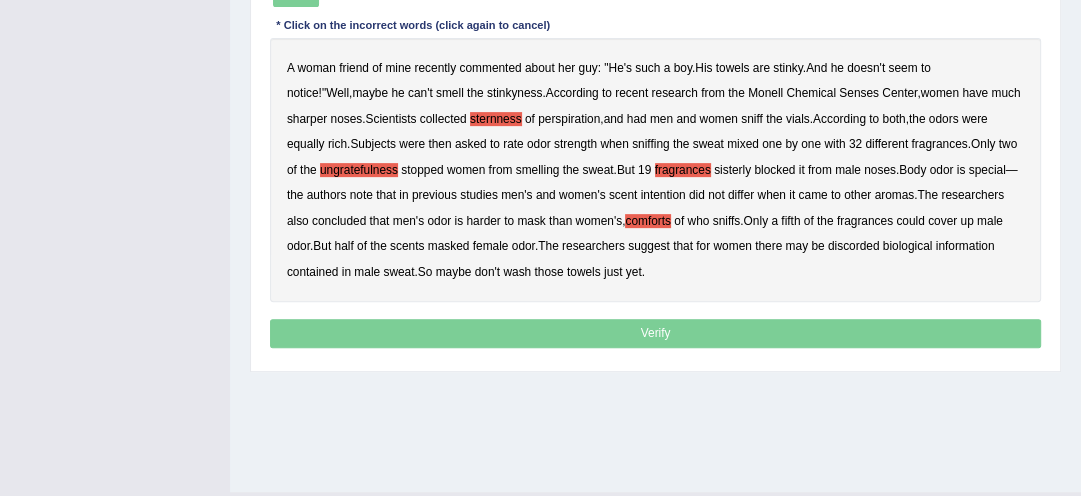 click on "intention" at bounding box center [663, 195] 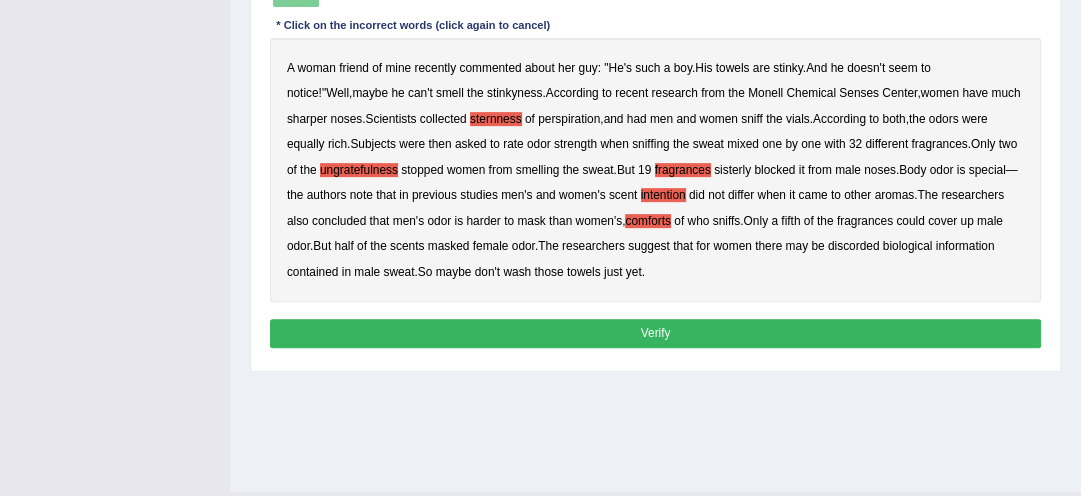 click on "discorded" at bounding box center (854, 246) 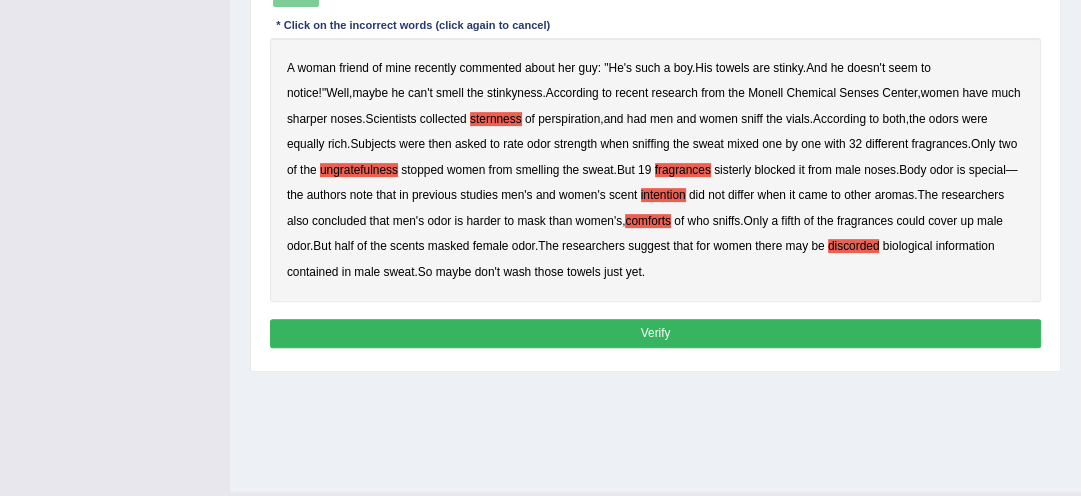 scroll, scrollTop: 455, scrollLeft: 0, axis: vertical 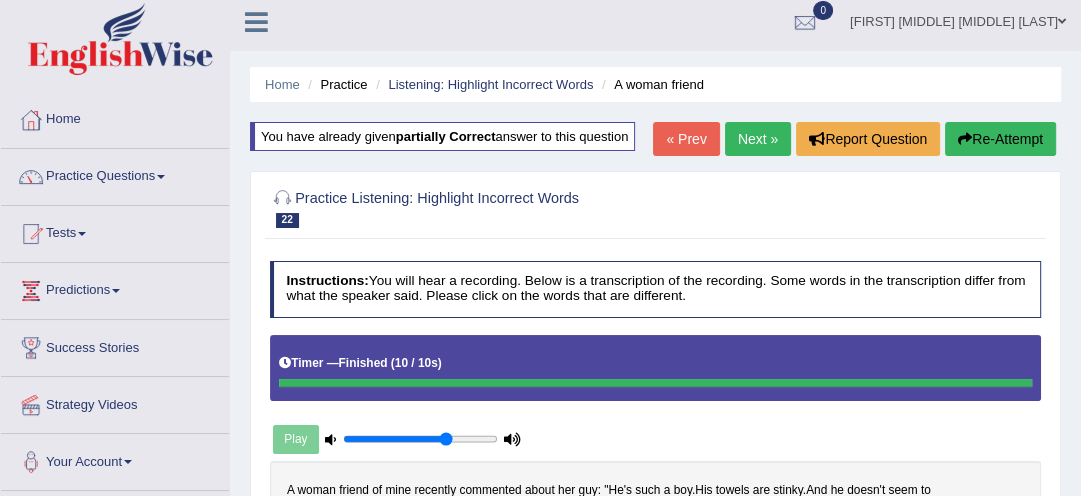 click on "Re-Attempt" at bounding box center (1000, 139) 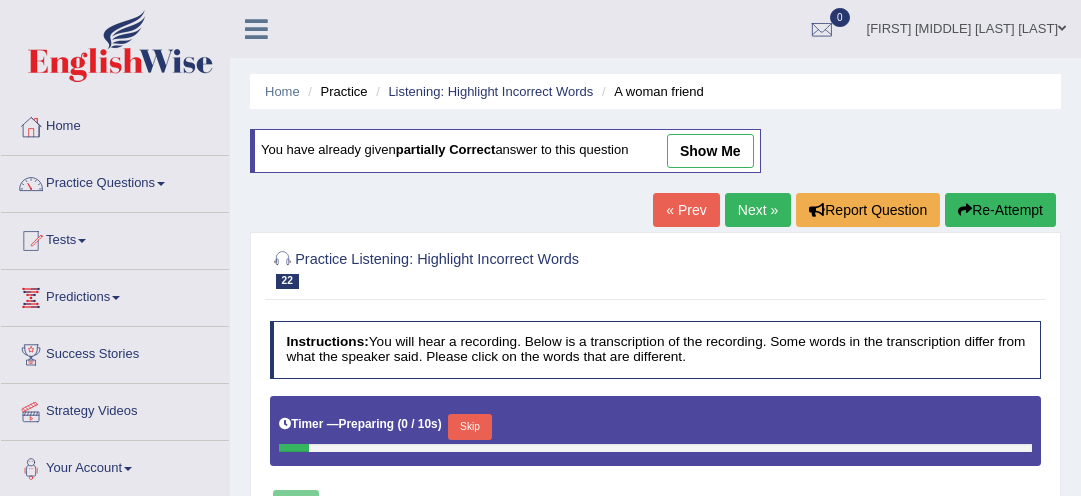 scroll, scrollTop: 7, scrollLeft: 0, axis: vertical 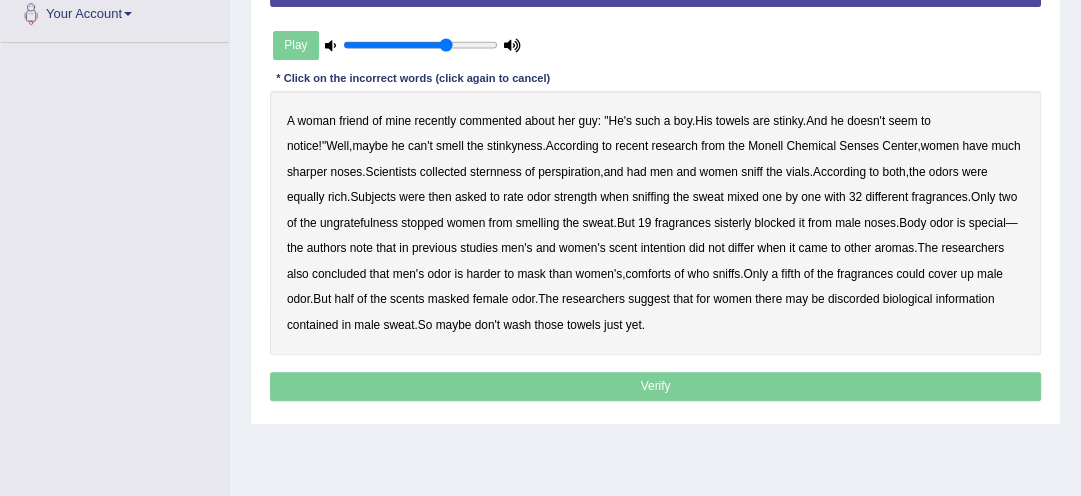 click on "sternness" at bounding box center [496, 172] 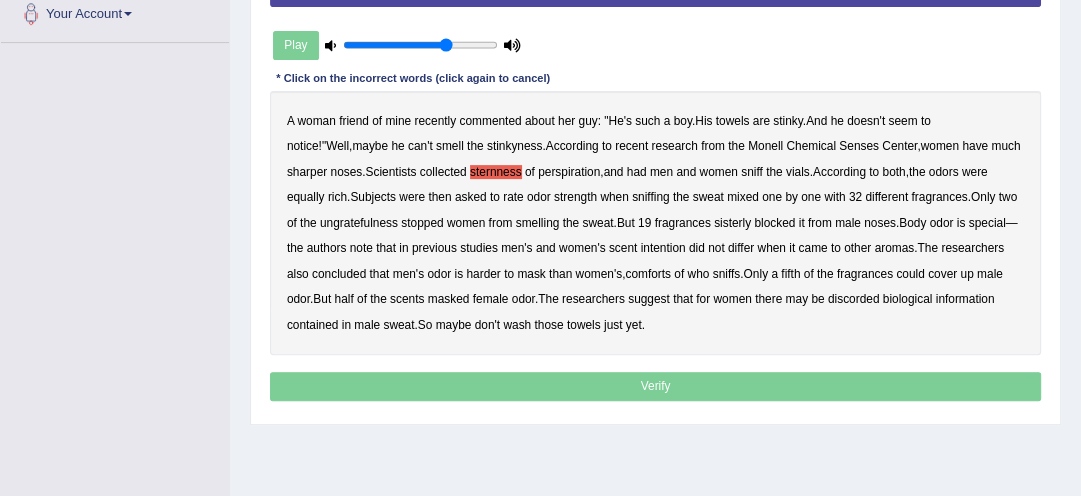 click on "sternness" at bounding box center (496, 172) 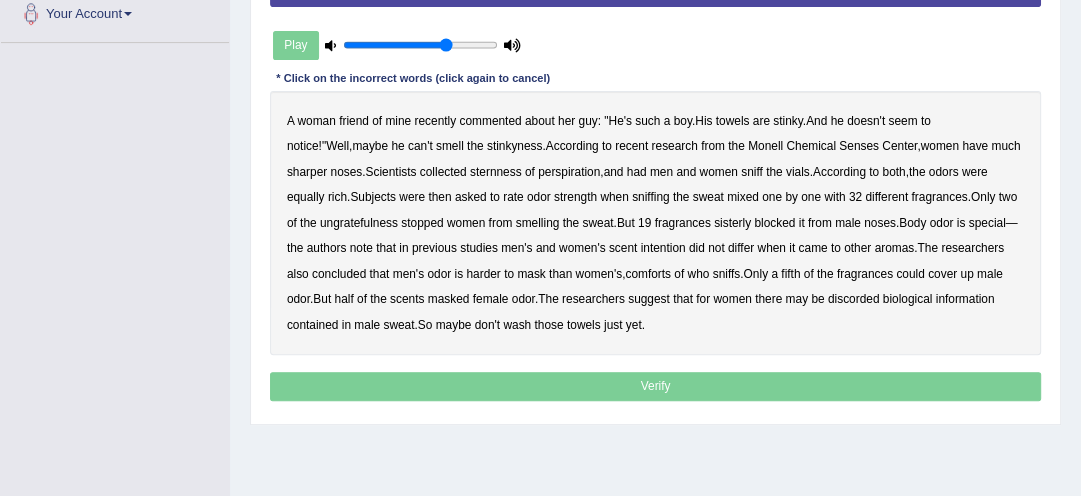 click on "sternness" at bounding box center [496, 172] 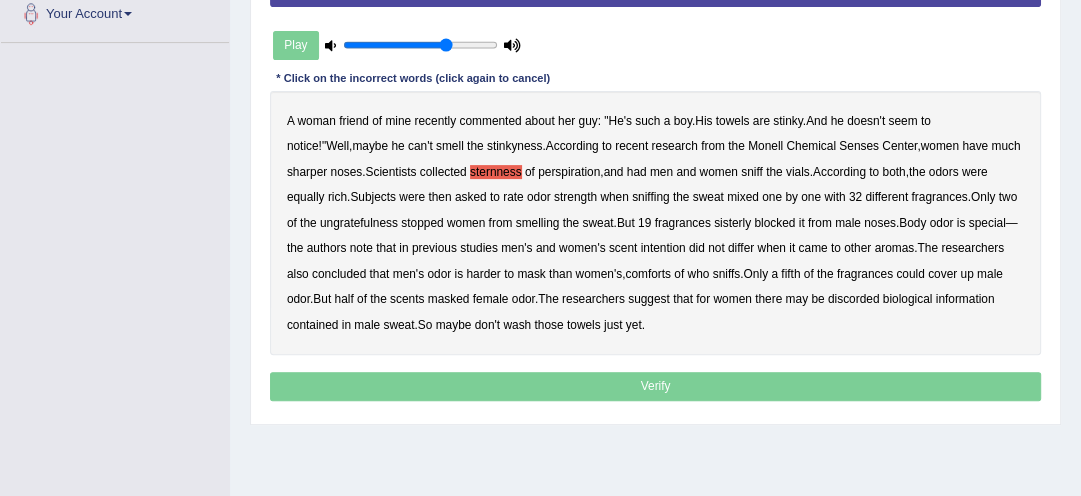click on "ungratefulness" at bounding box center (359, 223) 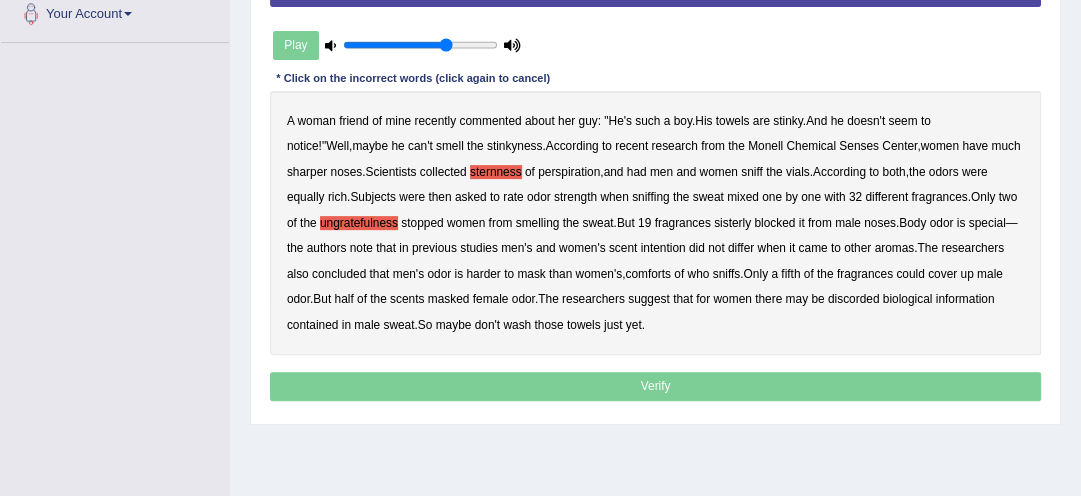 click on "sisterly" at bounding box center [732, 223] 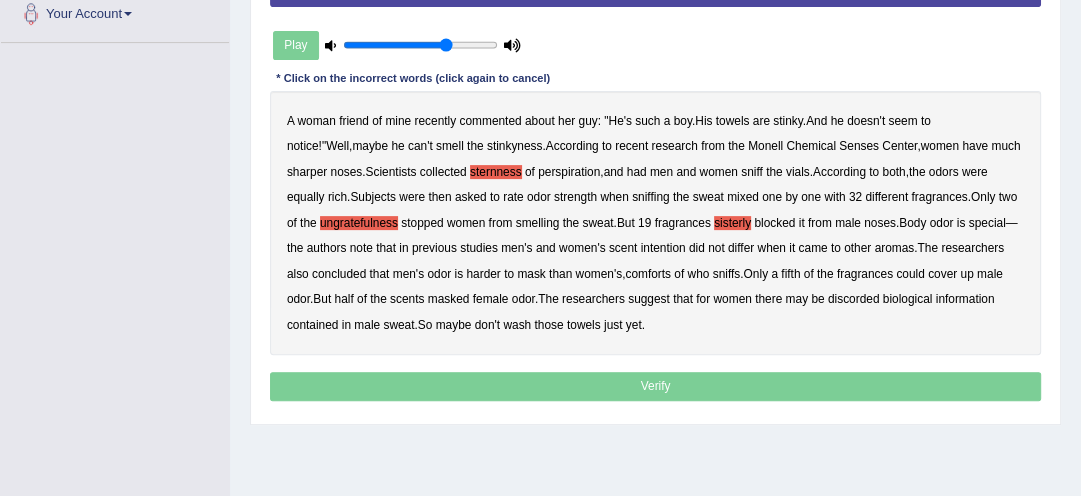 click on "intention" at bounding box center [663, 248] 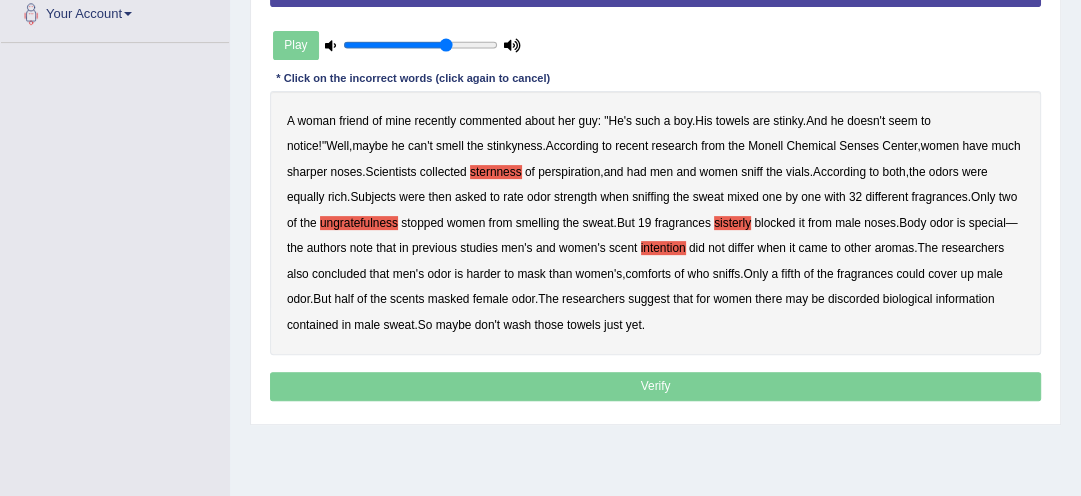 click on "comforts" at bounding box center (648, 274) 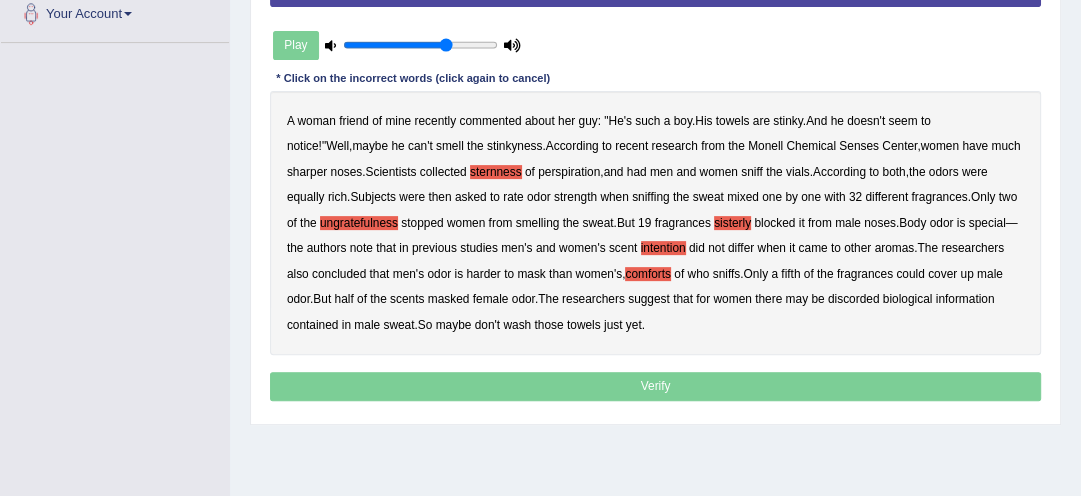 click on "discorded" at bounding box center [854, 299] 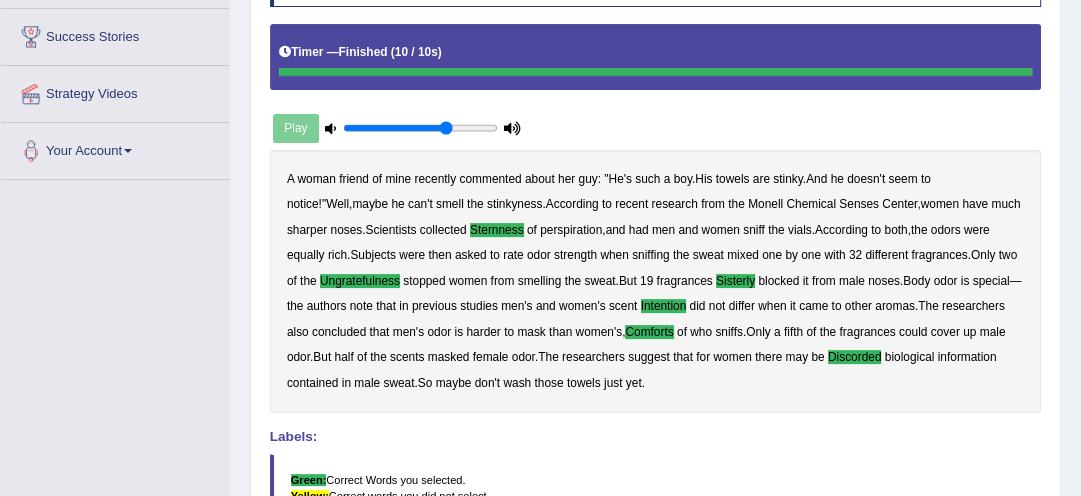 scroll, scrollTop: 295, scrollLeft: 0, axis: vertical 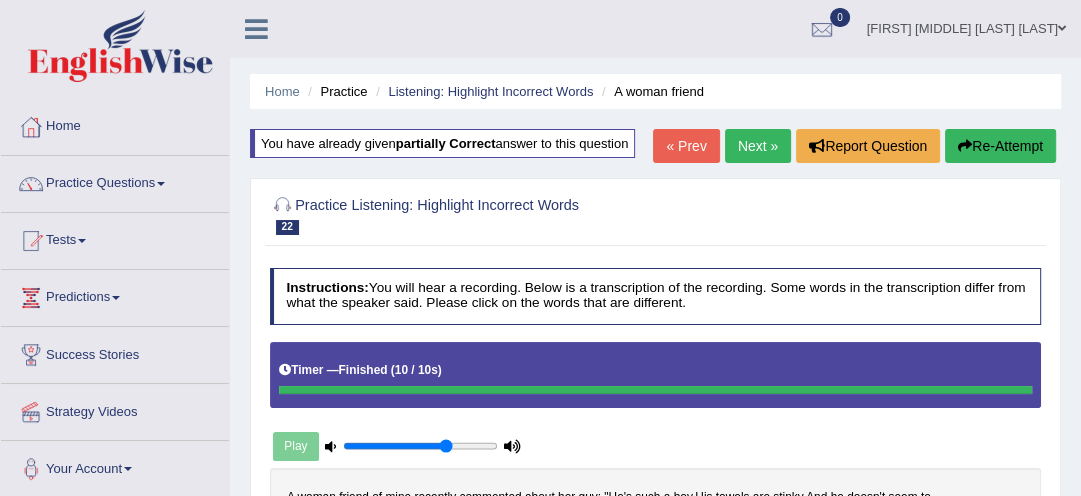 click on "Next »" at bounding box center [758, 146] 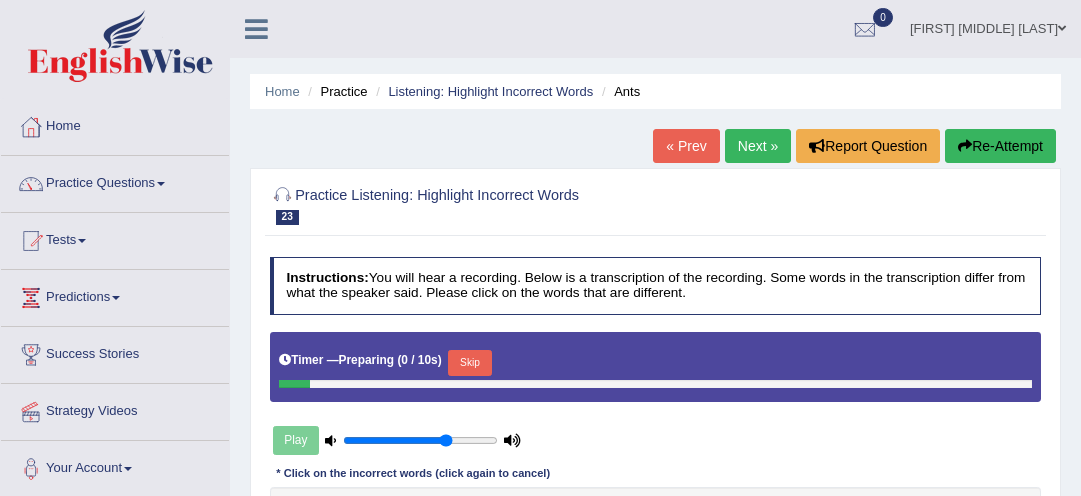 scroll, scrollTop: 0, scrollLeft: 0, axis: both 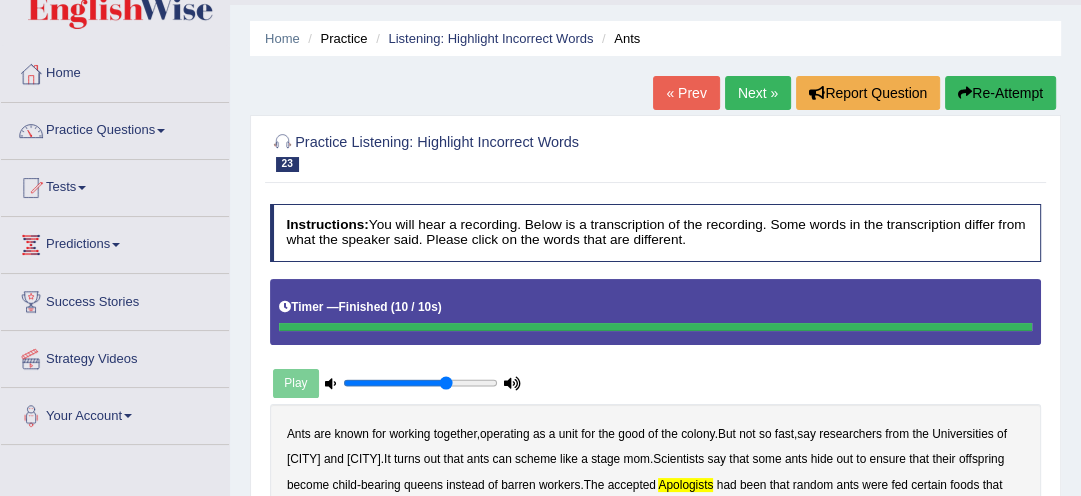 click on "Re-Attempt" at bounding box center [1000, 93] 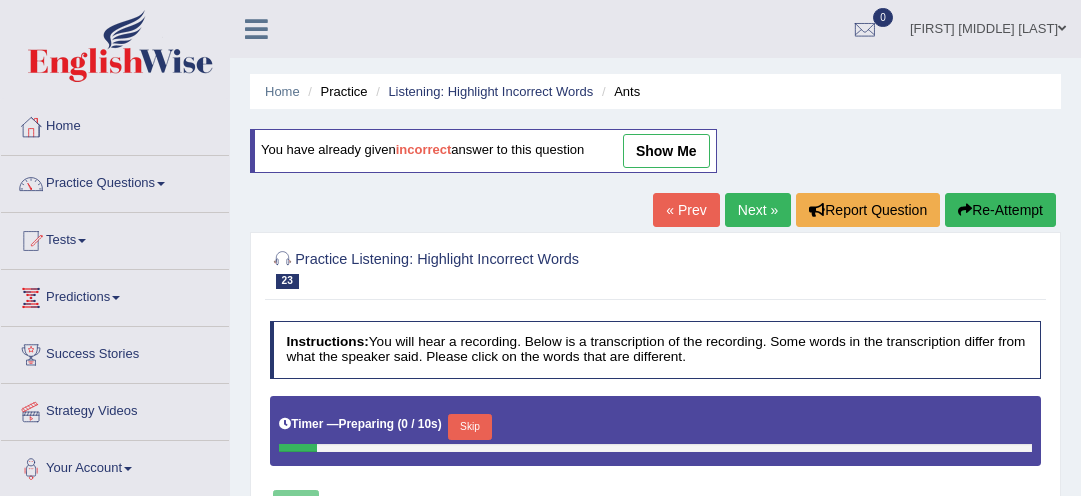 scroll, scrollTop: 53, scrollLeft: 0, axis: vertical 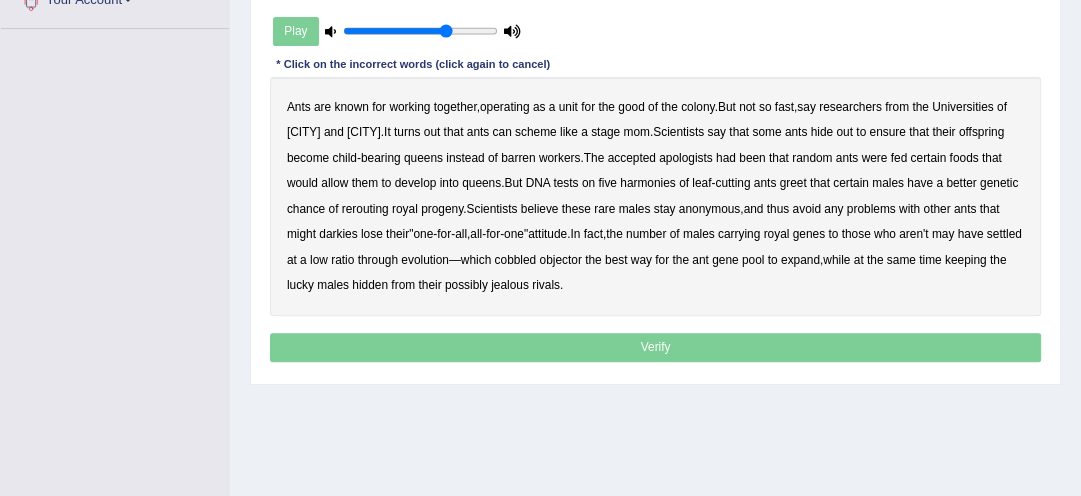 drag, startPoint x: 748, startPoint y: 174, endPoint x: 746, endPoint y: 152, distance: 22.090721 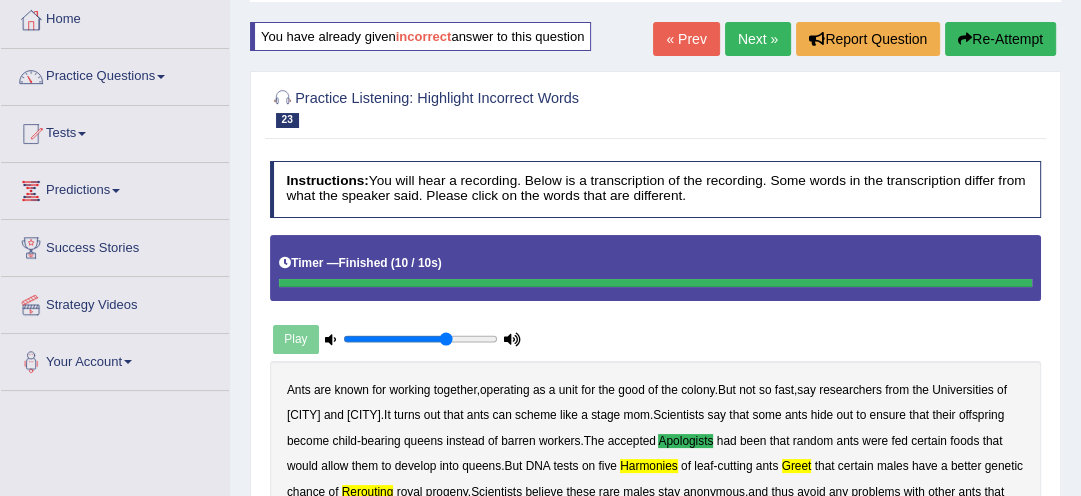 scroll, scrollTop: 85, scrollLeft: 0, axis: vertical 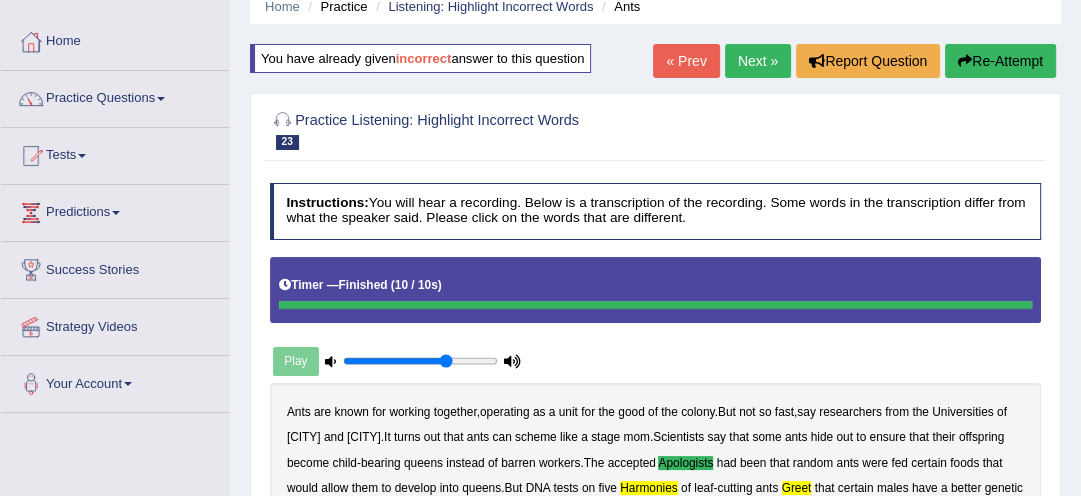 click on "Re-Attempt" at bounding box center [1000, 61] 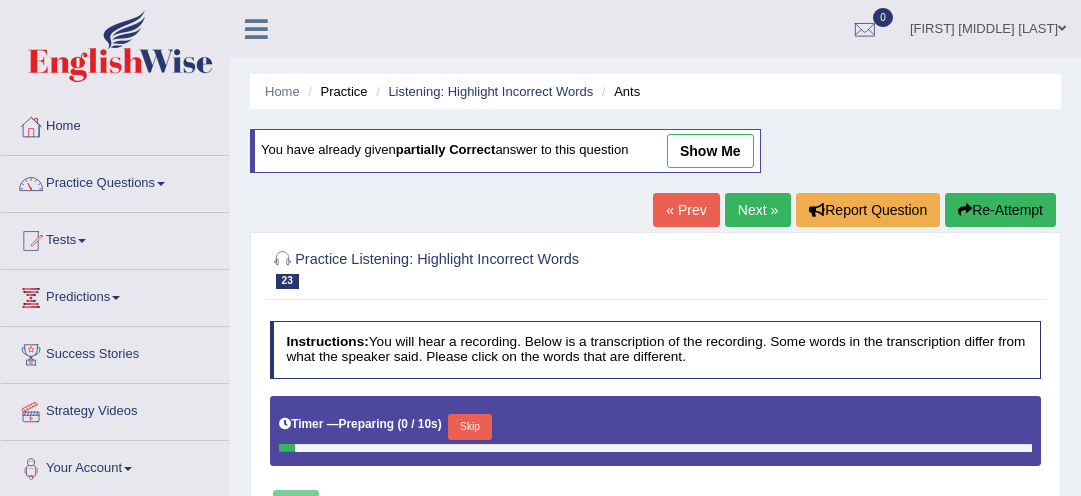scroll, scrollTop: 85, scrollLeft: 0, axis: vertical 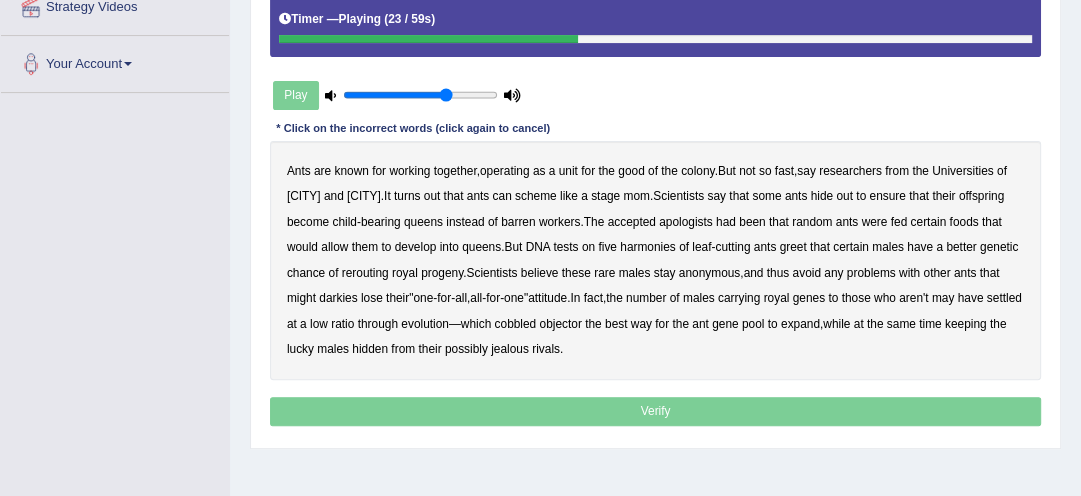 click on "apologists" at bounding box center [686, 222] 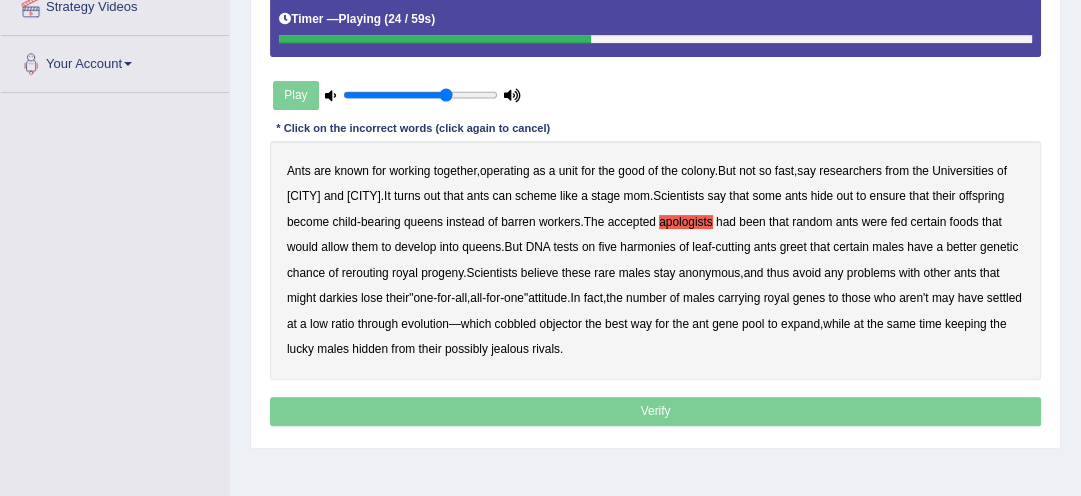 click on "apologists" at bounding box center (686, 222) 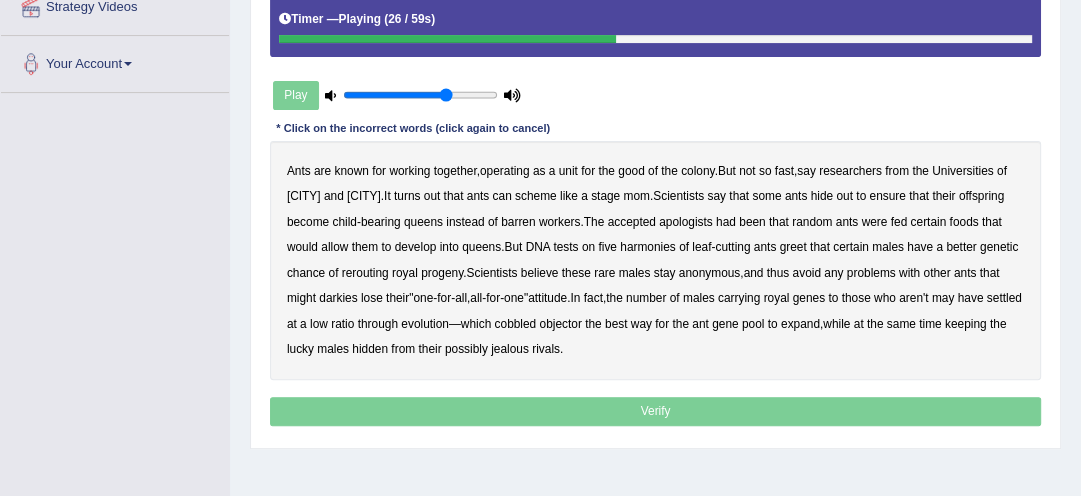 click on "apologists" at bounding box center (686, 222) 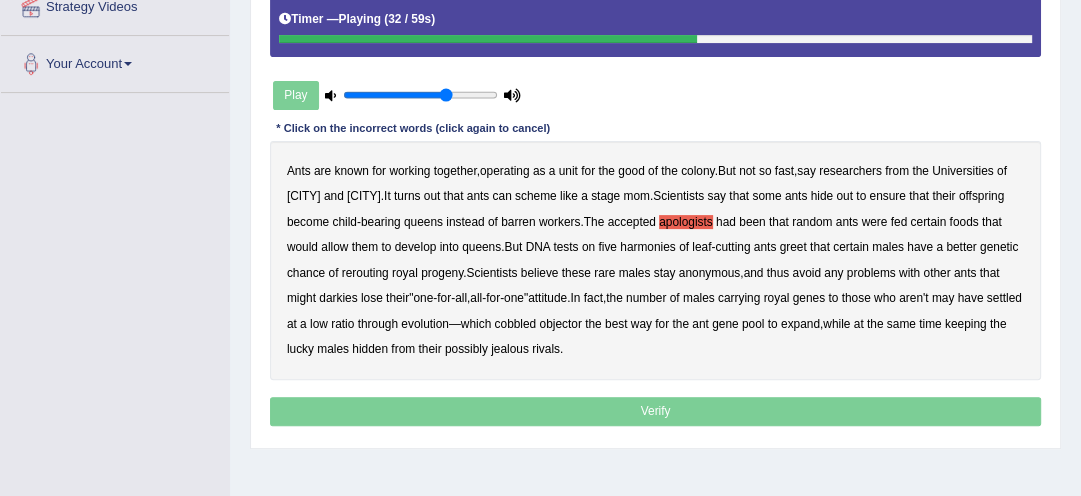 click on "harmonies" at bounding box center (648, 247) 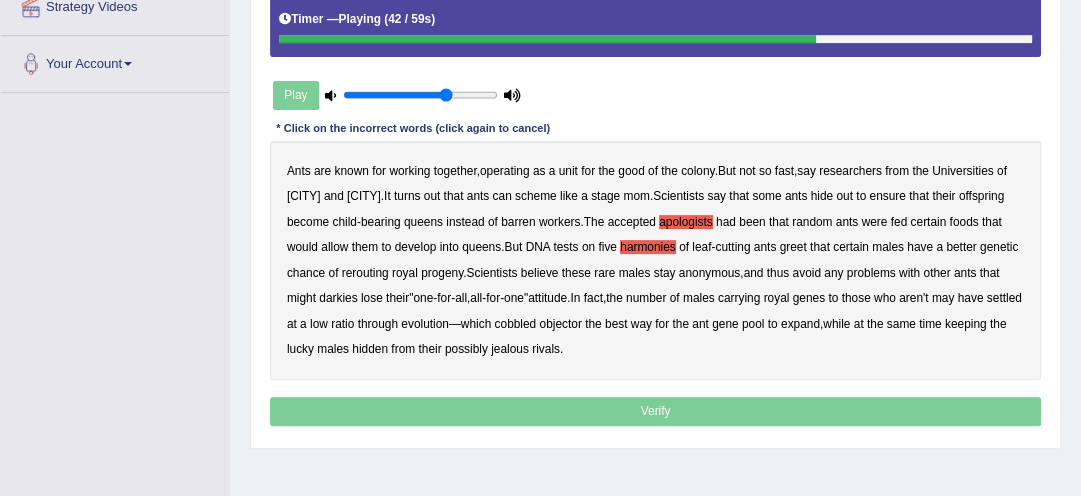 click on "Ants   are   known   for   working   together ,  operating   as   a   unit   for   the   good   of   the   colony .  But   not   so   fast ,  say   researchers   from   the   Universities   of   Leeds   and   Copenhagen .  It   turns   out   that   ants   can   scheme   like   a   stage   mom .  Scientists   say   that   some   ants   hide   out   to   ensure   that   their   offspring   become   child - bearing   queens   instead   of   barren   workers .  The   accepted   apologists   had   been   that   random   ants   were   fed   certain   foods   that   would   allow   them   to   develop   into   queens .  But   DNA   tests   on   five   harmonies   of   leaf - cutting   ants   greet   that   certain   males   have   a   better   genetic   chance   of   rerouting   royal   progeny .  Scientists   believe   these   rare   males   stay   anonymous ,  and   thus   avoid   any   problems   with   other   ants   that   might   darkies   lose   their  " one - for - all ,  all - for - one "  attitude .  In" at bounding box center [656, 260] 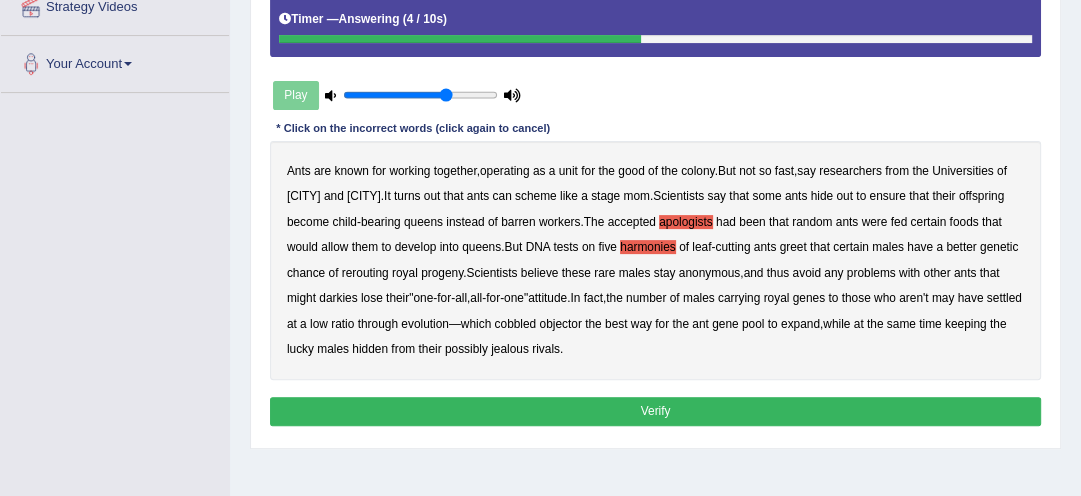 click on "rerouting" at bounding box center [365, 273] 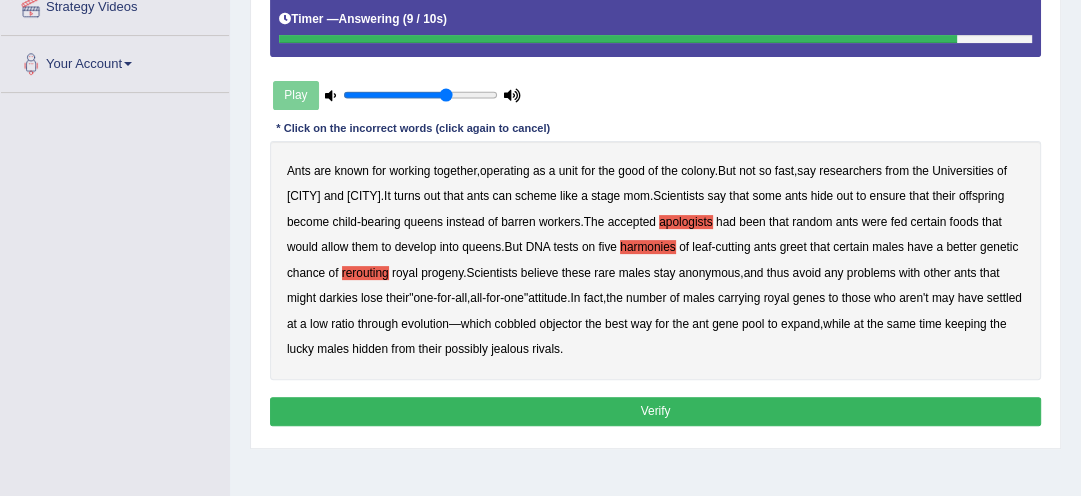 click on "Ants   are   known   for   working   together ,  operating   as   a   unit   for   the   good   of   the   colony .  But   not   so   fast ,  say   researchers   from   the   Universities   of   Leeds   and   Copenhagen .  It   turns   out   that   ants   can   scheme   like   a   stage   mom .  Scientists   say   that   some   ants   hide   out   to   ensure   that   their   offspring   become   child - bearing   queens   instead   of   barren   workers .  The   accepted   apologists   had   been   that   random   ants   were   fed   certain   foods   that   would   allow   them   to   develop   into   queens .  But   DNA   tests   on   five   harmonies   of   leaf - cutting   ants   greet   that   certain   males   have   a   better   genetic   chance   of   rerouting   royal   progeny .  Scientists   believe   these   rare   males   stay   anonymous ,  and   thus   avoid   any   problems   with   other   ants   that   might   darkies   lose   their  " one - for - all ,  all - for - one "  attitude .  In" at bounding box center [656, 260] 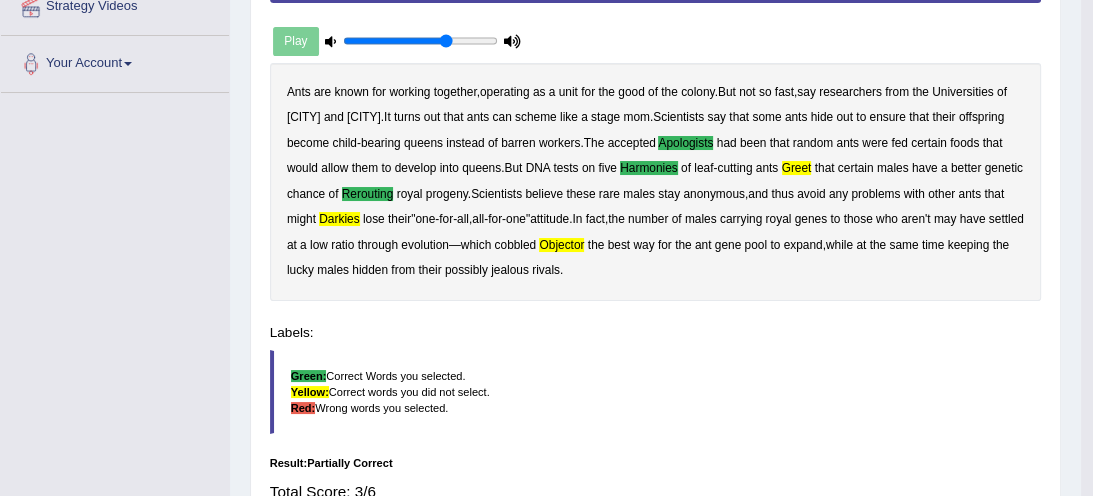 click on "Saving your answer..." at bounding box center [546, 248] 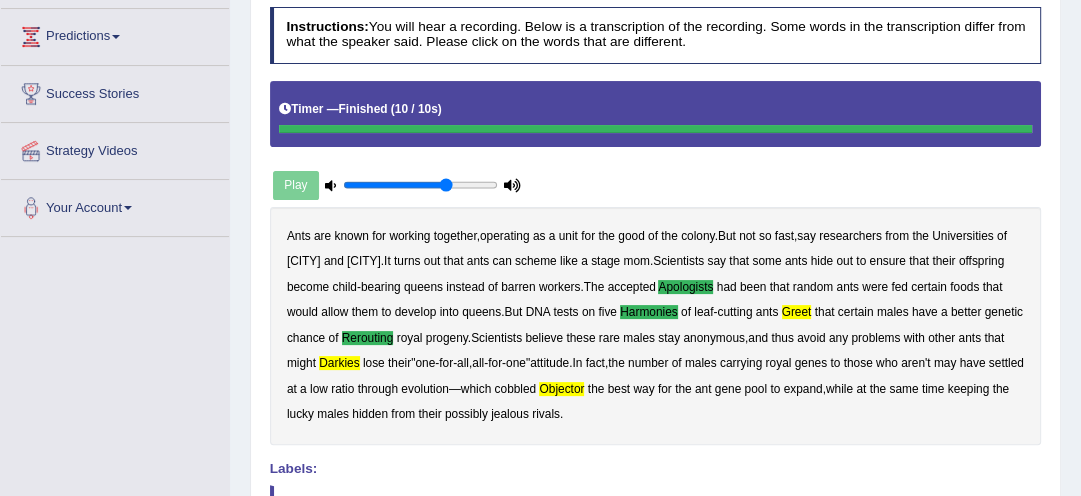 scroll, scrollTop: 245, scrollLeft: 0, axis: vertical 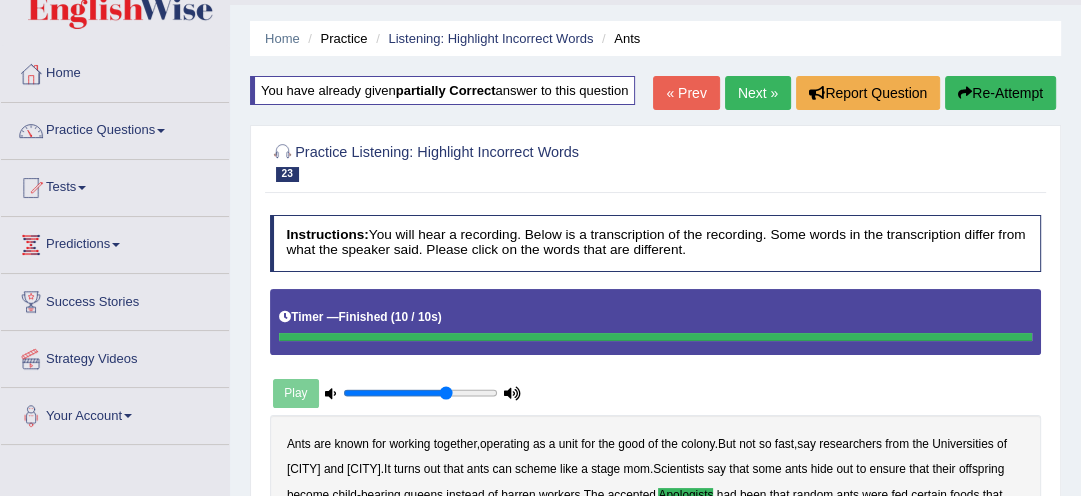 click on "Re-Attempt" at bounding box center (1000, 93) 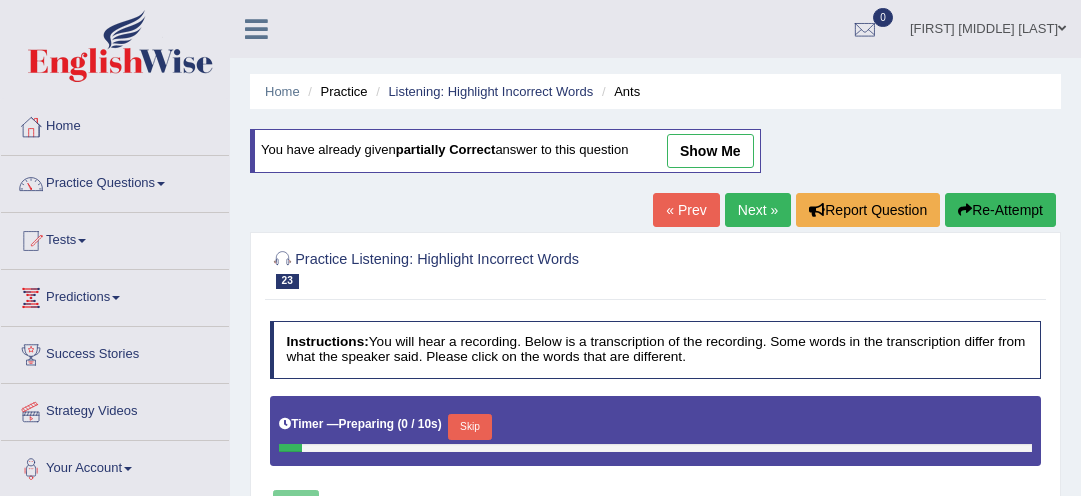 scroll, scrollTop: 53, scrollLeft: 0, axis: vertical 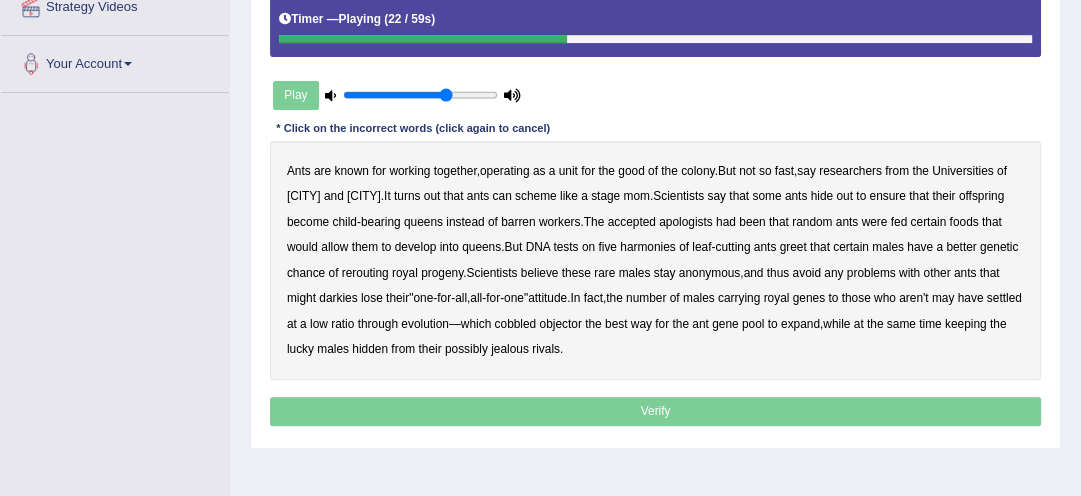 click on "apologists" at bounding box center [686, 222] 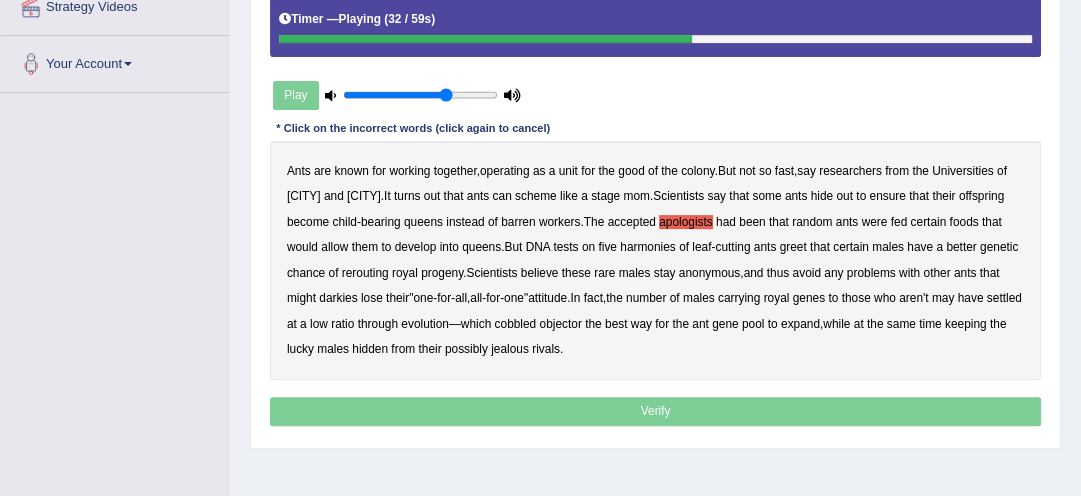 click on "harmonies" at bounding box center (648, 247) 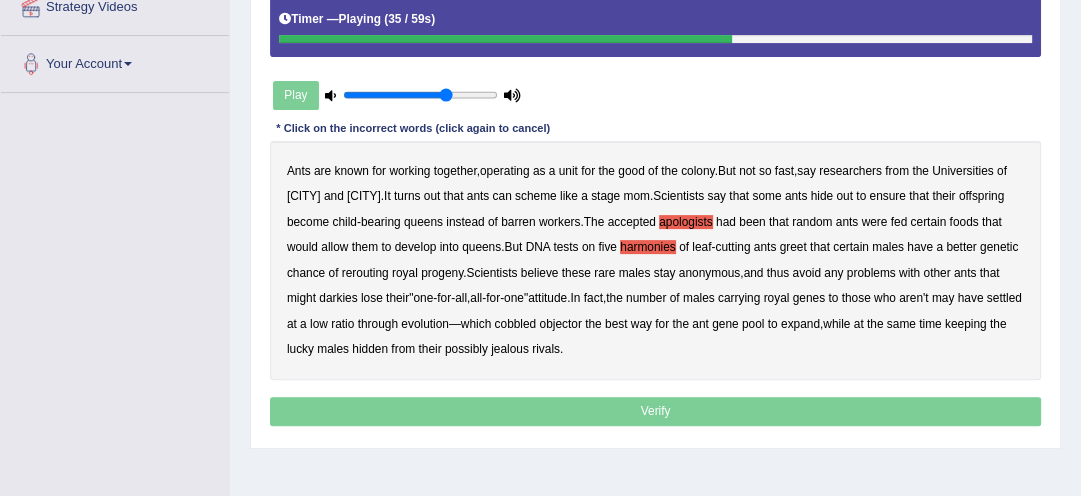 click on "rerouting" at bounding box center (365, 273) 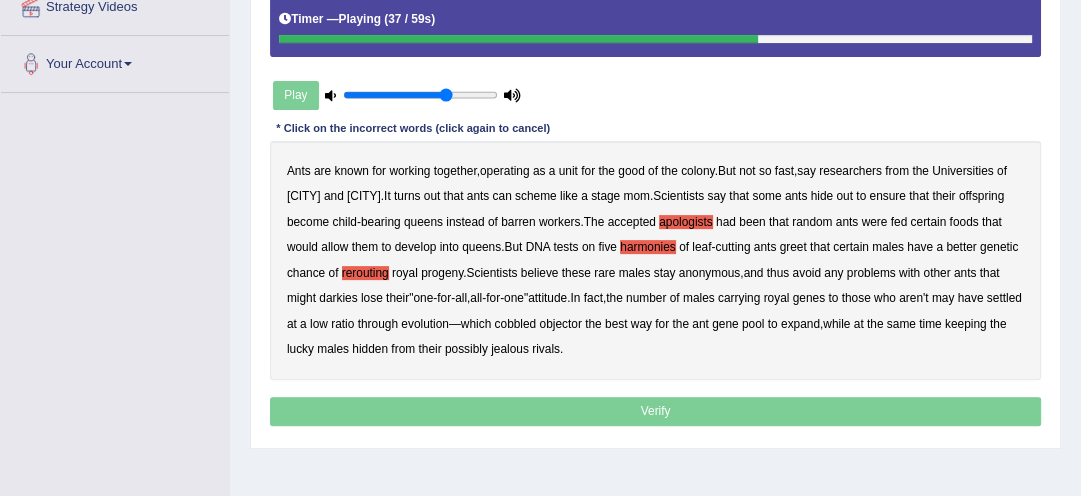 click on "darkies" at bounding box center [338, 298] 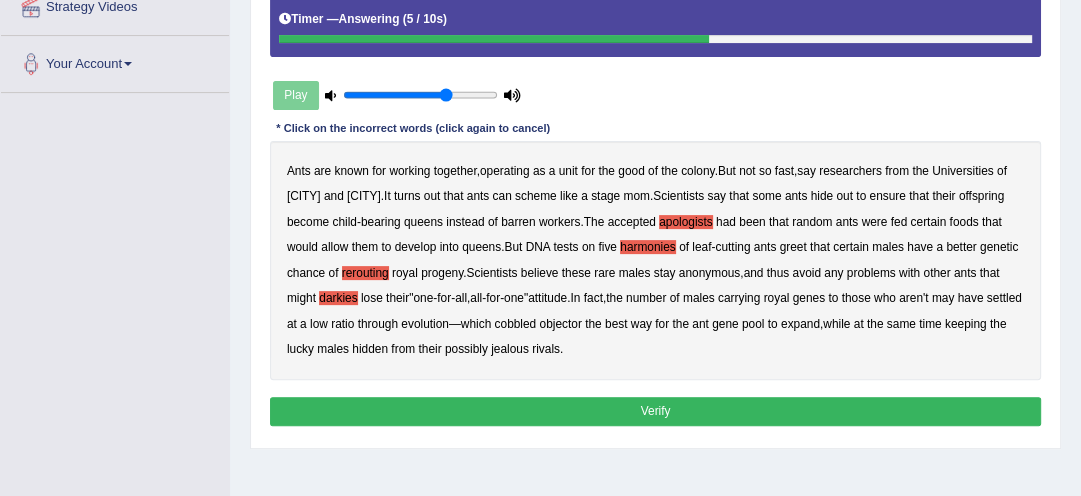 click on "objector" at bounding box center [560, 324] 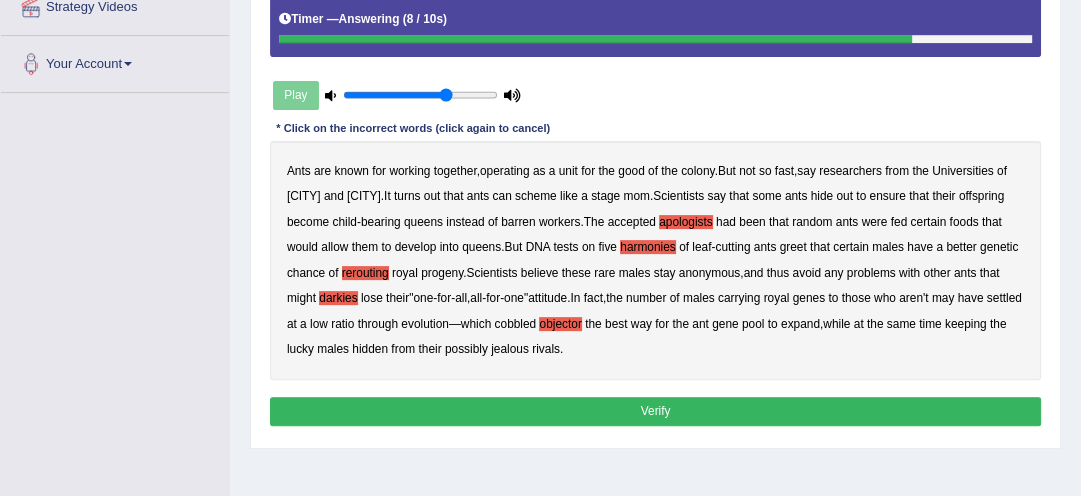 click on "fact" at bounding box center (593, 298) 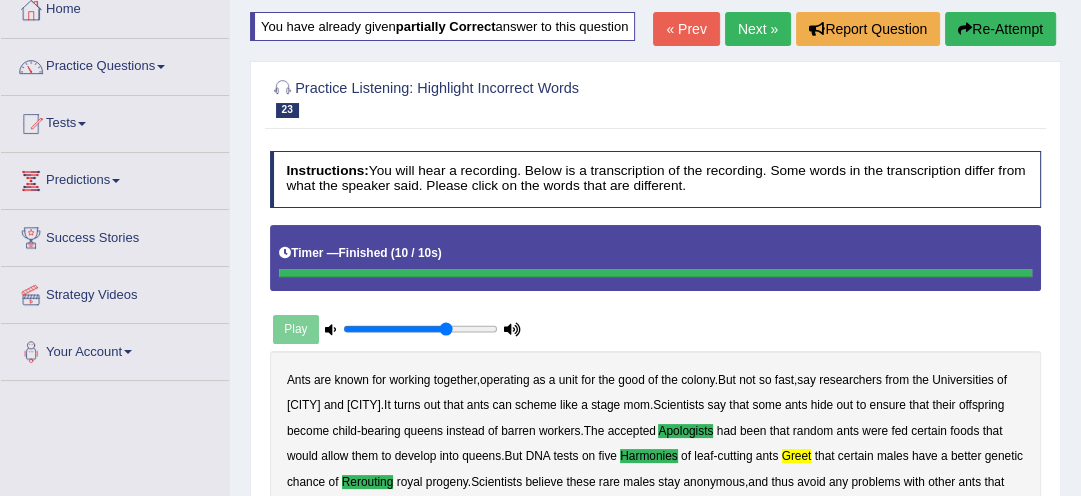 scroll, scrollTop: 85, scrollLeft: 0, axis: vertical 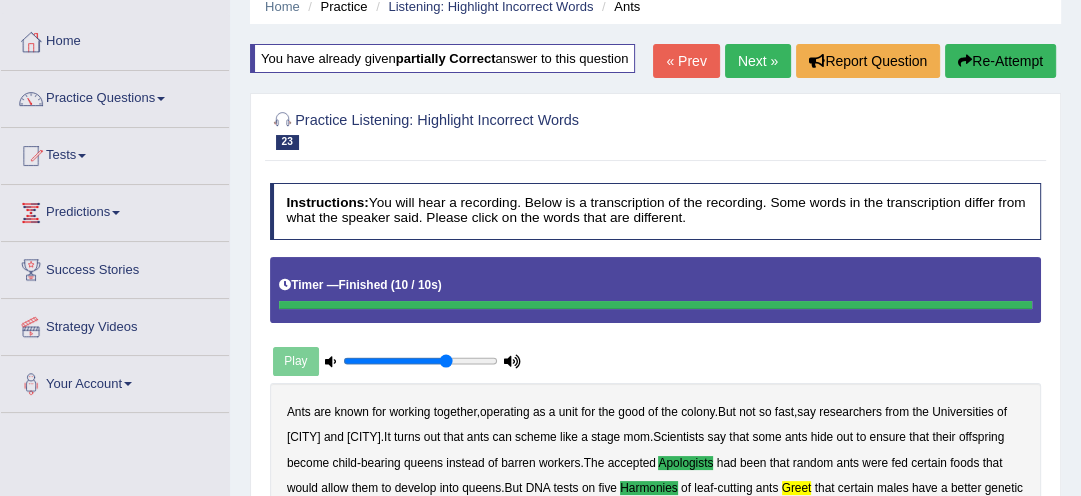 drag, startPoint x: 1076, startPoint y: 13, endPoint x: 1064, endPoint y: 20, distance: 13.892444 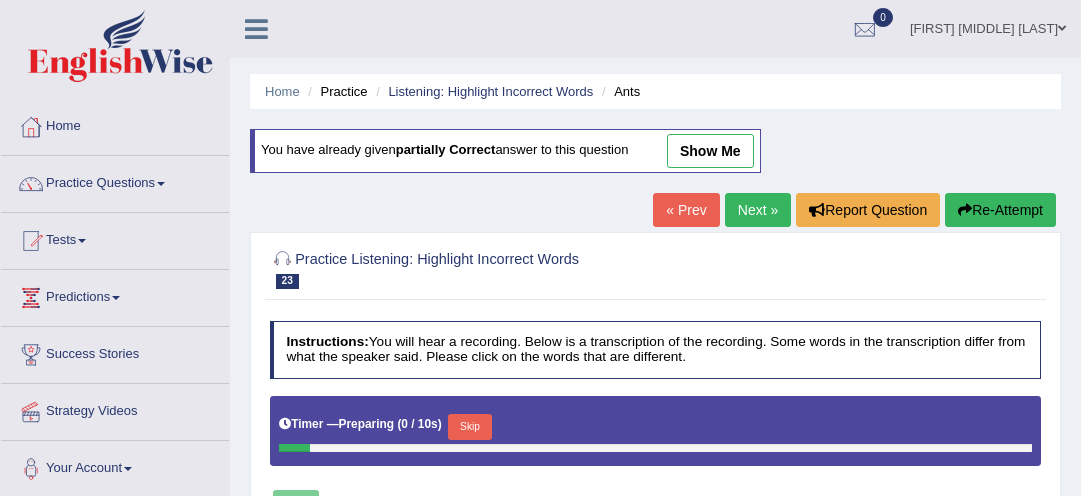 scroll, scrollTop: 85, scrollLeft: 0, axis: vertical 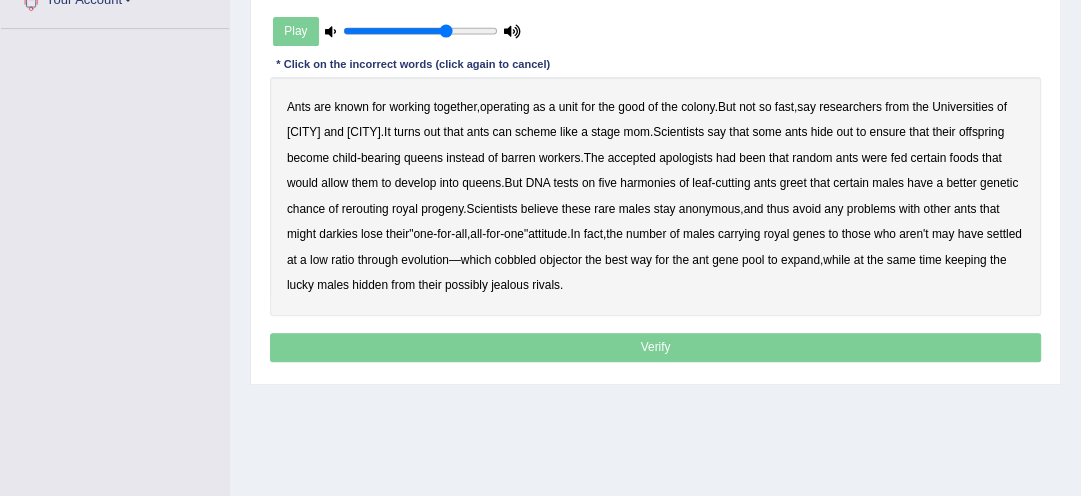 click on "apologists" at bounding box center (686, 158) 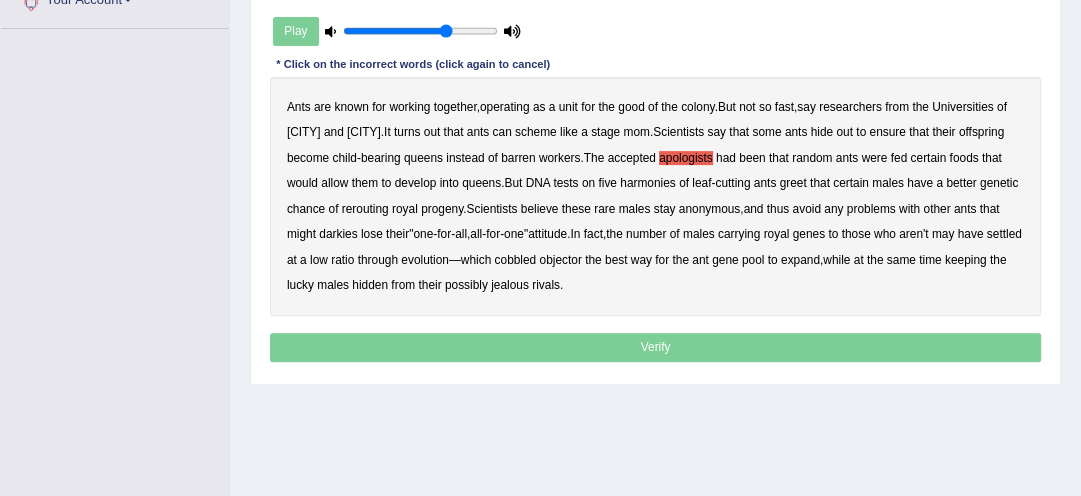 click on "harmonies" at bounding box center [648, 183] 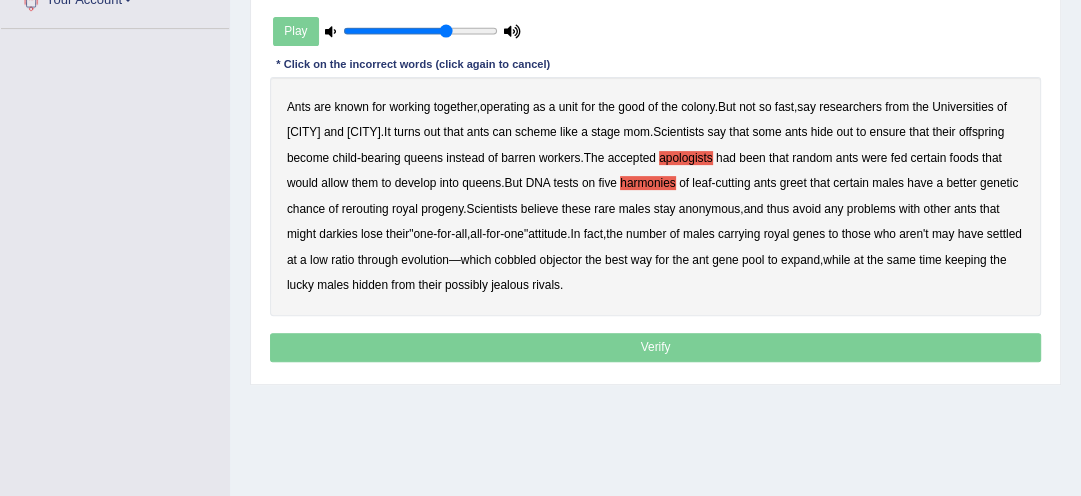 click on "greet" at bounding box center (793, 183) 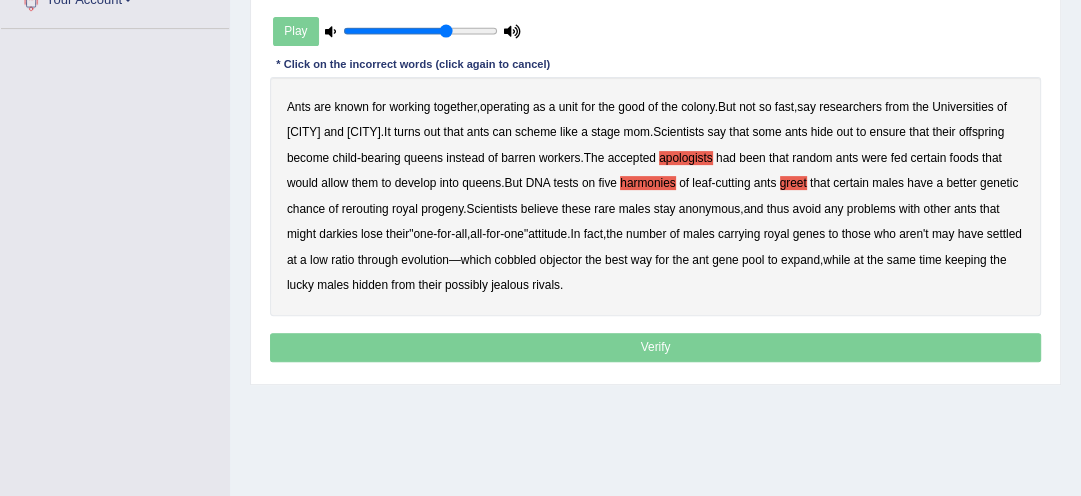 click on "rerouting" at bounding box center (365, 209) 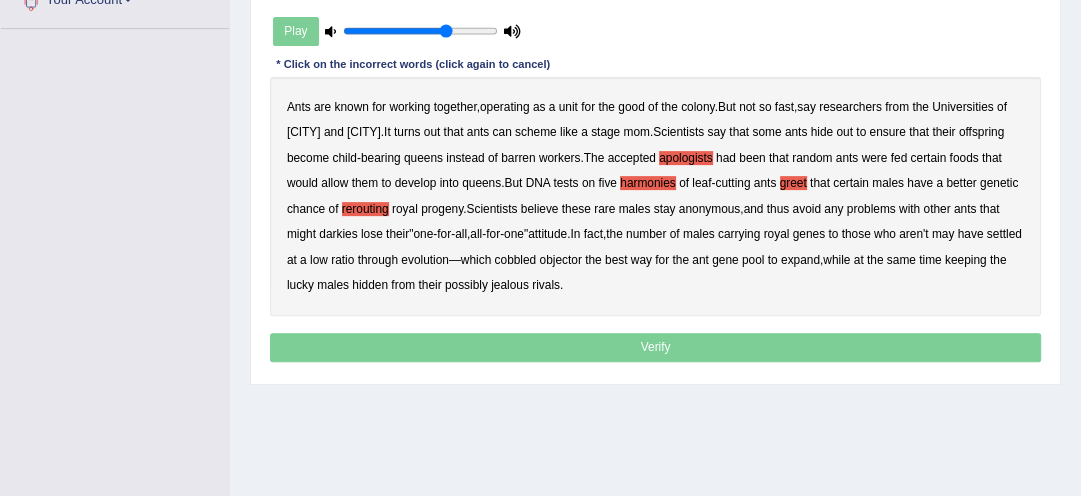 drag, startPoint x: 656, startPoint y: 230, endPoint x: 671, endPoint y: 232, distance: 15.132746 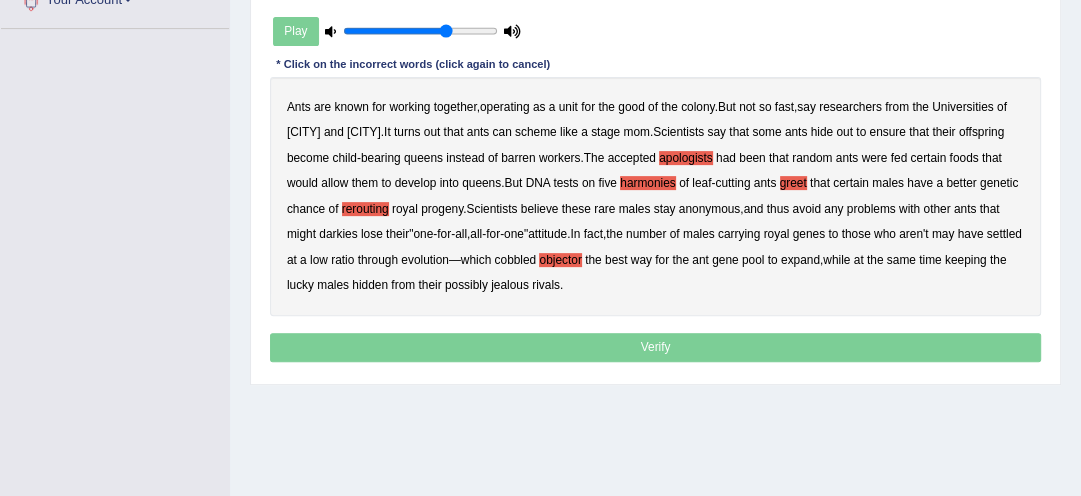 click on "darkies" at bounding box center [338, 234] 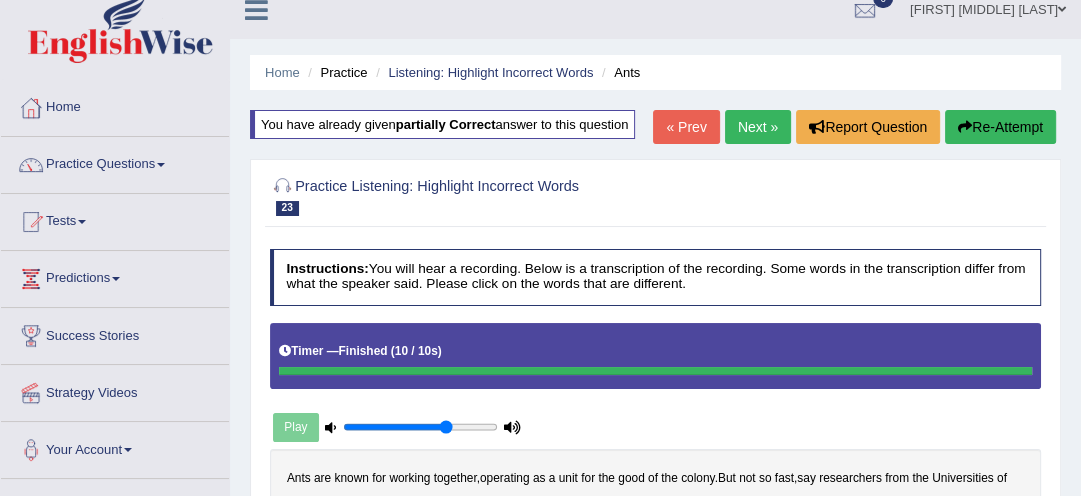 scroll, scrollTop: 0, scrollLeft: 0, axis: both 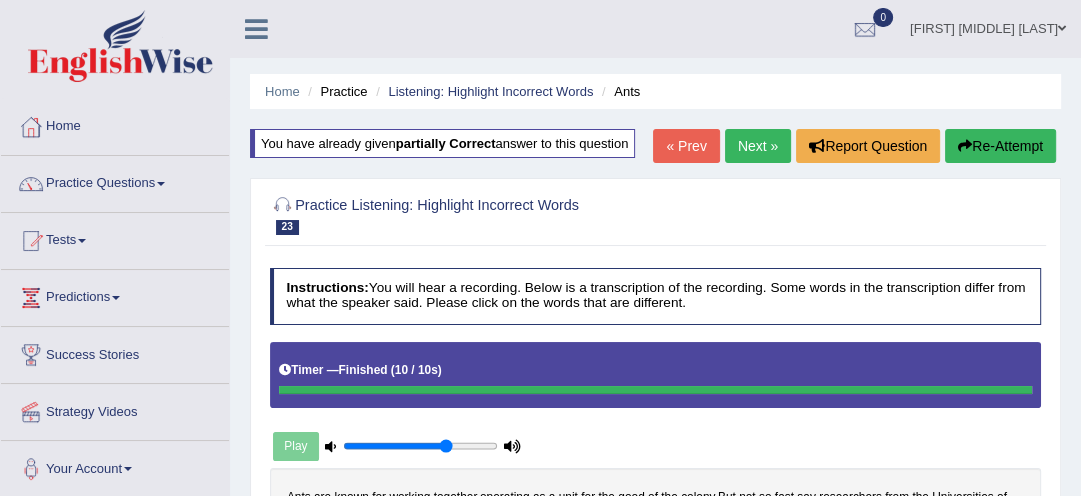 click on "Next »" at bounding box center [758, 146] 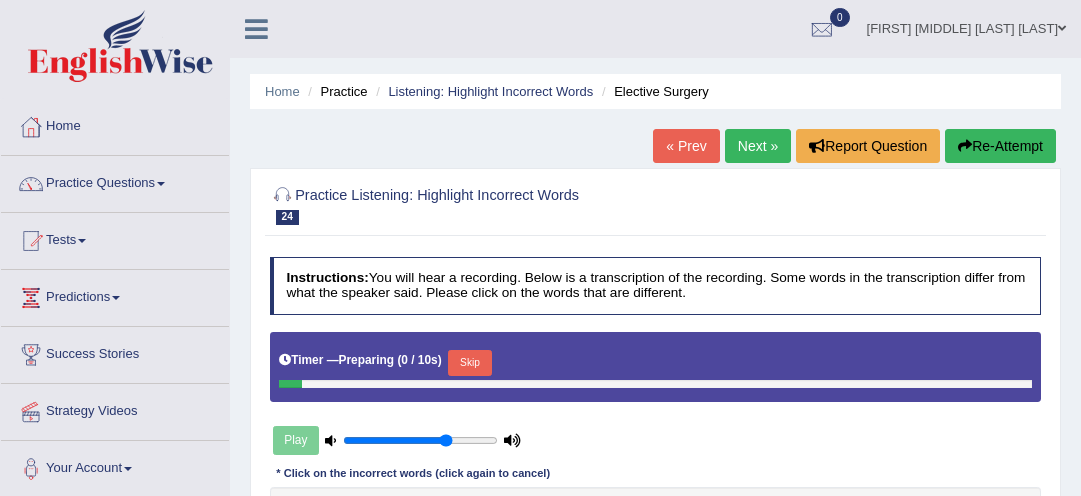 scroll, scrollTop: 0, scrollLeft: 0, axis: both 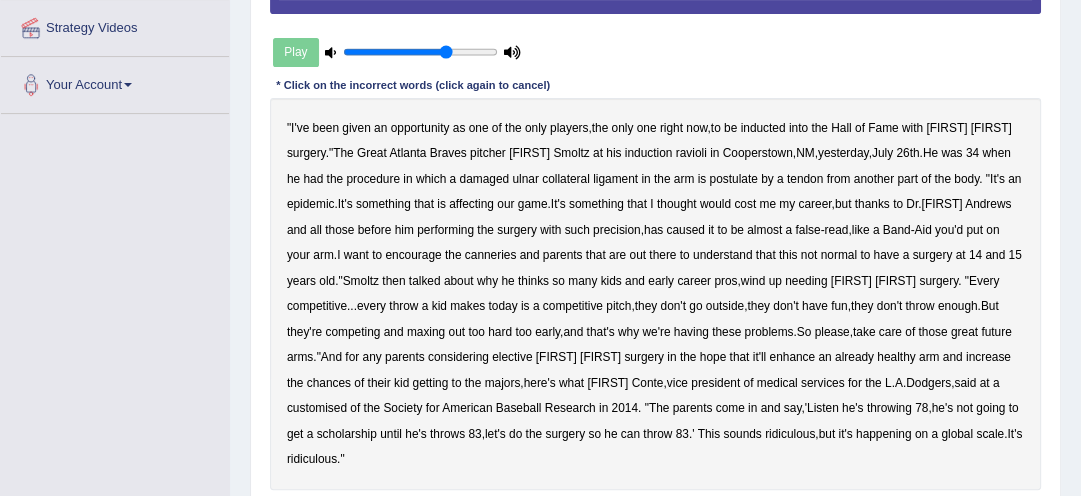 click on "postulate" at bounding box center (733, 179) 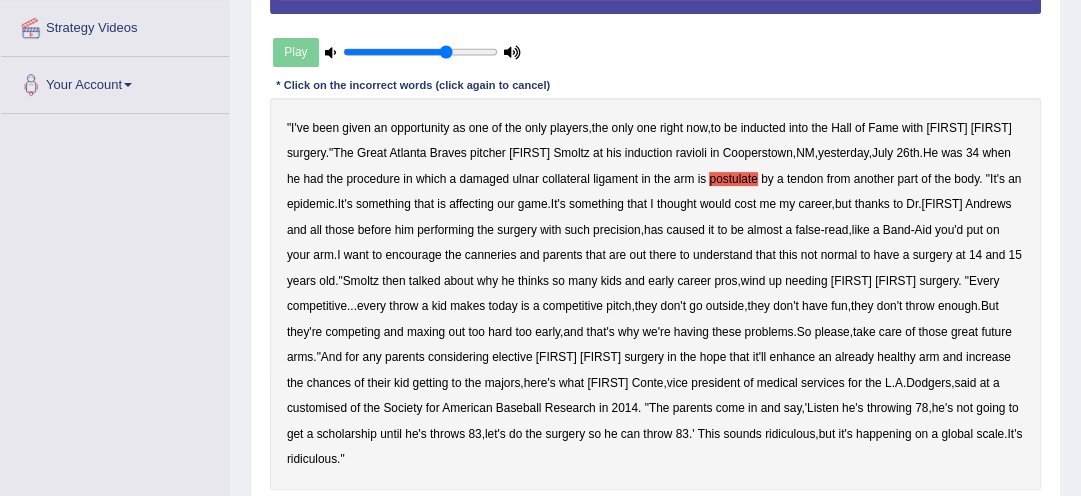 click on "kid" at bounding box center [439, 306] 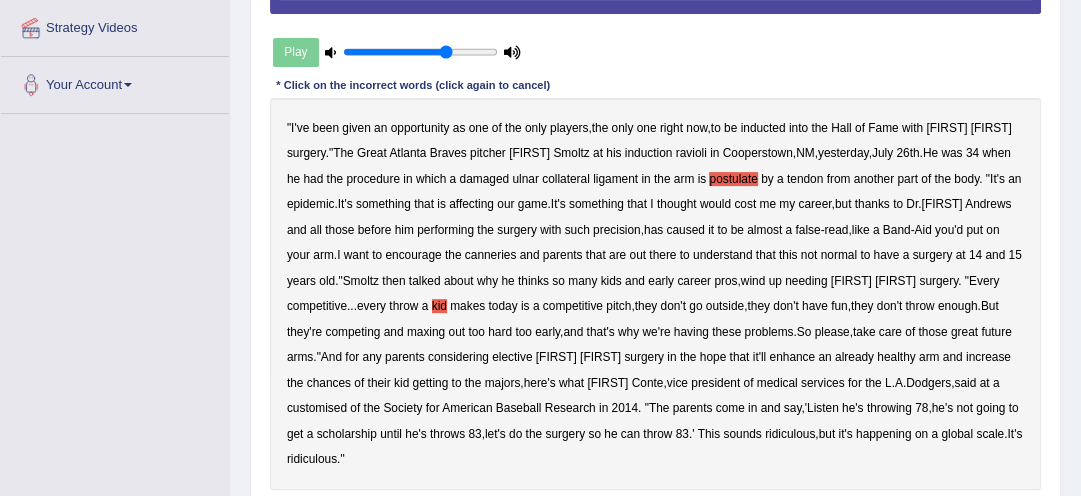 click on "kid" at bounding box center [439, 306] 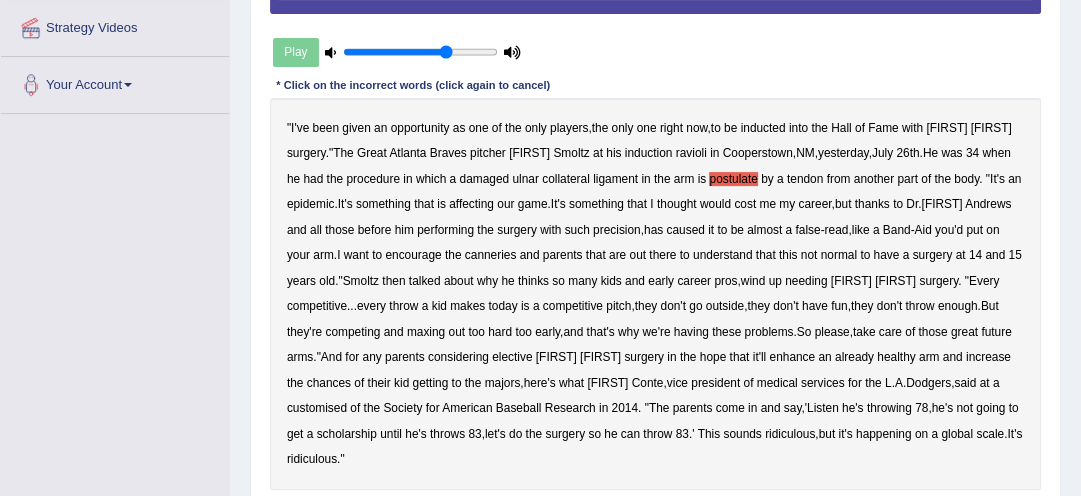 click on "kid" at bounding box center (439, 306) 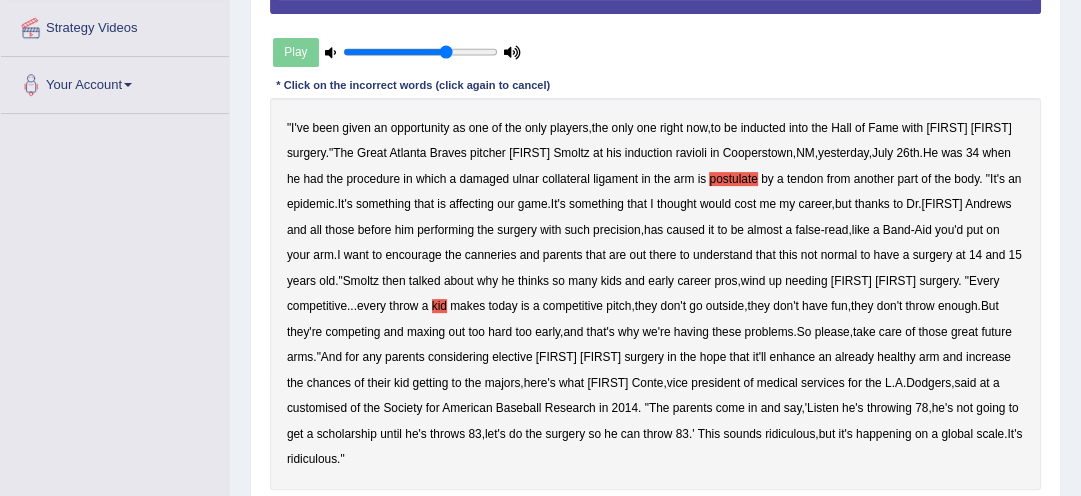 click on "kid" at bounding box center (439, 306) 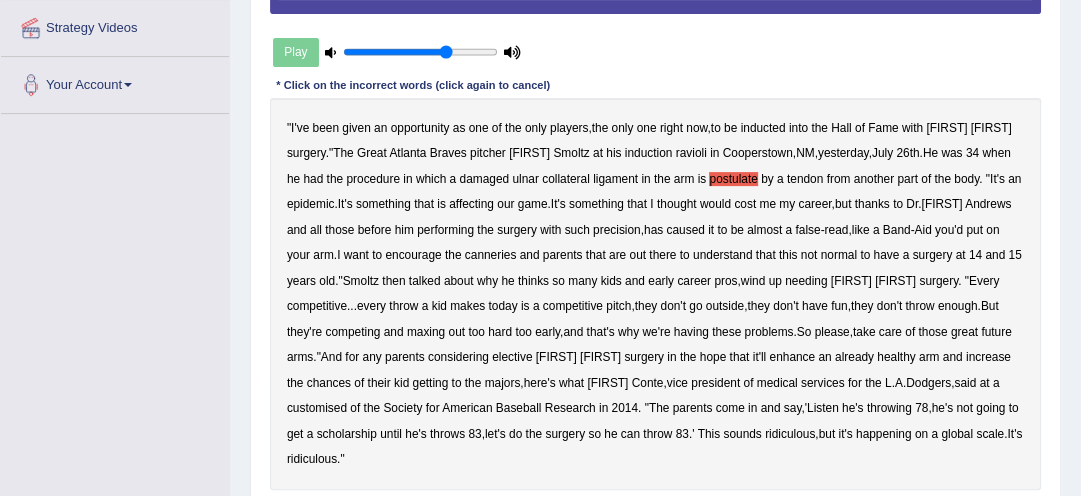 click on "kid" at bounding box center [439, 306] 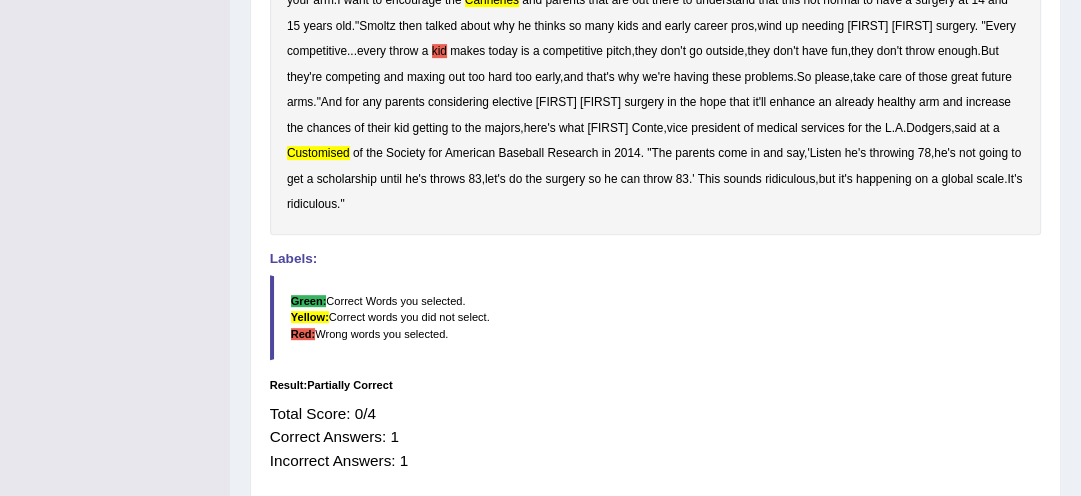 scroll, scrollTop: 640, scrollLeft: 0, axis: vertical 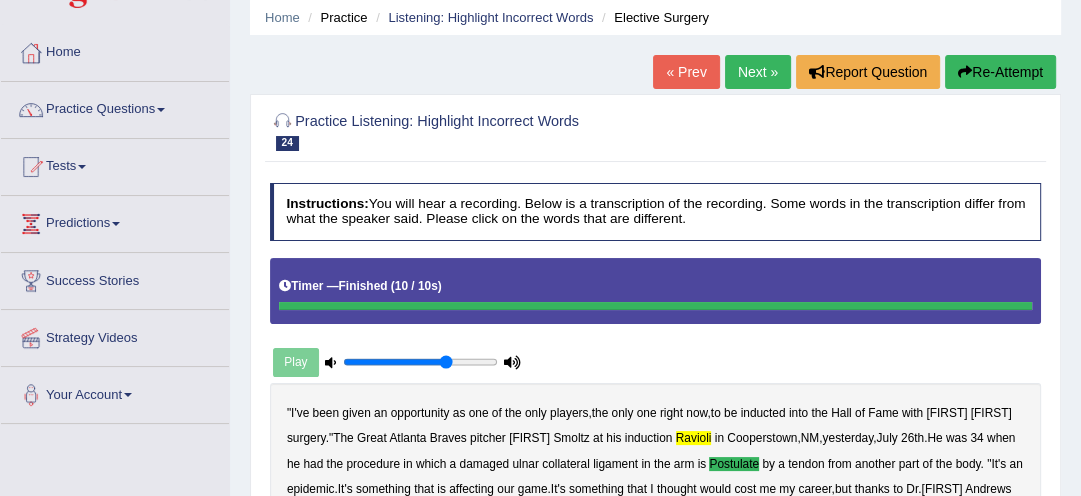 click on "Re-Attempt" at bounding box center [1000, 72] 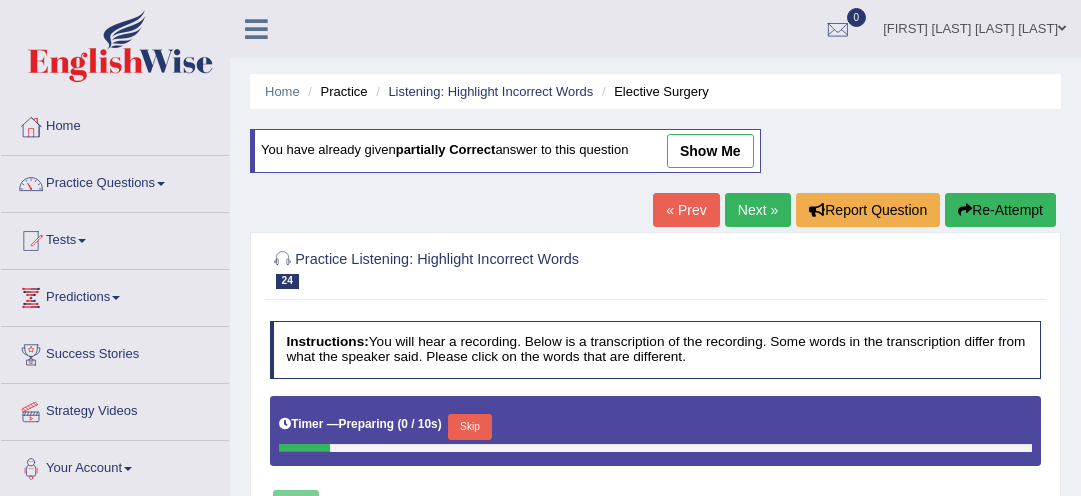 scroll, scrollTop: 74, scrollLeft: 0, axis: vertical 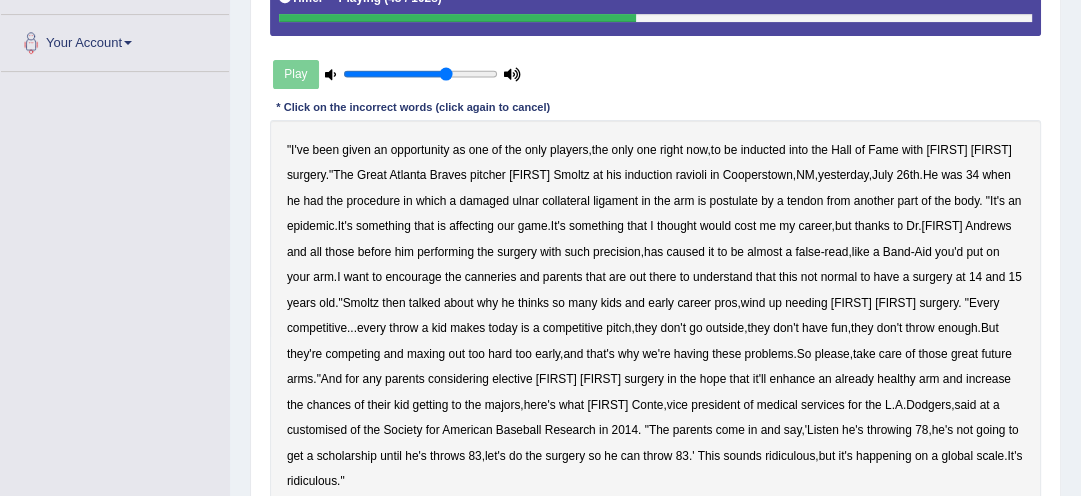 click on "canneries" at bounding box center (491, 277) 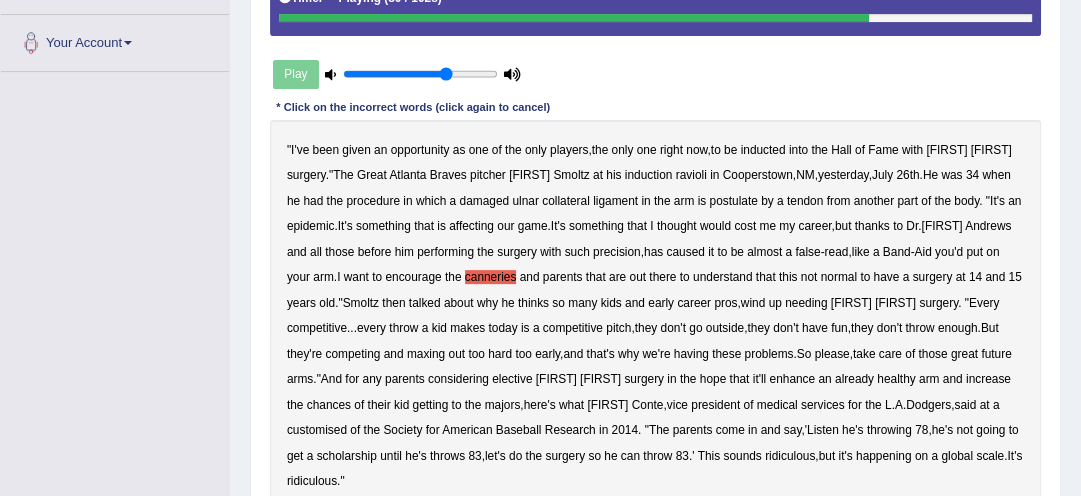 click on "customised" at bounding box center [317, 430] 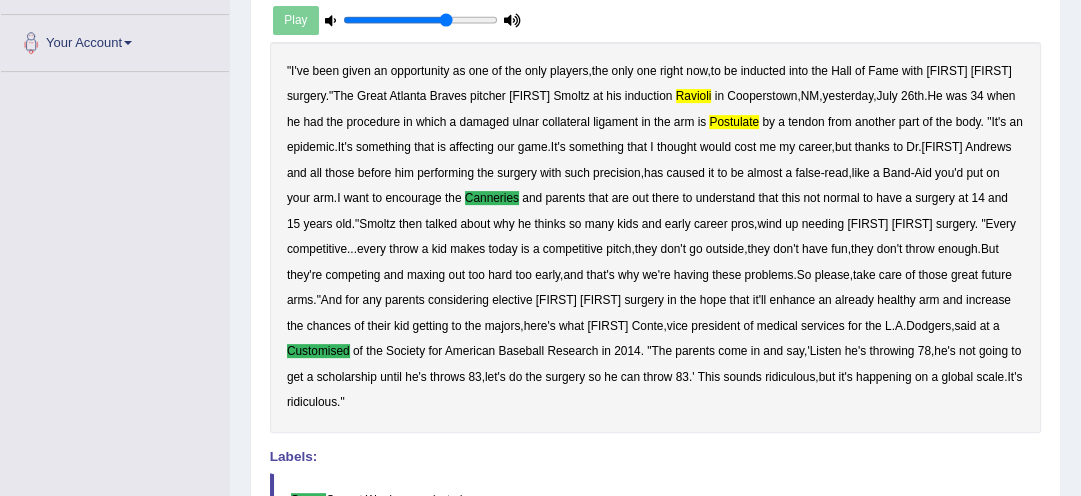 drag, startPoint x: 836, startPoint y: 184, endPoint x: 944, endPoint y: 114, distance: 128.7012 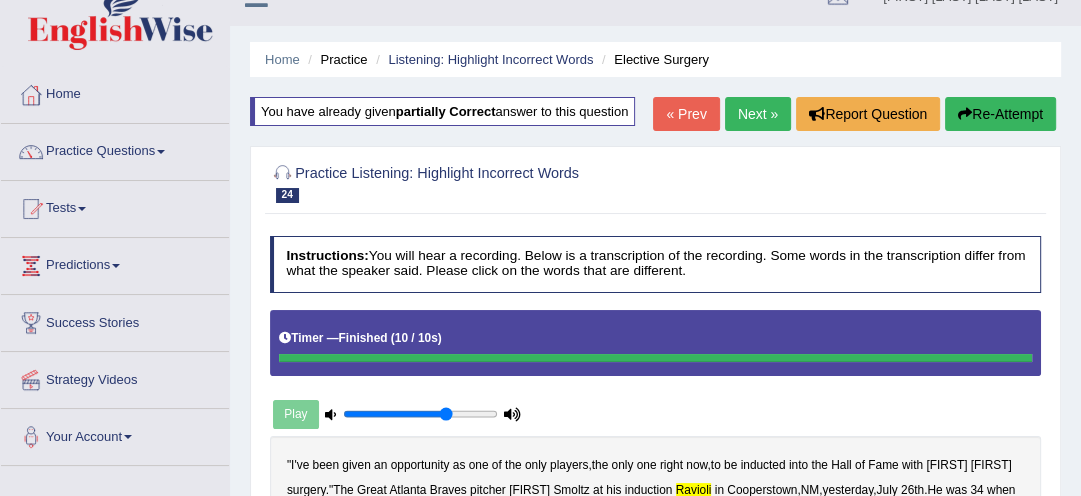scroll, scrollTop: 10, scrollLeft: 0, axis: vertical 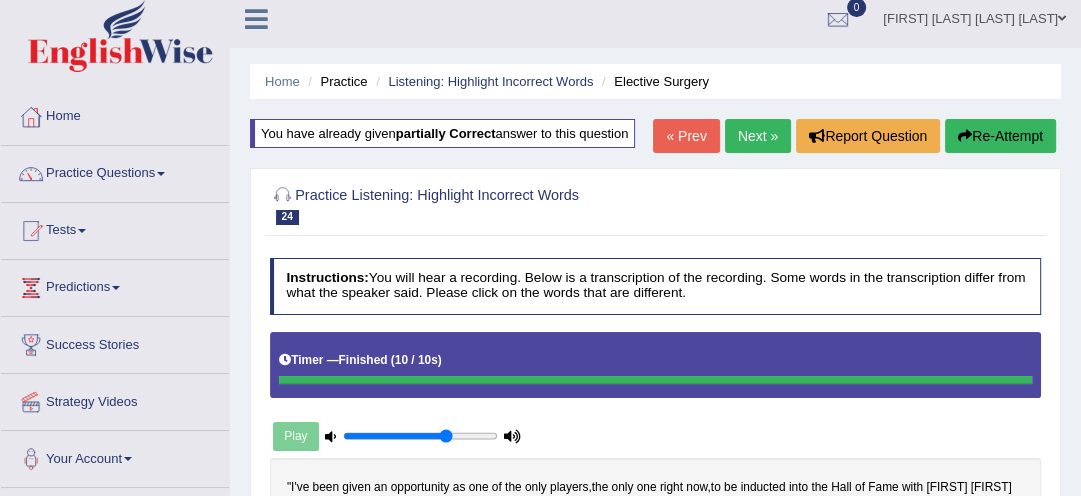 click on "Re-Attempt" at bounding box center (1000, 136) 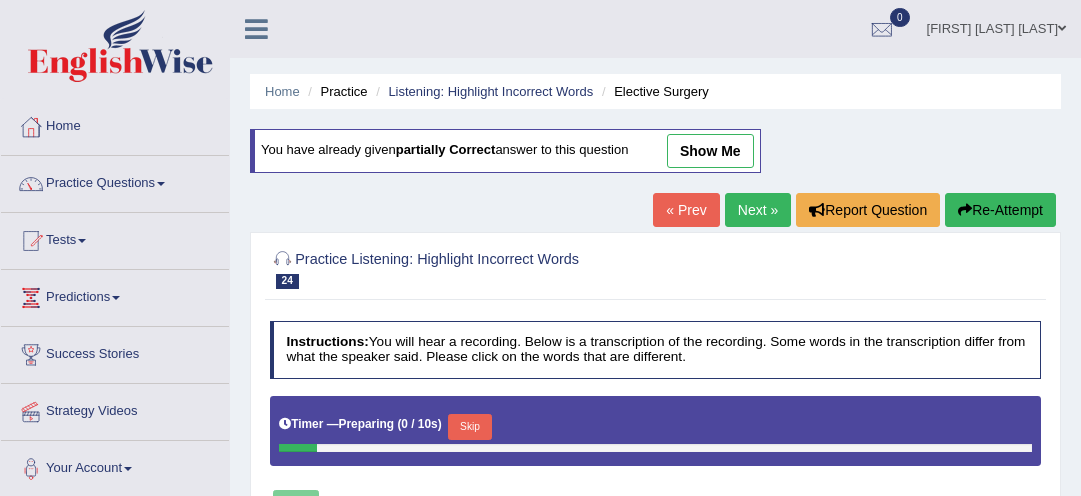 scroll, scrollTop: 10, scrollLeft: 0, axis: vertical 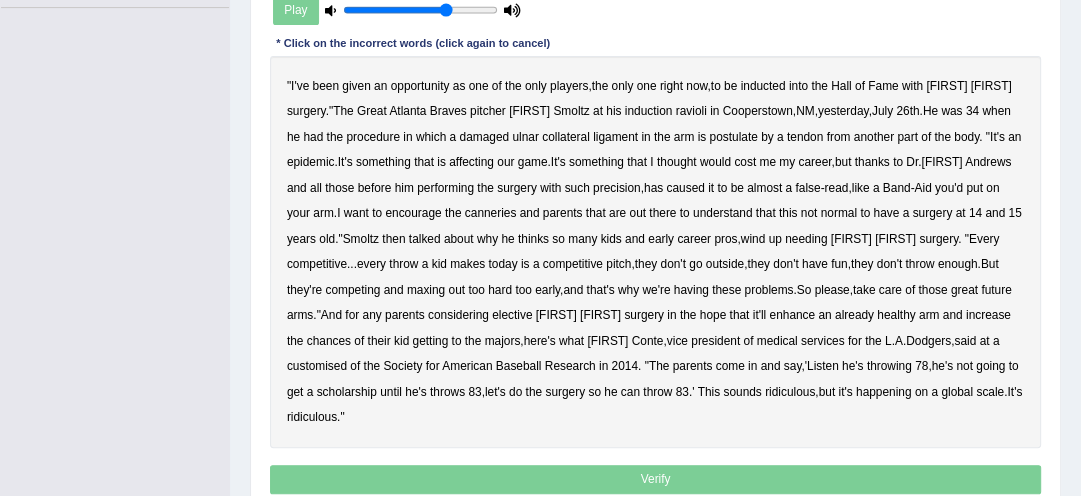 click on "his" at bounding box center [613, 111] 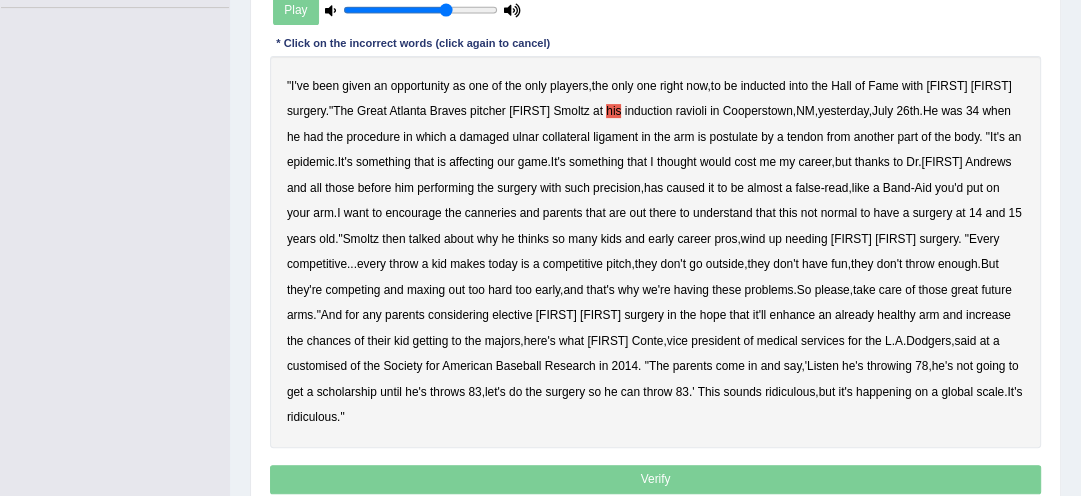 click on "ravioli" at bounding box center (691, 111) 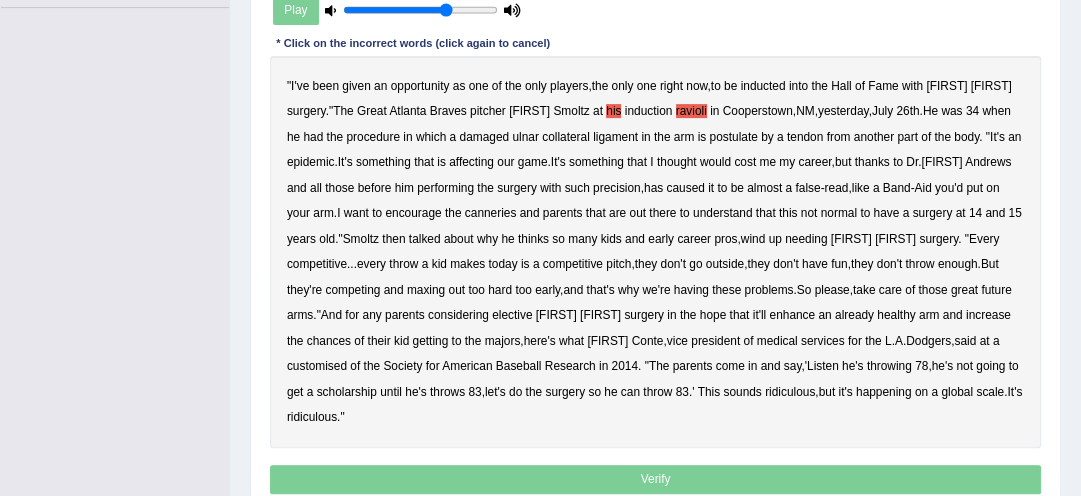 click on "his" at bounding box center (613, 111) 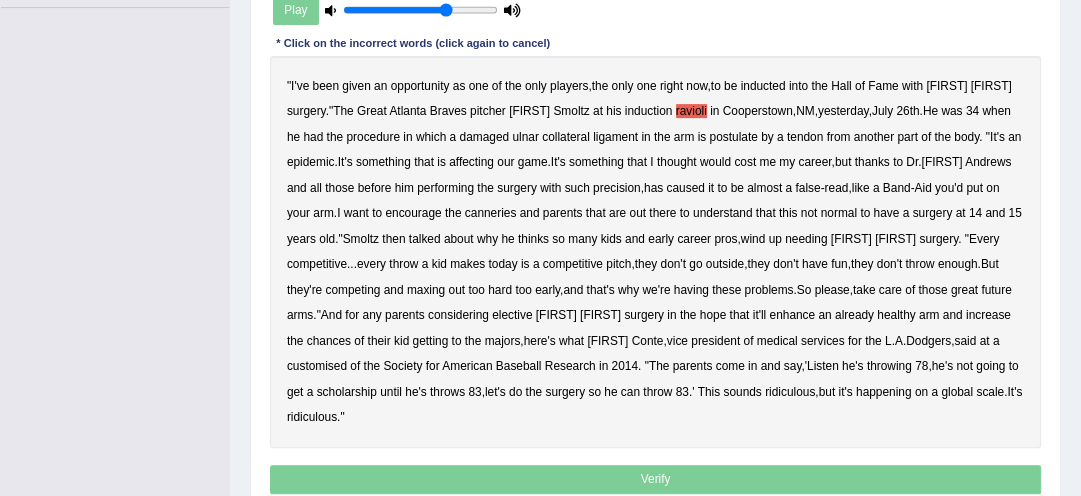 click on "" I've   been   given   an   opportunity   as   one   of   the   only   players ,  the   only   one   right   now ,  to   be   inducted   into   the   Hall   of   Fame   with   Tommy   John   surgery ."  The   Great   Atlanta   Braves   pitcher   [NAME]   at   his   induction   ravioli   in   [CITY], [STATE] ,  yesterday ,  July   26th .  He   was   34   when   he   had   the   procedure   in   which   a   damaged   ulnar   collateral   ligament   in   the   arm   is   postulate   by   a   tendon   from   another   part   of   the   body . " It's   an   epidemic .  It's   something   that   is   affecting   our   game .  It's   something   that   I   thought   would   cost   me   my   career ,  but   thanks   to   Dr .  [NAME]   and   all   those   before   him   performing   the   surgery   with   such   precision ,  has   caused   it   to   be   almost   a   false - read ,  like   a   Band - Aid   you'd   put   on   your   arm .  I   want   to   encourage   the   canneries   and   parents" at bounding box center (656, 251) 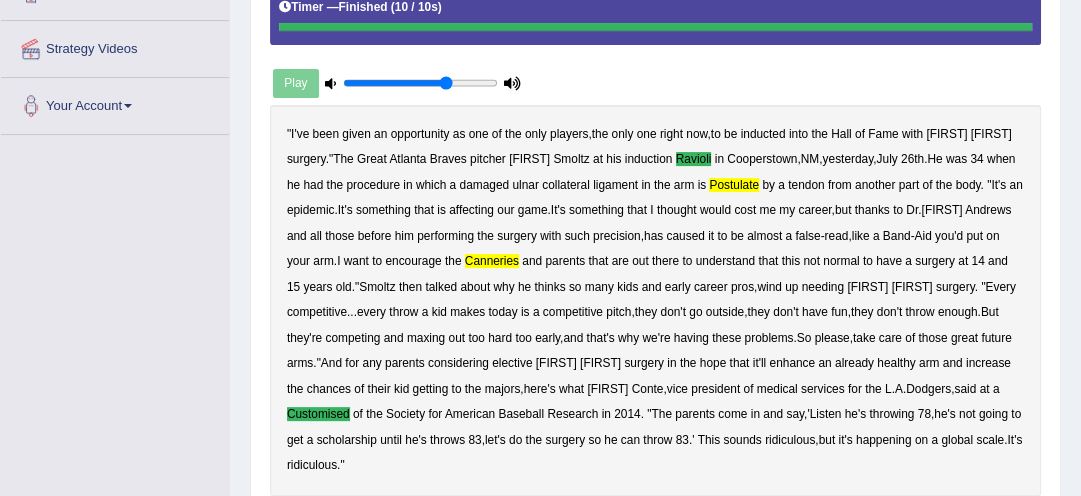 scroll, scrollTop: 362, scrollLeft: 0, axis: vertical 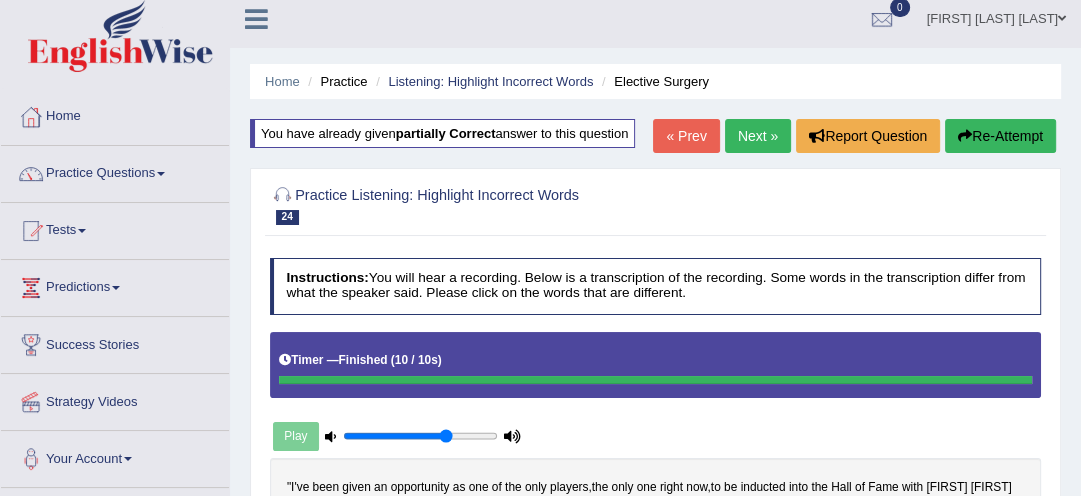 click on "Re-Attempt" at bounding box center (1000, 136) 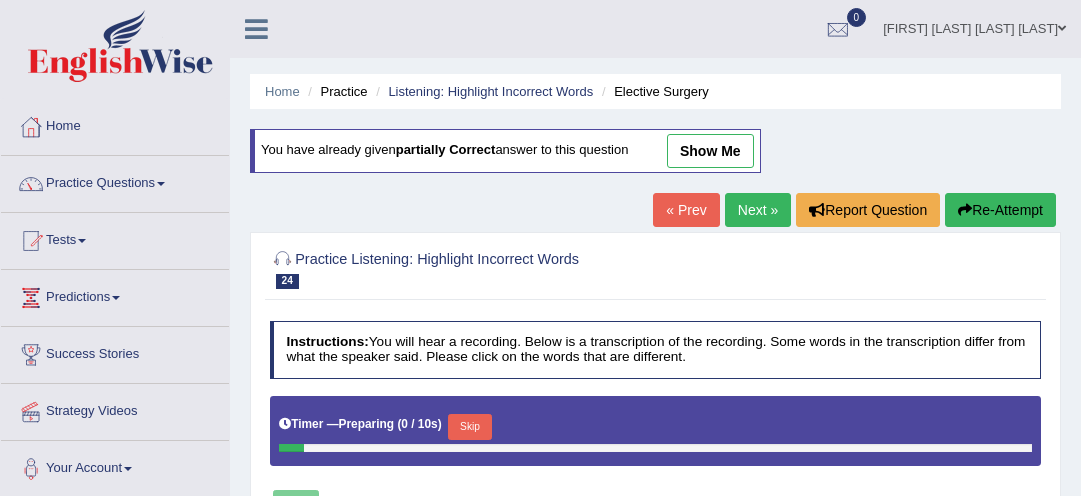 scroll, scrollTop: 10, scrollLeft: 0, axis: vertical 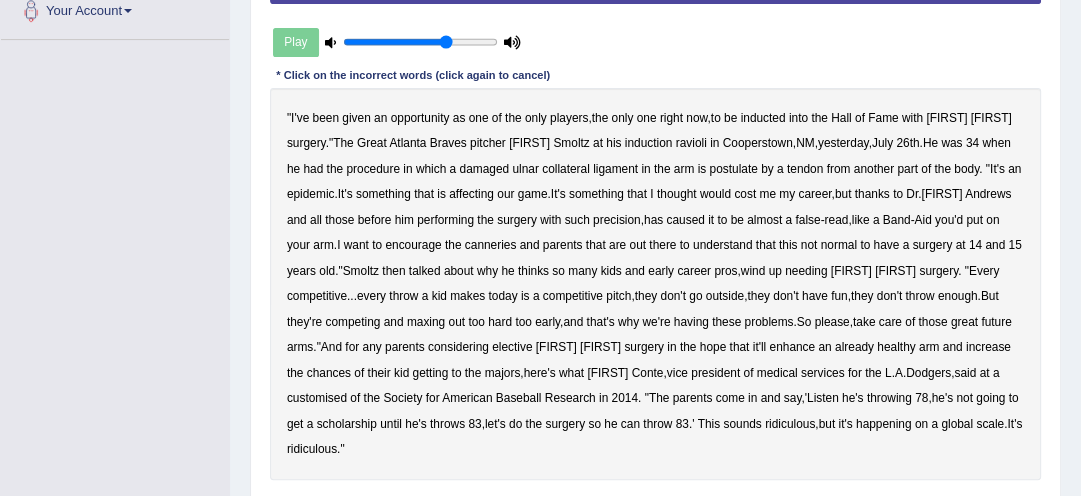 click on "ravioli" at bounding box center (691, 143) 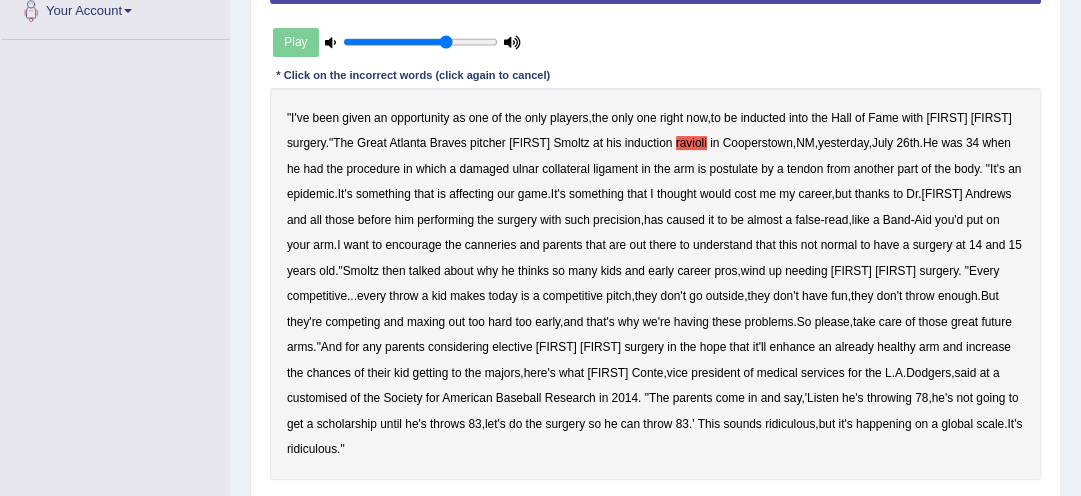 click on "postulate" at bounding box center (733, 169) 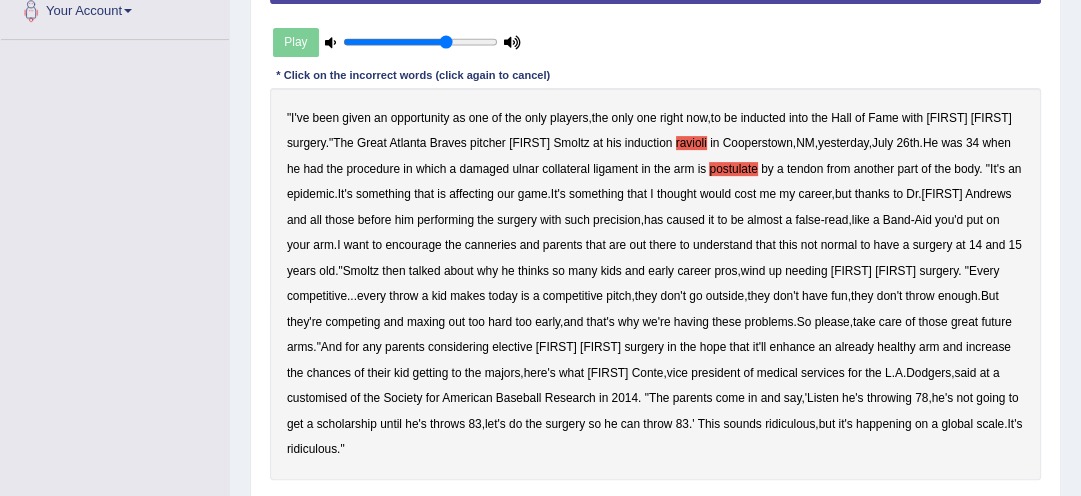 click on "canneries" at bounding box center (491, 245) 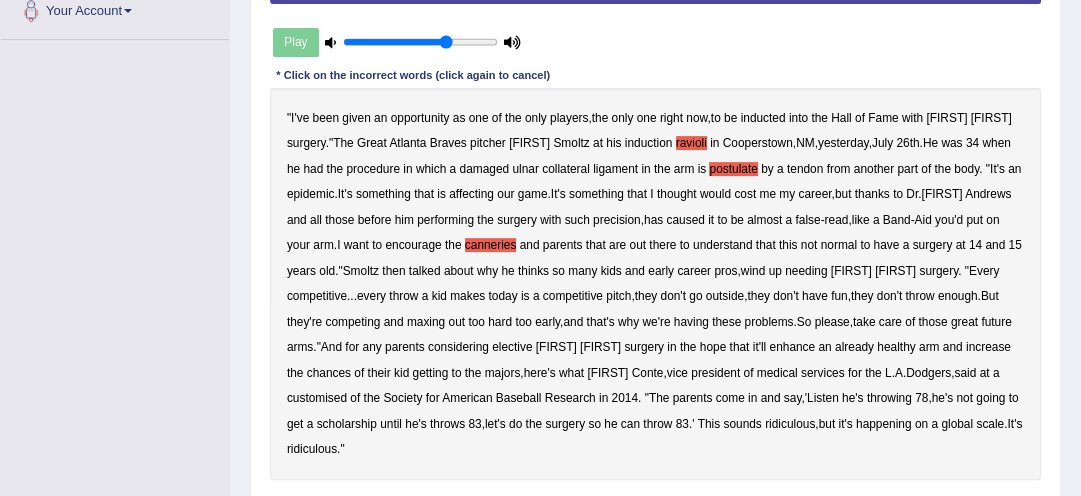 click on "customised" at bounding box center [317, 398] 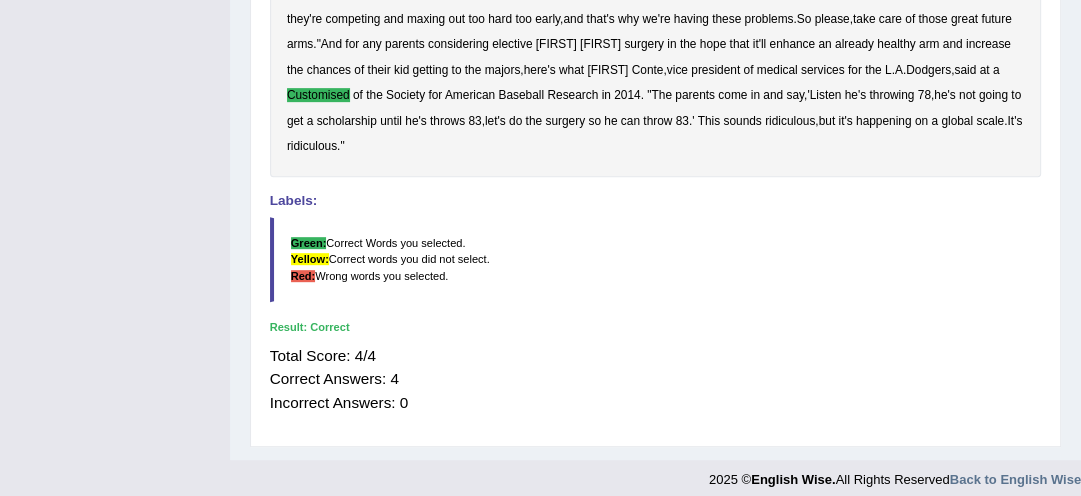 scroll, scrollTop: 695, scrollLeft: 0, axis: vertical 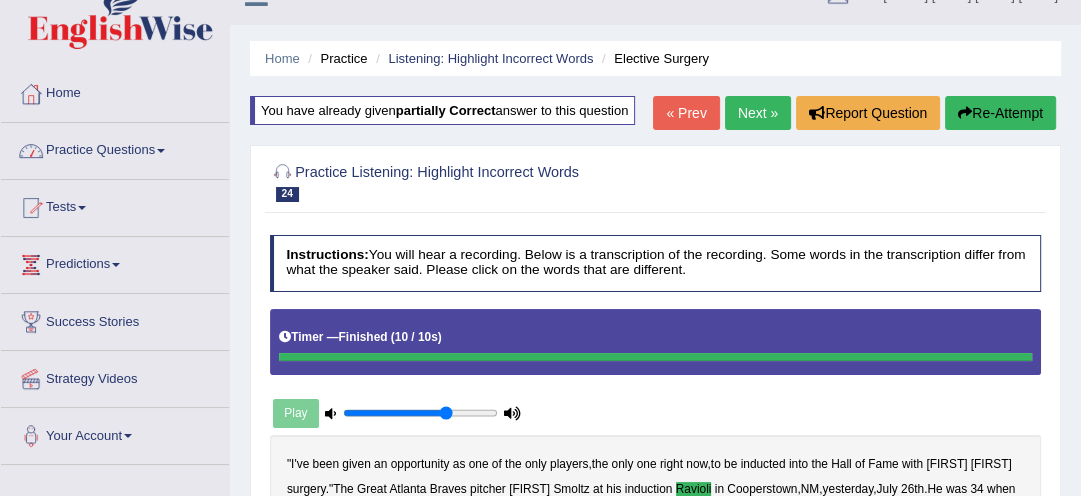 click on "Practice Questions" at bounding box center (115, 148) 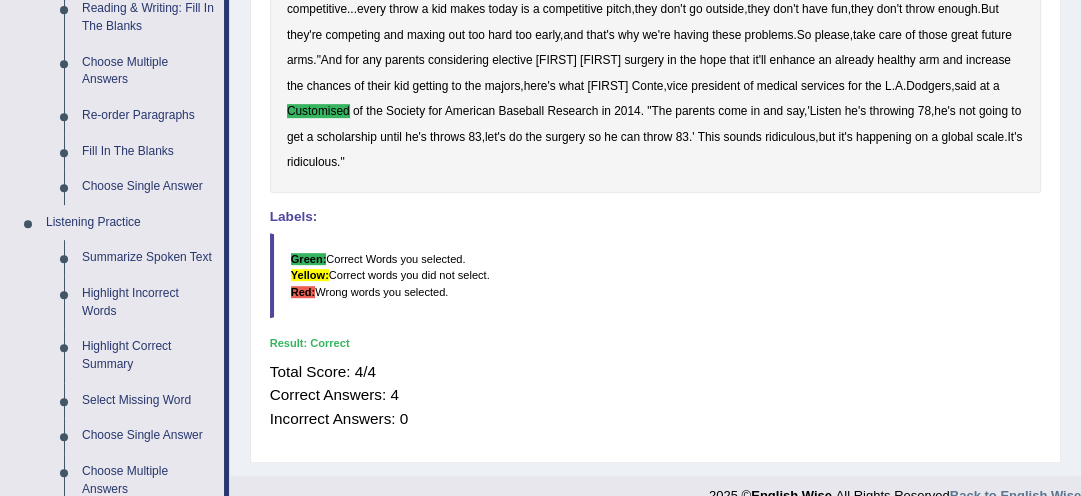 scroll, scrollTop: 705, scrollLeft: 0, axis: vertical 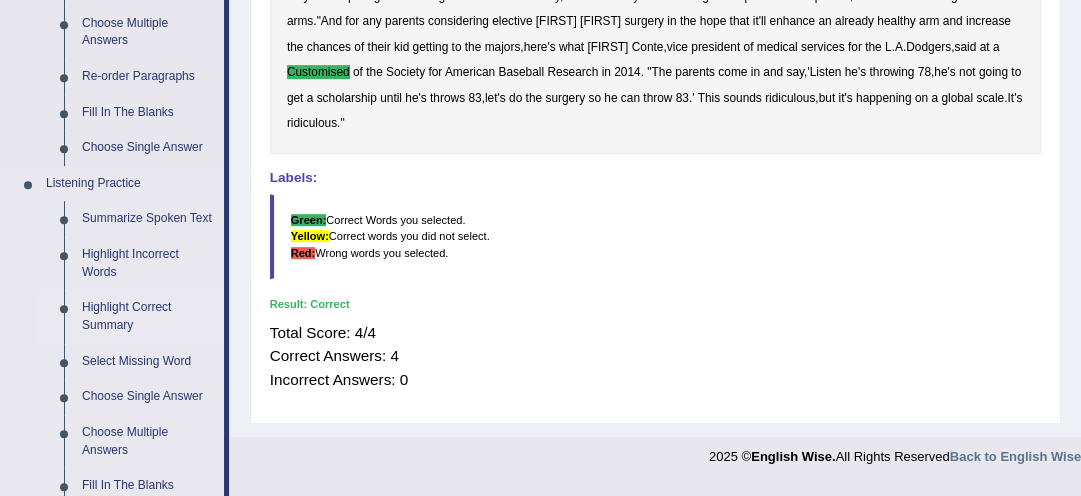 click on "Highlight Correct Summary" at bounding box center (148, 316) 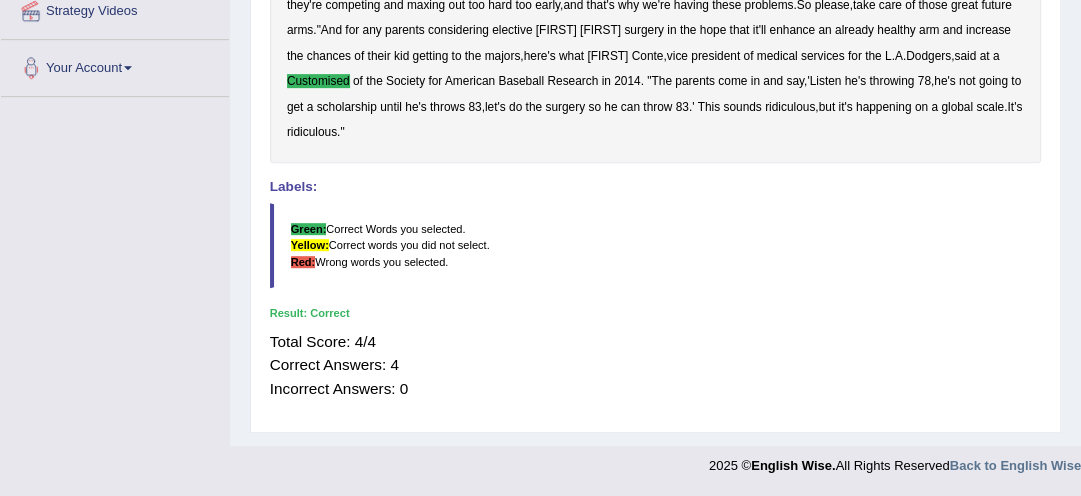 scroll, scrollTop: 479, scrollLeft: 0, axis: vertical 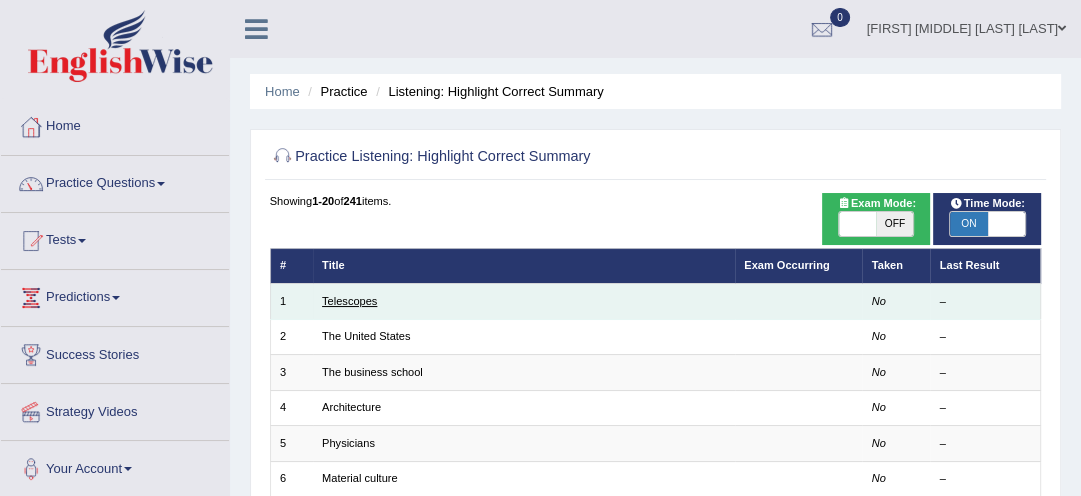 click on "Telescopes" at bounding box center (349, 301) 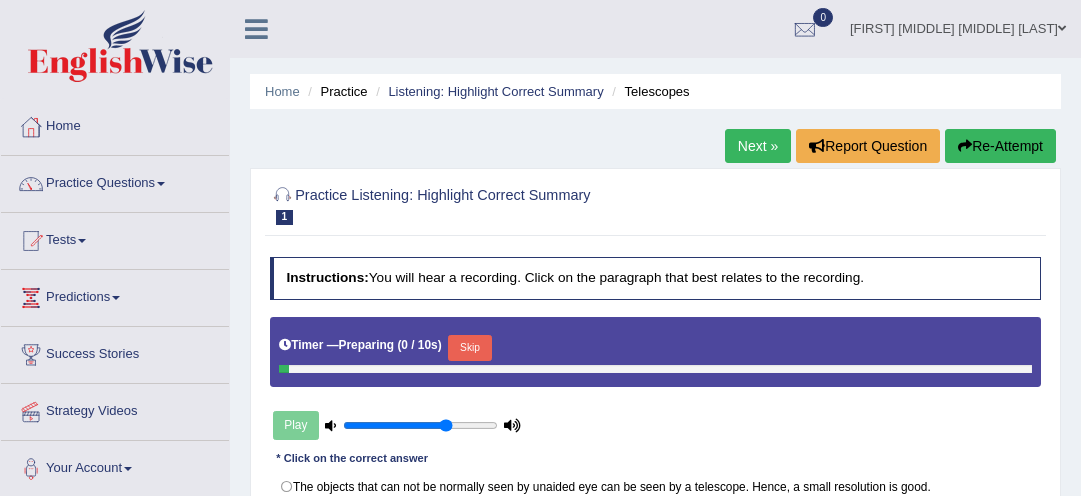 scroll, scrollTop: 0, scrollLeft: 0, axis: both 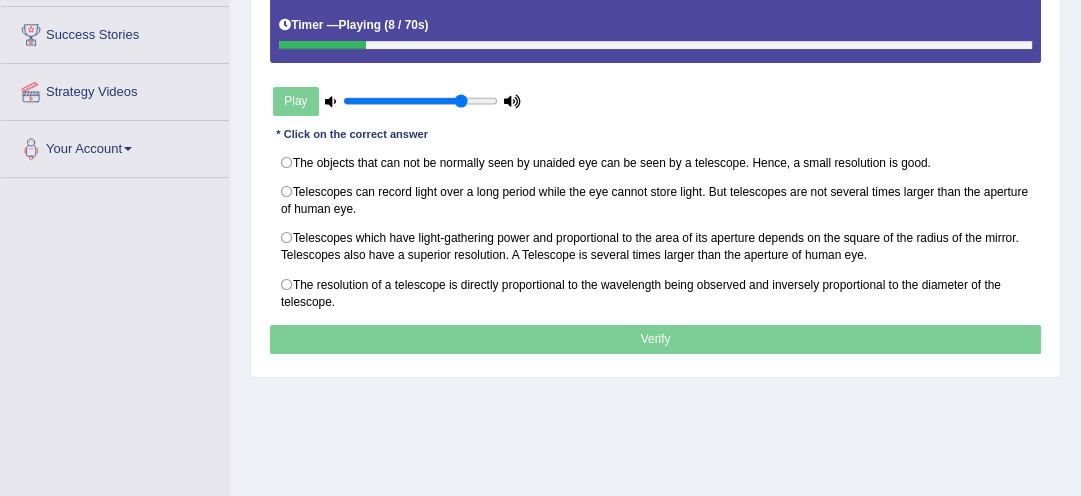 click at bounding box center [420, 101] 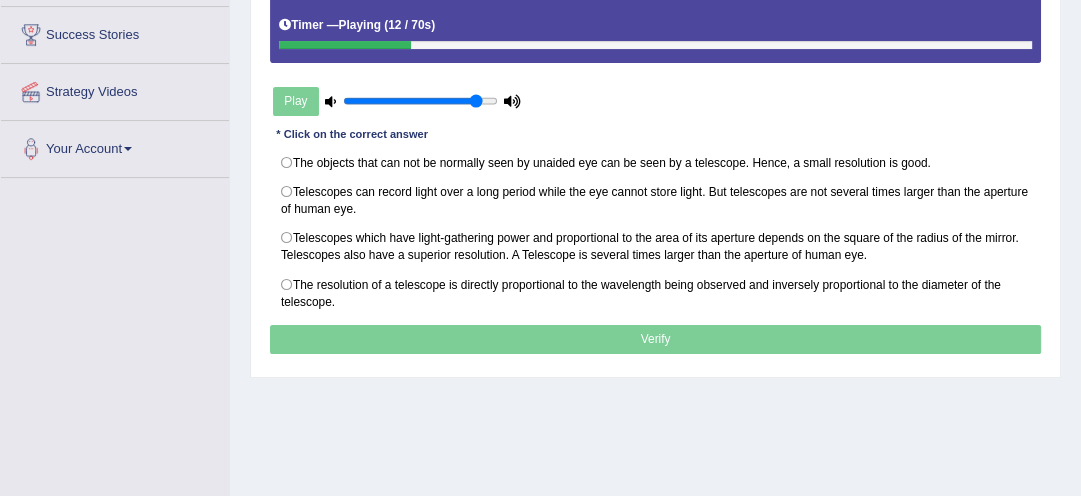 type on "0.9" 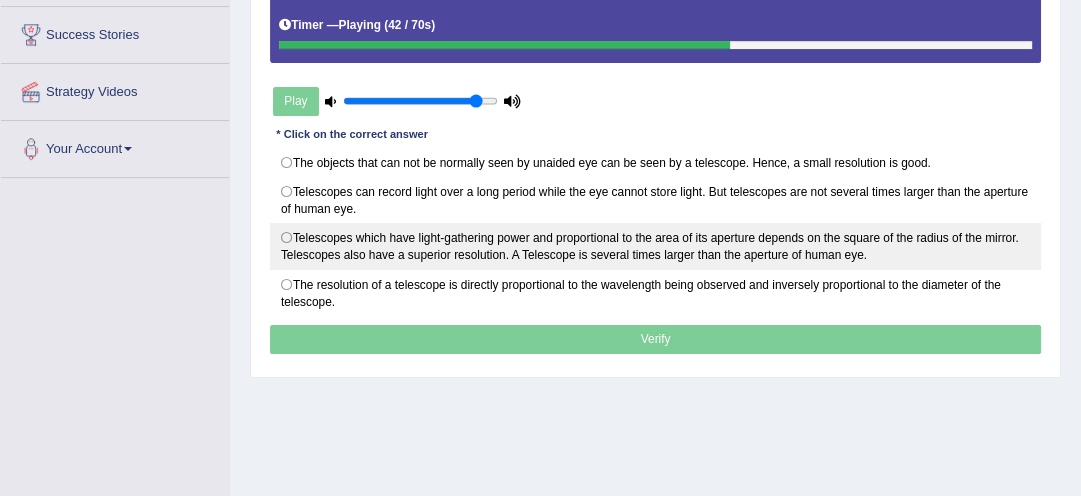 click on "Telescopes which have light-gathering power and proportional to the area of its aperture depends on the square of the radius of the mirror. Telescopes also have a superior resolution. A Telescope is several times larger than the aperture of human eye." at bounding box center [656, 246] 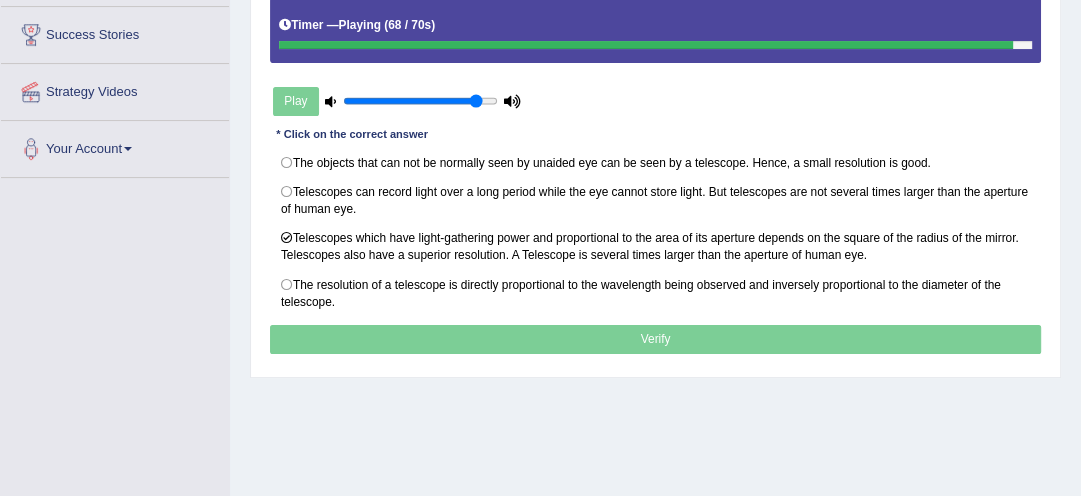 click on "Verify" at bounding box center (656, 339) 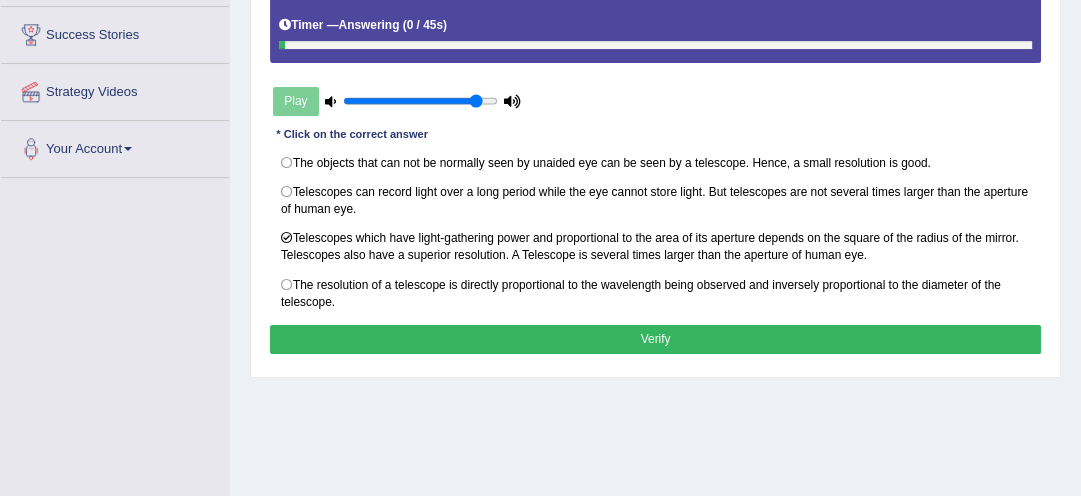 click on "Verify" at bounding box center (656, 339) 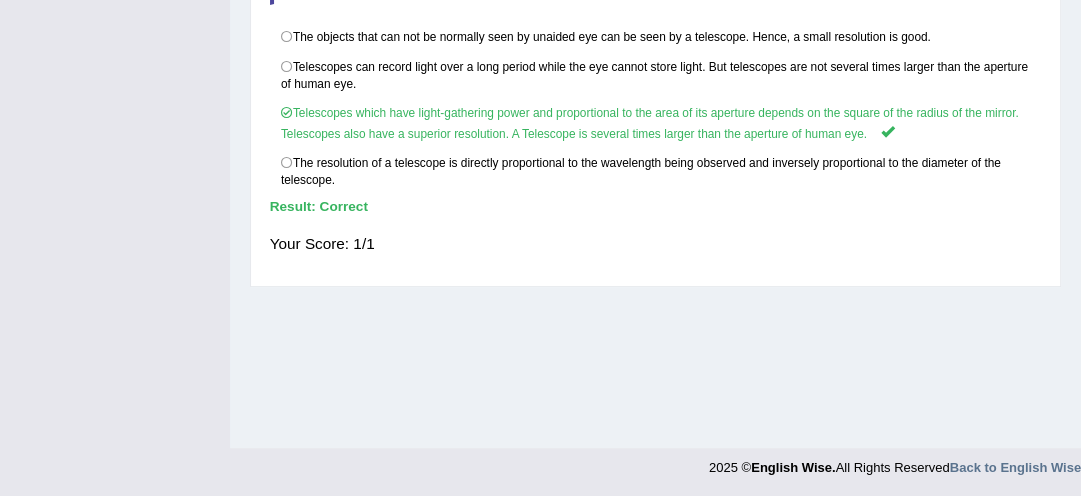 scroll, scrollTop: 554, scrollLeft: 0, axis: vertical 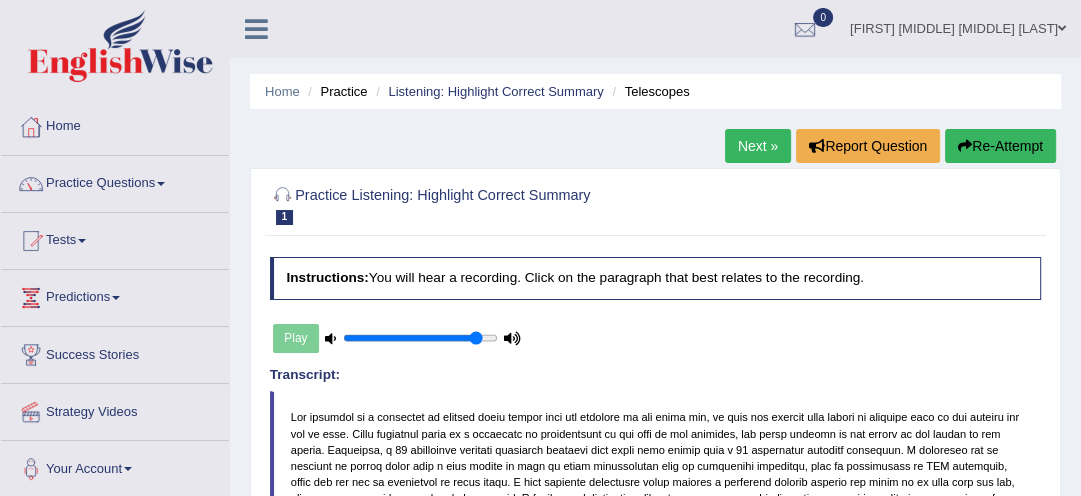 click on "Next »" at bounding box center (758, 146) 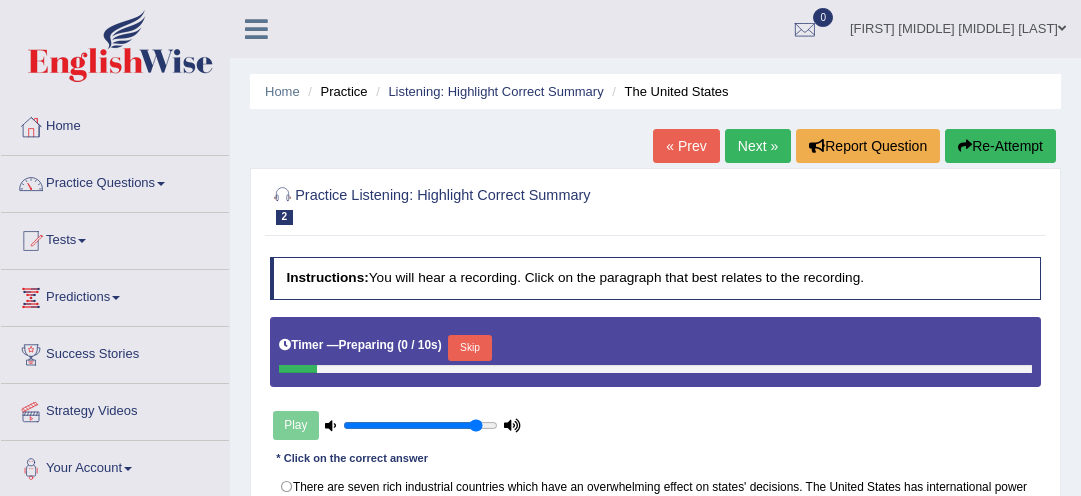 scroll, scrollTop: 0, scrollLeft: 0, axis: both 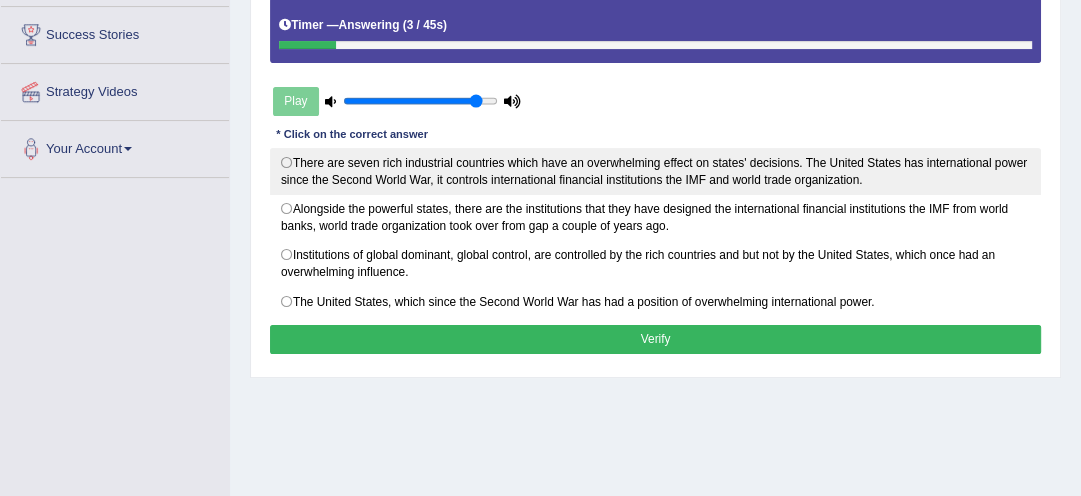 click on "There are seven rich industrial countries which have an overwhelming effect on states' decisions. The United States has international power since the Second World War, it controls international financial institutions the IMF and world trade organization." at bounding box center (656, 171) 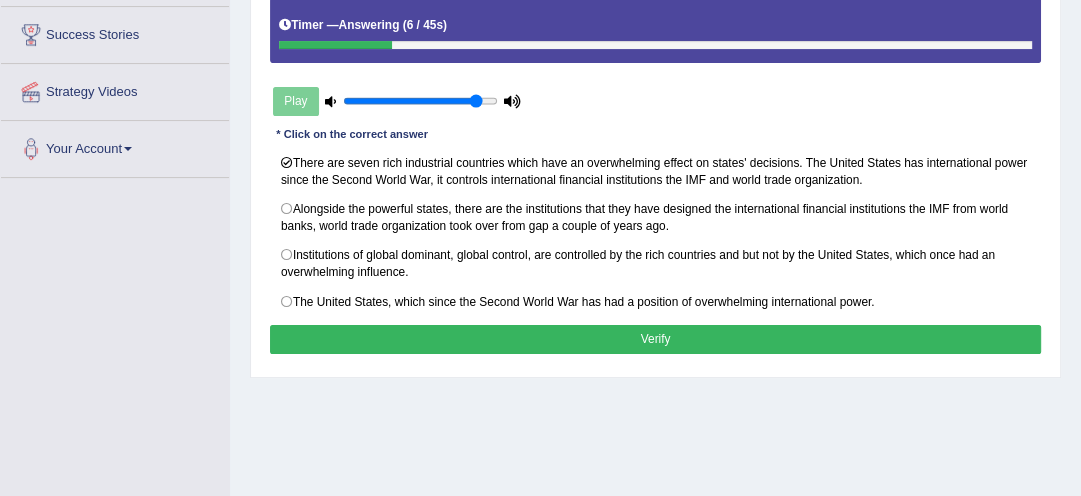click on "Verify" at bounding box center (656, 339) 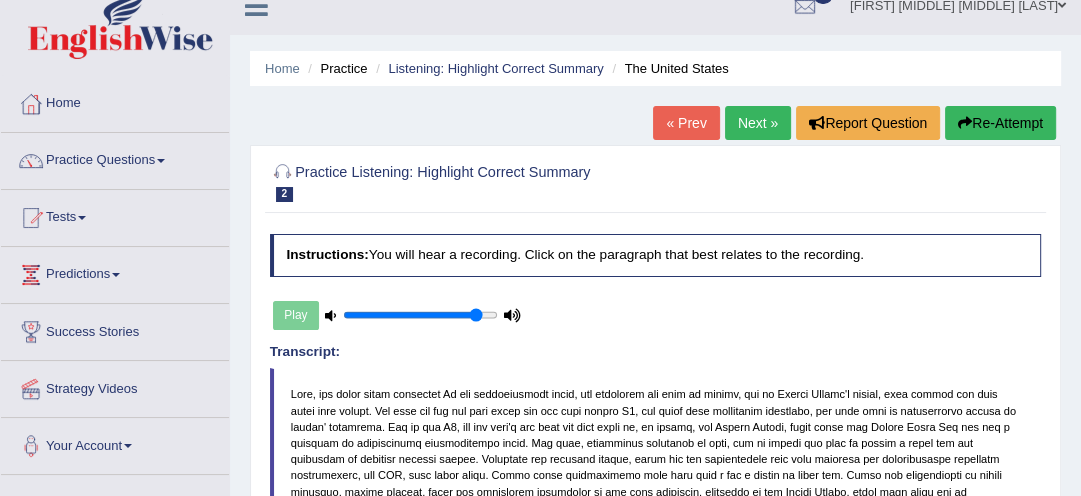 scroll, scrollTop: 0, scrollLeft: 0, axis: both 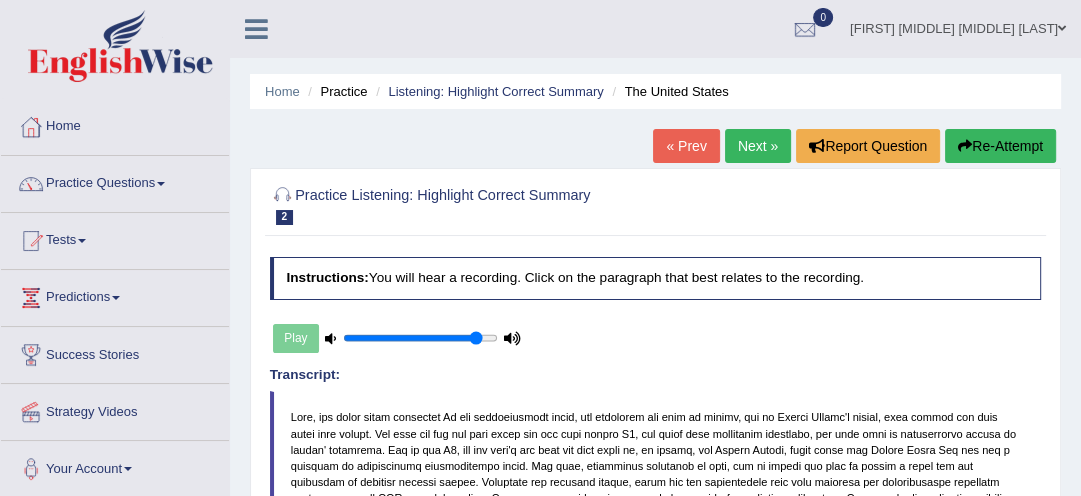click on "Next »" at bounding box center (758, 146) 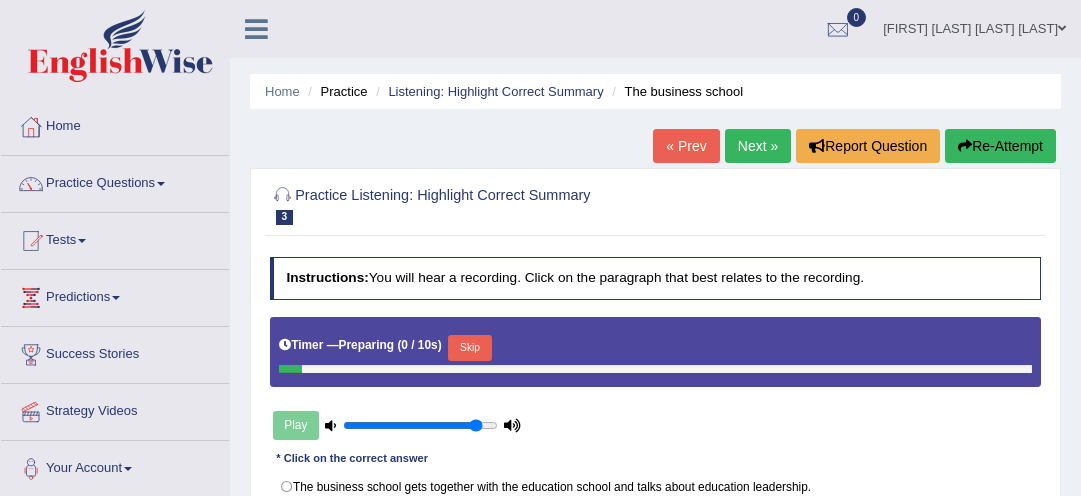 scroll, scrollTop: 0, scrollLeft: 0, axis: both 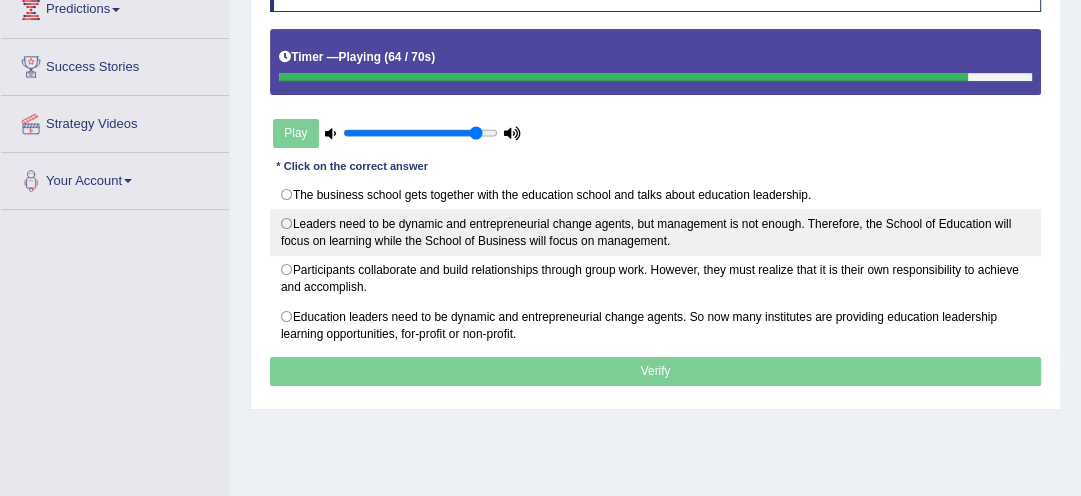 click on "Leaders need to be dynamic and entrepreneurial change agents, but management is not enough. Therefore, the School of Education will focus on learning while the School of Business will focus on management." at bounding box center [656, 232] 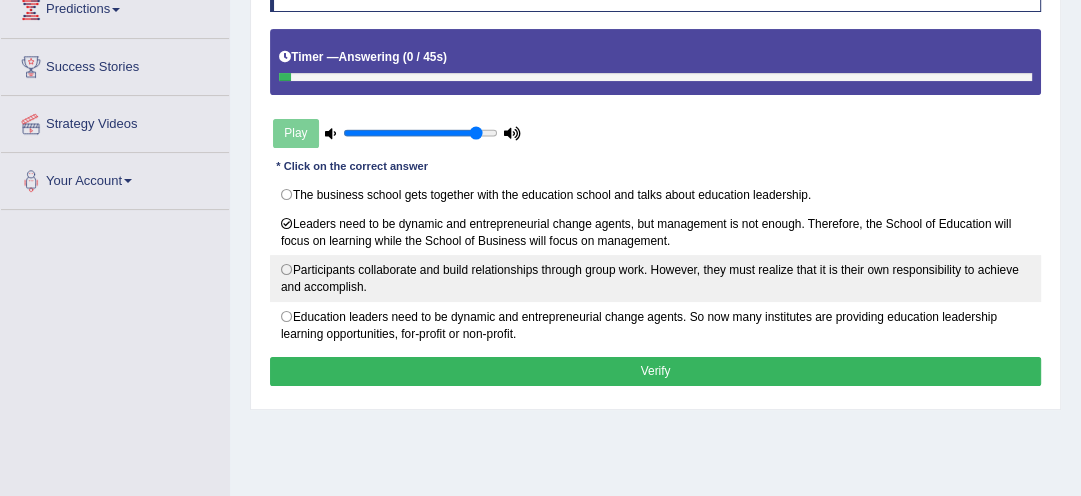 drag, startPoint x: 328, startPoint y: 222, endPoint x: 360, endPoint y: 268, distance: 56.0357 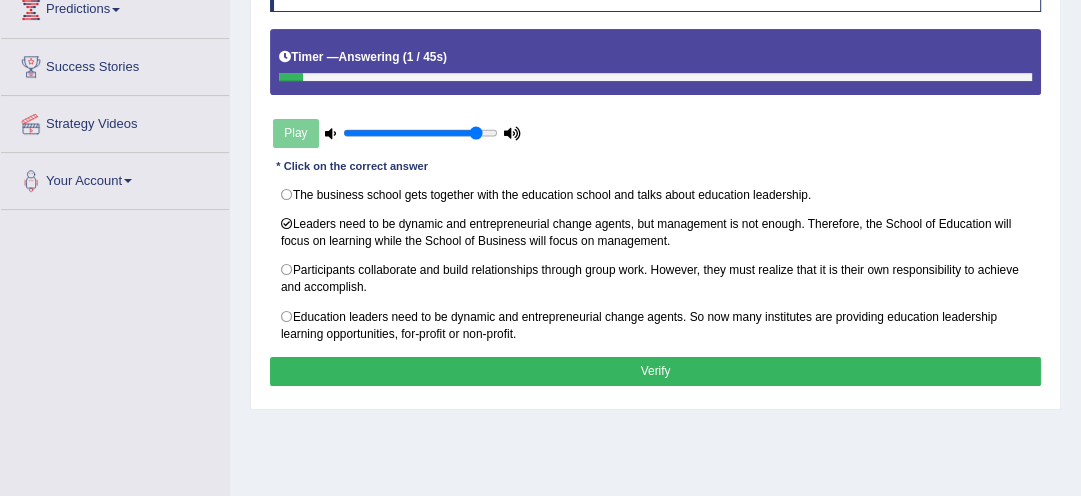 drag, startPoint x: 360, startPoint y: 268, endPoint x: 390, endPoint y: 375, distance: 111.12605 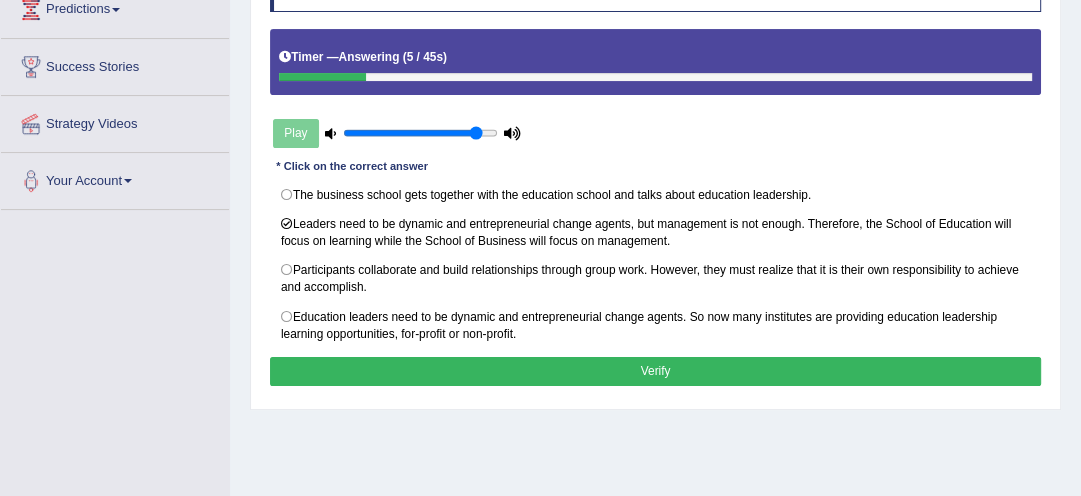 click on "Verify" at bounding box center [656, 371] 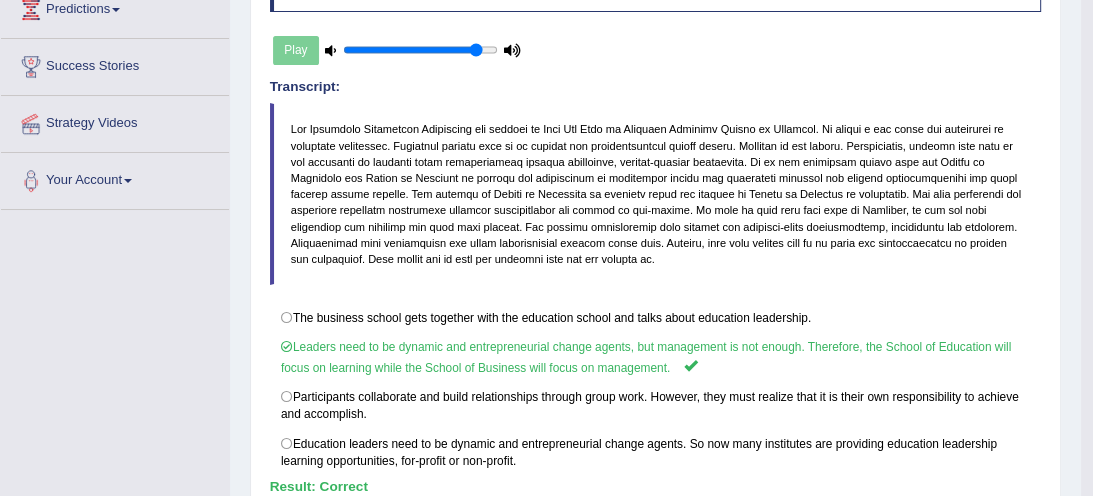 click on "Saving your answer..." at bounding box center (546, 248) 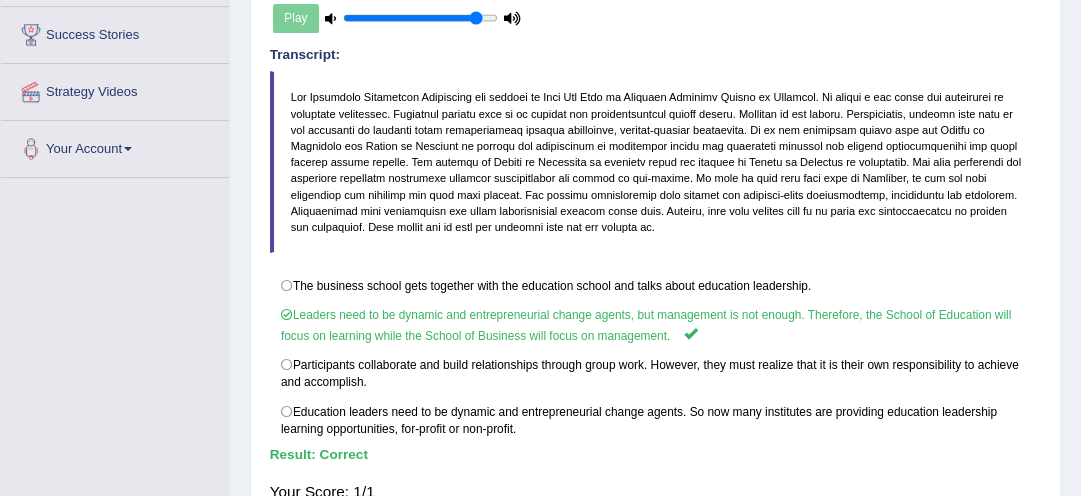 scroll, scrollTop: 330, scrollLeft: 0, axis: vertical 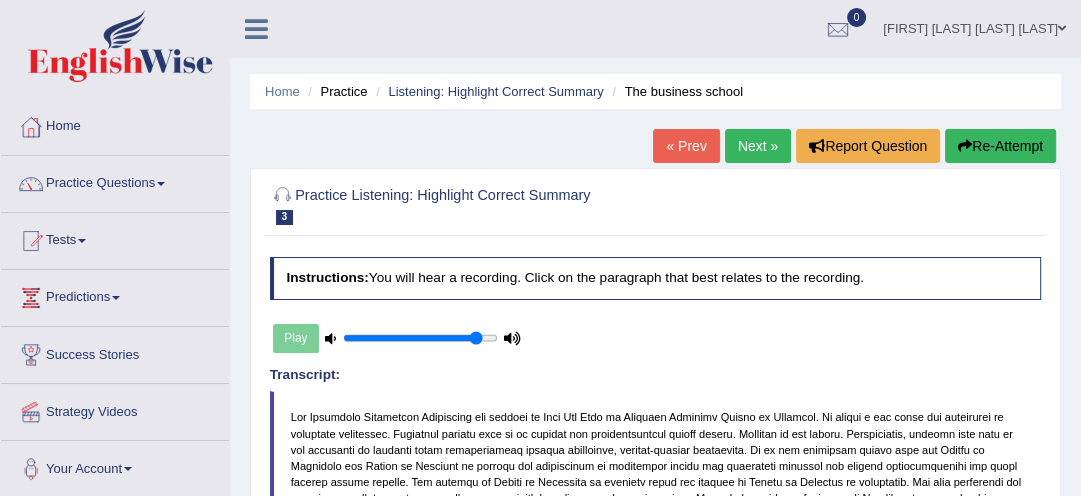 click on "Next »" at bounding box center (758, 146) 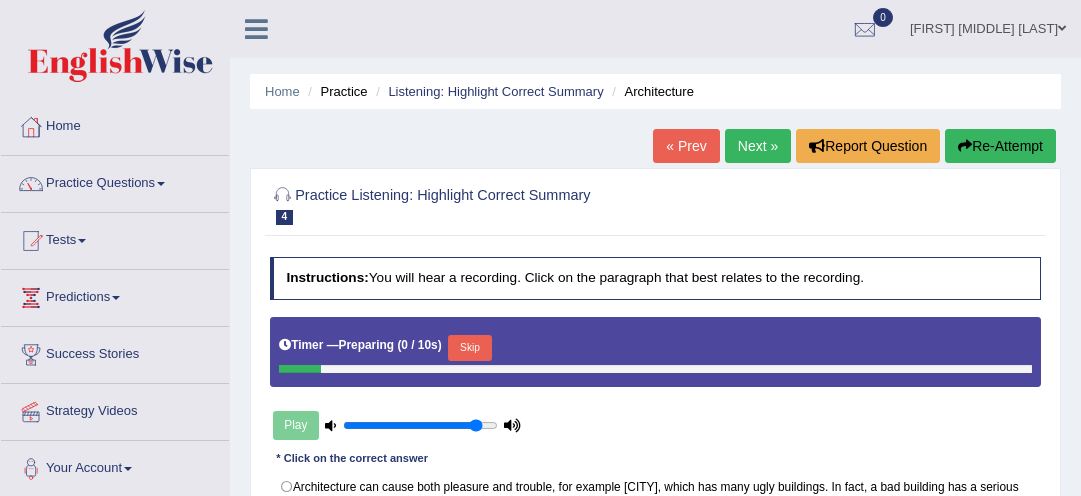 scroll, scrollTop: 0, scrollLeft: 0, axis: both 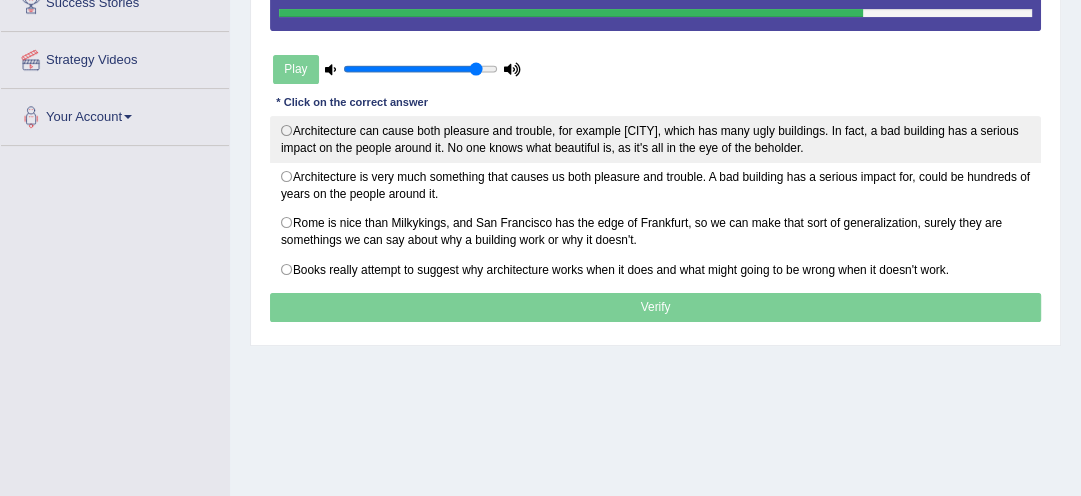 click on "Architecture can cause both pleasure and trouble, for example London, which has many ugly buildings. In fact, a bad building has a serious impact on the people around it. No one knows what beautiful is, as it's all in the eye of the beholder." at bounding box center (656, 139) 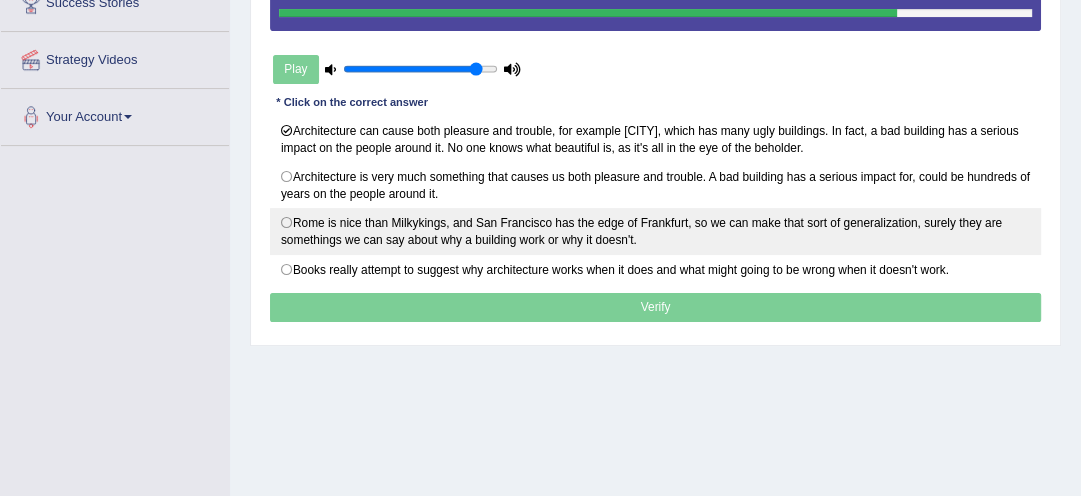 click on "Rome is nice than Milkykings, and San Francisco has the edge of Frankfurt, so we can make that sort of generalization, surely they are somethings we can say about why a building work or why it doesn't." at bounding box center [656, 231] 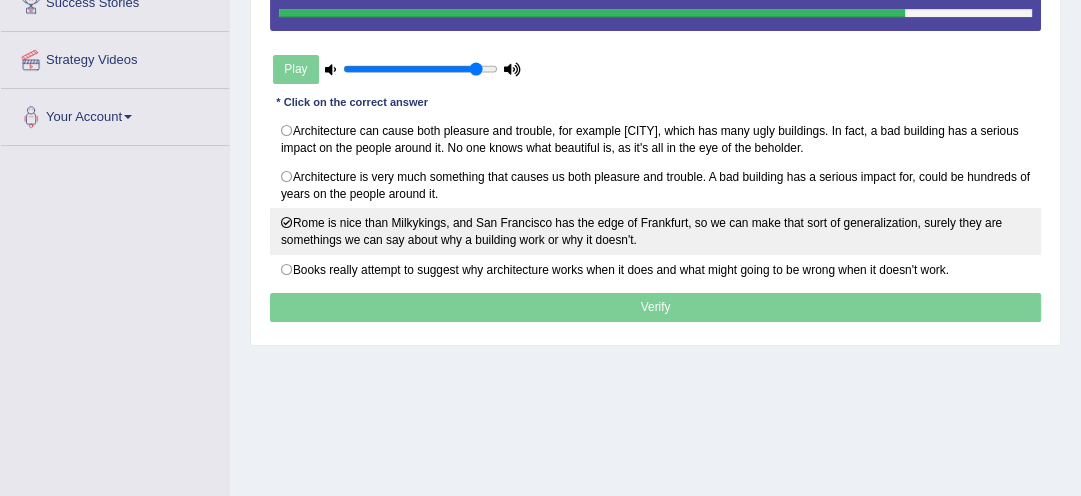 click on "Rome is nice than Milkykings, and San Francisco has the edge of Frankfurt, so we can make that sort of generalization, surely they are somethings we can say about why a building work or why it doesn't." at bounding box center [656, 231] 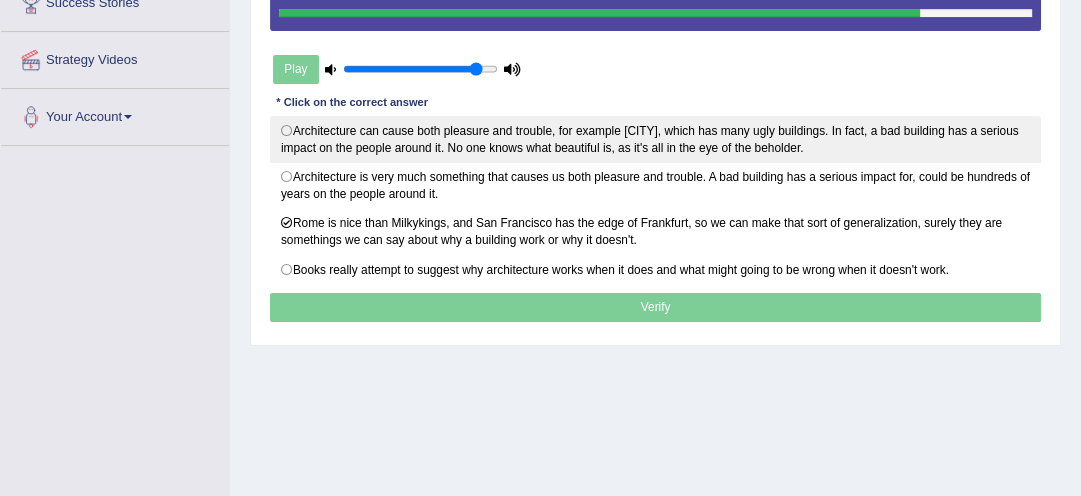 click on "Architecture can cause both pleasure and trouble, for example London, which has many ugly buildings. In fact, a bad building has a serious impact on the people around it. No one knows what beautiful is, as it's all in the eye of the beholder." at bounding box center [656, 139] 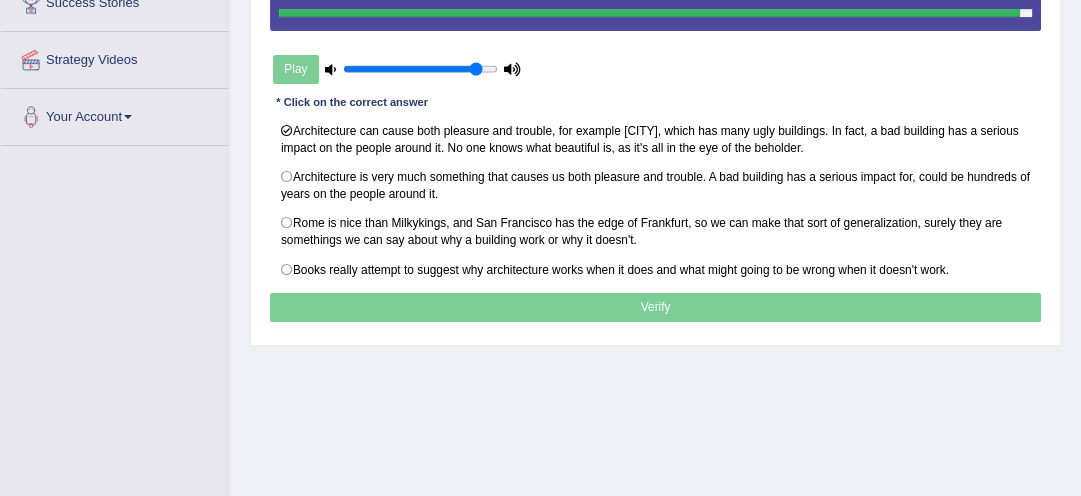 click on "Verify" at bounding box center [656, 307] 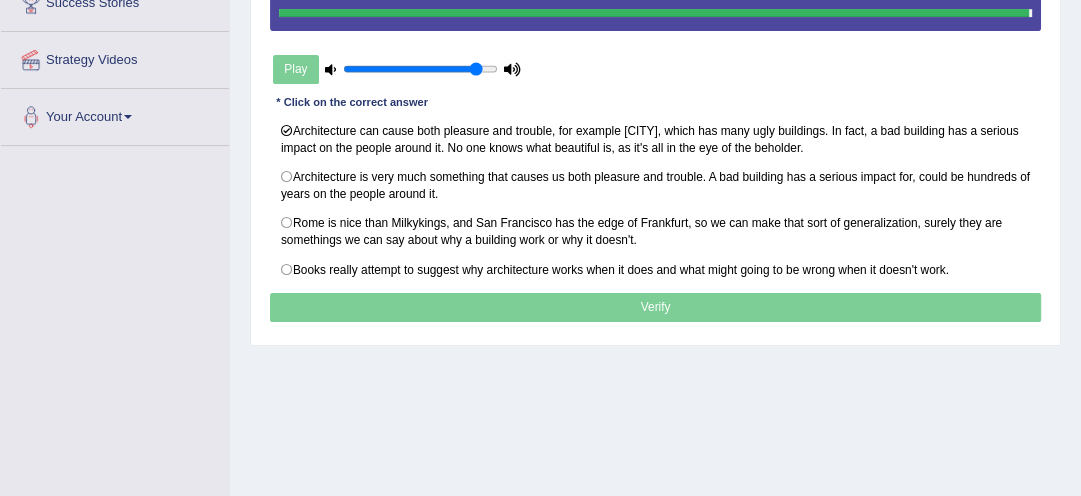 click on "Verify" at bounding box center [656, 307] 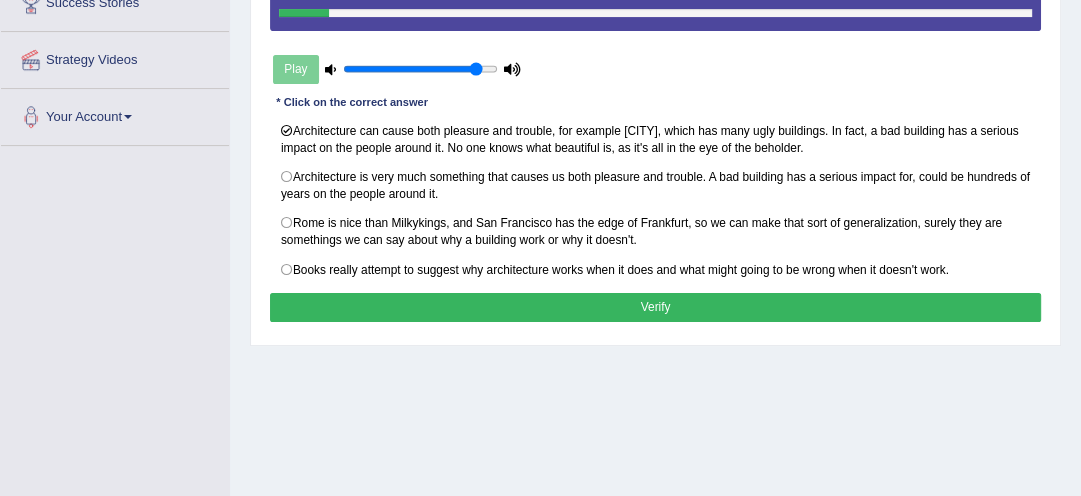 click on "Verify" at bounding box center (656, 307) 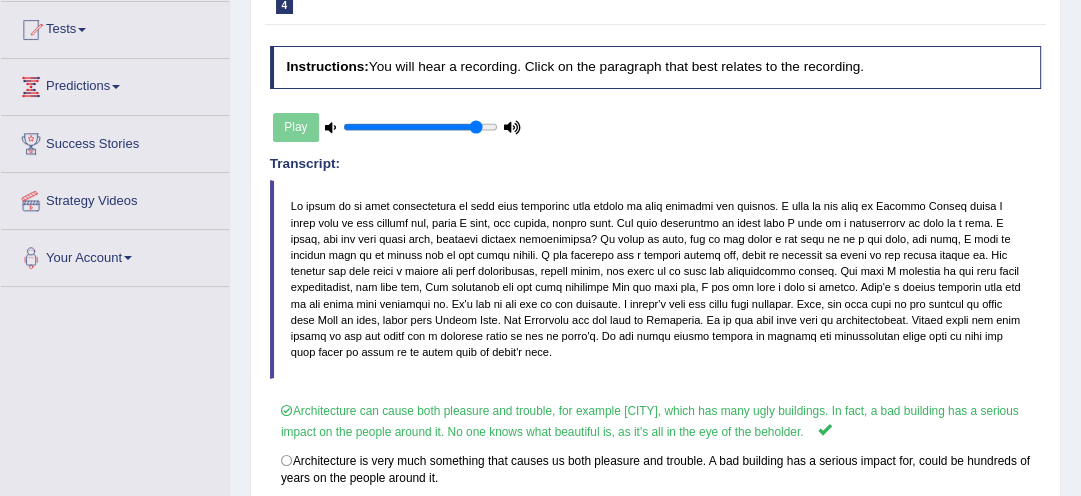 scroll, scrollTop: 192, scrollLeft: 0, axis: vertical 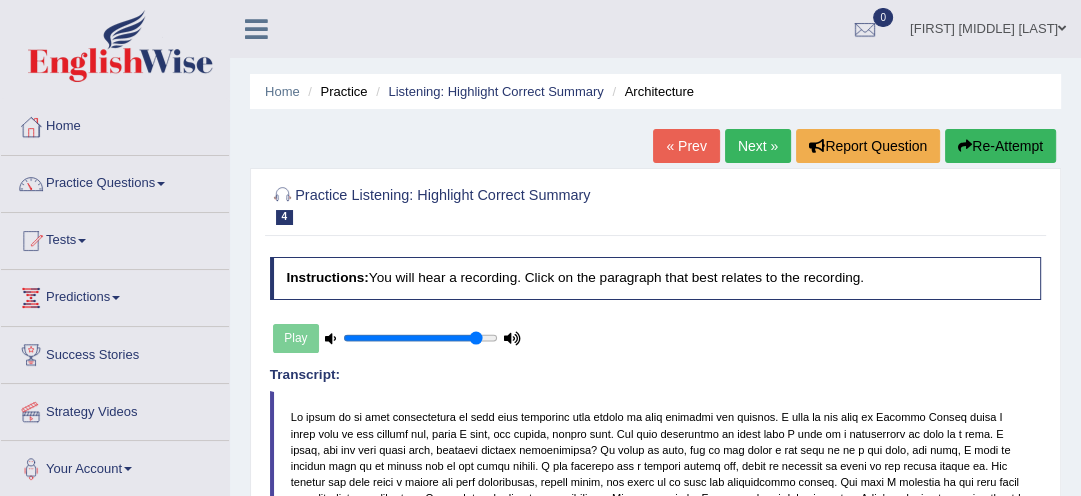 click on "Next »" at bounding box center (758, 146) 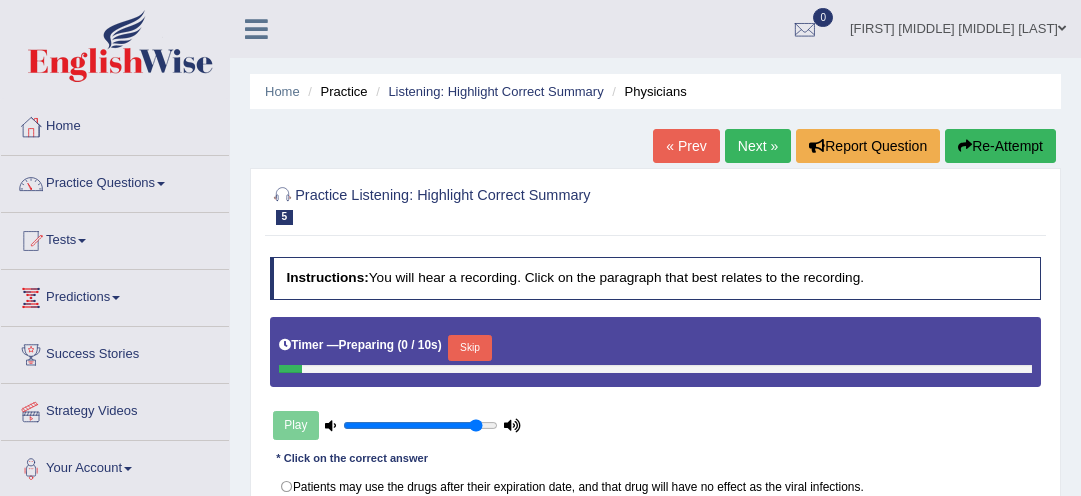 scroll, scrollTop: 0, scrollLeft: 0, axis: both 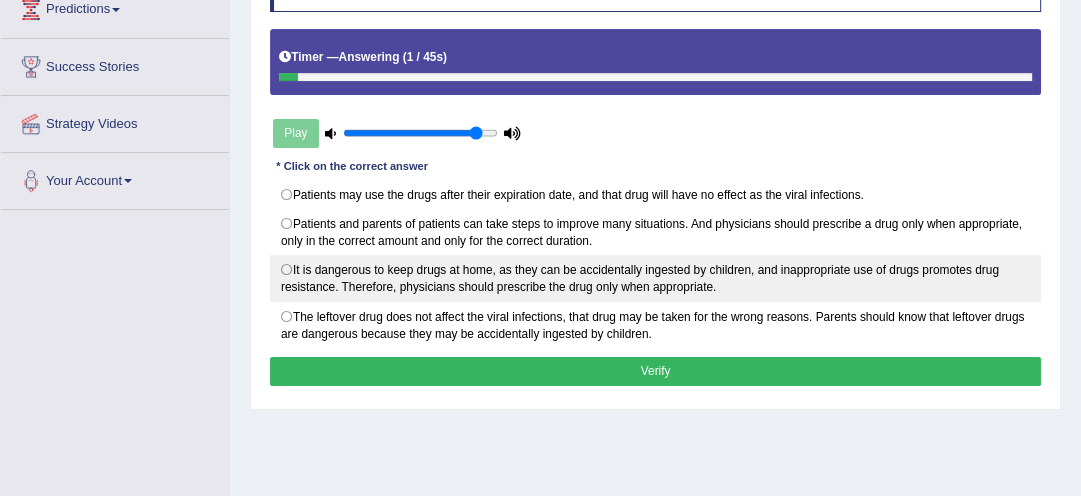 click on "It is dangerous to keep drugs at home, as they can be accidentally ingested by children, and inappropriate use of drugs promotes drug resistance. Therefore, physicians should prescribe the drug only when appropriate." at bounding box center (656, 278) 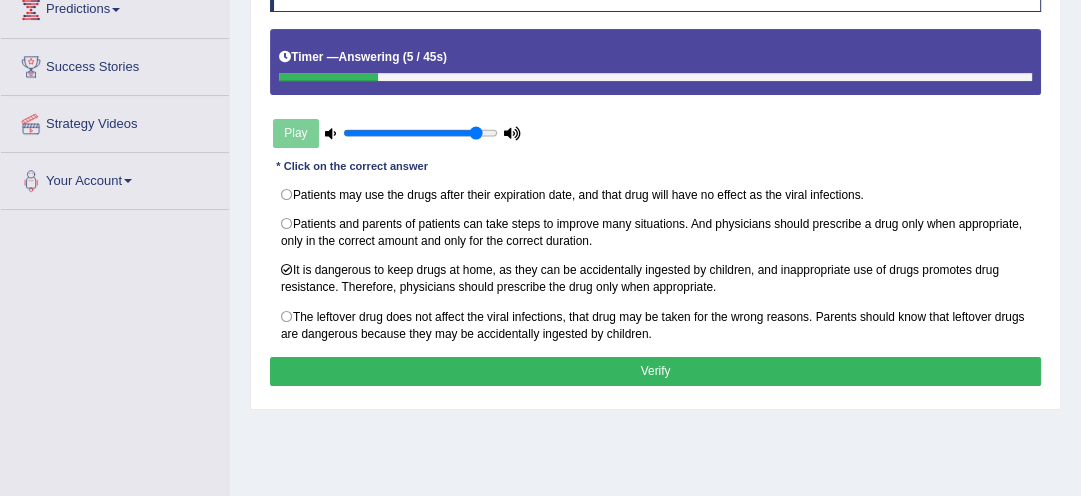 click on "Verify" at bounding box center [656, 371] 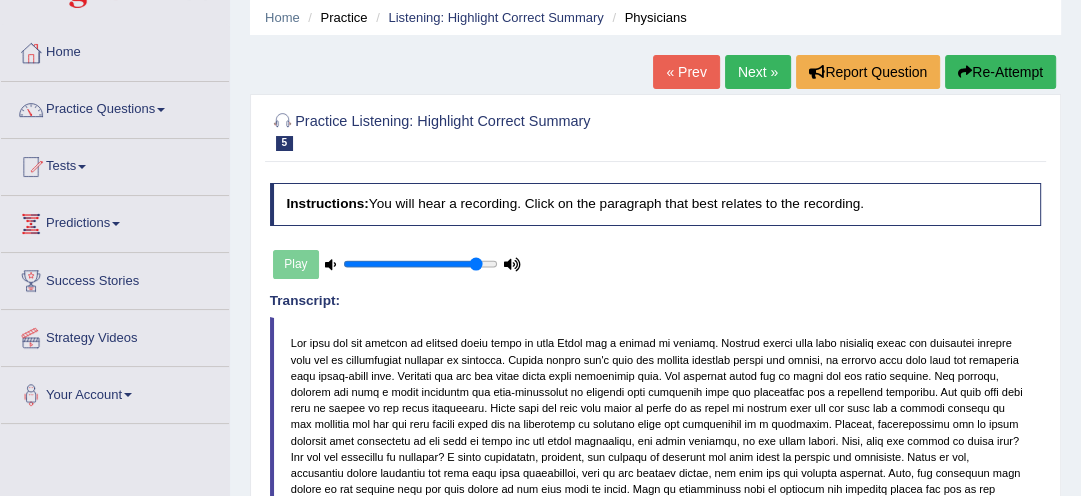 scroll, scrollTop: 32, scrollLeft: 0, axis: vertical 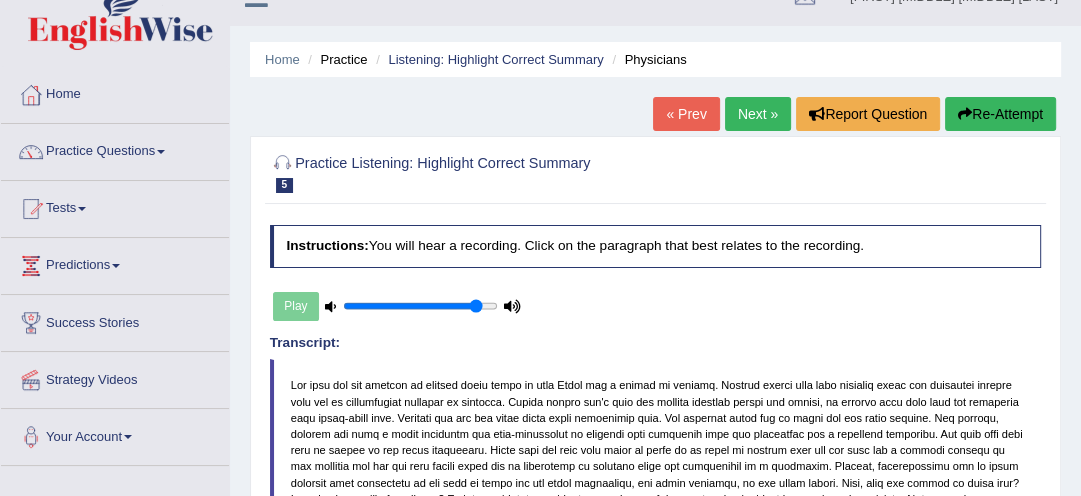 click on "Next »" at bounding box center [758, 114] 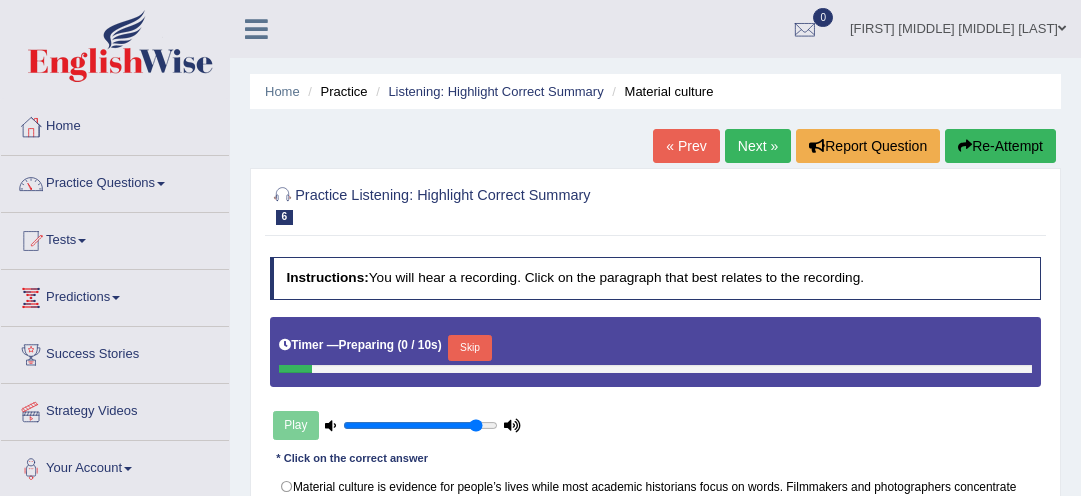 scroll, scrollTop: 0, scrollLeft: 0, axis: both 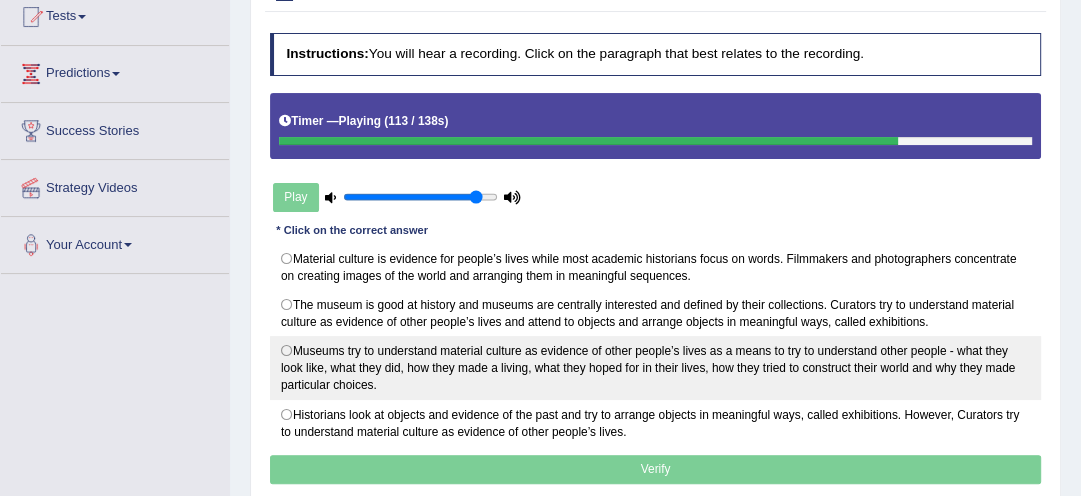 click on "Museums try to understand material culture as evidence of other people’s lives as a means to try to understand other people - what they look like, what they did, how they made a living, what they hoped for in their lives, how they tried to construct their world and why they made particular choices." at bounding box center [656, 368] 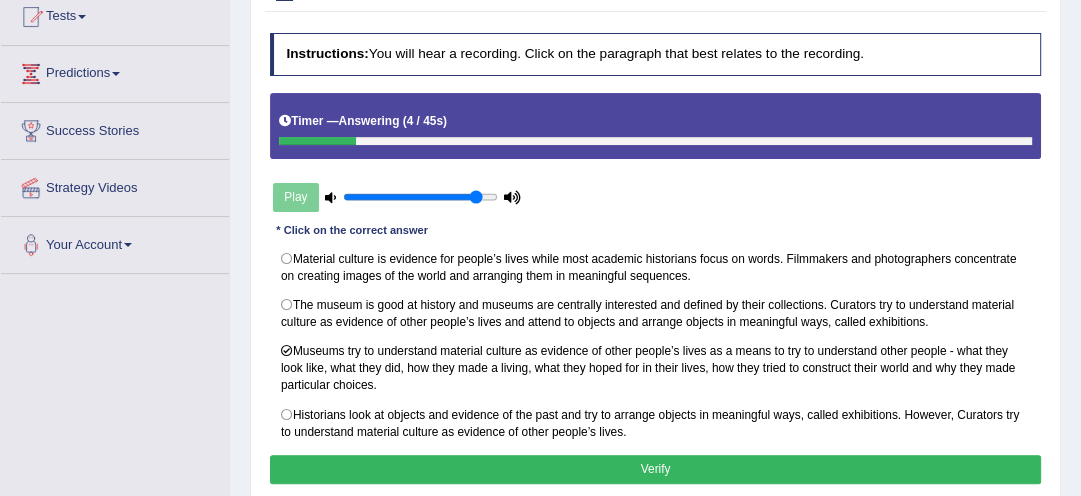 click on "Verify" at bounding box center (656, 469) 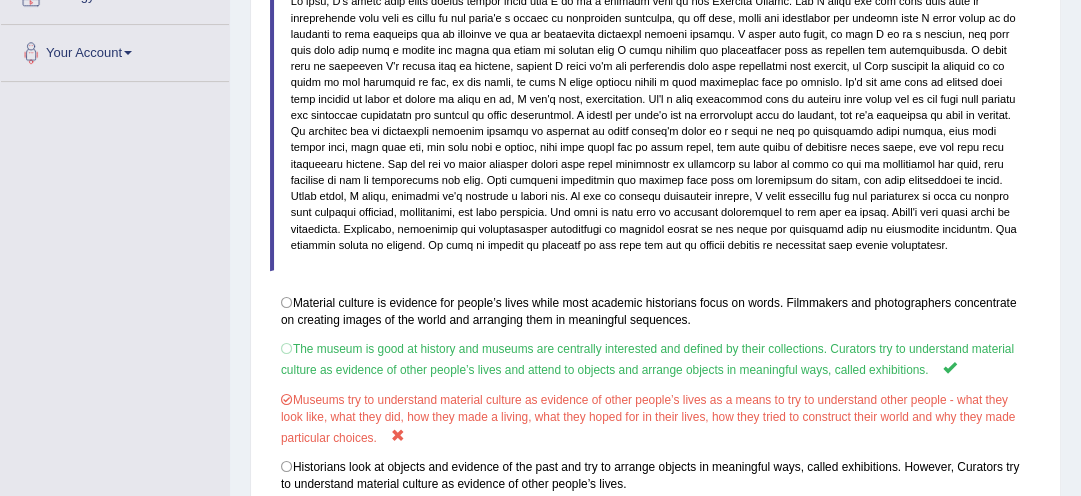 scroll, scrollTop: 448, scrollLeft: 0, axis: vertical 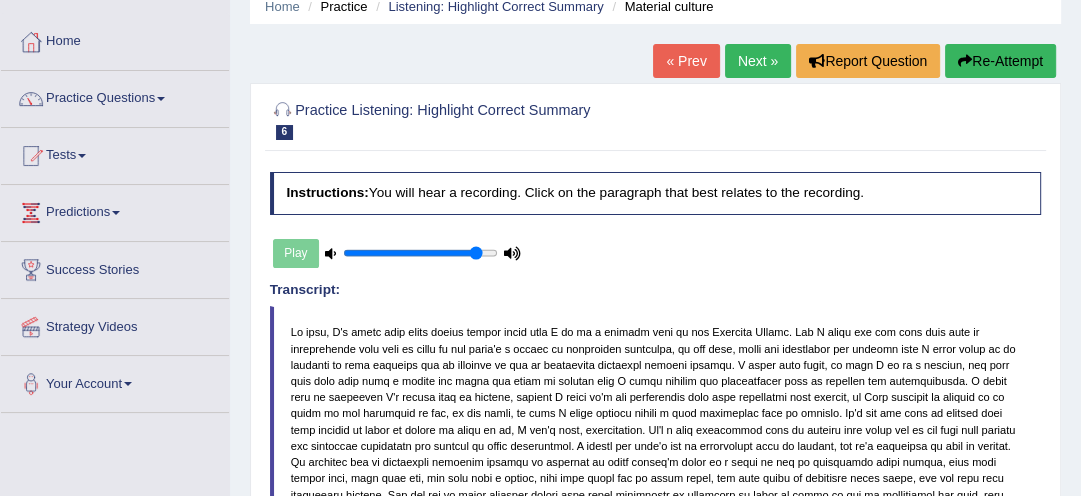 click on "Re-Attempt" at bounding box center [1000, 61] 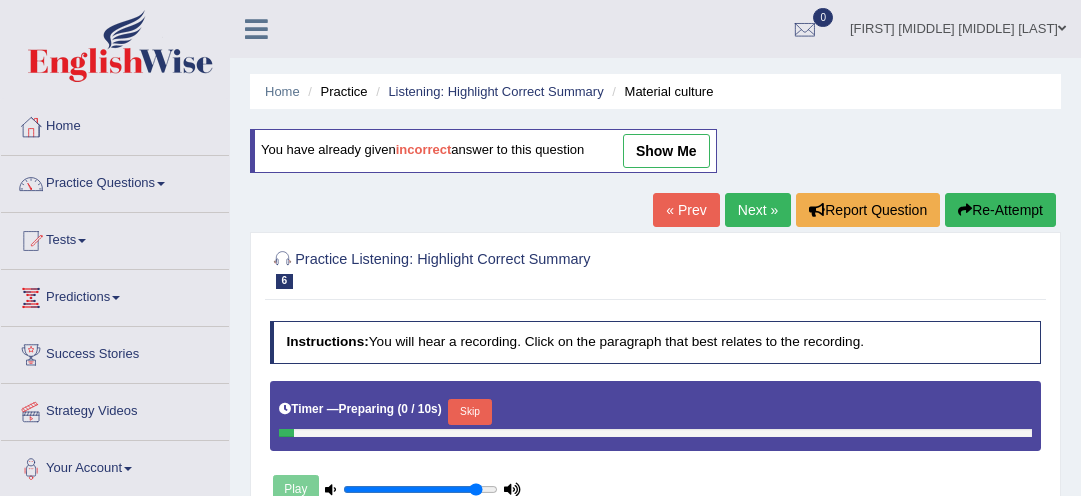 scroll, scrollTop: 85, scrollLeft: 0, axis: vertical 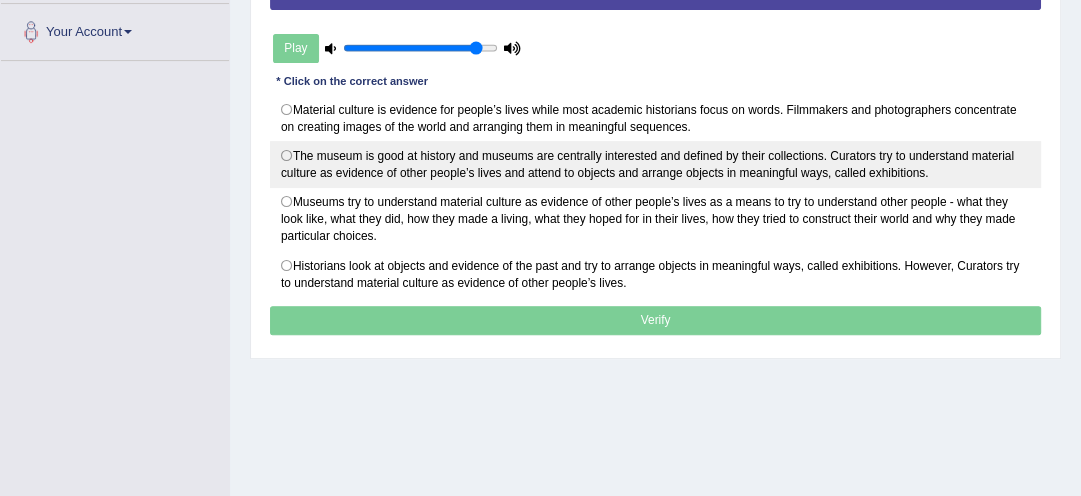 click on "The museum is good at history and museums are centrally interested and defined by their collections. Curators try to understand material culture as evidence of other people’s lives and attend to objects and arrange objects in meaningful ways, called exhibitions." at bounding box center [656, 164] 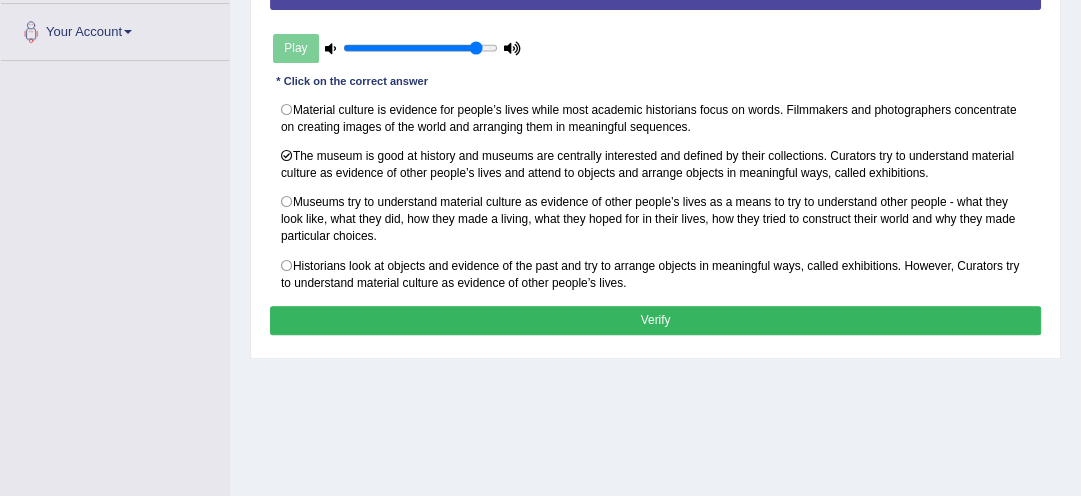 click on "Verify" at bounding box center [656, 320] 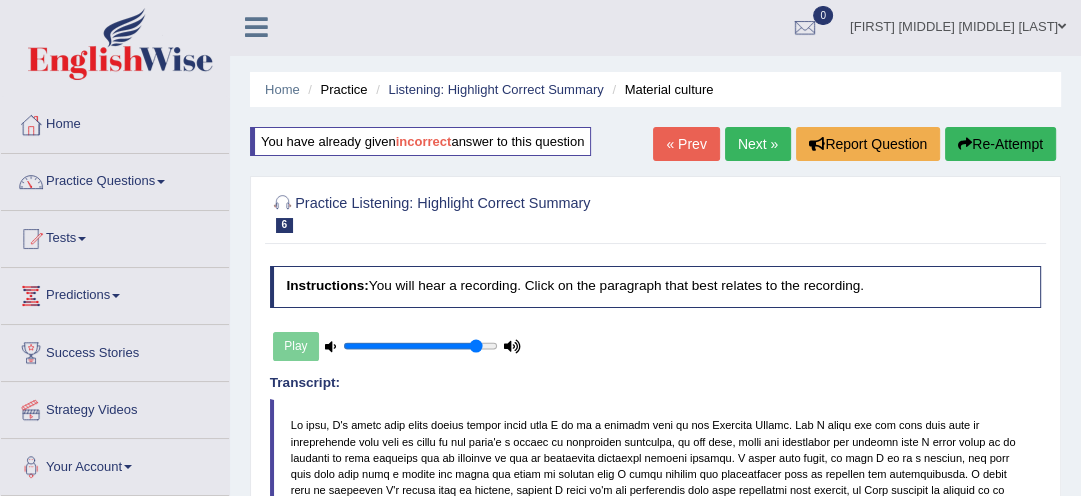 scroll, scrollTop: 0, scrollLeft: 0, axis: both 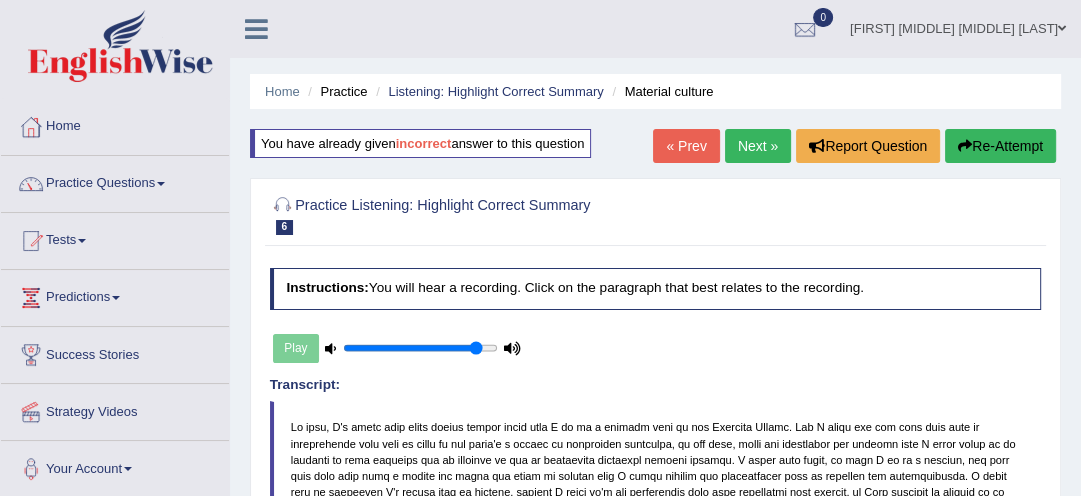 click on "Next »" at bounding box center (758, 146) 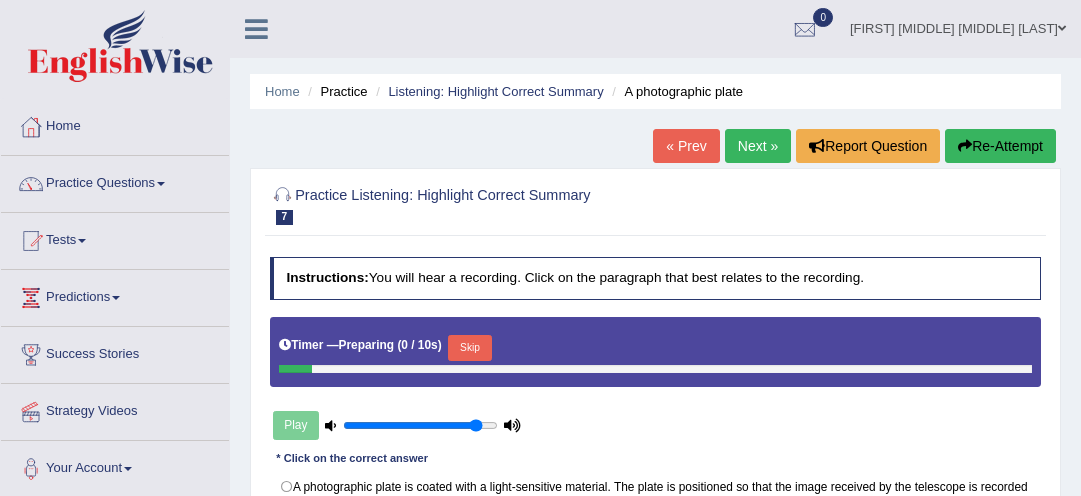 scroll, scrollTop: 0, scrollLeft: 0, axis: both 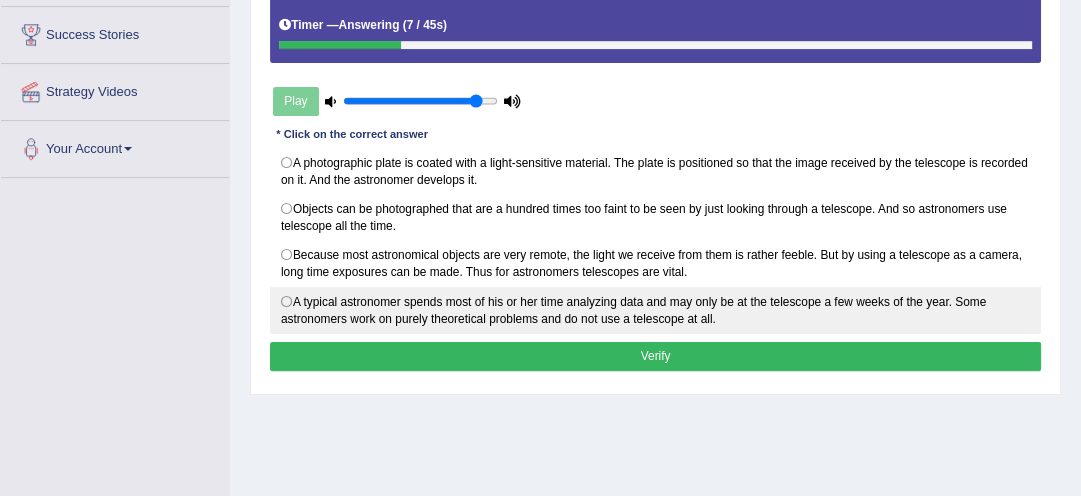 click on "A typical astronomer spends most of his or her time analyzing data and may only be at the telescope a few weeks of the year. Some astronomers work on purely theoretical problems and do not use a telescope at all." at bounding box center (656, 310) 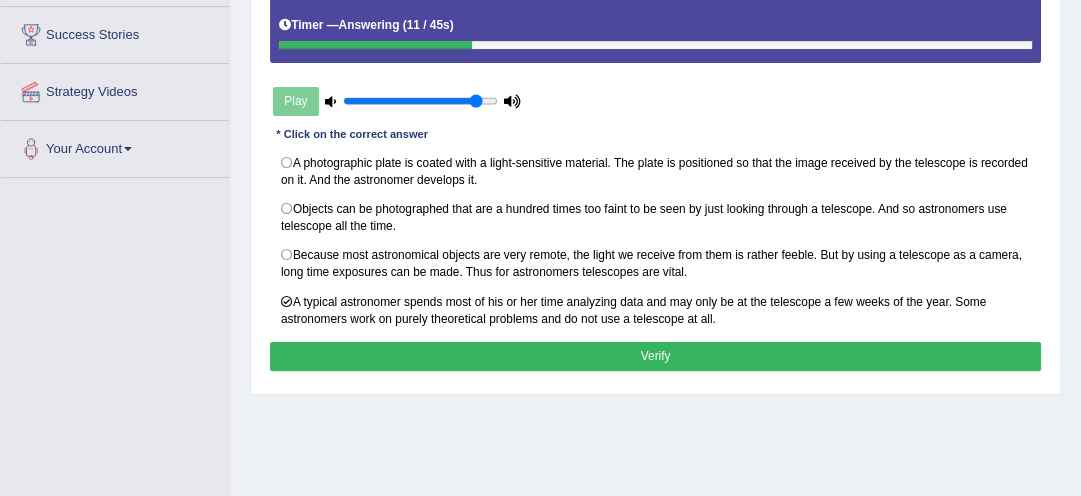 click on "Verify" at bounding box center [656, 356] 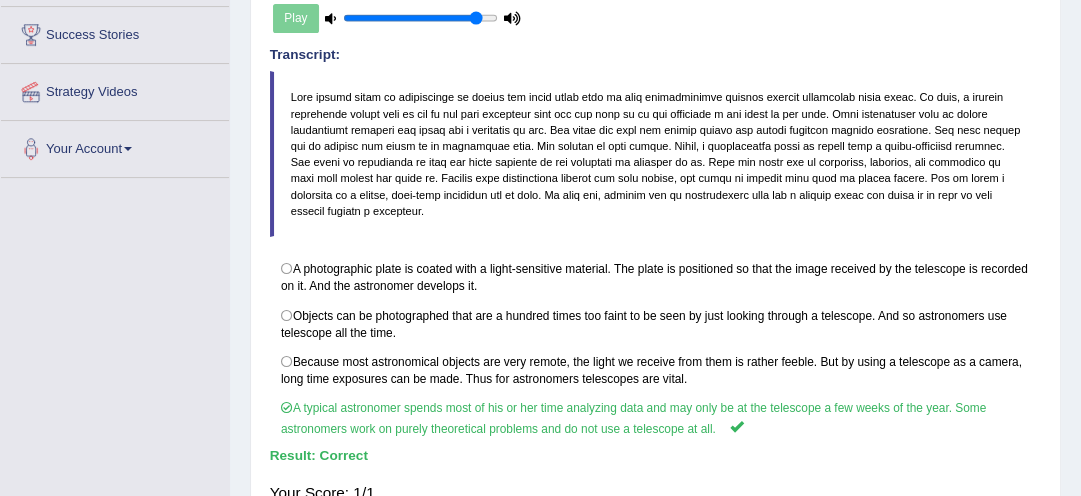 scroll, scrollTop: 0, scrollLeft: 0, axis: both 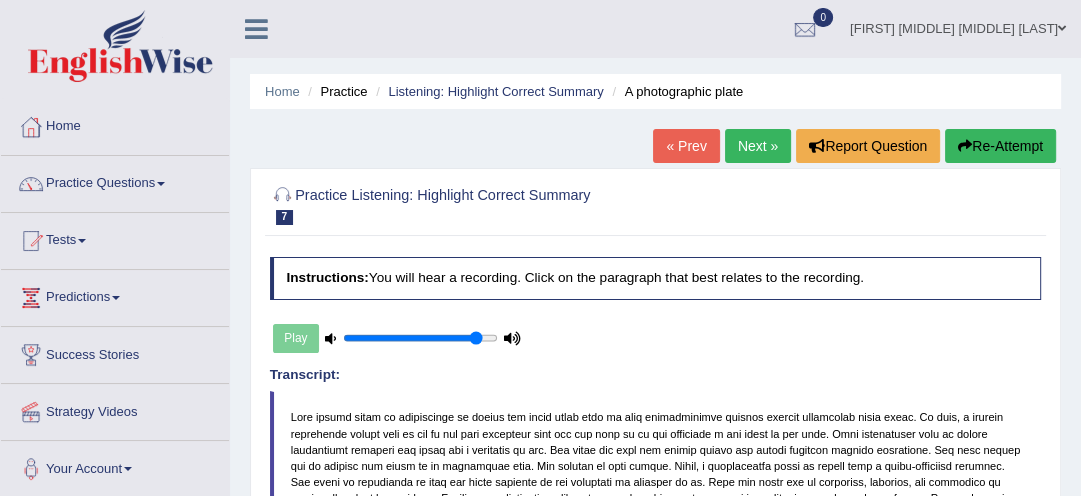 click on "Next »" at bounding box center [758, 146] 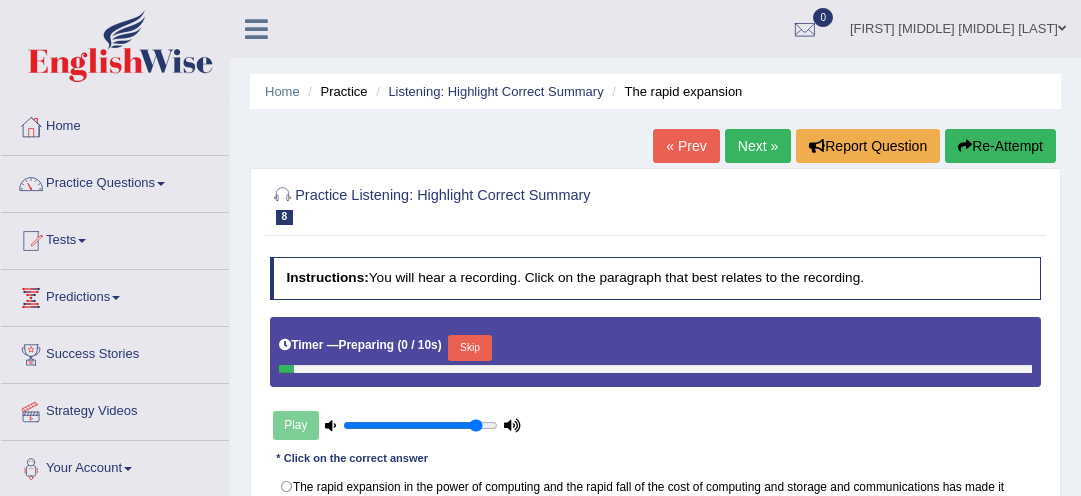 scroll, scrollTop: 0, scrollLeft: 0, axis: both 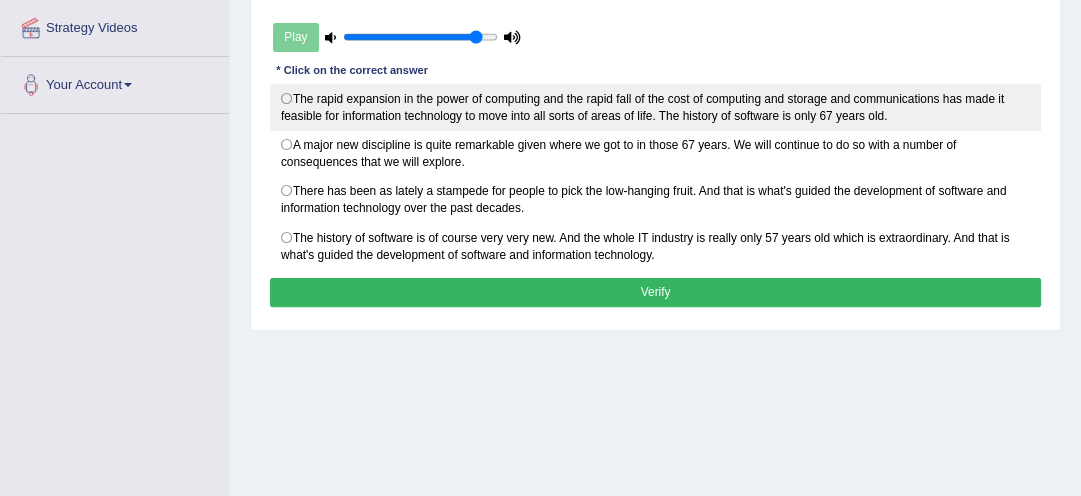 click on "The rapid expansion in the power of computing and the rapid fall of the cost of computing and storage and communications has made it feasible for information technology to move into all sorts of areas of life. The history of software is only 67 years old." at bounding box center [656, 107] 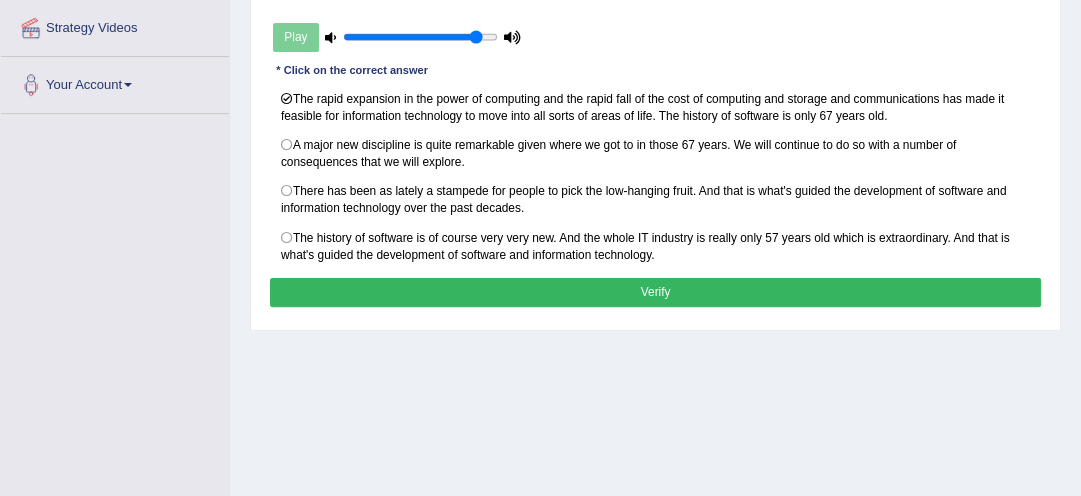 click on "Verify" at bounding box center [656, 292] 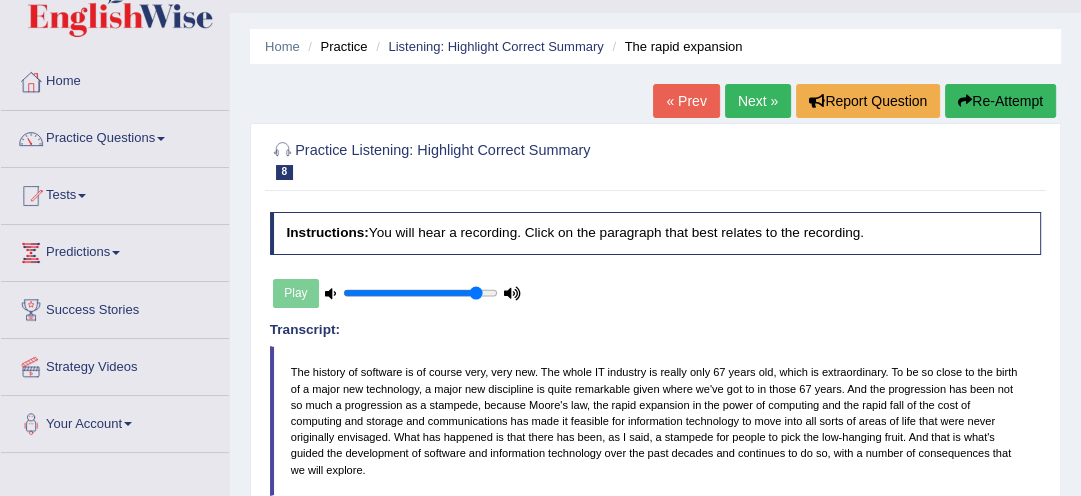 scroll, scrollTop: 32, scrollLeft: 0, axis: vertical 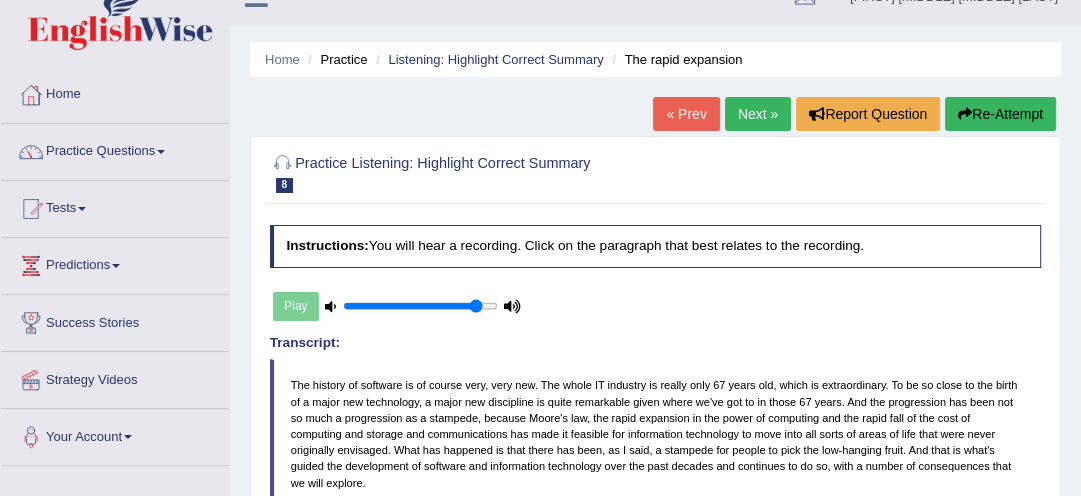 click on "Next »" at bounding box center (758, 114) 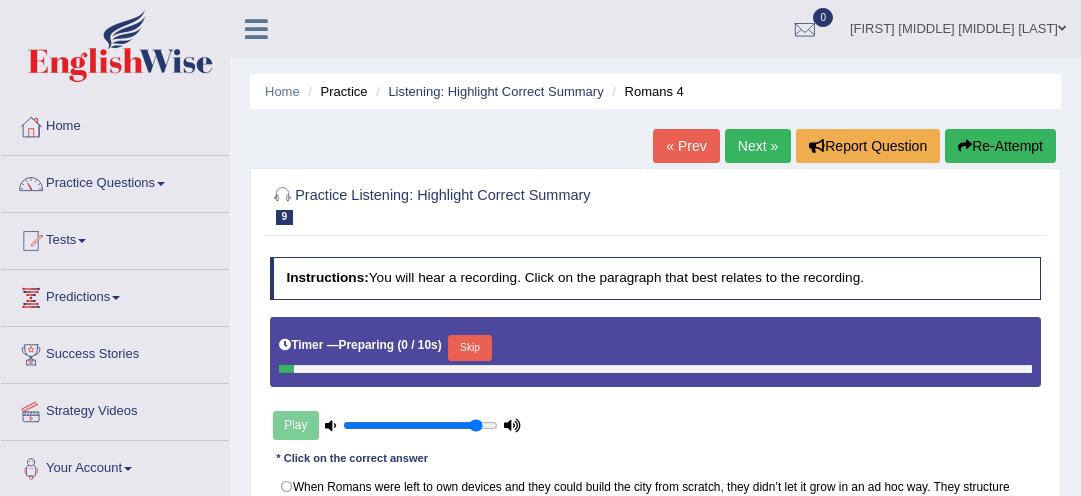 scroll, scrollTop: 0, scrollLeft: 0, axis: both 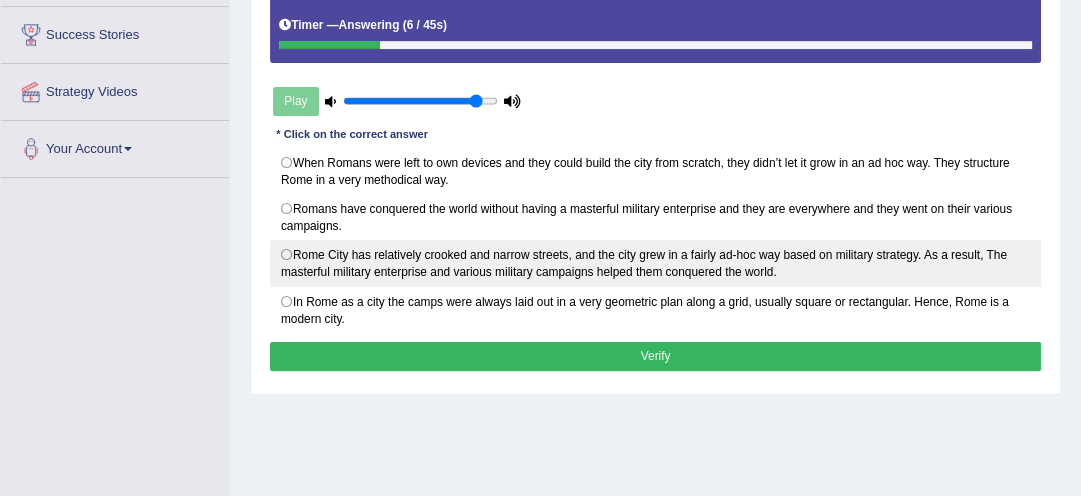 click on "Rome City has relatively crooked and narrow streets, and the city grew in a fairly ad-hoc way based on military strategy. As a result, The masterful military enterprise and various military campaigns helped them conquered the world." at bounding box center (656, 263) 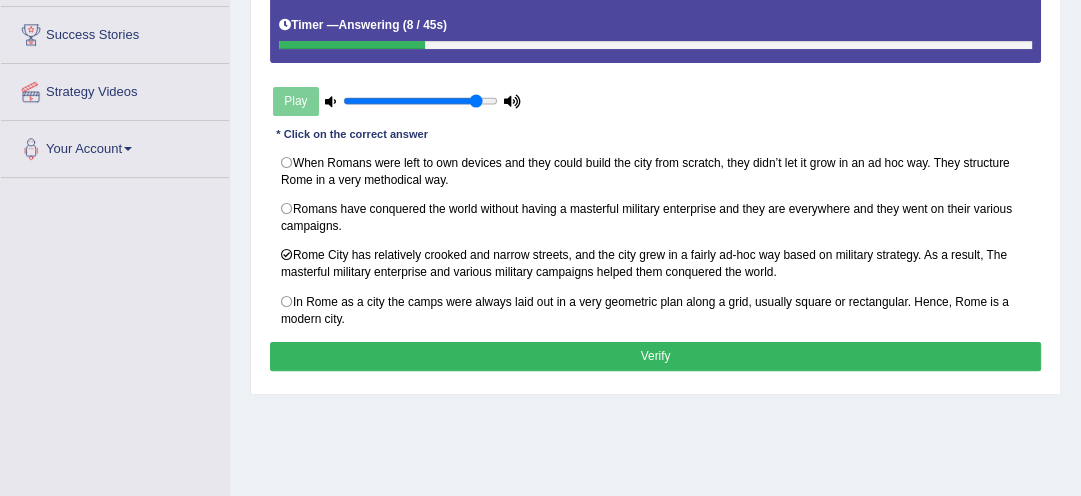 click on "Verify" at bounding box center [656, 356] 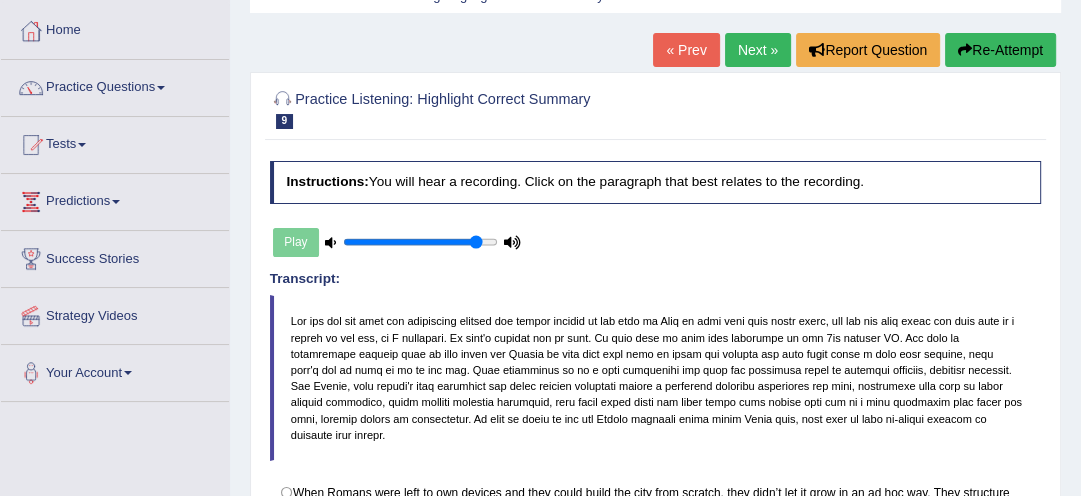scroll, scrollTop: 85, scrollLeft: 0, axis: vertical 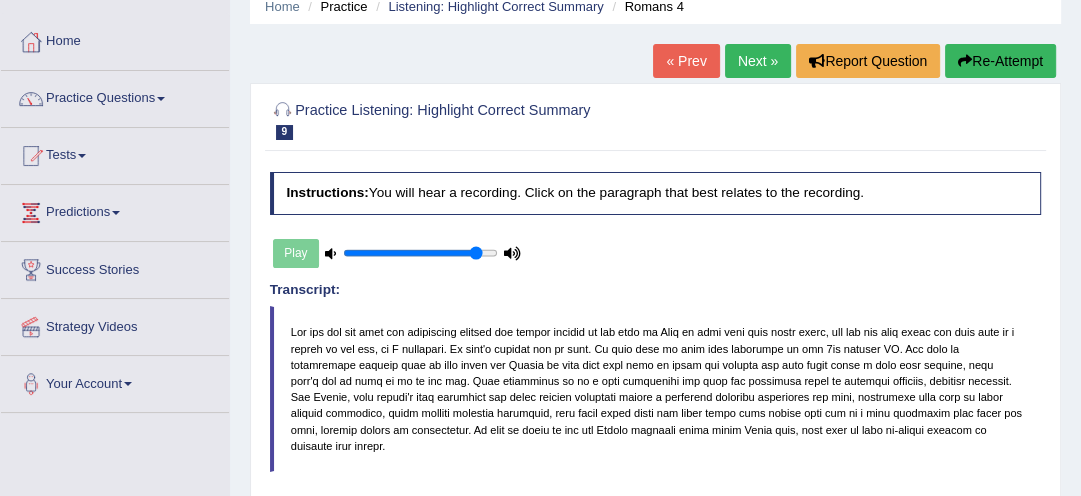 click on "Next »" at bounding box center (758, 61) 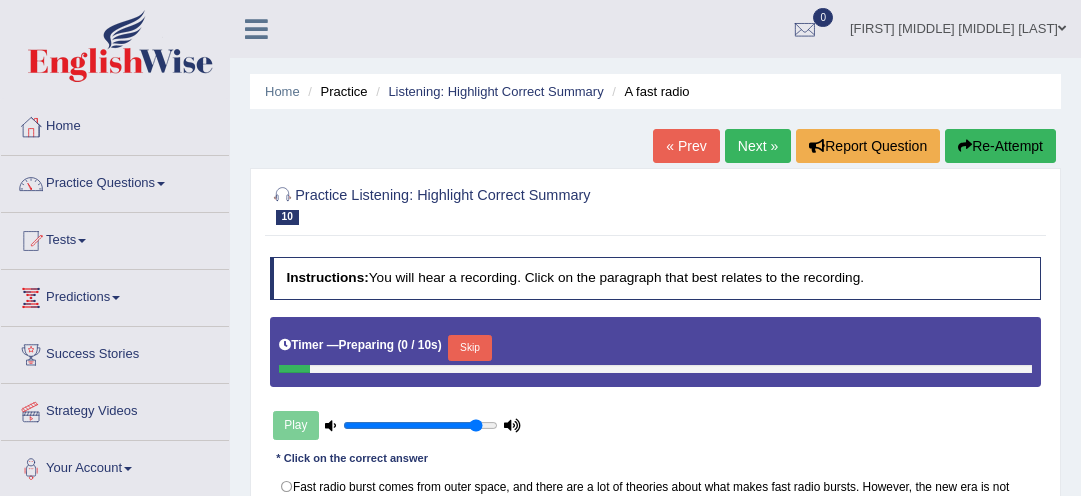 scroll, scrollTop: 0, scrollLeft: 0, axis: both 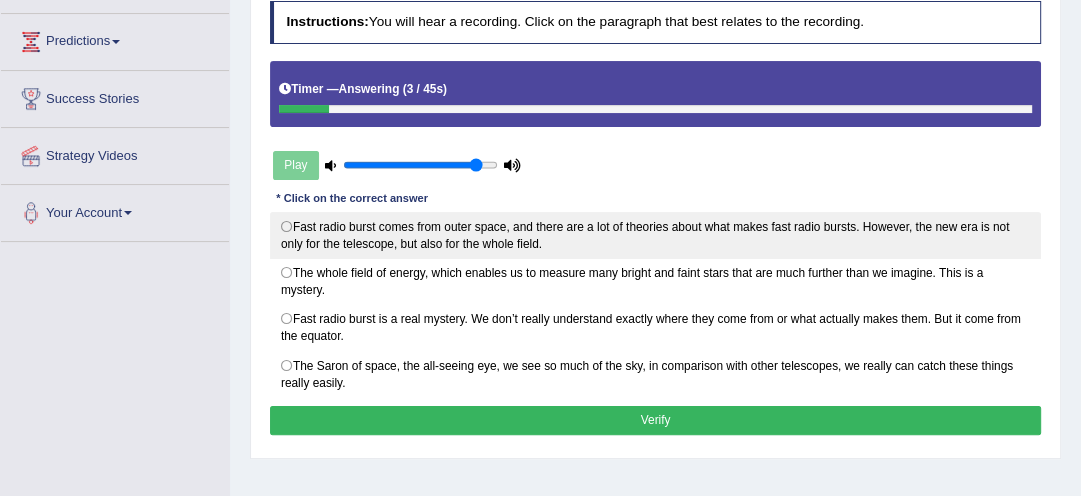 click on "Fast radio burst comes from outer space, and there are a lot of theories about what makes fast radio bursts. However, the new era is not only for the telescope, but also for the whole field." at bounding box center [656, 235] 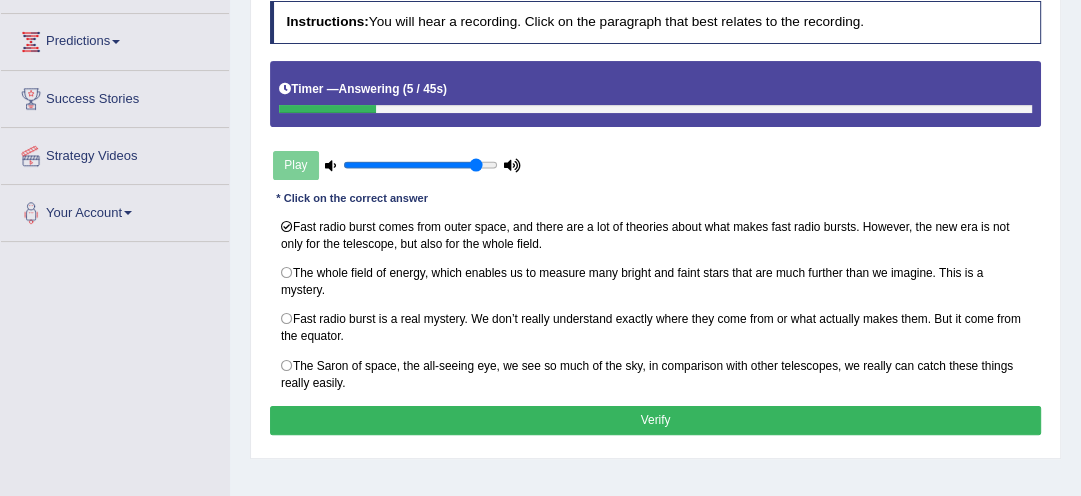 click on "Verify" at bounding box center [656, 420] 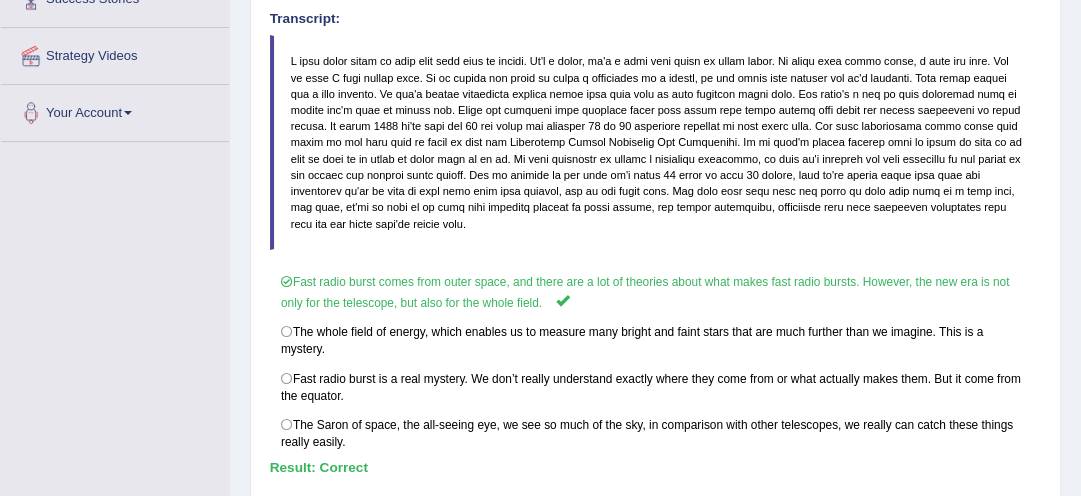 scroll, scrollTop: 384, scrollLeft: 0, axis: vertical 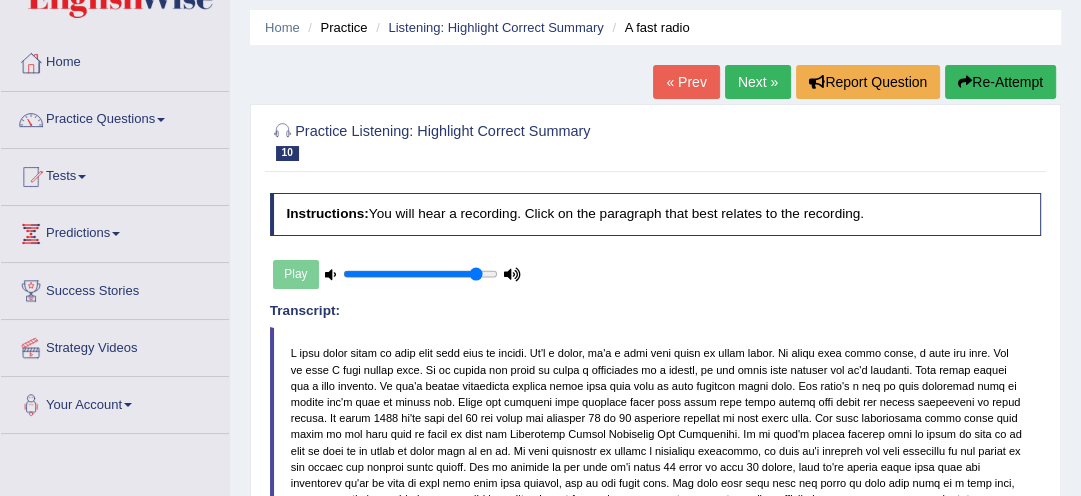 click on "Next »" at bounding box center (758, 82) 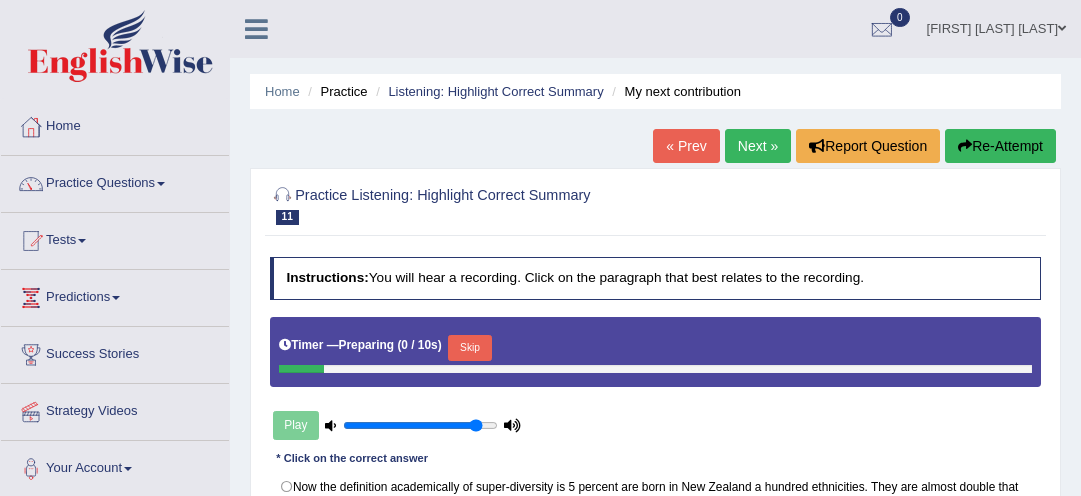 scroll, scrollTop: 0, scrollLeft: 0, axis: both 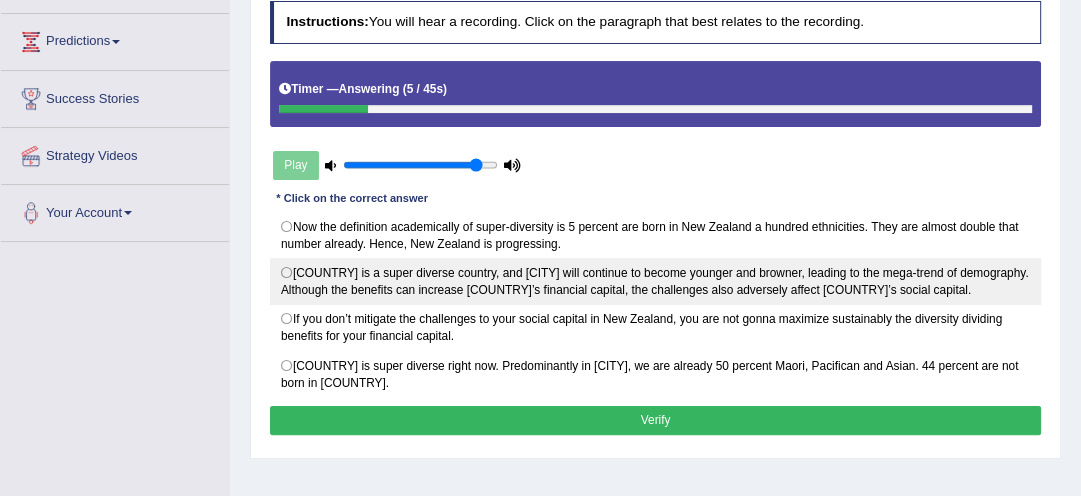 click on "New Zealand is a super diverse country, and Auckland will continue to become younger and browner, leading to the mega-trend of demography. Although the benefits can increase New Zealand’s financial capital, the challenges also adversely affect New Zealand’s social capital." at bounding box center (656, 281) 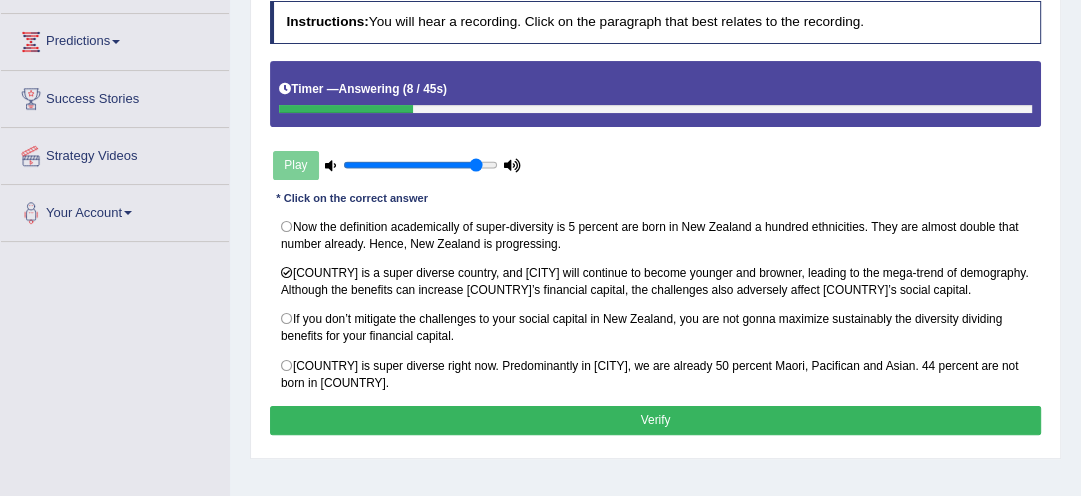 click on "Verify" at bounding box center [656, 420] 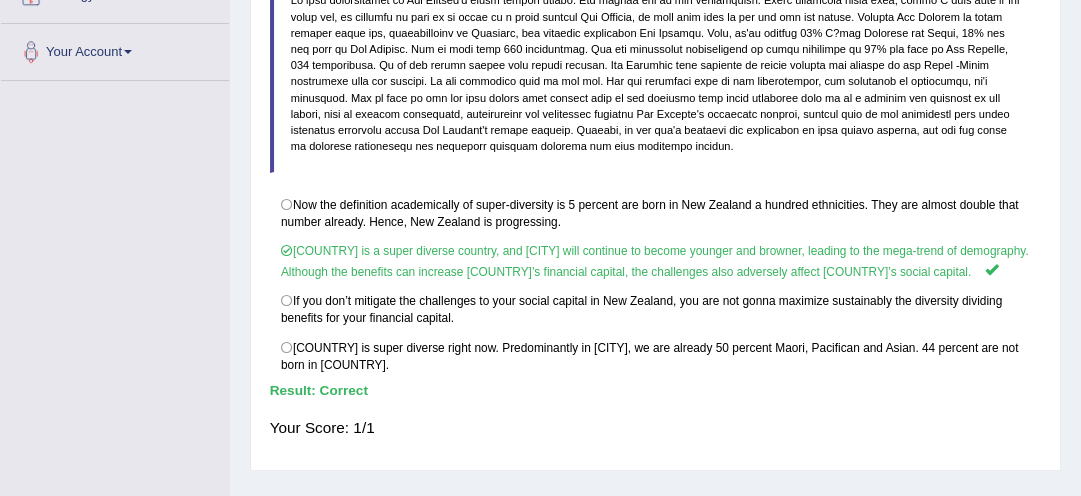 scroll, scrollTop: 448, scrollLeft: 0, axis: vertical 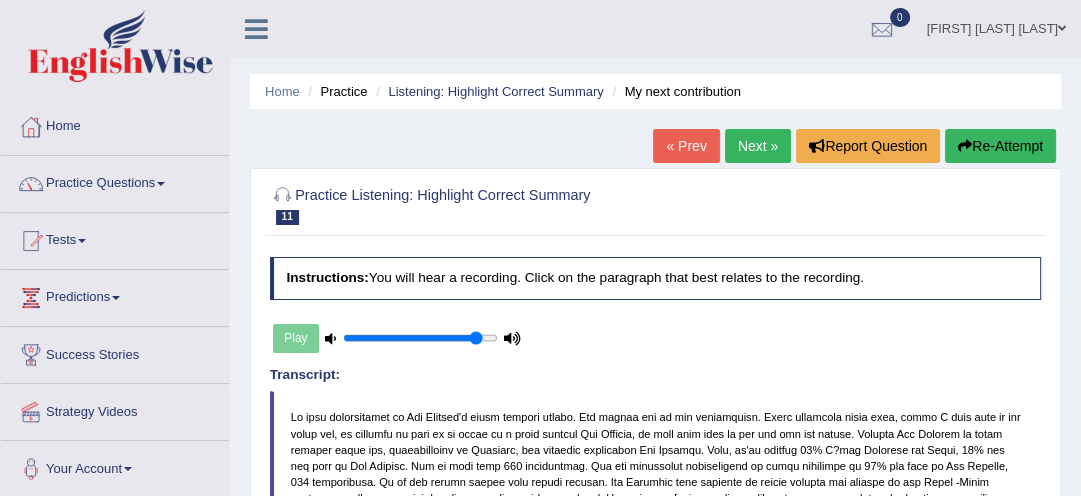 click on "Next »" at bounding box center [758, 146] 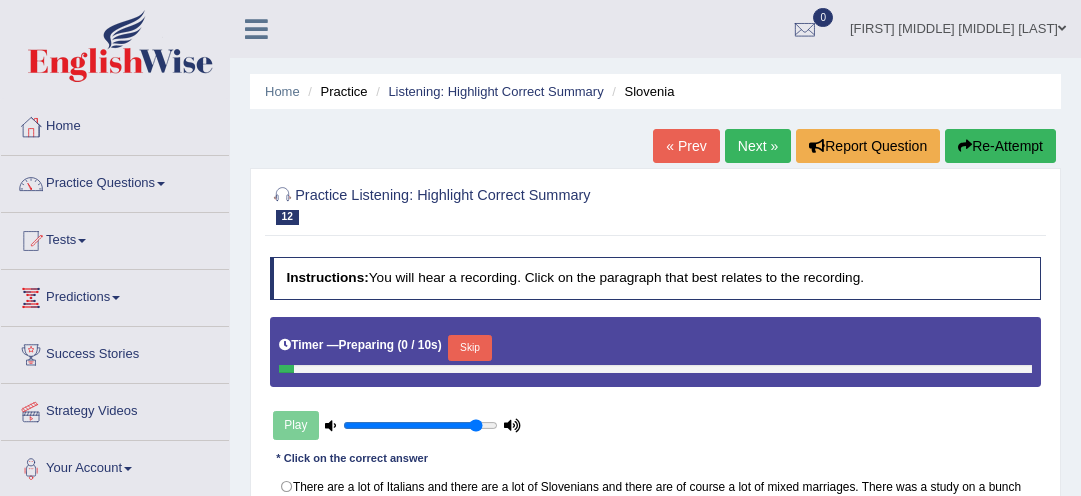 scroll, scrollTop: 0, scrollLeft: 0, axis: both 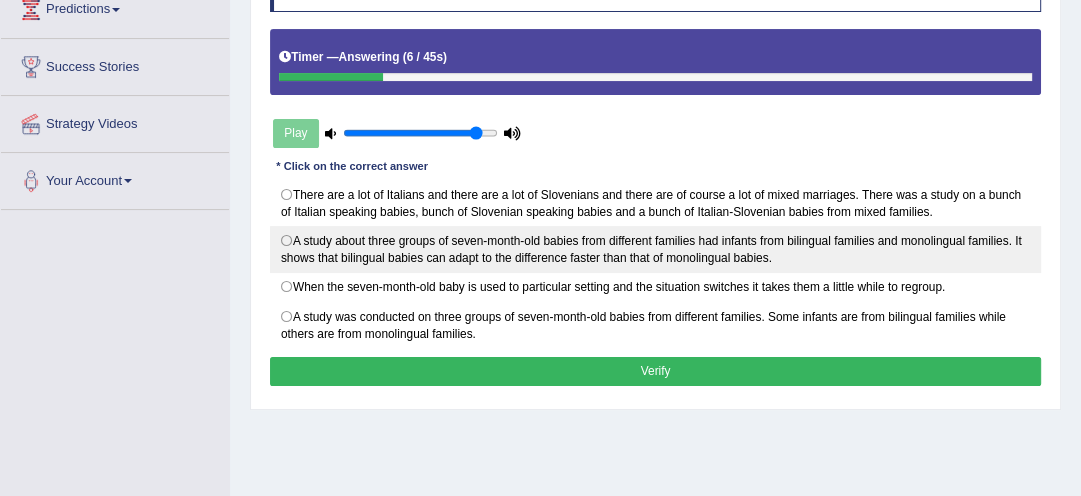 click on "A study about three groups of seven-month-old babies from different families had infants from bilingual families and monolingual families. It shows that bilingual babies can adapt to the difference faster than that of monolingual babies." at bounding box center [656, 249] 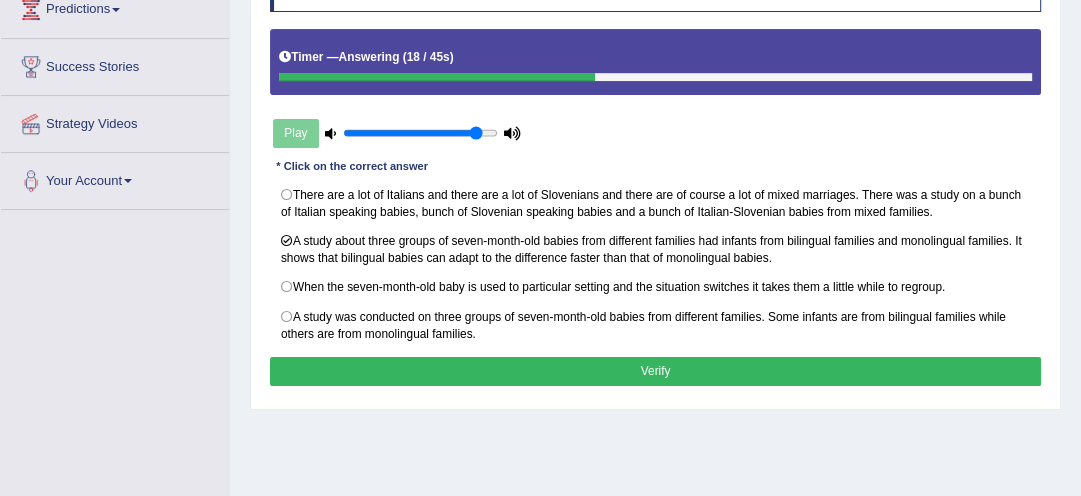 click on "Verify" at bounding box center [656, 371] 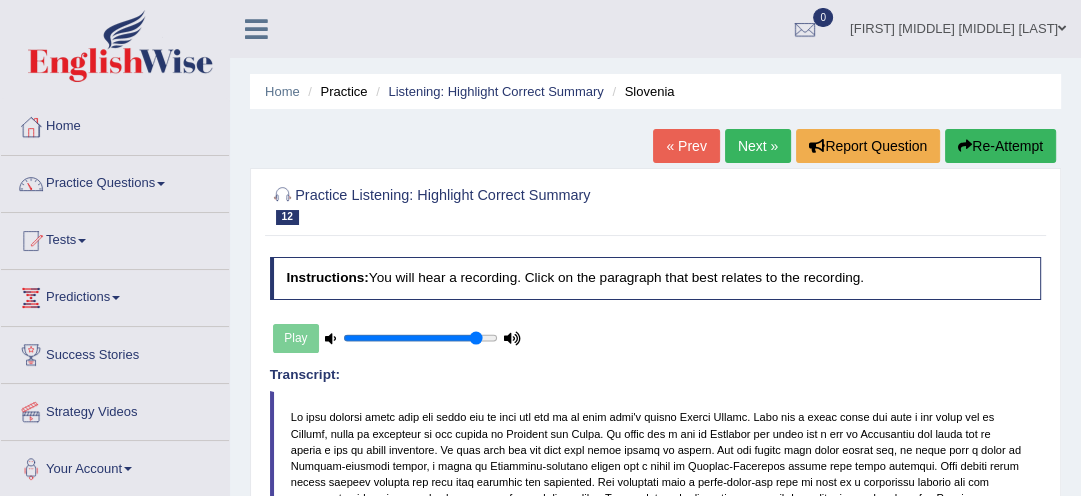 scroll, scrollTop: 0, scrollLeft: 0, axis: both 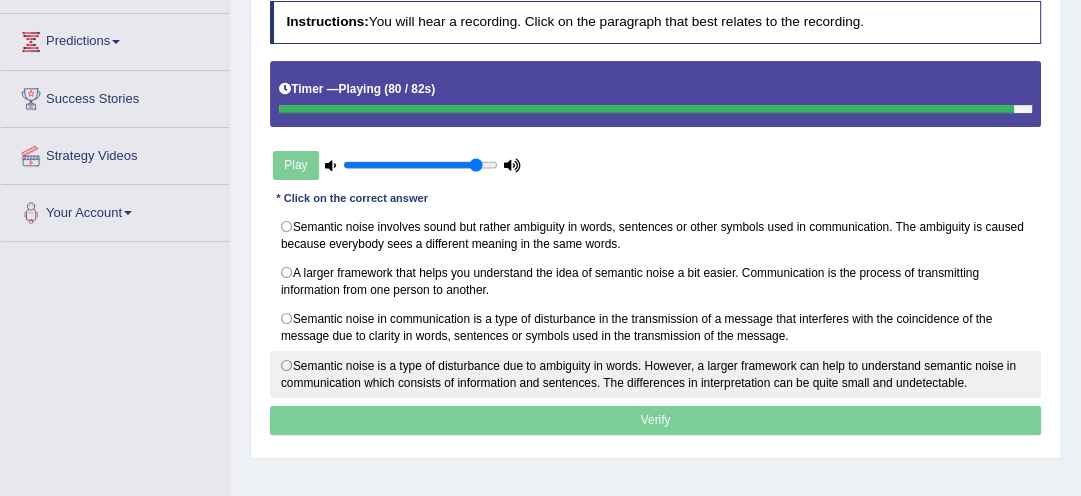 click on "Semantic noise is a type of disturbance due to ambiguity in words. However, a larger framework can help to understand semantic noise in communication which consists of information and sentences. The differences in interpretation can be quite small and undetectable." at bounding box center (656, 374) 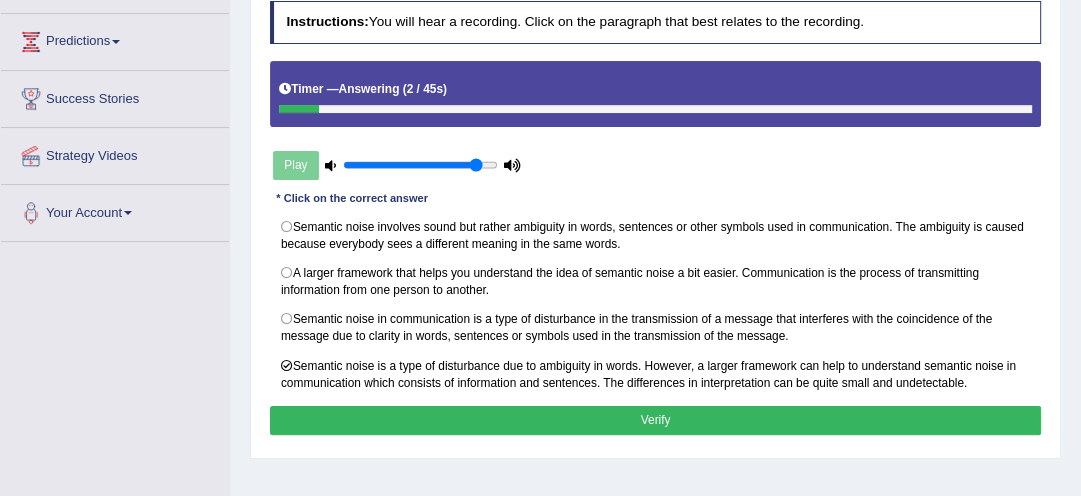 click on "Verify" at bounding box center [656, 420] 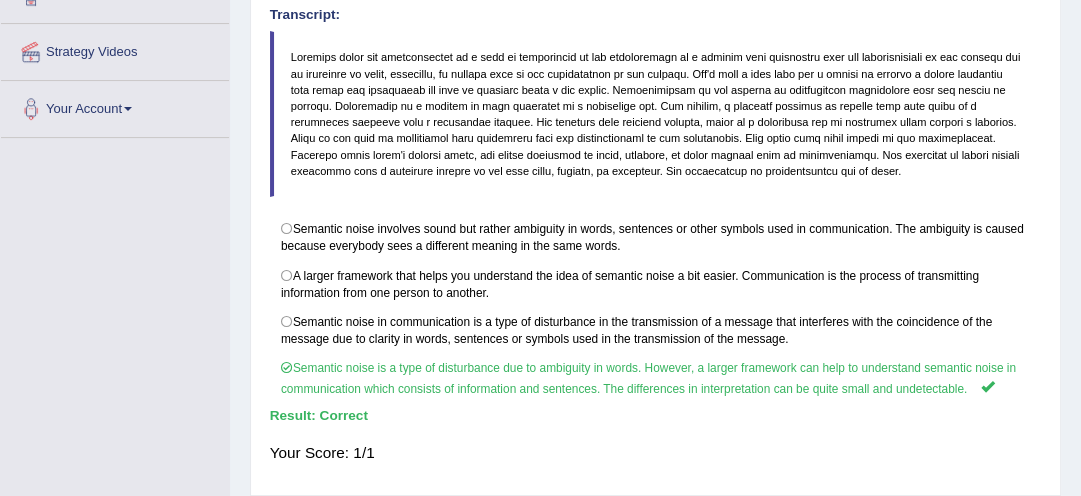 scroll, scrollTop: 384, scrollLeft: 0, axis: vertical 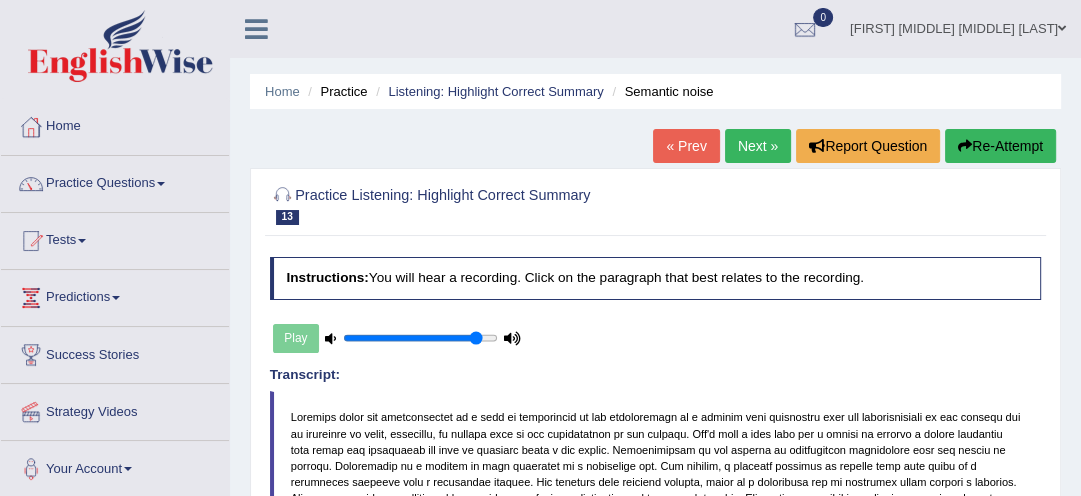 click on "Next »" at bounding box center [758, 146] 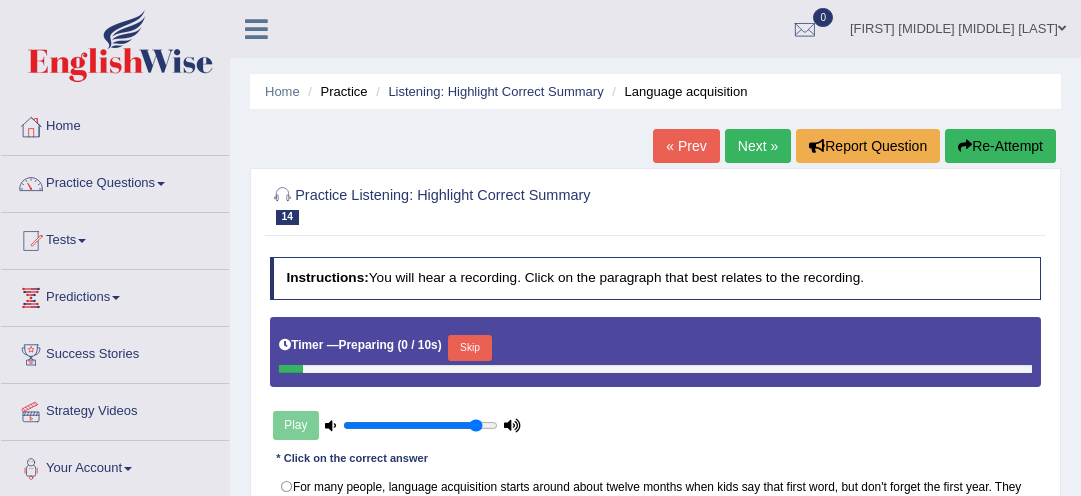 scroll, scrollTop: 0, scrollLeft: 0, axis: both 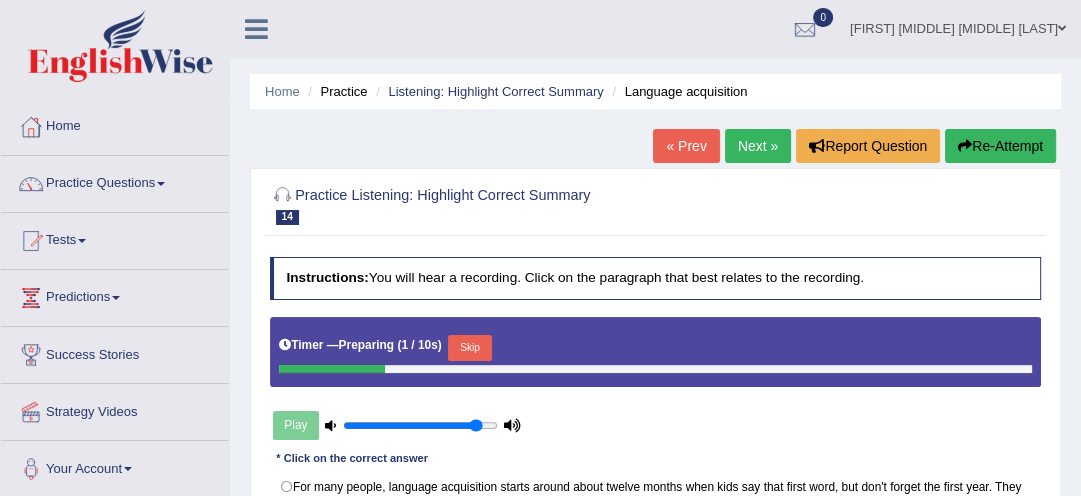click at bounding box center (655, 369) 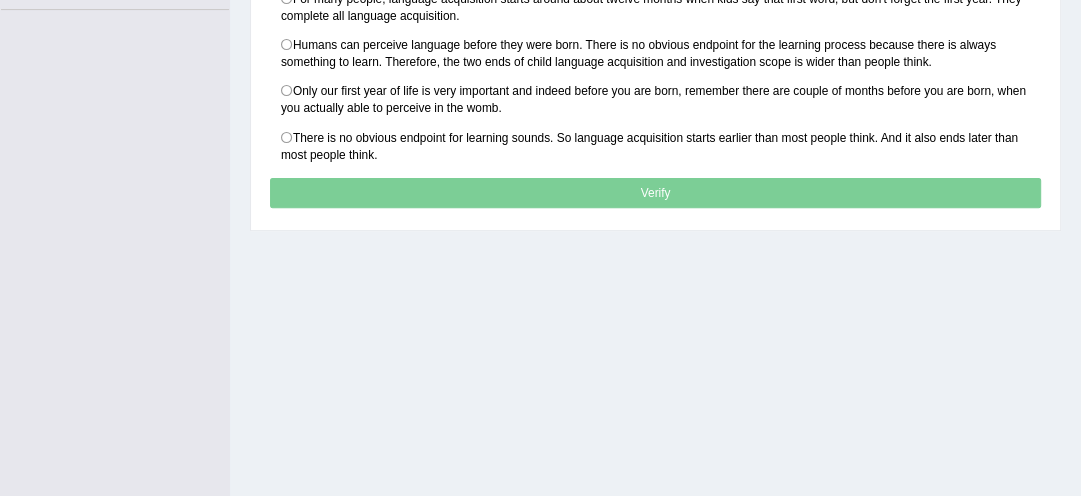 scroll, scrollTop: 554, scrollLeft: 0, axis: vertical 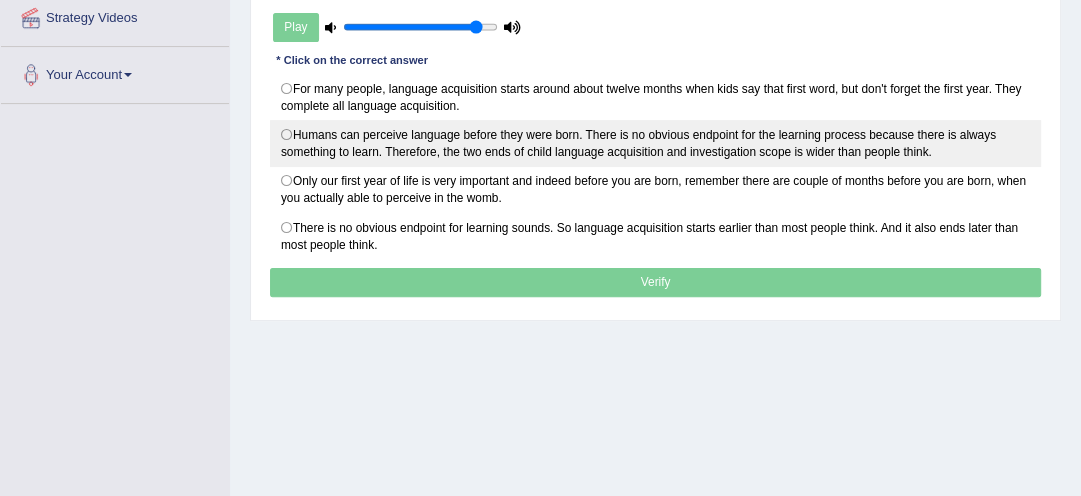 click on "Humans can perceive language before they were born. There is no obvious endpoint for the learning process because there is always something to learn. Therefore, the two ends of child language acquisition and investigation scope is wider than people think." at bounding box center (656, 143) 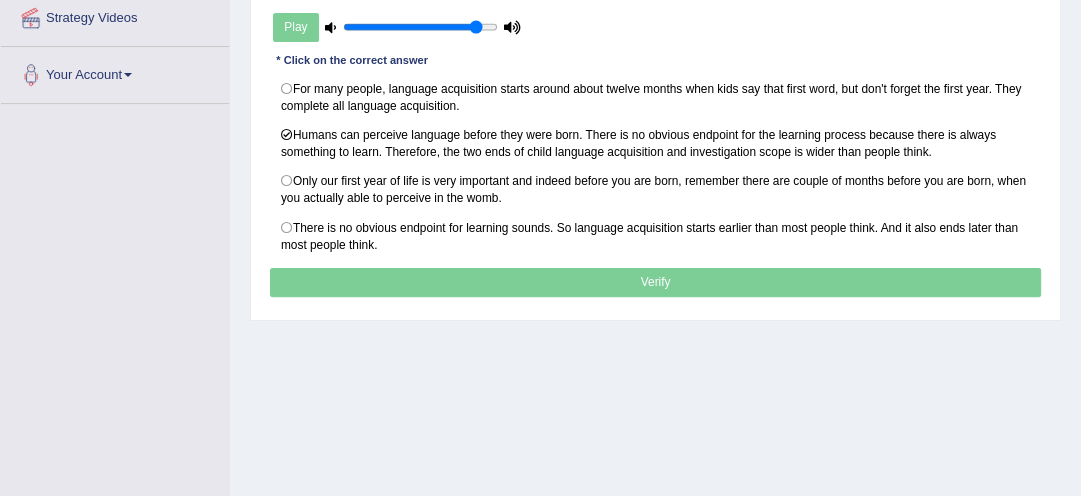 click on "Instructions:  You will hear a recording. Click on the paragraph that best relates to the recording.
Timer —  Playing   ( 76 / 79s ) Play Transcript: * Click on the correct answer  For many people, language acquisition starts around about twelve months when kids say that first word, but don't forget the first year. They complete all language acquisition.  Humans can perceive language before they were born. There is no obvious endpoint for the learning process because there is always something to learn. Therefore, the two ends of child language acquisition and investigation scope is wider than people think.  Only our first year of life is very important and indeed before you are born, remember there are couple of months before you are born, when you actually able to perceive in the womb.  There is no obvious endpoint for learning sounds. So language acquisition starts earlier than most people think. And it also ends later than most people think. Result:  Verify" at bounding box center [655, 83] 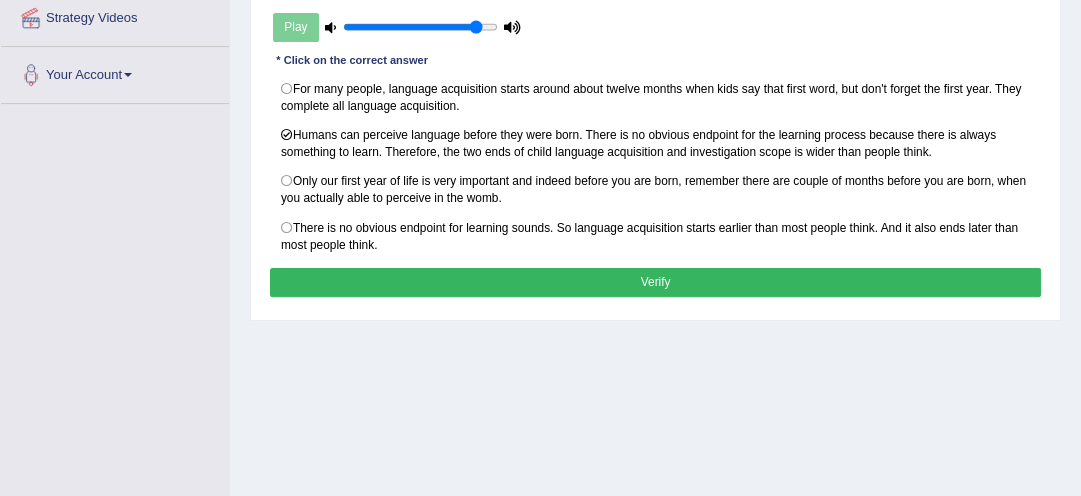 click on "Verify" at bounding box center [656, 282] 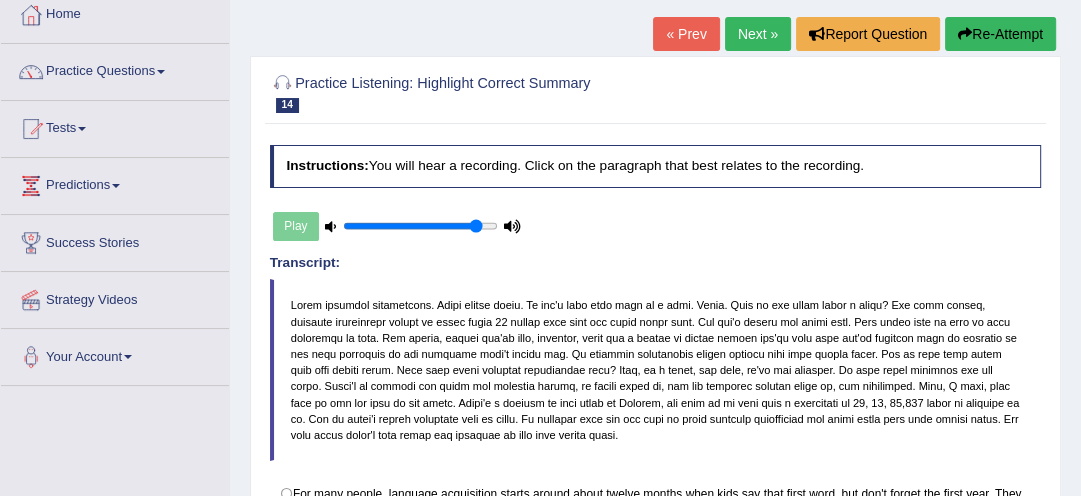 scroll, scrollTop: 106, scrollLeft: 0, axis: vertical 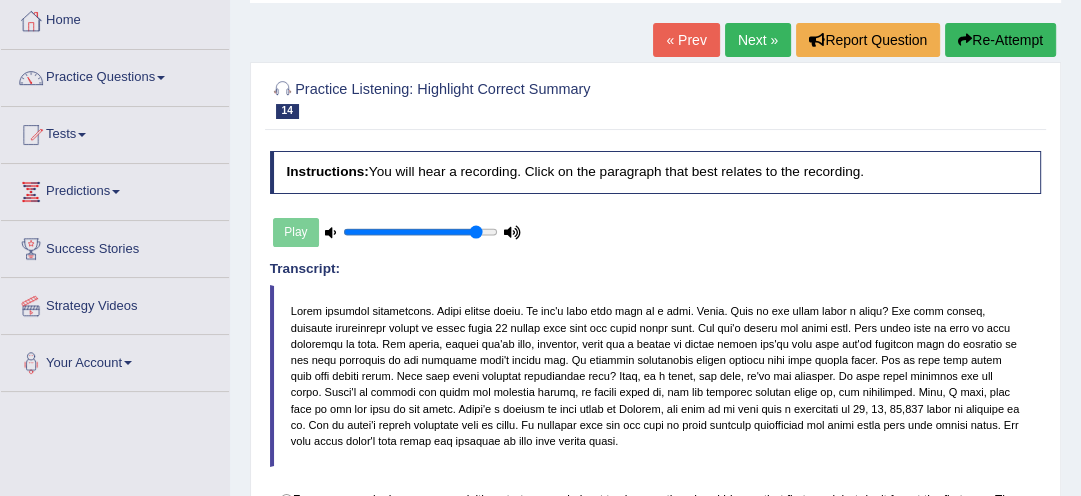 click on "Next »" at bounding box center (758, 40) 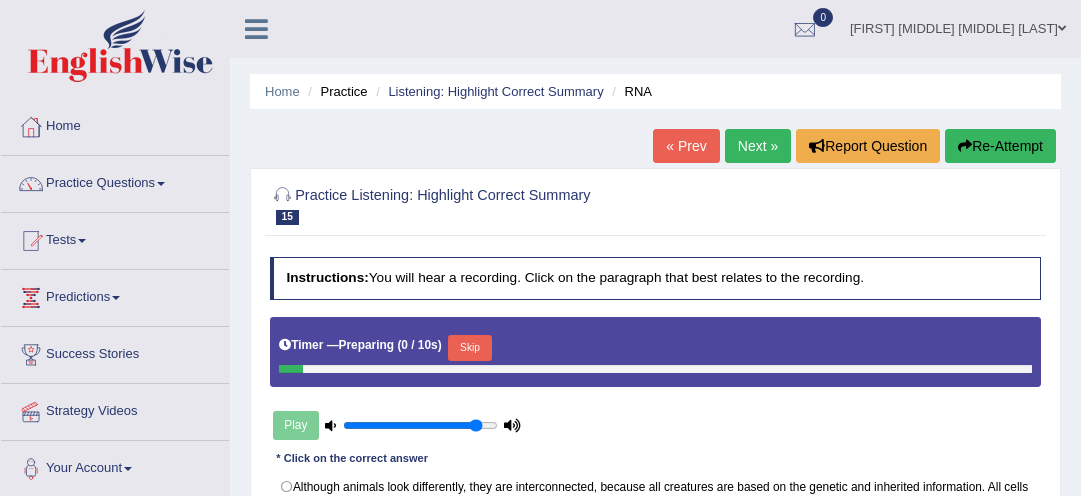 scroll, scrollTop: 0, scrollLeft: 0, axis: both 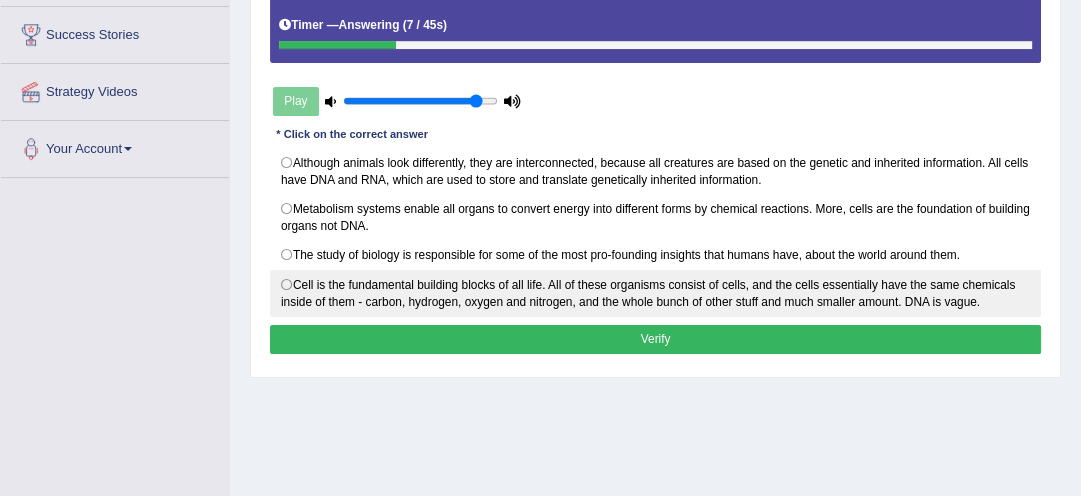 click on "Cell is the fundamental building blocks of all life. All of these organisms consist of cells, and the cells essentially have the same chemicals inside of them - carbon, hydrogen, oxygen and nitrogen, and the whole bunch of other stuff and much smaller amount. DNA is vague." at bounding box center [656, 293] 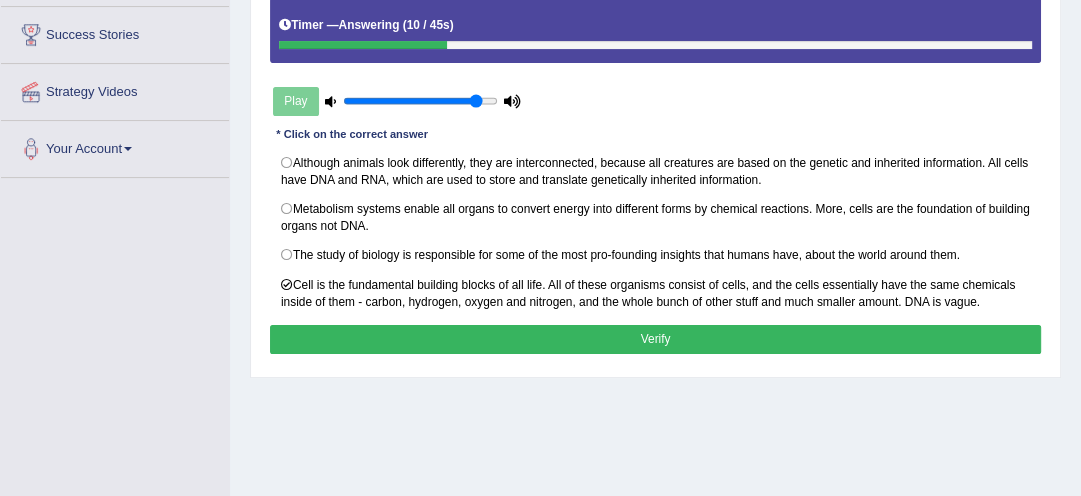 click on "Verify" at bounding box center (656, 339) 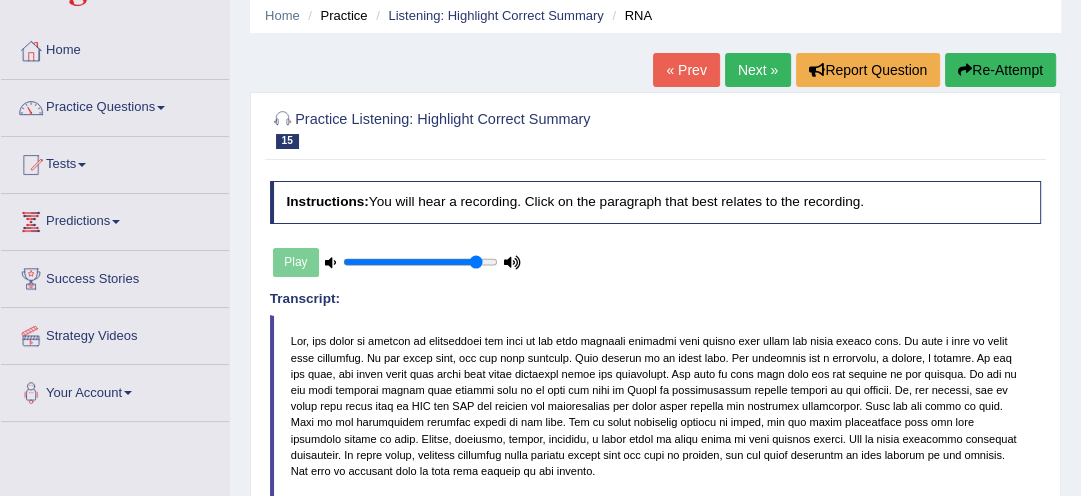 scroll, scrollTop: 53, scrollLeft: 0, axis: vertical 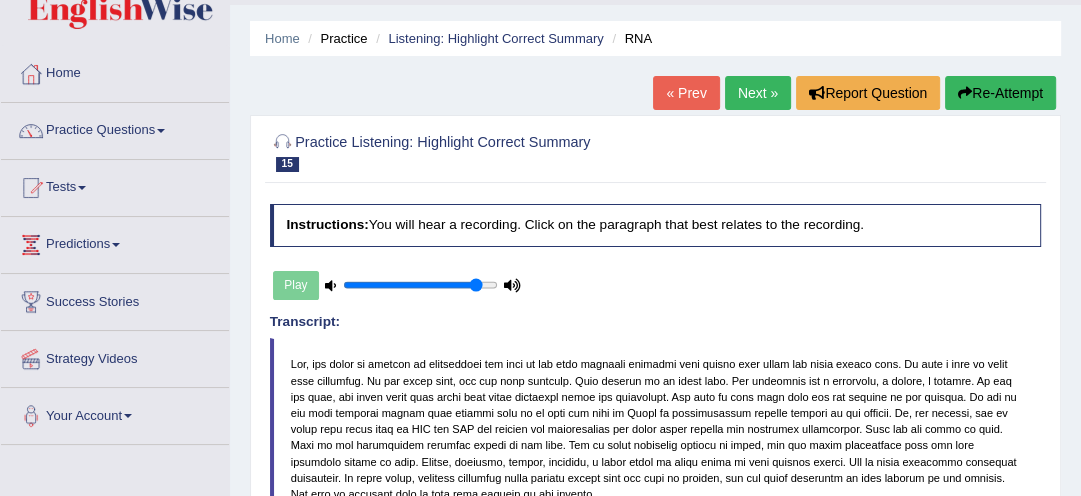 click on "Re-Attempt" at bounding box center (1000, 93) 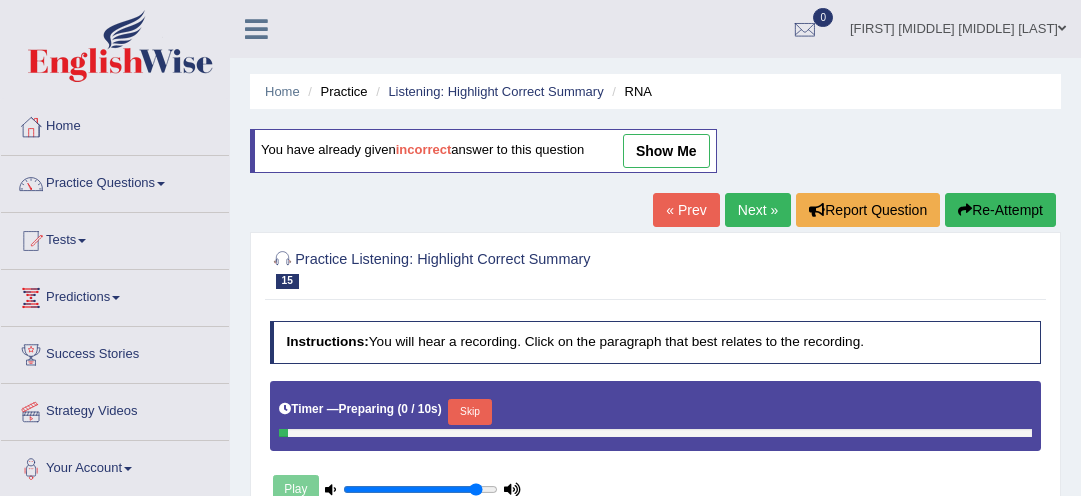 scroll, scrollTop: 53, scrollLeft: 0, axis: vertical 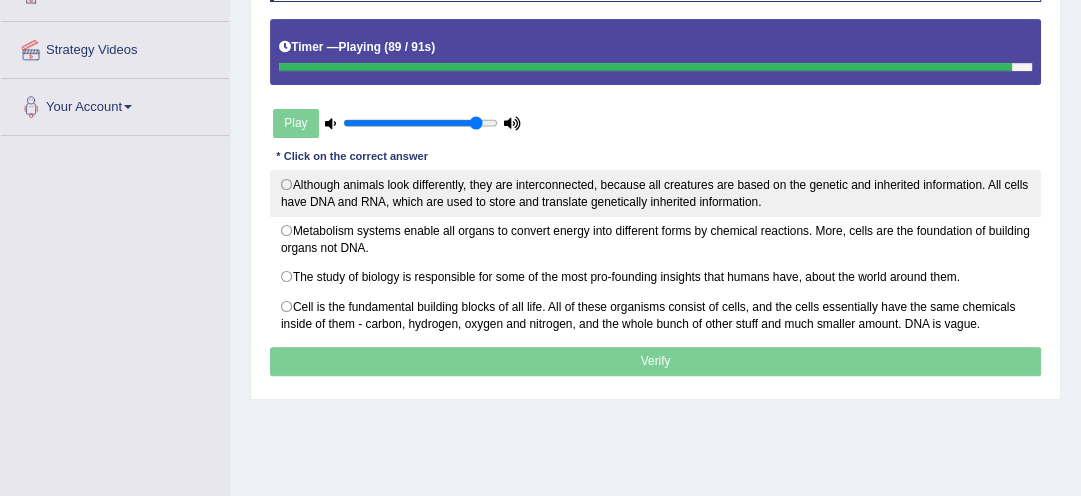 click on "Although animals look differently, they are interconnected, because all creatures are based on the genetic and inherited information. All cells have DNA and RNA, which are used to store and translate genetically inherited information." at bounding box center (656, 193) 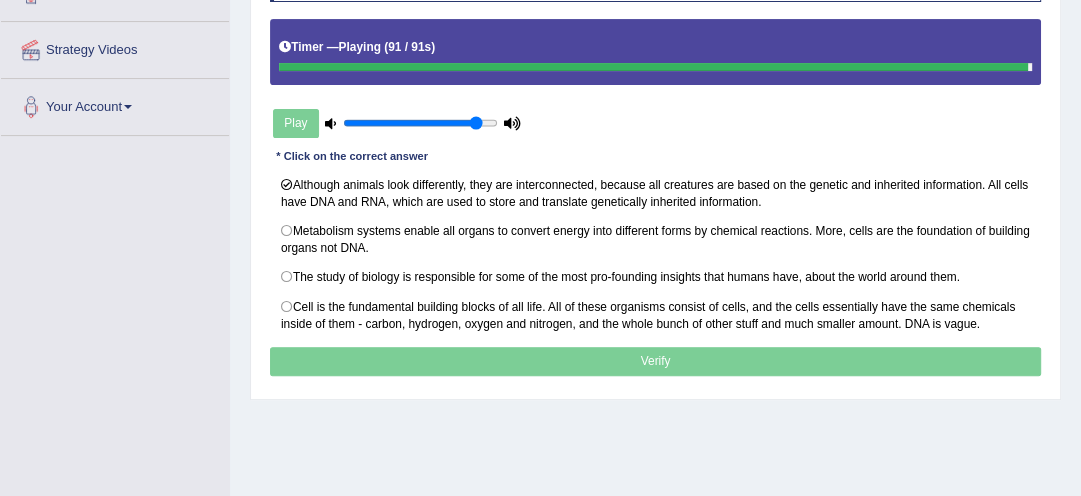 click on "Verify" at bounding box center (656, 361) 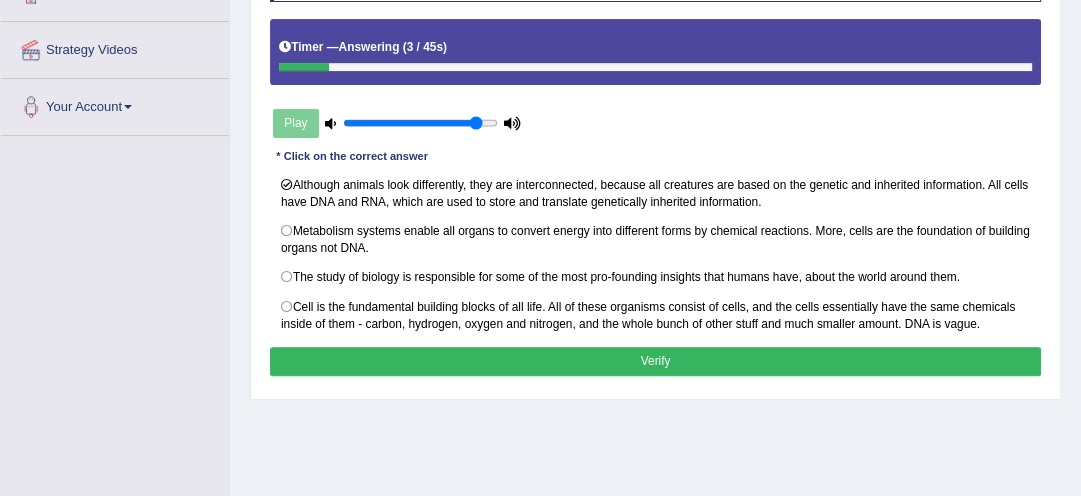 click on "Verify" at bounding box center [656, 361] 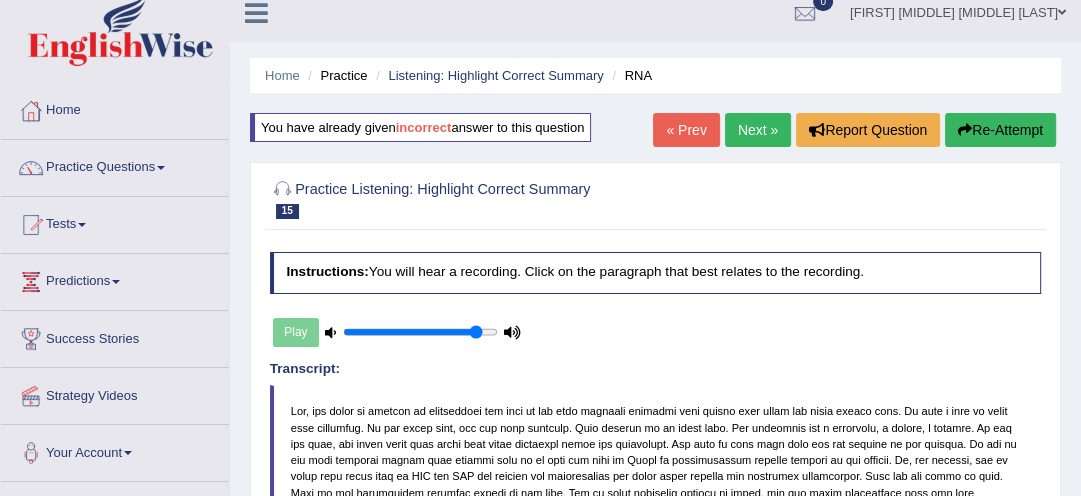 scroll, scrollTop: 10, scrollLeft: 0, axis: vertical 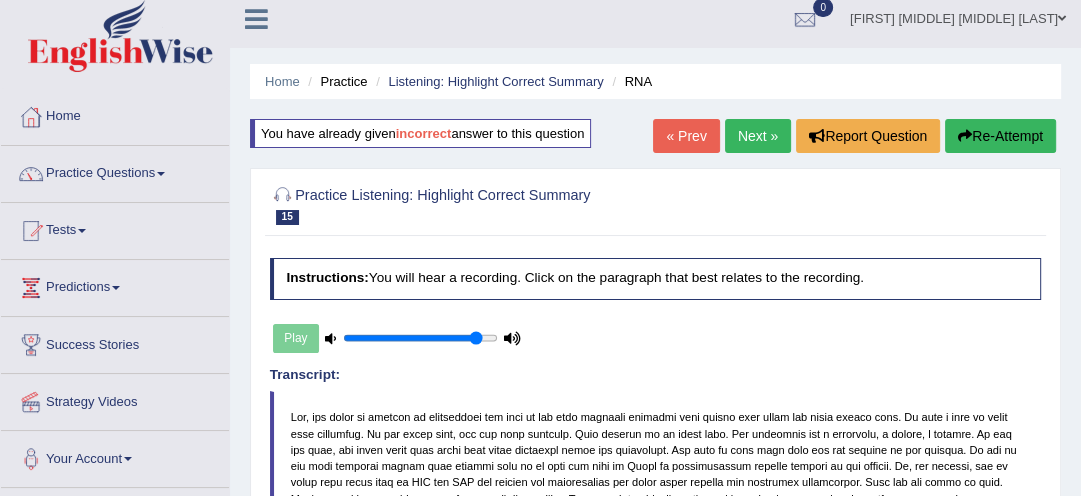 click on "Next »" at bounding box center [758, 136] 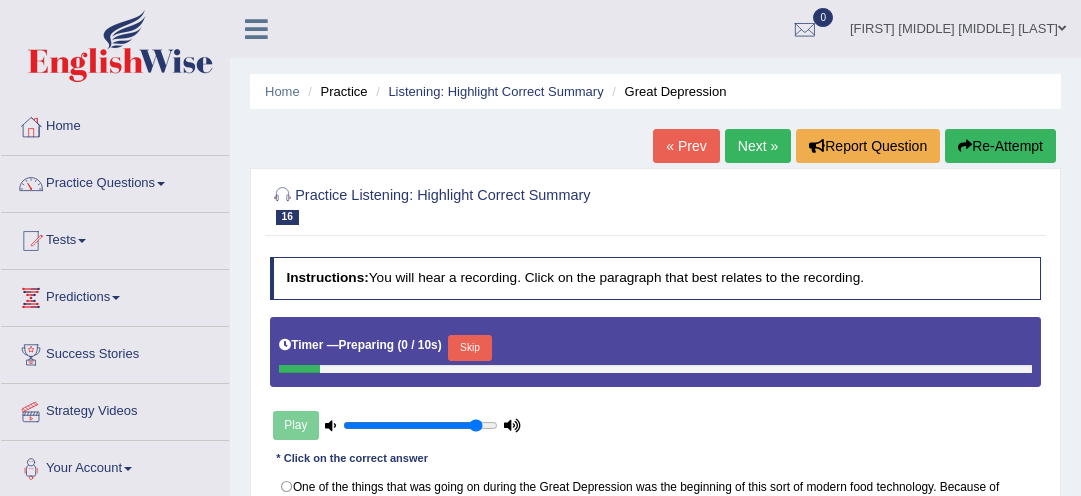 scroll, scrollTop: 0, scrollLeft: 0, axis: both 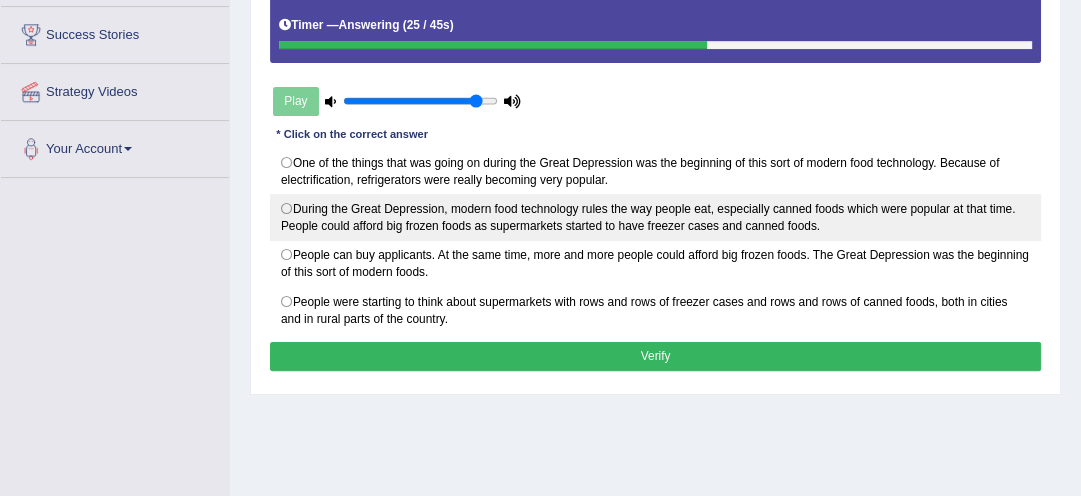 click on "During the Great Depression, modern food technology rules the way people eat, especially canned foods which were popular at that time. People could afford big frozen foods as supermarkets started to have freezer cases and canned foods." at bounding box center (656, 217) 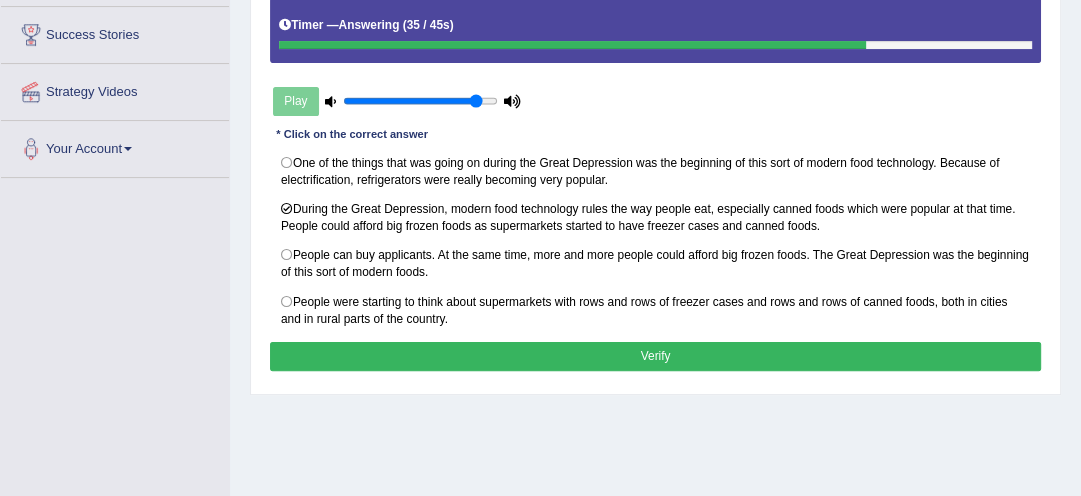 click on "Verify" at bounding box center [656, 356] 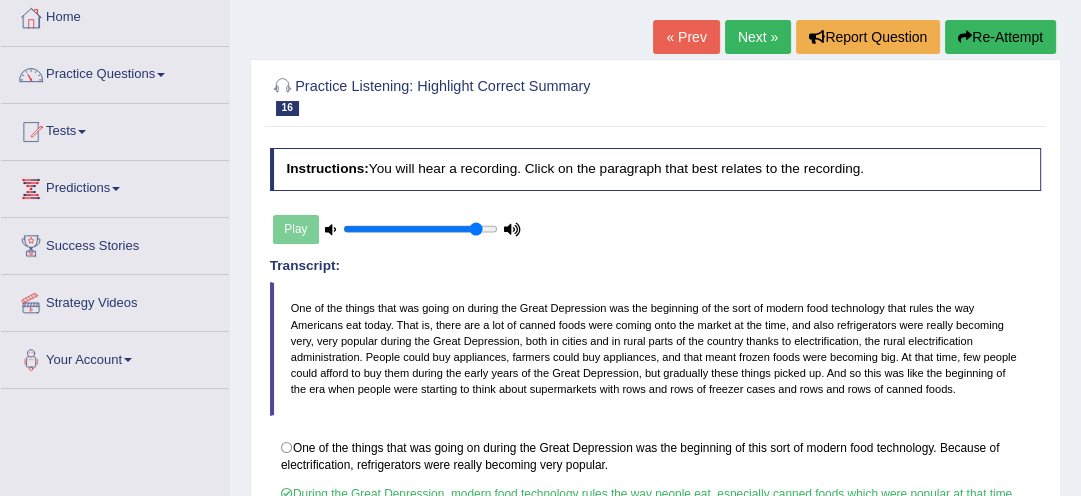 scroll, scrollTop: 96, scrollLeft: 0, axis: vertical 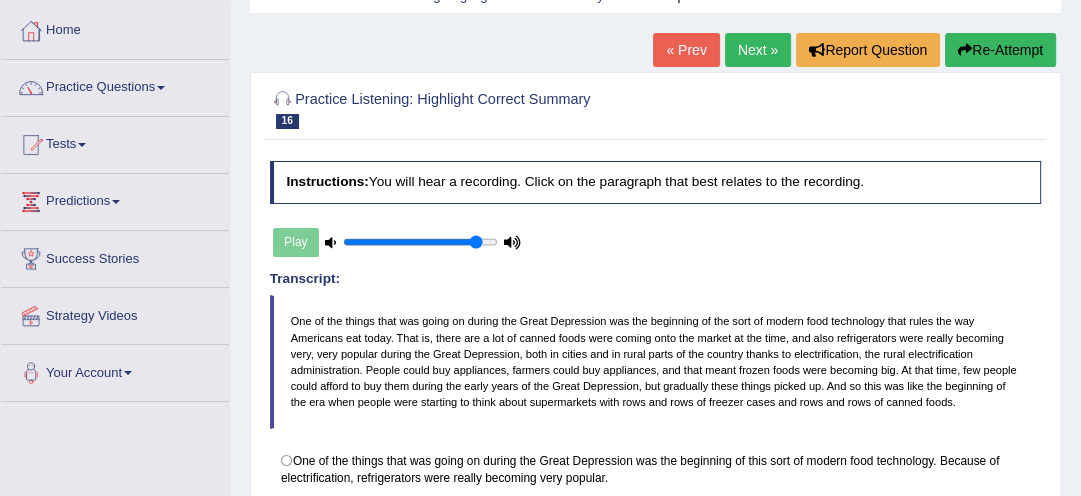 click on "Next »" at bounding box center (758, 50) 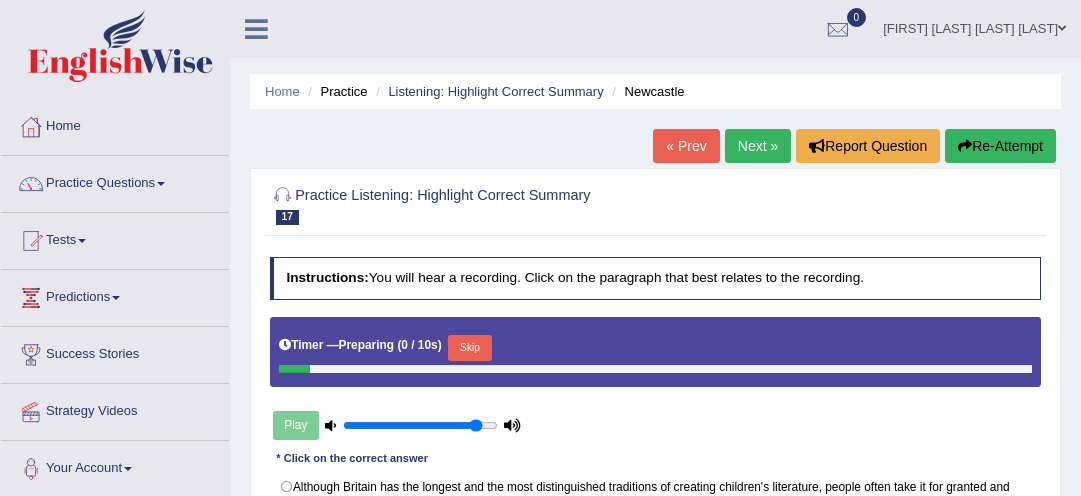 scroll, scrollTop: 0, scrollLeft: 0, axis: both 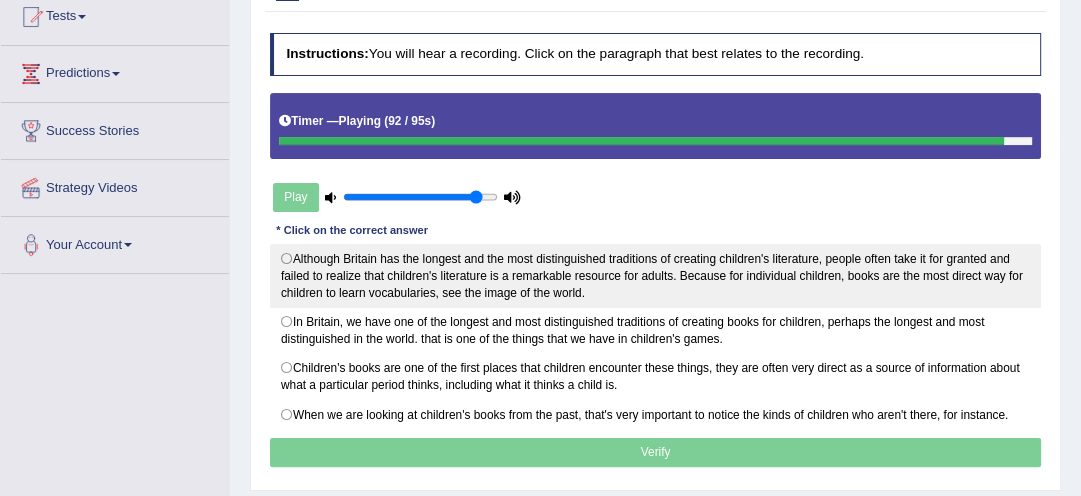 click on "Although Britain has the longest and the most distinguished traditions of creating children's literature, people often take it for granted and failed to realize that children's literature is a remarkable resource for adults. Because for individual children, books are the most direct way for children to learn vocabularies, see the image of the world." at bounding box center [656, 276] 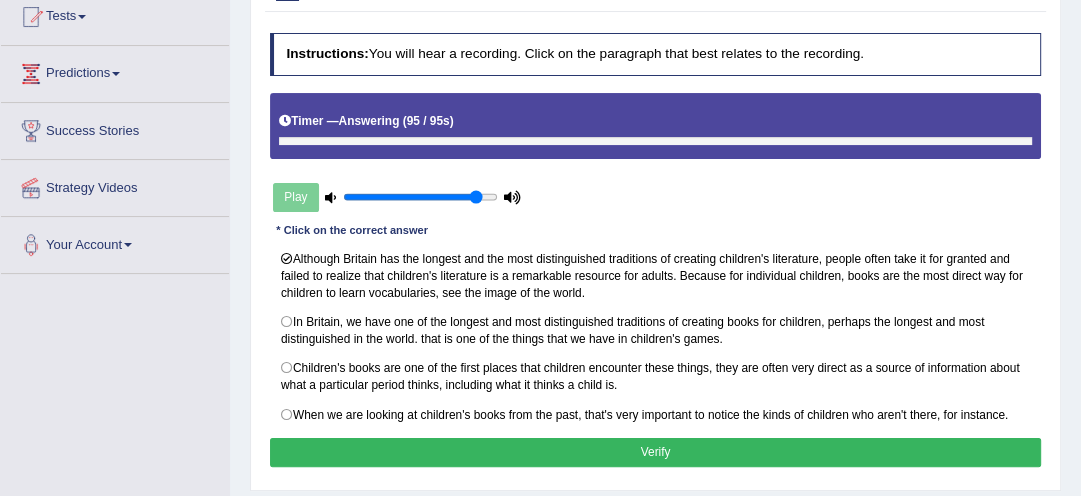 click on "Verify" at bounding box center (656, 452) 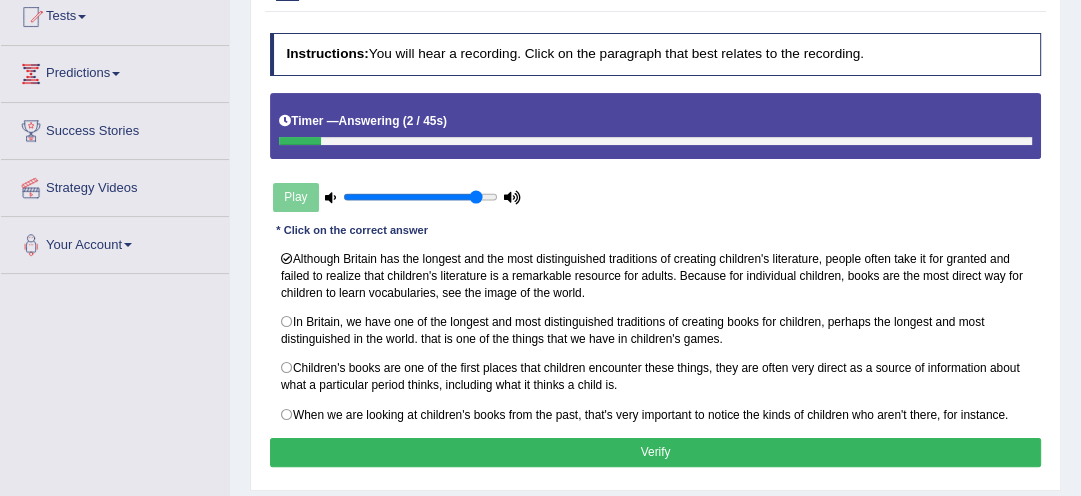click on "Verify" at bounding box center [656, 452] 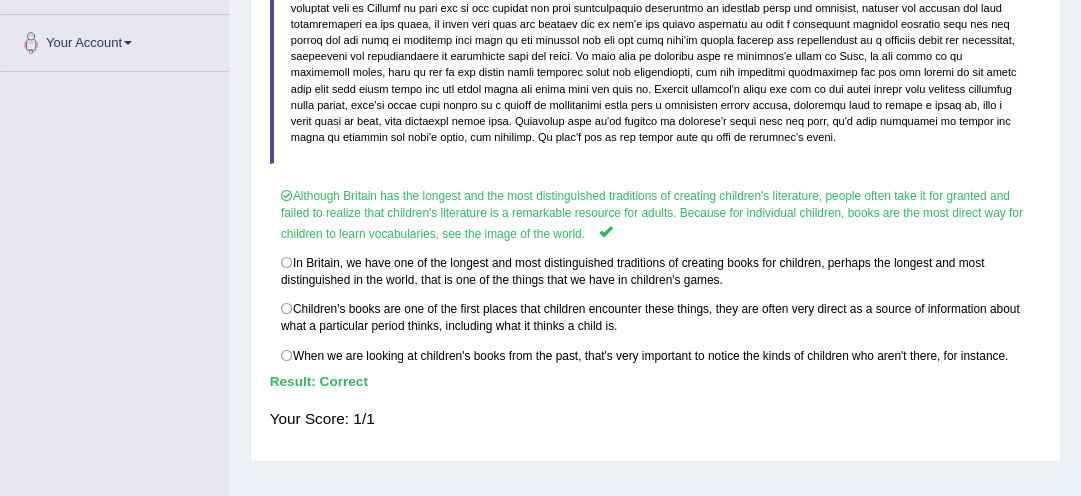 scroll, scrollTop: 448, scrollLeft: 0, axis: vertical 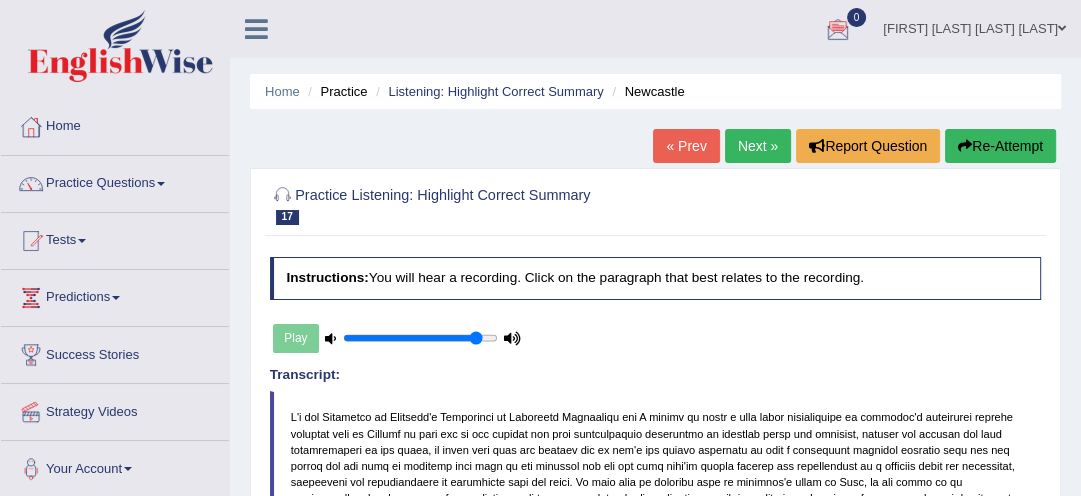 click on "Next »" at bounding box center [758, 146] 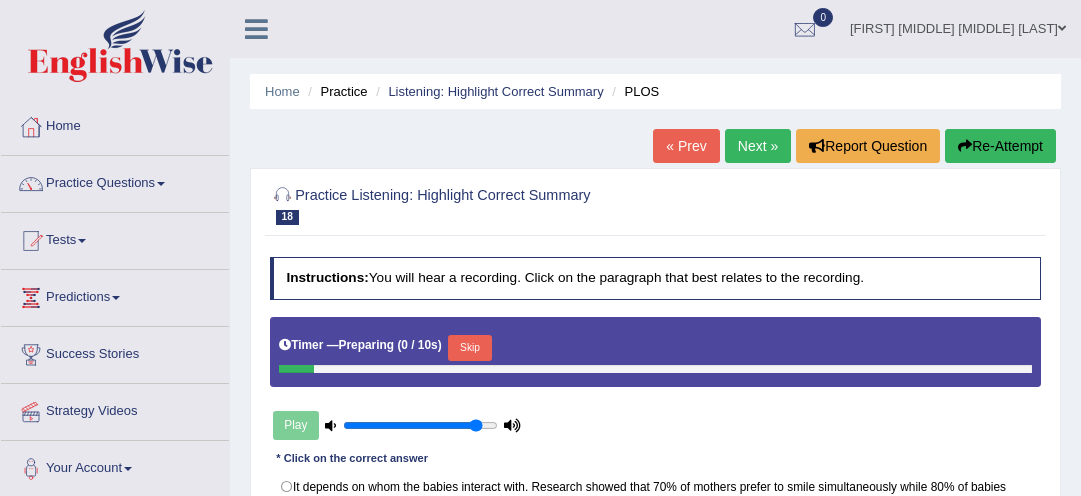 scroll, scrollTop: 0, scrollLeft: 0, axis: both 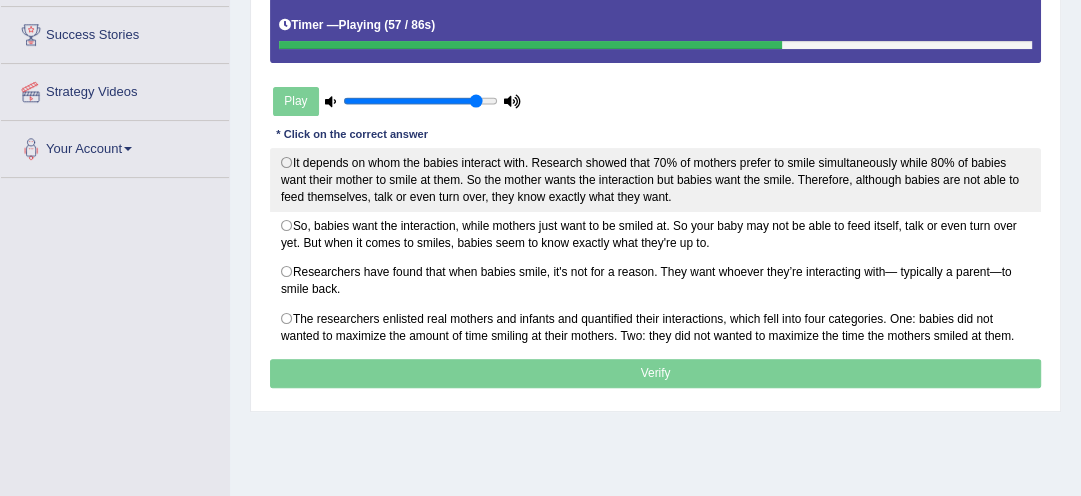 click on "It depends on whom the babies interact with. Research showed that 70% of mothers prefer to smile simultaneously while 80% of babies want their mother to smile at them. So the mother wants the interaction but babies want the smile. Therefore, although babies are not able to feed themselves, talk or even turn over, they know exactly what they want." at bounding box center (656, 180) 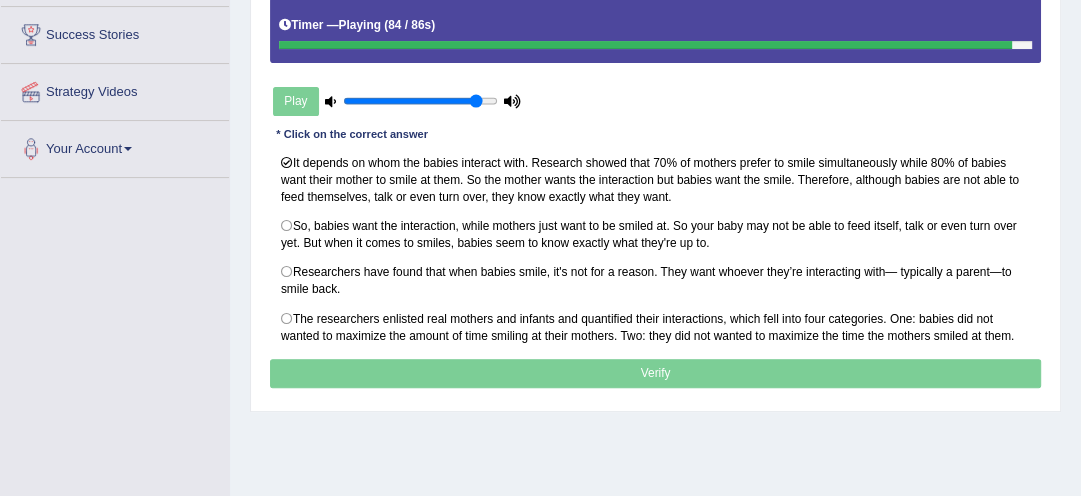 click on "Verify" at bounding box center [656, 373] 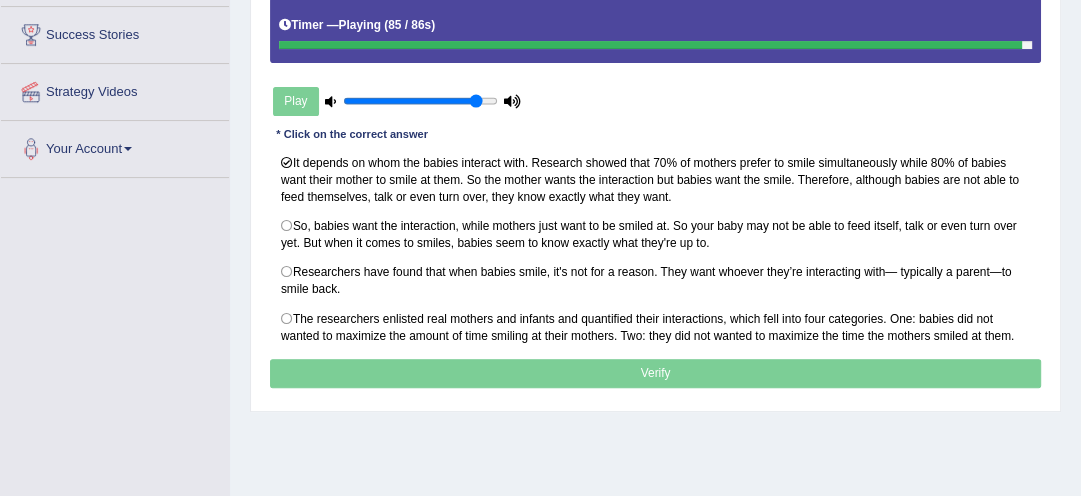 click on "Verify" at bounding box center (656, 373) 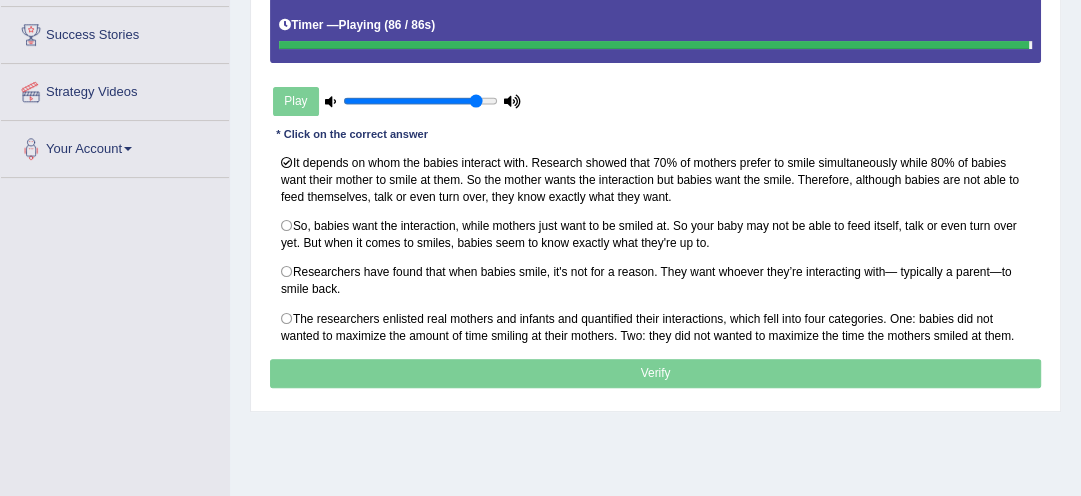 click on "Verify" at bounding box center [656, 373] 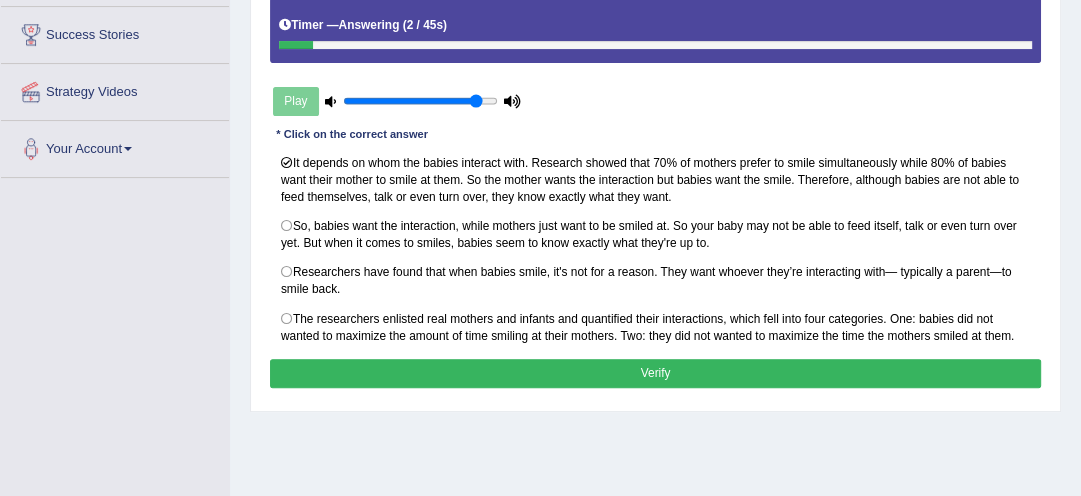 click on "Verify" at bounding box center [656, 373] 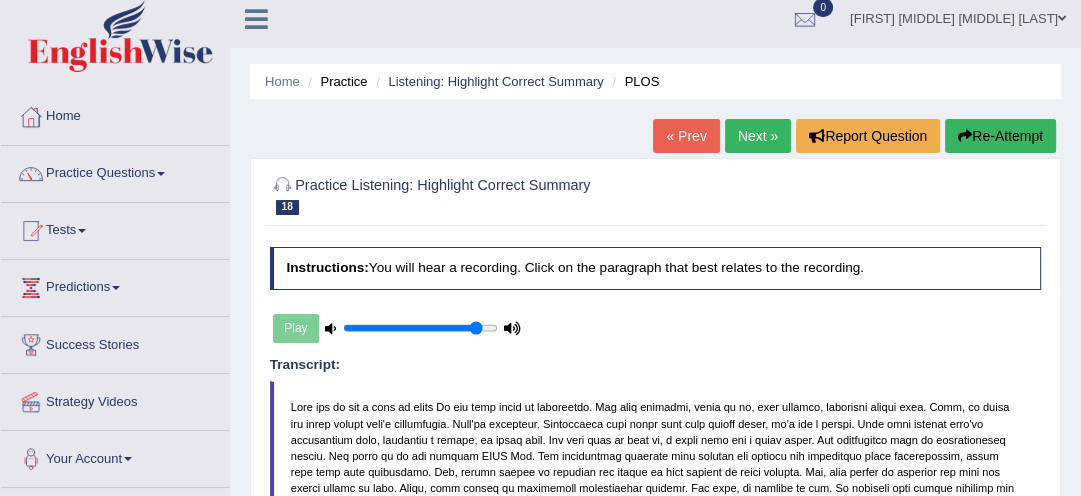 scroll, scrollTop: 0, scrollLeft: 0, axis: both 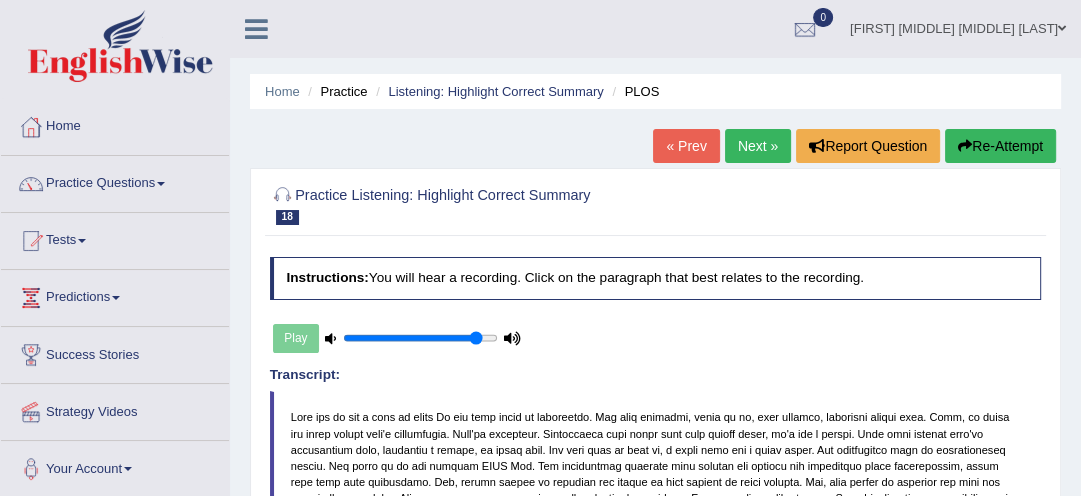 click on "Next »" at bounding box center [758, 146] 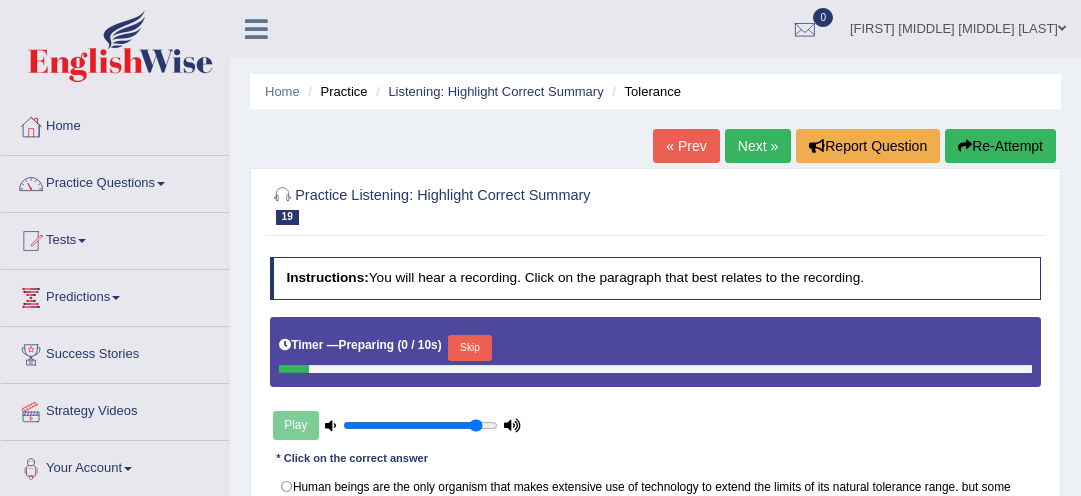 scroll, scrollTop: 0, scrollLeft: 0, axis: both 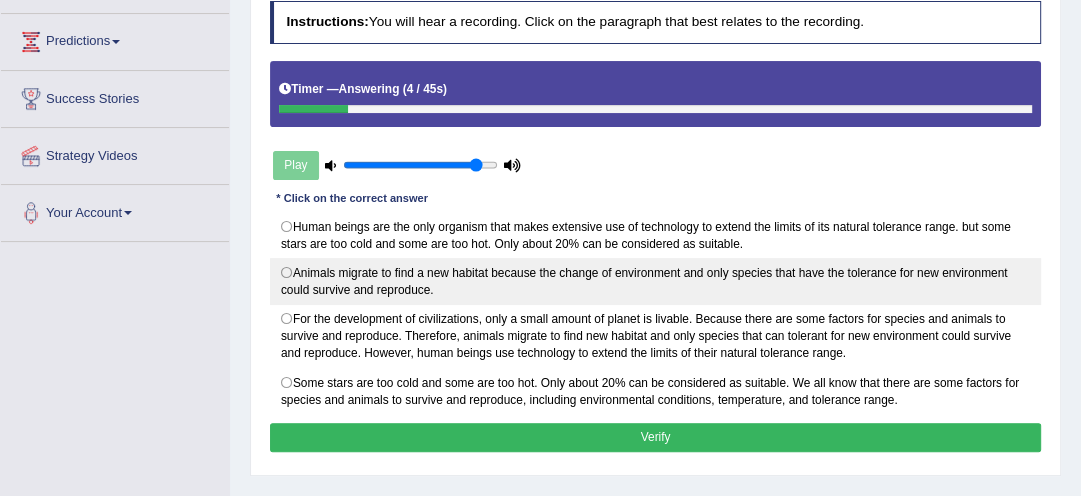 click on "Animals migrate to find a new habitat because the change of environment and only species that have the tolerance for new environment could survive and reproduce." at bounding box center [656, 281] 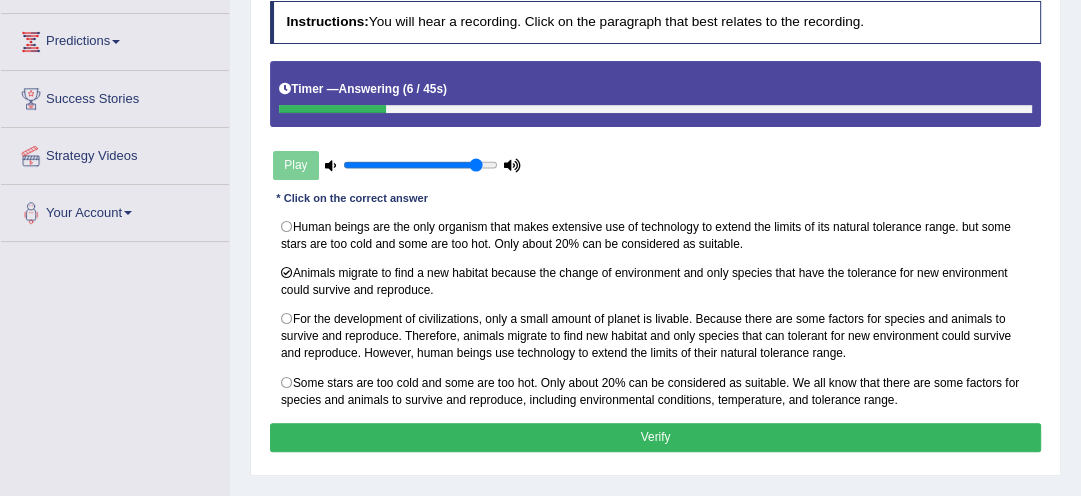 click on "Verify" at bounding box center (656, 437) 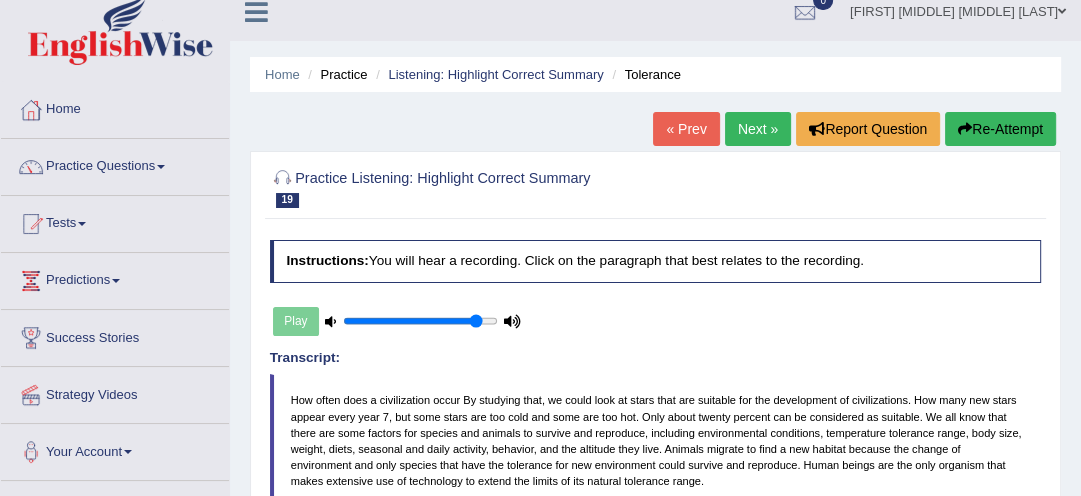 scroll, scrollTop: 0, scrollLeft: 0, axis: both 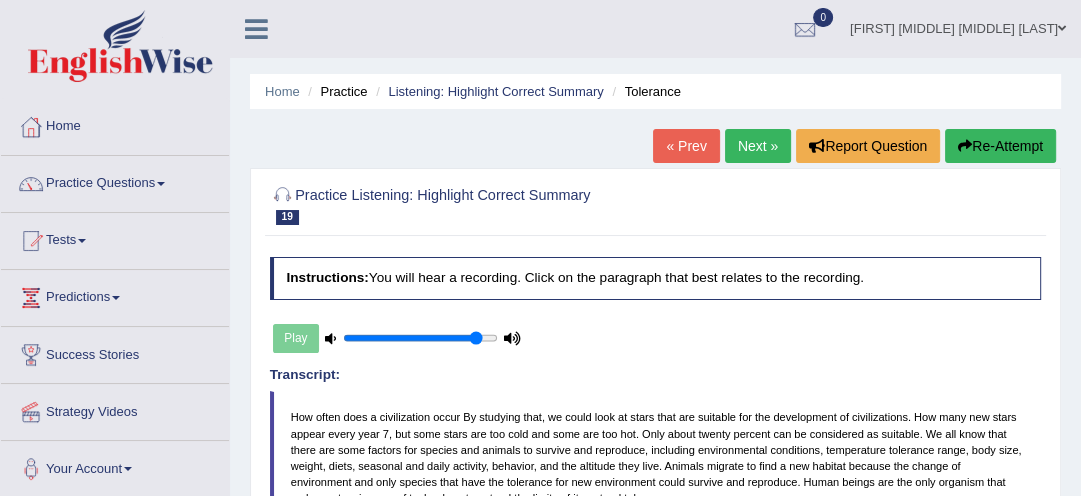 click on "Next »" at bounding box center [758, 146] 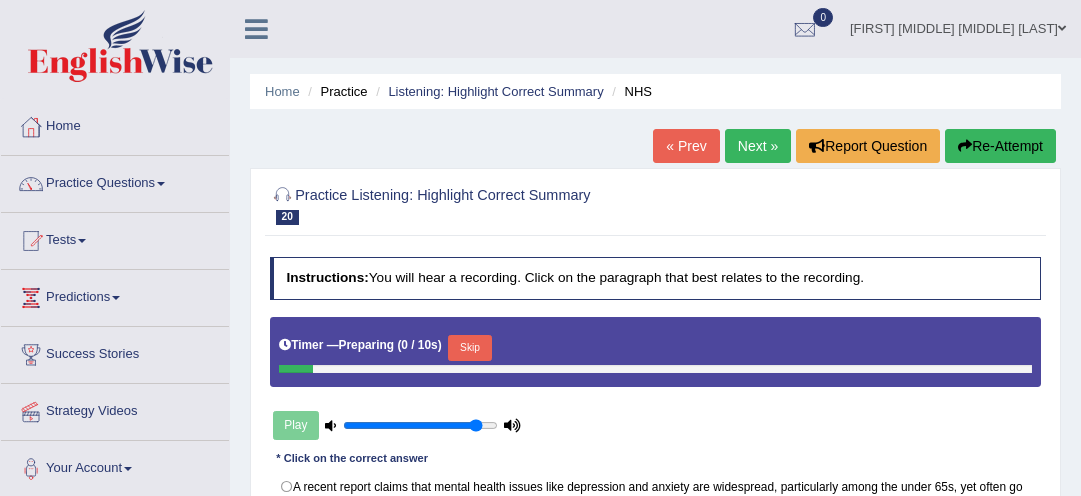 scroll, scrollTop: 0, scrollLeft: 0, axis: both 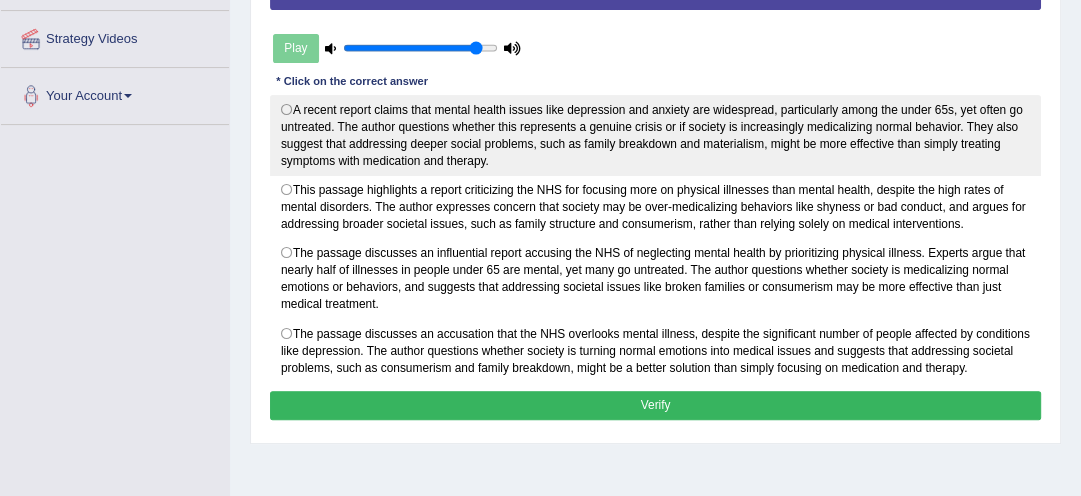 click on "A recent report claims that mental health issues like depression and anxiety are widespread, particularly among the under 65s, yet often go untreated. The author questions whether this represents a genuine crisis or if society is increasingly medicalizing normal behavior. They also suggest that addressing deeper social problems, such as family breakdown and materialism, might be more effective than simply treating symptoms with medication and therapy." at bounding box center [656, 135] 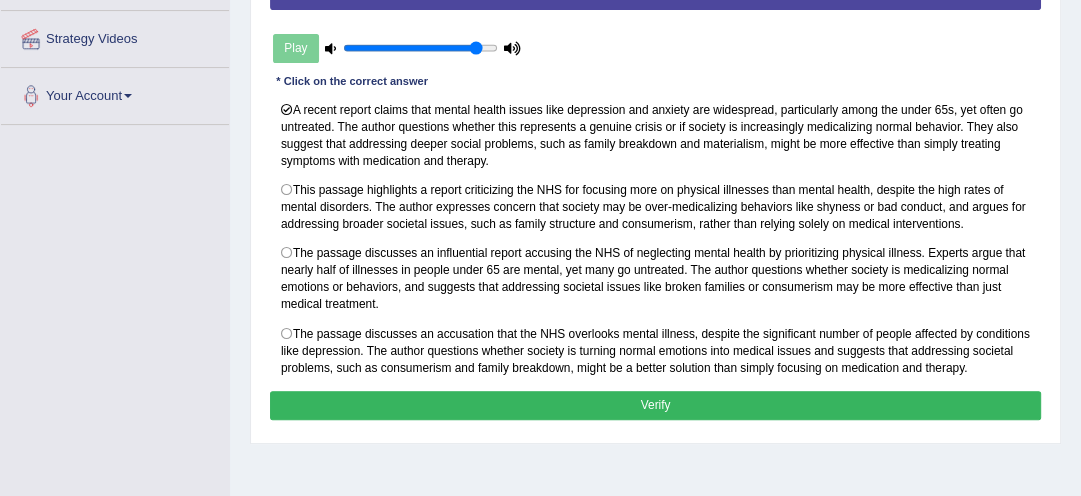click on "Verify" at bounding box center [656, 405] 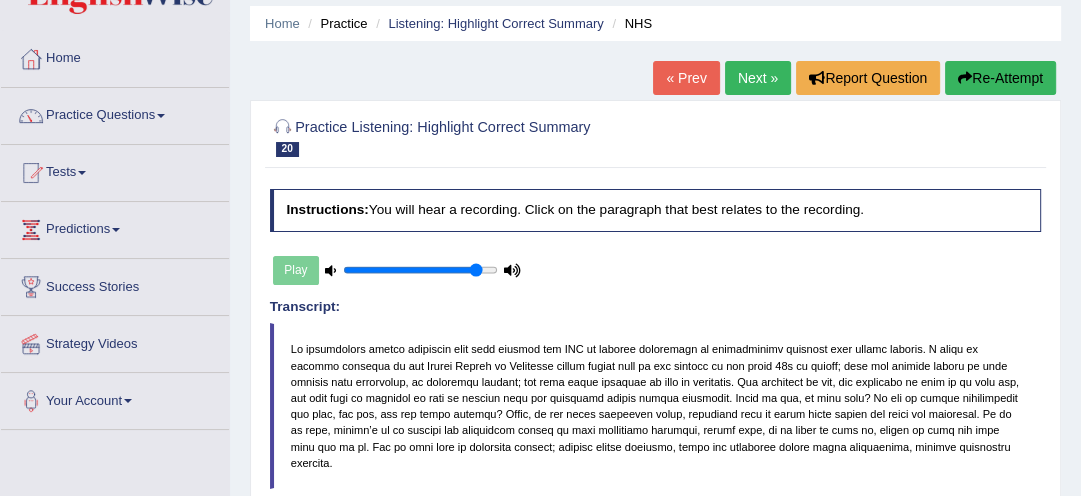 scroll, scrollTop: 53, scrollLeft: 0, axis: vertical 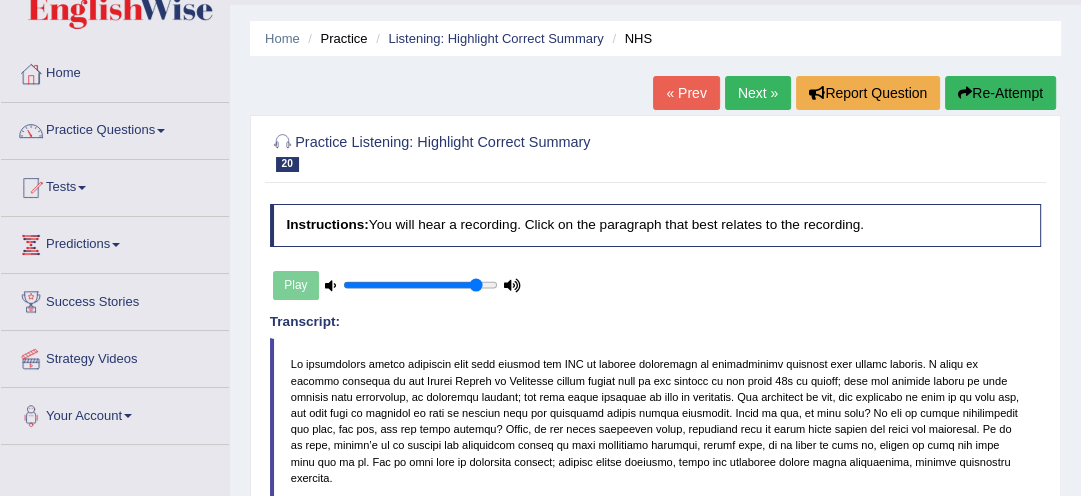 click on "Re-Attempt" at bounding box center [1000, 93] 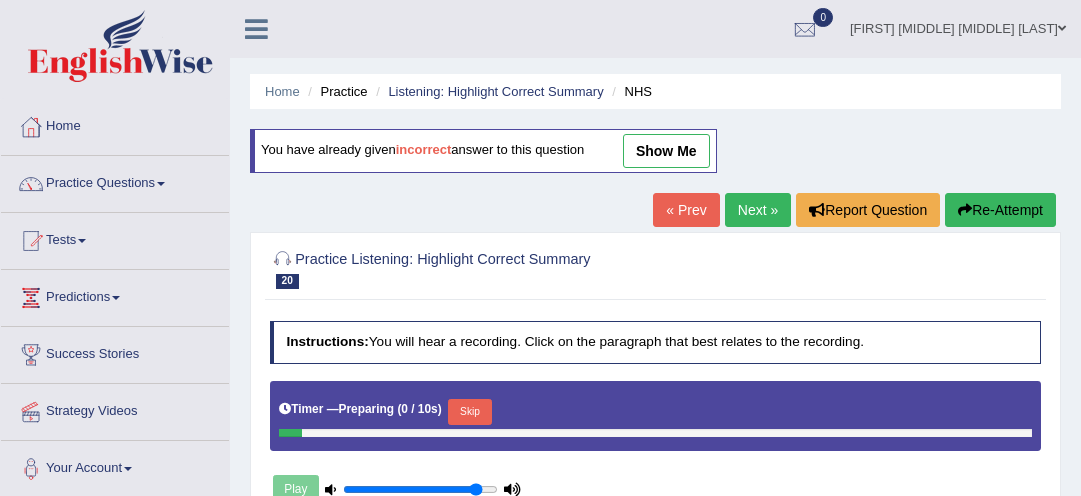 scroll, scrollTop: 53, scrollLeft: 0, axis: vertical 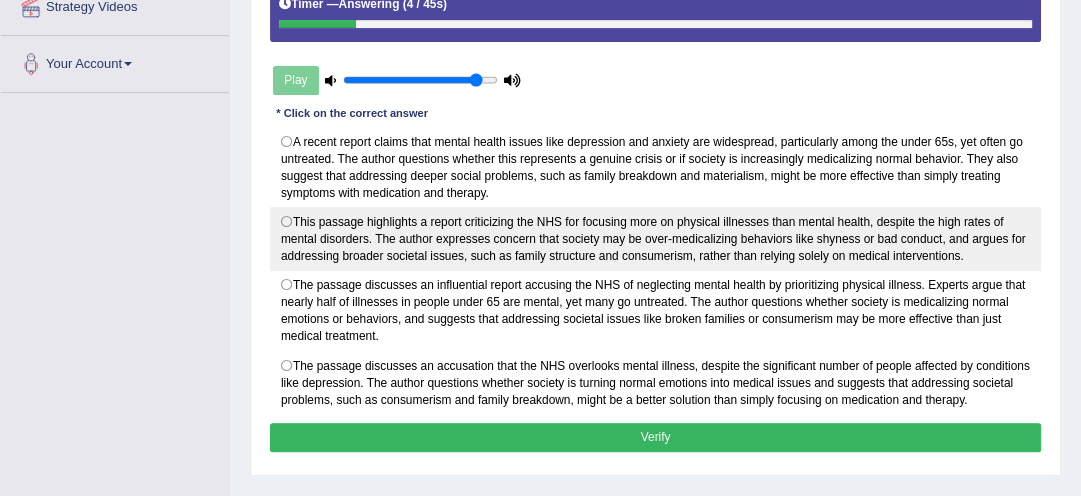 click on "This passage highlights a report criticizing the NHS for focusing more on physical illnesses than mental health, despite the high rates of mental disorders. The author expresses concern that society may be over-medicalizing behaviors like shyness or bad conduct, and argues for addressing broader societal issues, such as family structure and consumerism, rather than relying solely on medical interventions." at bounding box center (656, 239) 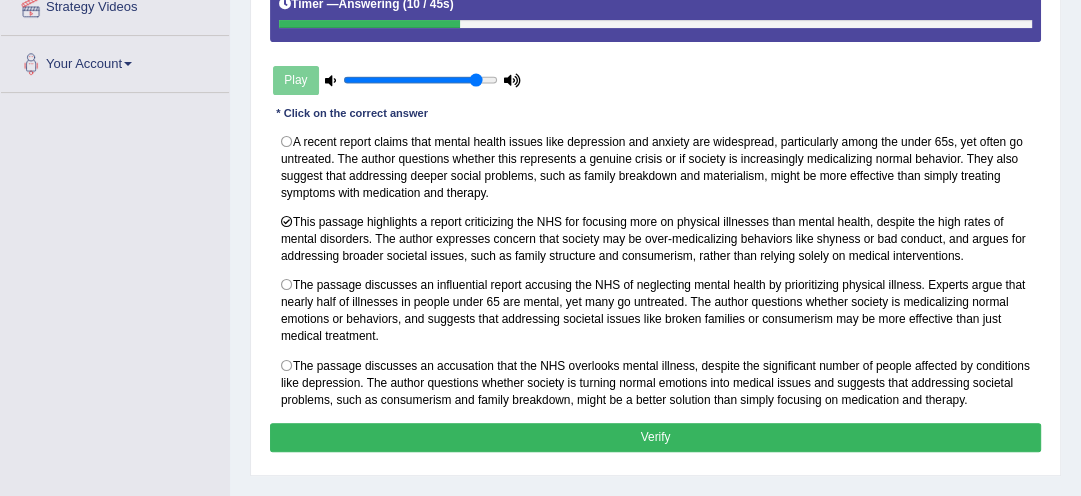 click on "Verify" at bounding box center [656, 437] 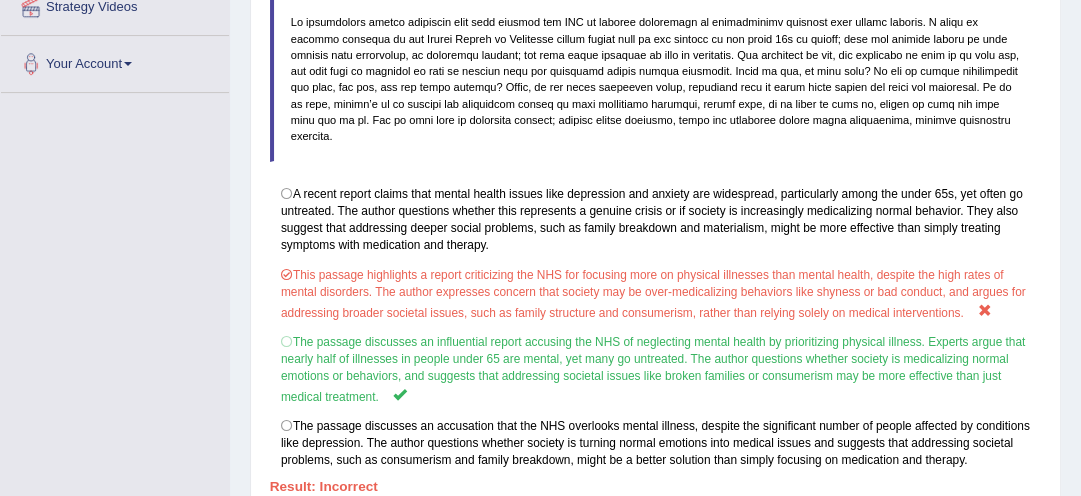 click on "The passage discusses an accusation that the NHS overlooks mental illness, despite the significant number of people affected by conditions like depression. The author questions whether society is turning normal emotions into medical issues and suggests that addressing societal problems, such as consumerism and family breakdown, might be a better solution than simply focusing on medication and therapy." at bounding box center [656, 443] 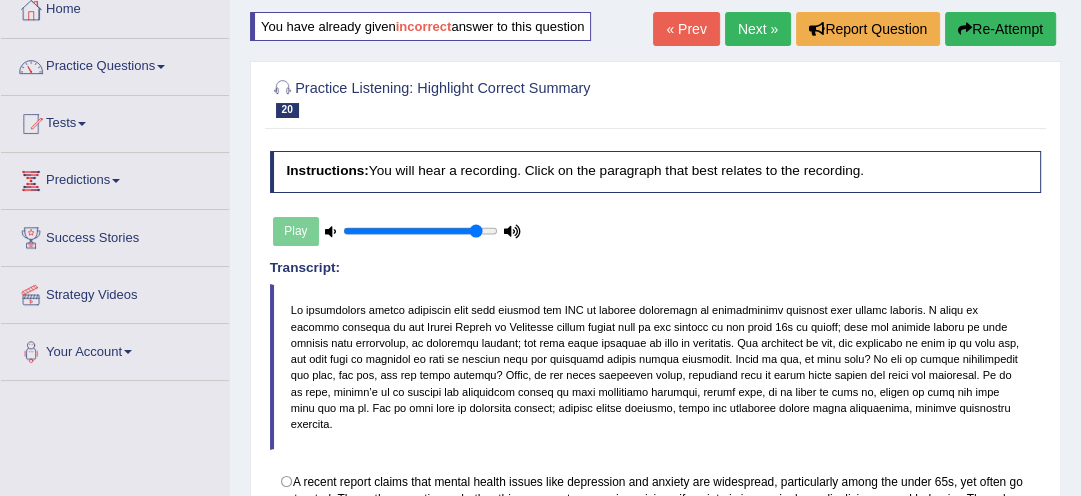 scroll, scrollTop: 85, scrollLeft: 0, axis: vertical 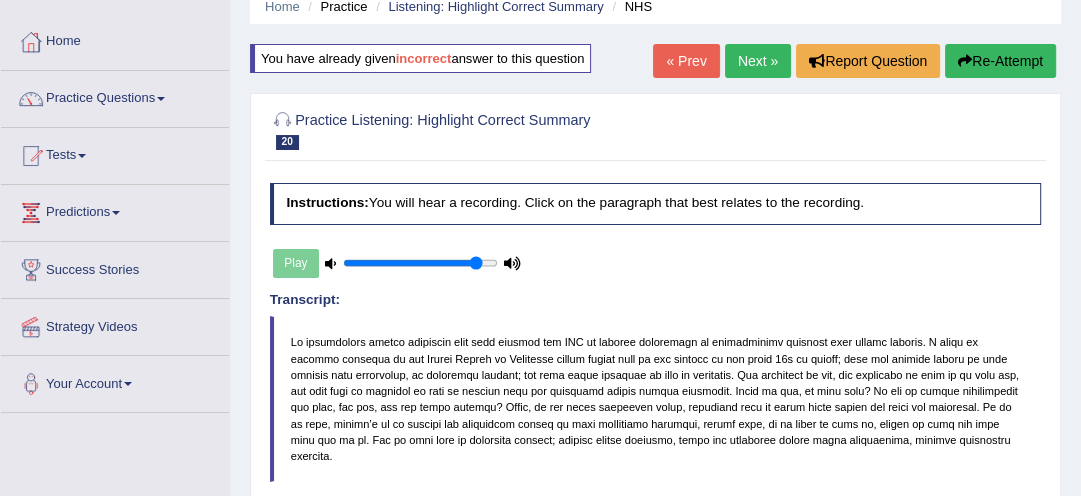 click on "Re-Attempt" at bounding box center [1000, 61] 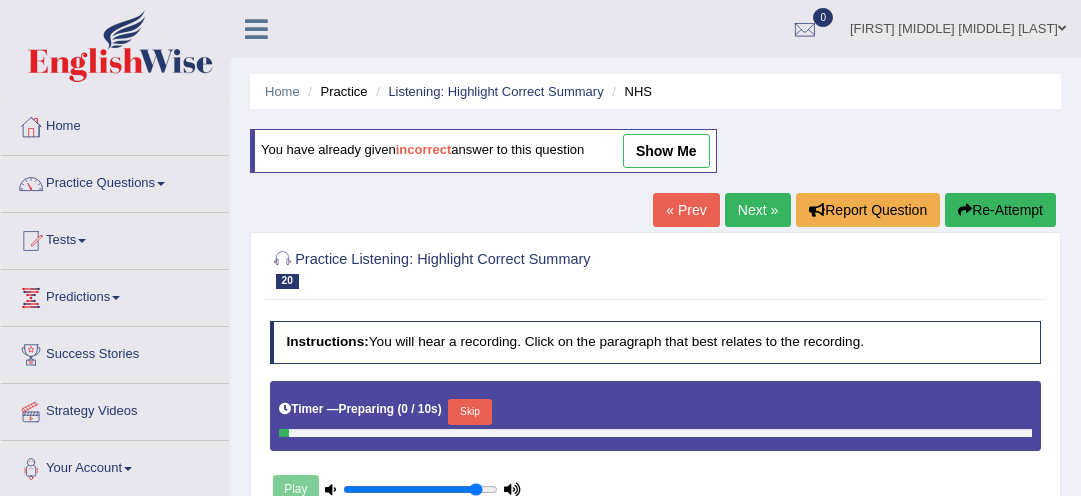 scroll, scrollTop: 85, scrollLeft: 0, axis: vertical 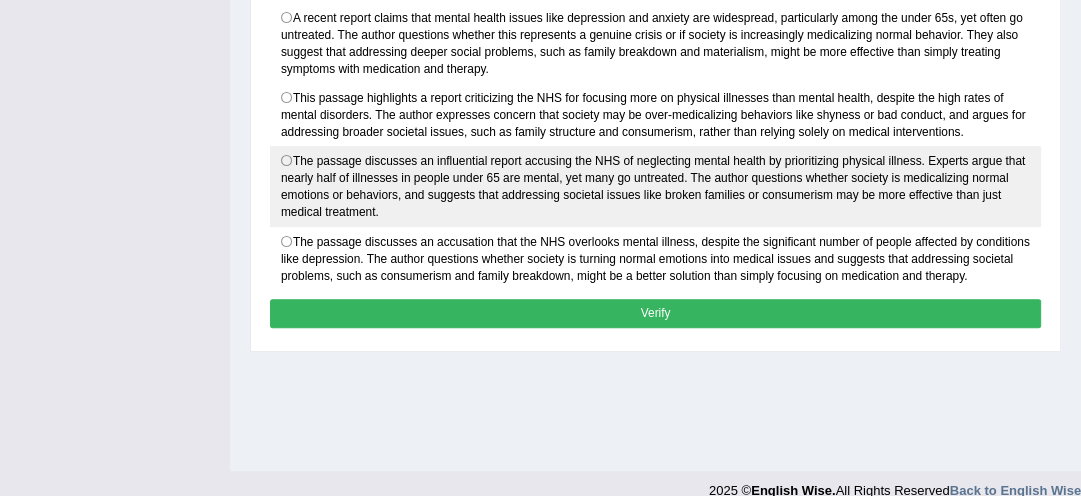 click on "The passage discusses an influential report accusing the NHS of neglecting mental health by prioritizing physical illness. Experts argue that nearly half of illnesses in people under 65 are mental, yet many go untreated. The author questions whether society is medicalizing normal emotions or behaviors, and suggests that addressing societal issues like broken families or consumerism may be more effective than just medical treatment." at bounding box center (656, 186) 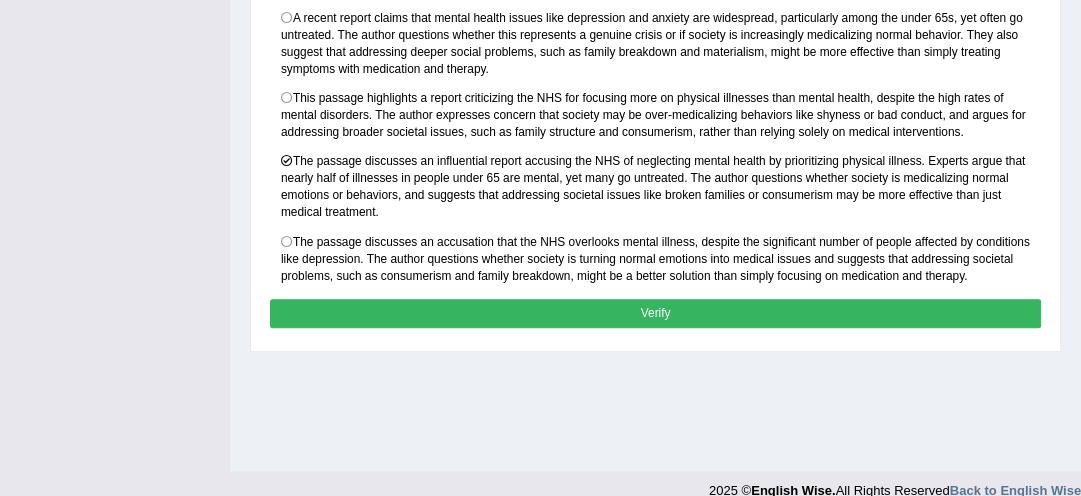 click on "Verify" at bounding box center (656, 313) 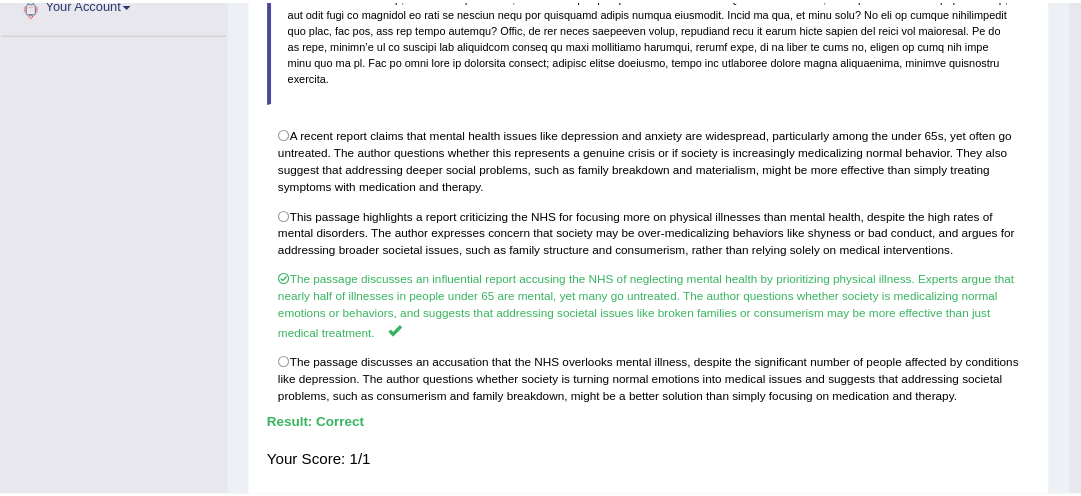 scroll, scrollTop: 554, scrollLeft: 0, axis: vertical 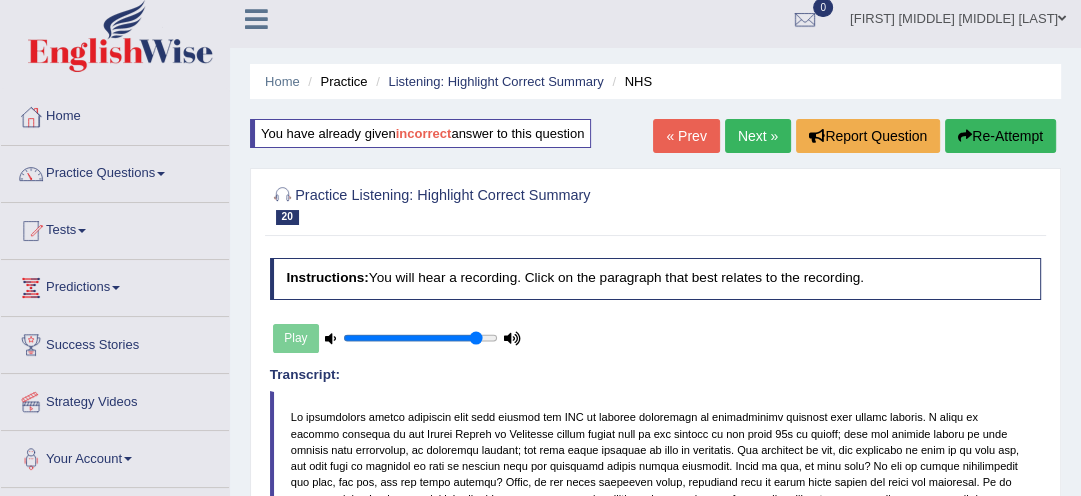 click on "Next »" at bounding box center [758, 136] 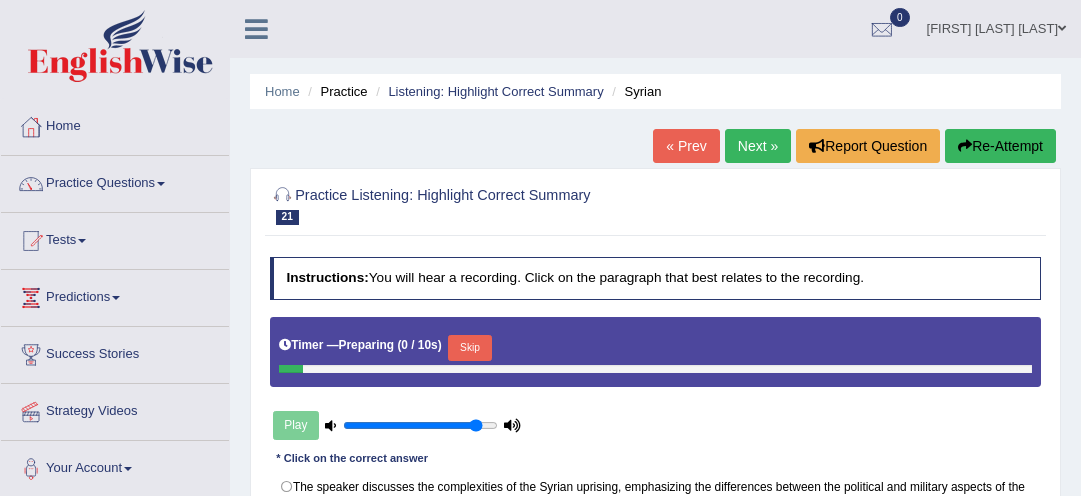 scroll, scrollTop: 0, scrollLeft: 0, axis: both 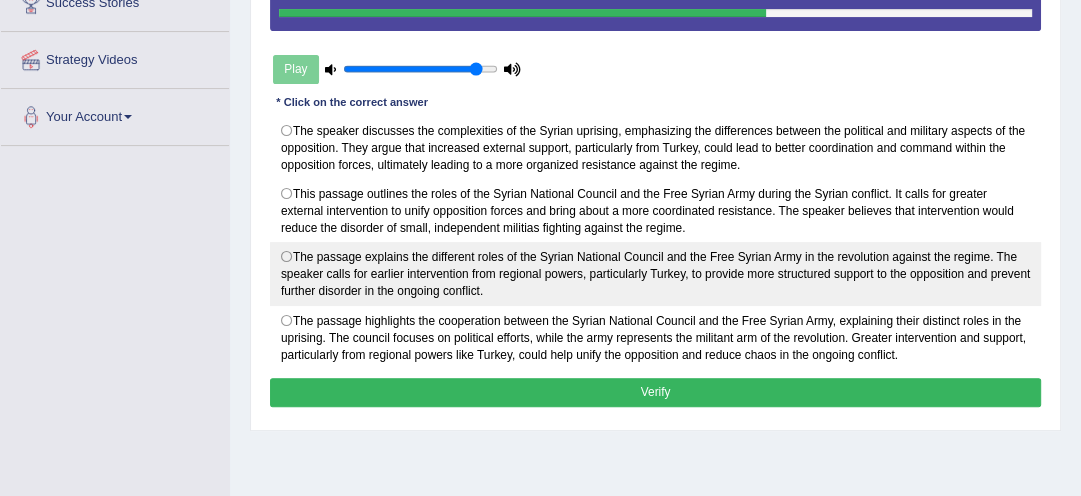 click on "The passage explains the different roles of the Syrian National Council and the Free Syrian Army in the revolution against the regime. The speaker calls for earlier intervention from regional powers, particularly Turkey, to provide more structured support to the opposition and prevent further disorder in the ongoing conflict." at bounding box center [656, 274] 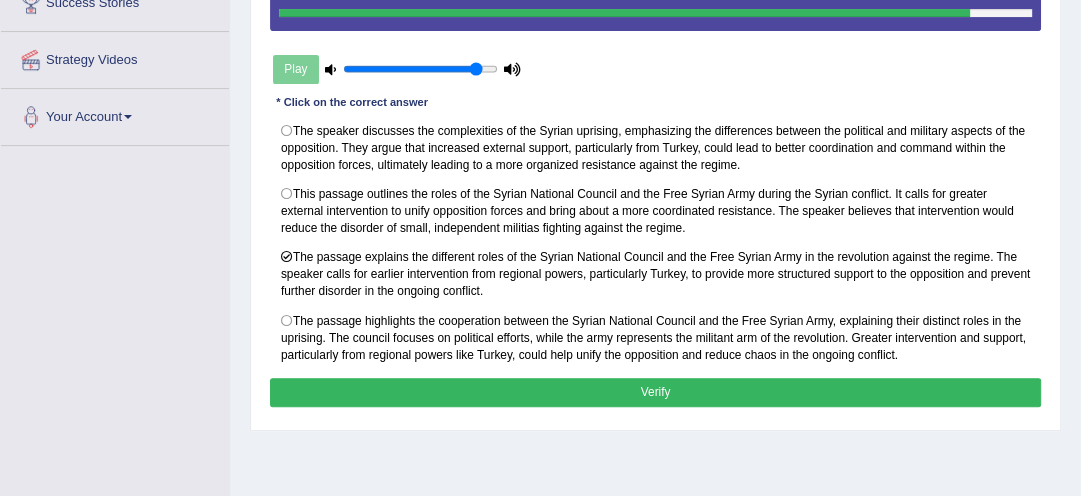 click on "Verify" at bounding box center (656, 392) 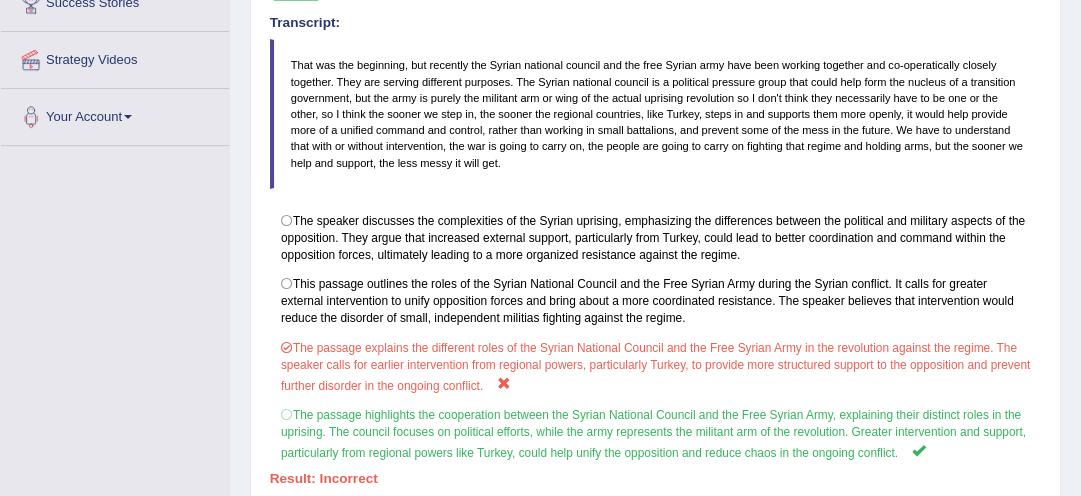 click on "Home
Practice
Listening: Highlight Correct Summary
[COUNTRY]
« Prev Next »  Report Question  Re-Attempt
Practice Listening: Highlight Correct Summary
21
[COUNTRY]
Instructions:  You will hear a recording. Click on the paragraph that best relates to the recording.
Timer —  Answering   ( 41 / 45s ) Play Transcript: * Click on the correct answer  The speaker discusses the complexities of the [COUNTRY] uprising, emphasizing the differences between the political and military aspects of the opposition. They argue that increased external support, particularly from Turkey, could lead to better coordination and command within the opposition forces, ultimately leading to a more organized resistance against the regime. Result:  Your Score: 0/1 Verify" at bounding box center (655, 148) 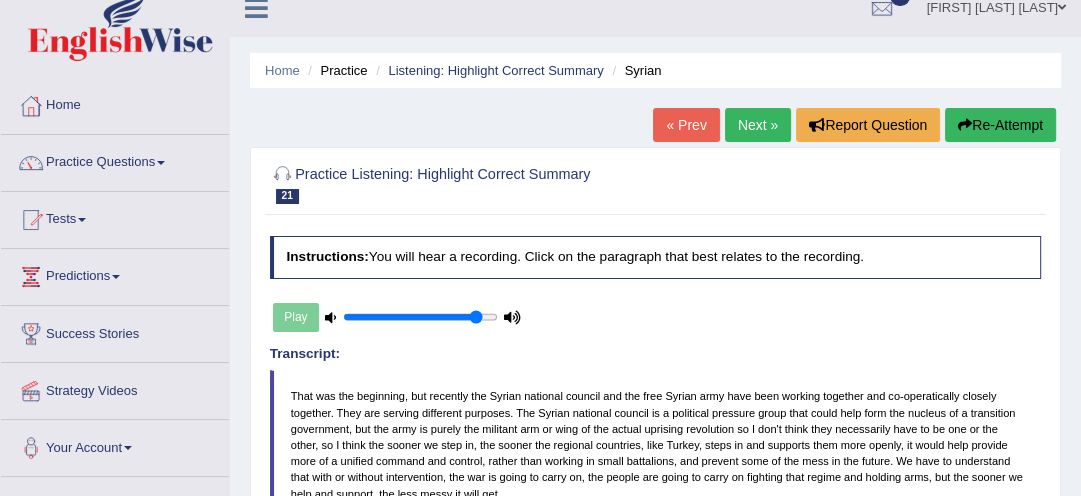 scroll, scrollTop: 10, scrollLeft: 0, axis: vertical 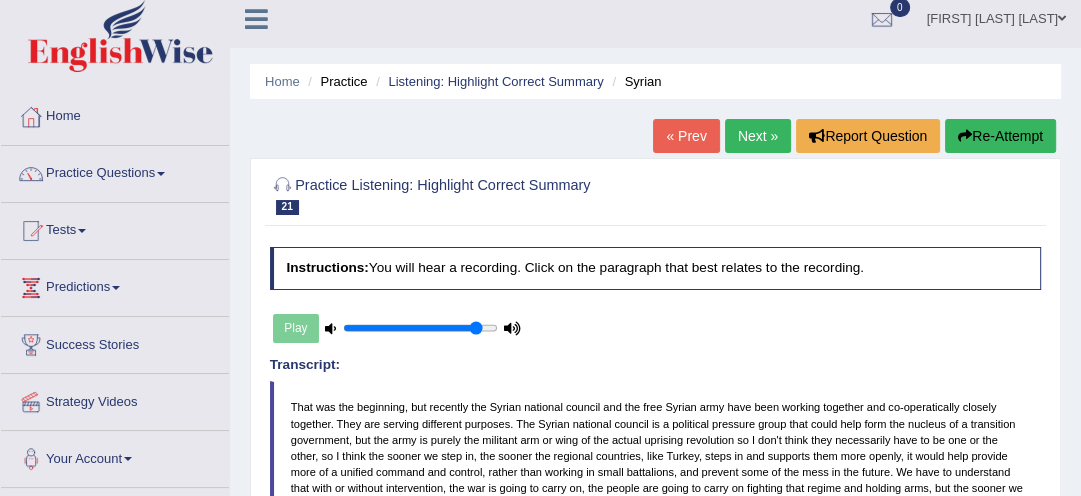click on "Re-Attempt" at bounding box center (1000, 136) 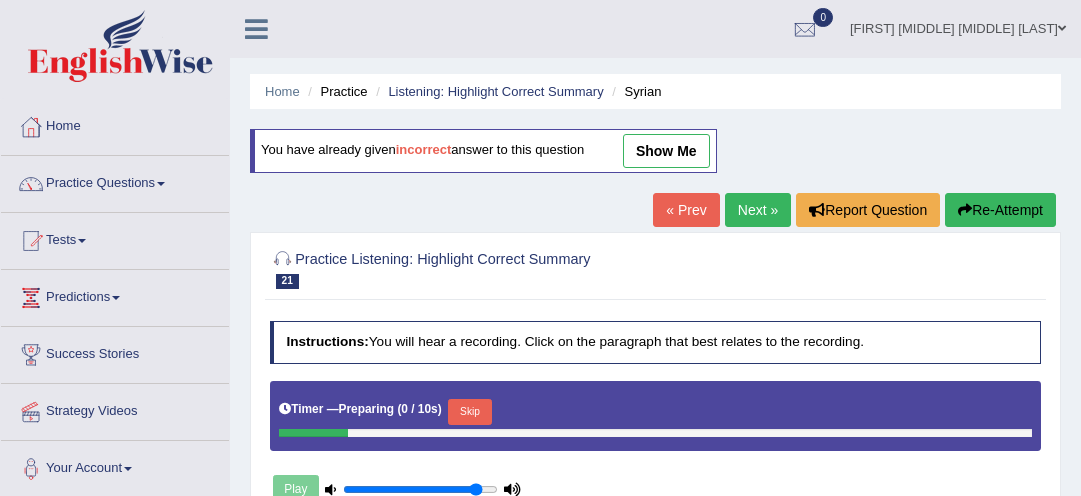 scroll, scrollTop: 10, scrollLeft: 0, axis: vertical 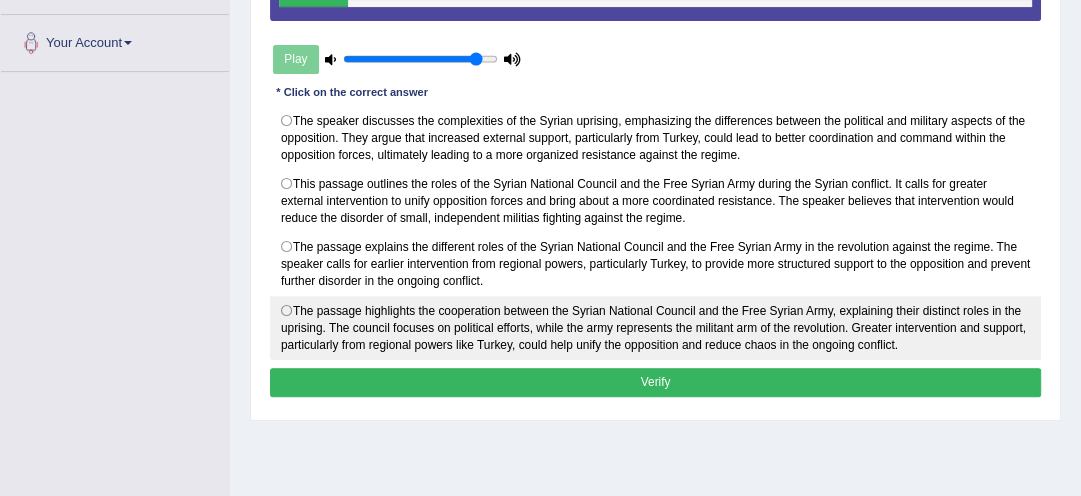 click on "The passage highlights the cooperation between the Syrian National Council and the Free Syrian Army, explaining their distinct roles in the uprising. The council focuses on political efforts, while the army represents the militant arm of the revolution. Greater intervention and support, particularly from regional powers like Turkey, could help unify the opposition and reduce chaos in the ongoing conflict." at bounding box center (656, 328) 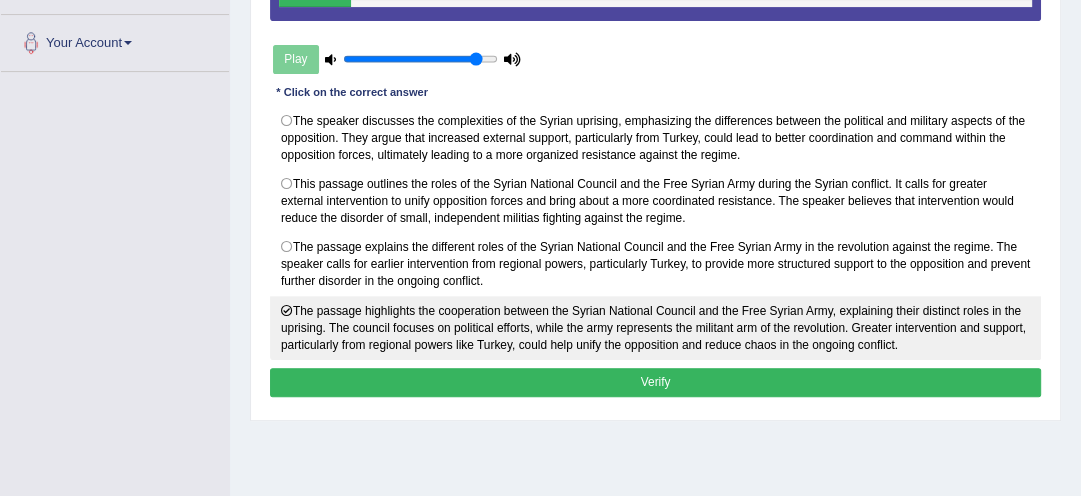 click on "The passage highlights the cooperation between the Syrian National Council and the Free Syrian Army, explaining their distinct roles in the uprising. The council focuses on political efforts, while the army represents the militant arm of the revolution. Greater intervention and support, particularly from regional powers like Turkey, could help unify the opposition and reduce chaos in the ongoing conflict." at bounding box center (656, 328) 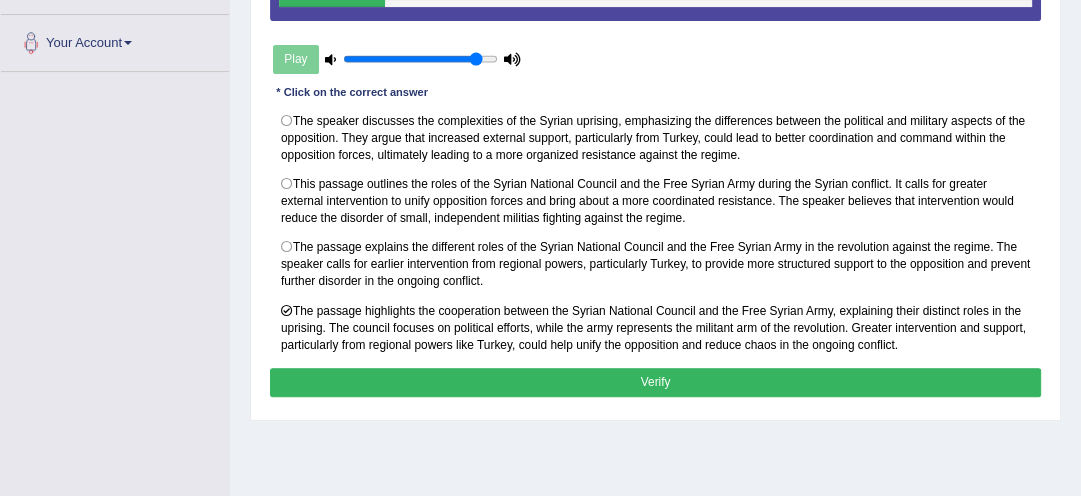 click on "Verify" at bounding box center [656, 382] 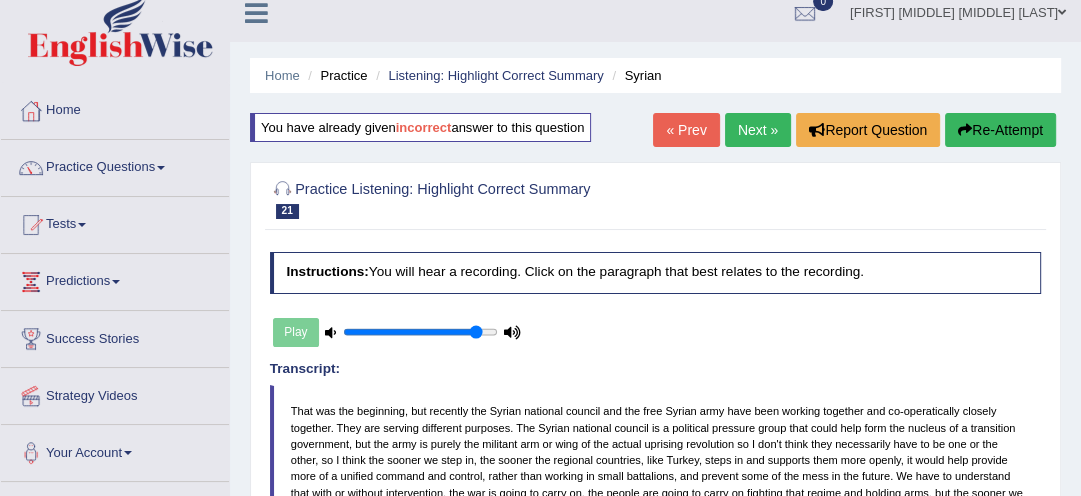 scroll, scrollTop: 0, scrollLeft: 0, axis: both 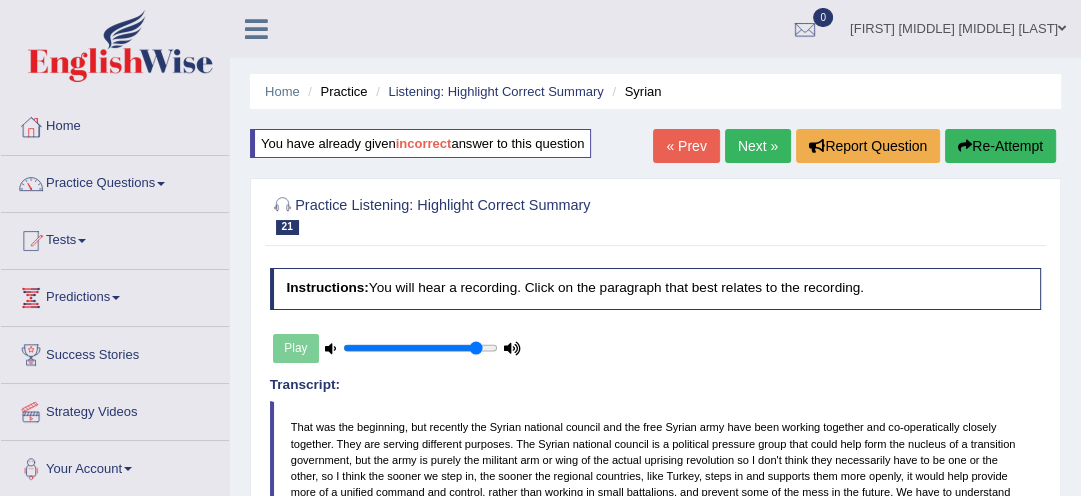 click on "Next »" at bounding box center [758, 146] 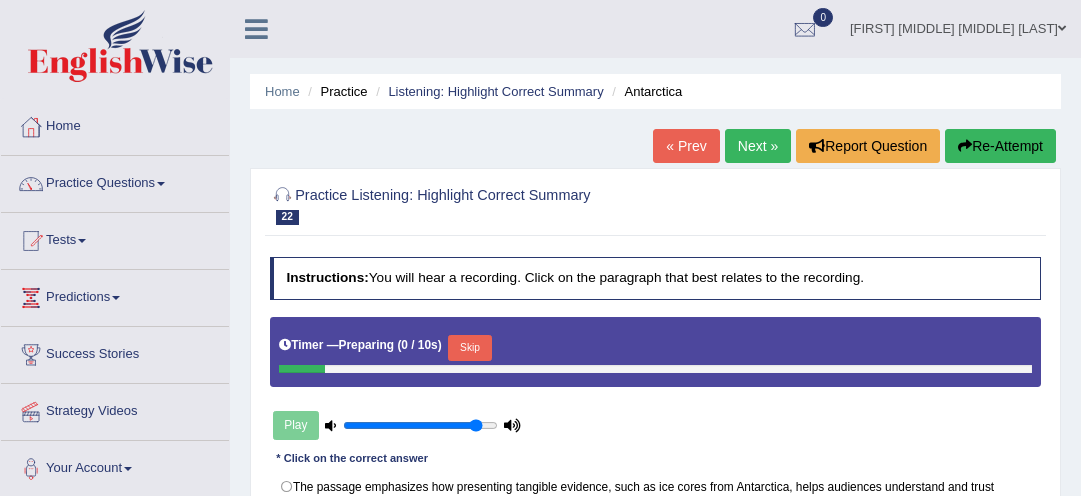 scroll, scrollTop: 0, scrollLeft: 0, axis: both 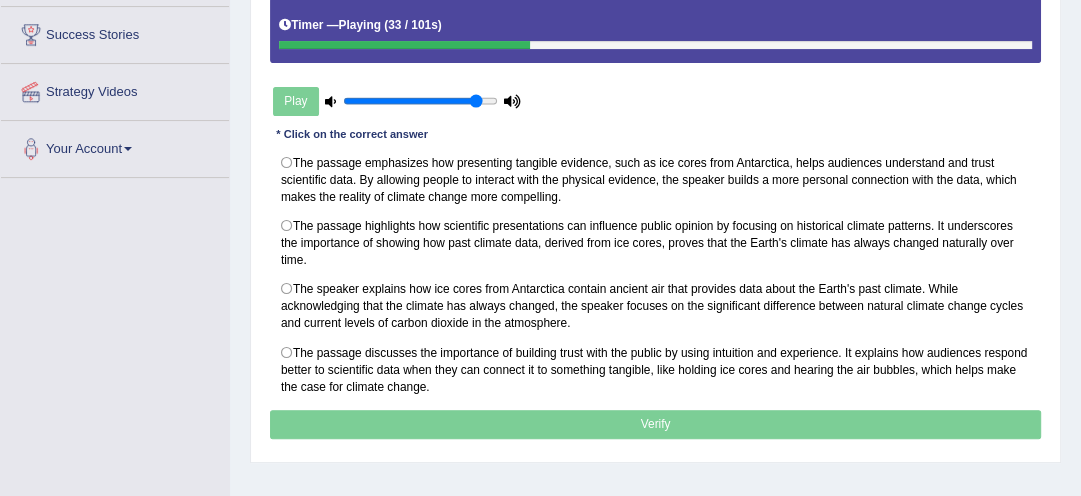 click on "Timer —  Playing   ( 33 / 101s )" at bounding box center (656, 30) 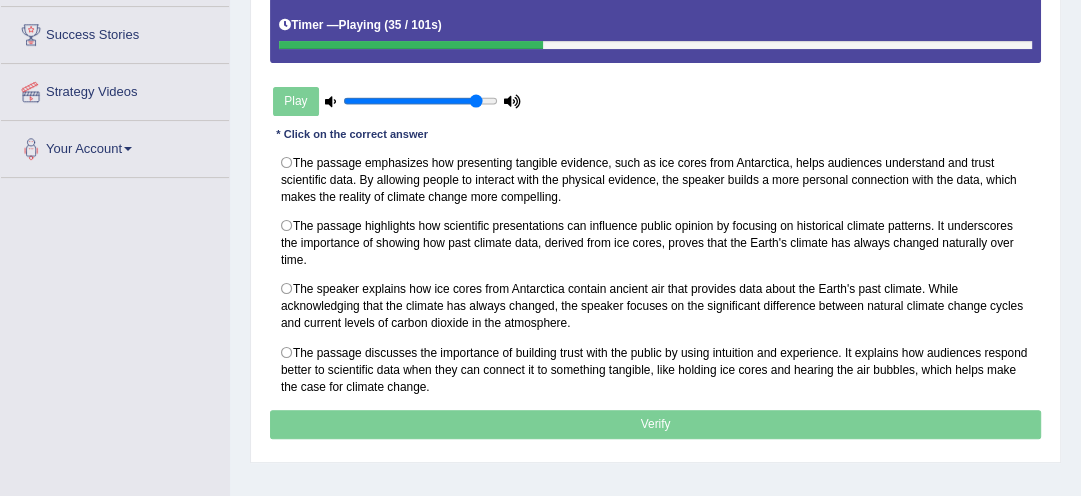click on "Timer —  Playing   ( 35 / 101s )" at bounding box center (655, 26) 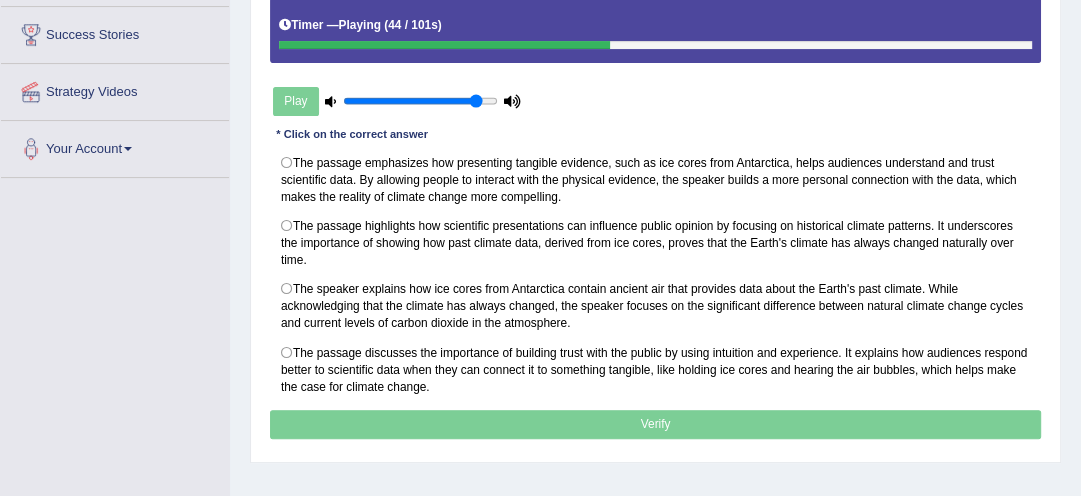 click on "Play" at bounding box center (397, 101) 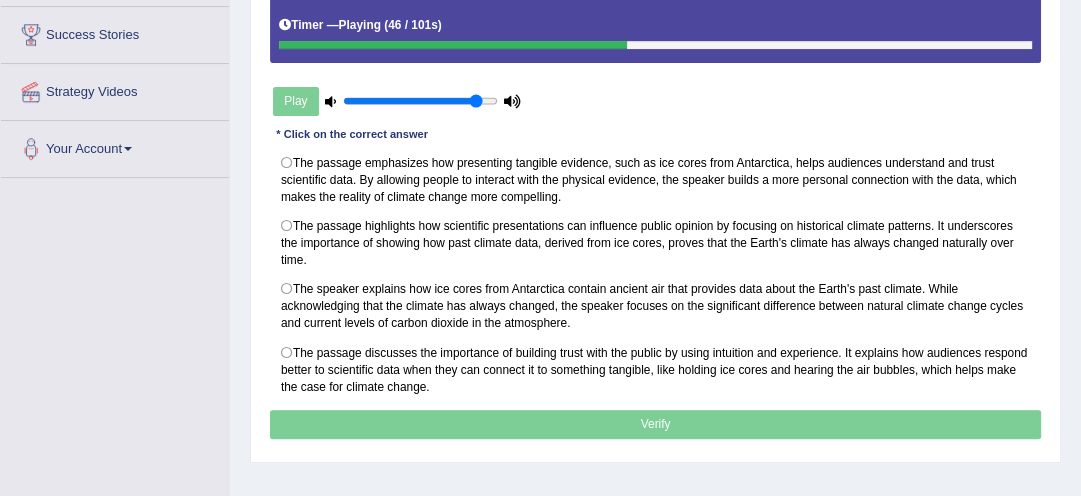 click on "Play" at bounding box center (397, 101) 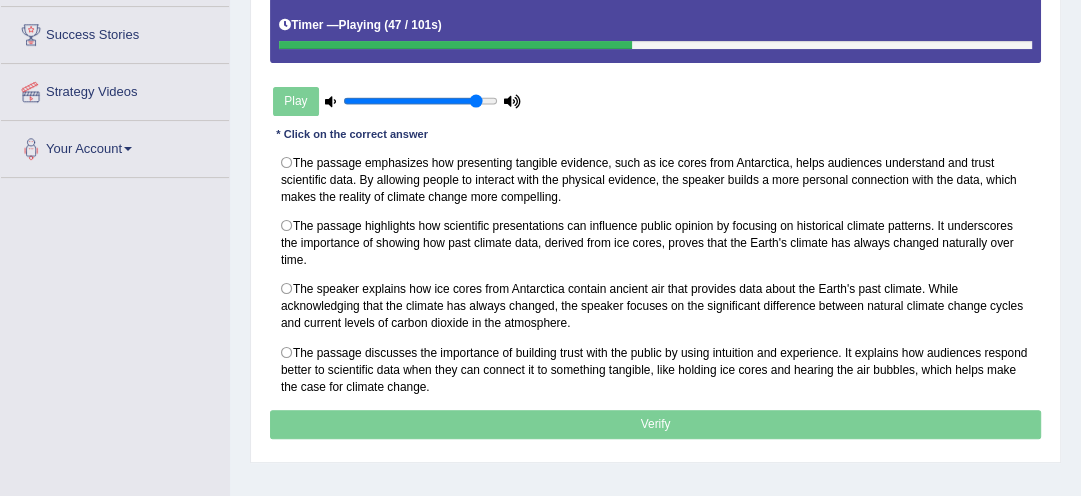 click on "Play" at bounding box center (397, 101) 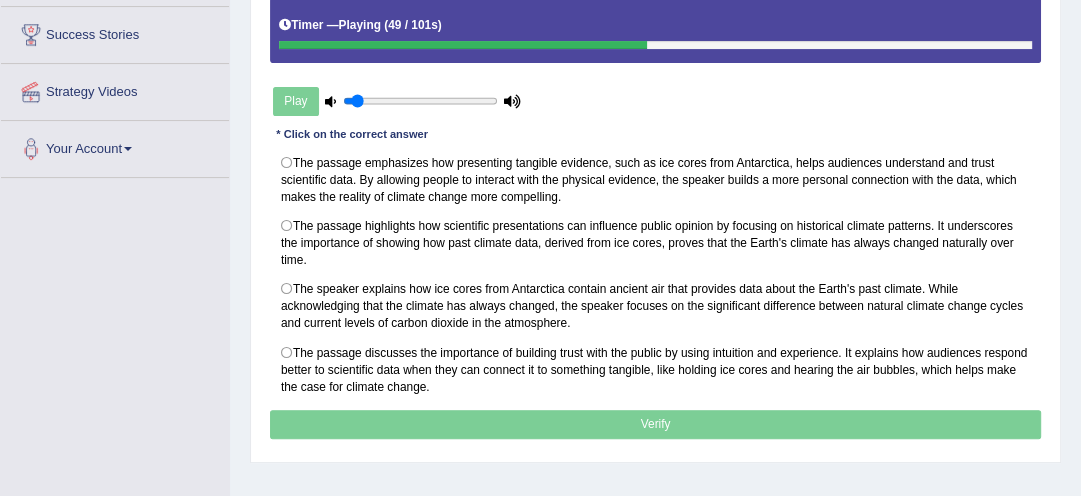 type on "0.1" 